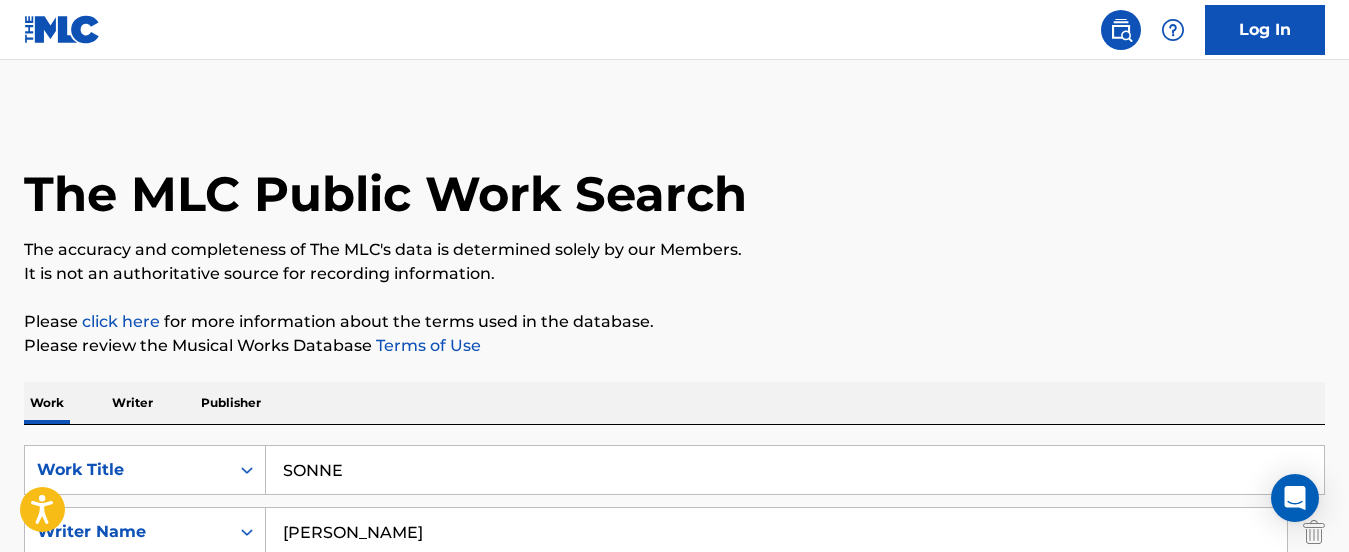 scroll, scrollTop: 35, scrollLeft: 0, axis: vertical 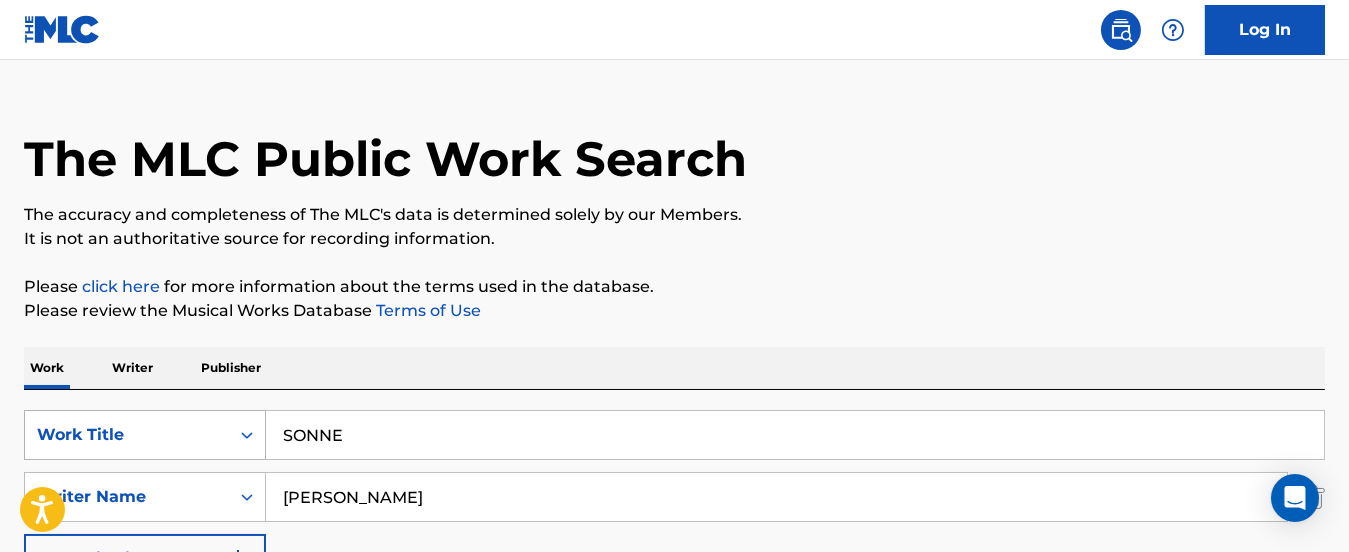 drag, startPoint x: 387, startPoint y: 433, endPoint x: 206, endPoint y: 410, distance: 182.45547 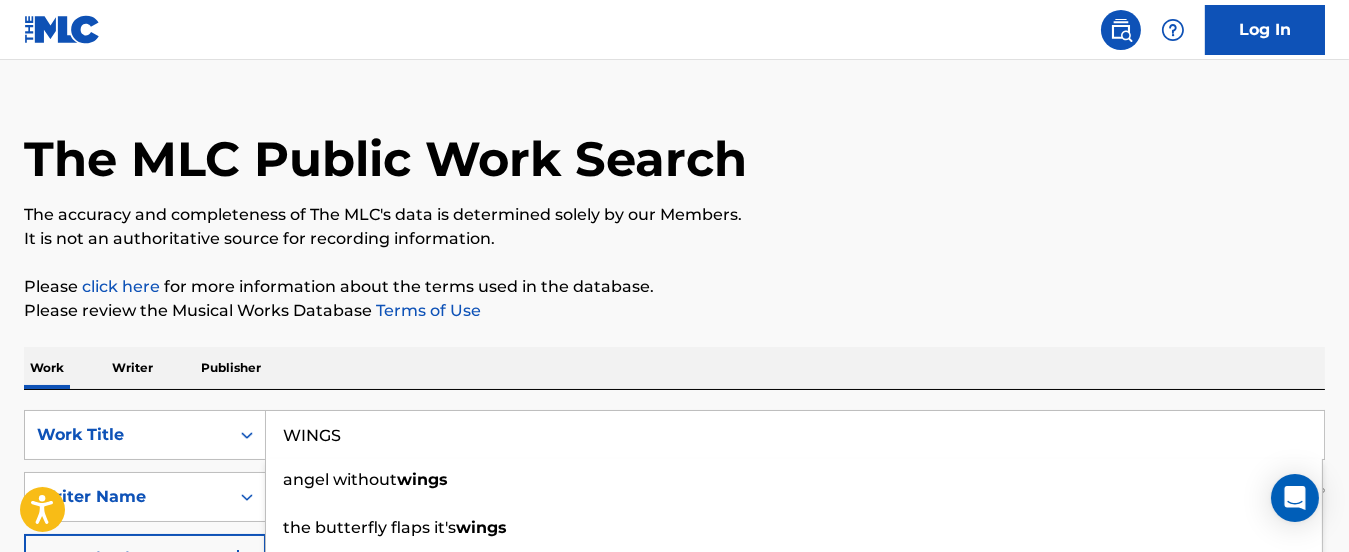 click on "The MLC Public Work Search The accuracy and completeness of The MLC's data is determined solely by our Members. It is not an authoritative source for recording information. Please   click here   for more information about the terms used in the database. Please review the Musical Works Database   Terms of Use Work Writer Publisher SearchWithCriteria3afff802-5d31-45f4-abd3-bd398d306ad8 Work Title WINGS angel without  wings the butterfly flaps it's  wings wings  version vocale in the shadow of your  wings blue  wings wings  of freedom amazing grace on  wings  like an eagle shadow of your  wings golden  wings razor  wings SearchWithCriteriae2a40ead-2438-4e64-84c1-a85394aceaad Writer Name [PERSON_NAME] Add Criteria Reset Search Search Showing  1  -   1  of  1   results   SONNE MLC Song Code : S39714 ISWC : T8005749872 Writers ( 6 ) [PERSON_NAME], [PERSON_NAME], [PERSON_NAME], DOKTOR [PERSON_NAME] DOOM [PERSON_NAME], [PERSON_NAME] Recording Artists ( 1064 ) Total Known Shares: 100 % Results Per Page: 10 25 50" at bounding box center (674, 511) 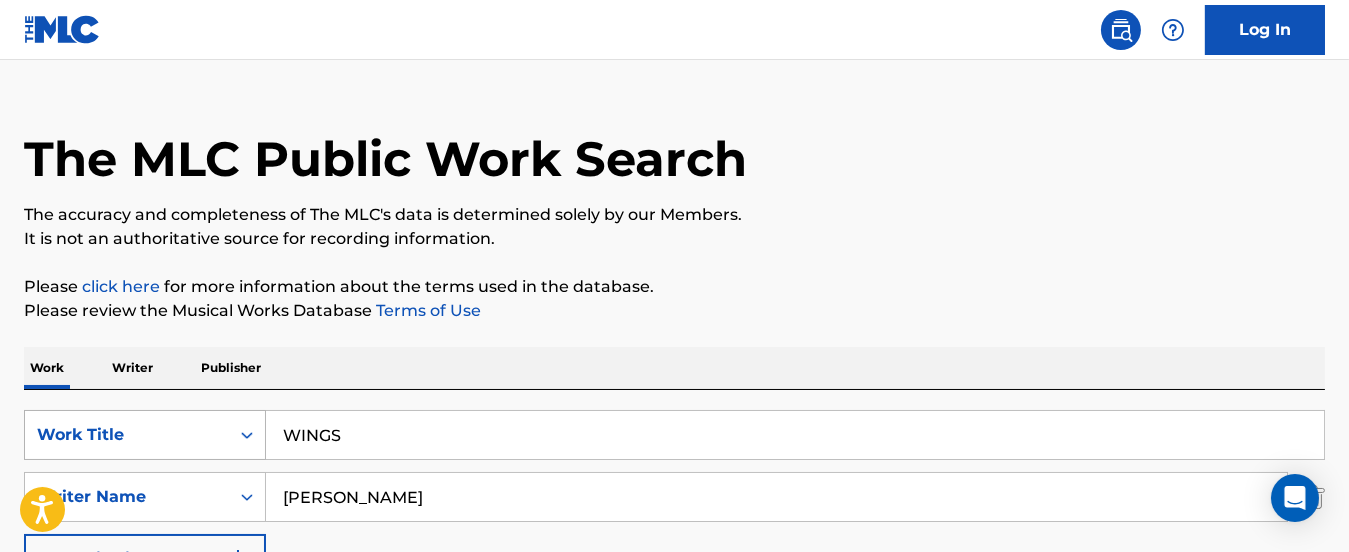 drag, startPoint x: 452, startPoint y: 493, endPoint x: 143, endPoint y: 456, distance: 311.20734 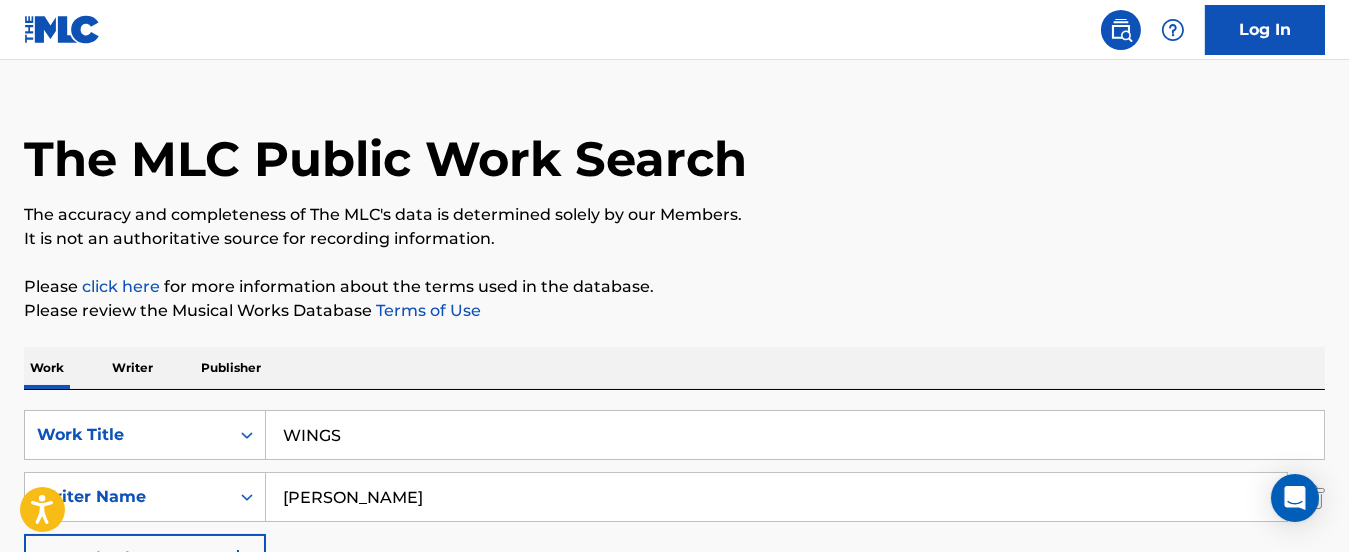 paste on "[PERSON_NAME]" 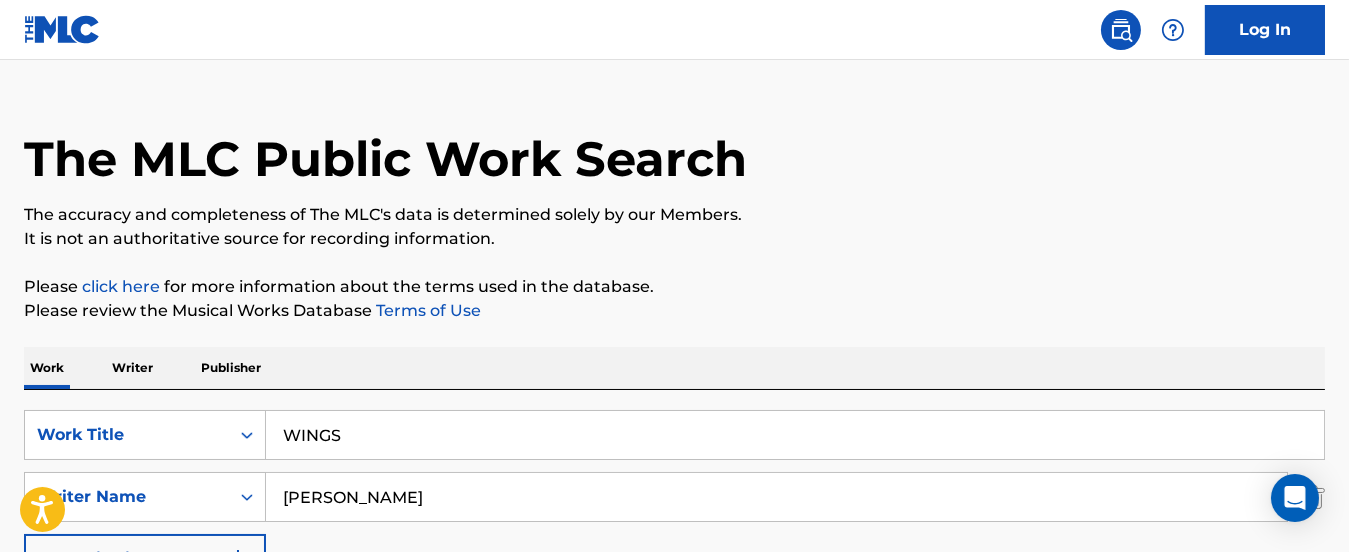 drag, startPoint x: 445, startPoint y: 494, endPoint x: 479, endPoint y: 493, distance: 34.0147 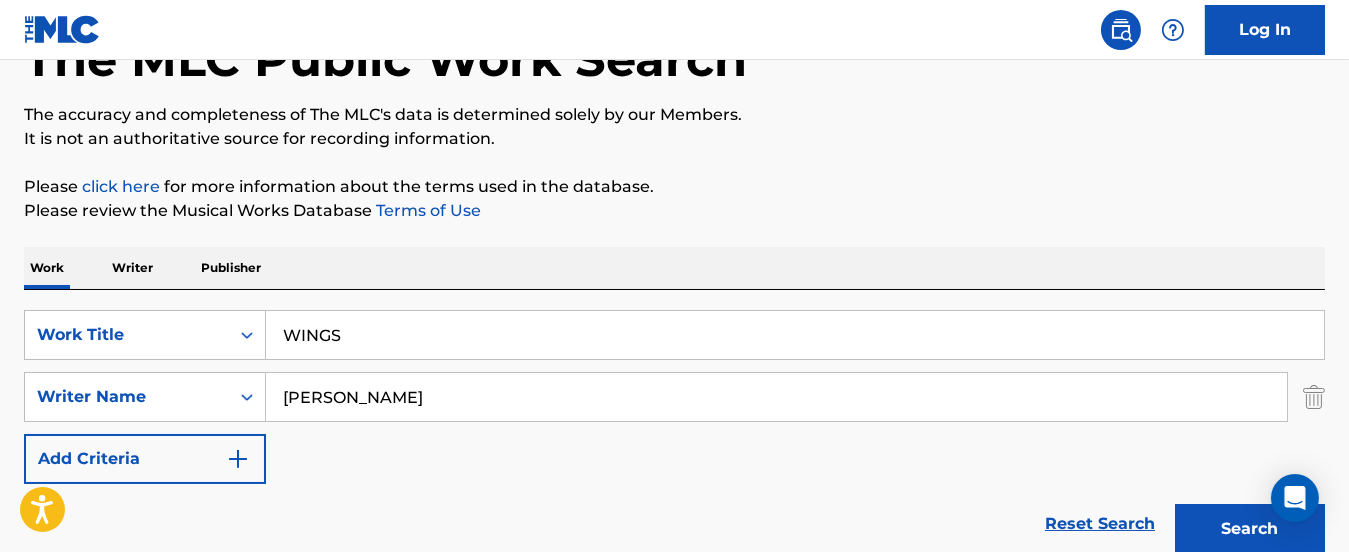 scroll, scrollTop: 335, scrollLeft: 0, axis: vertical 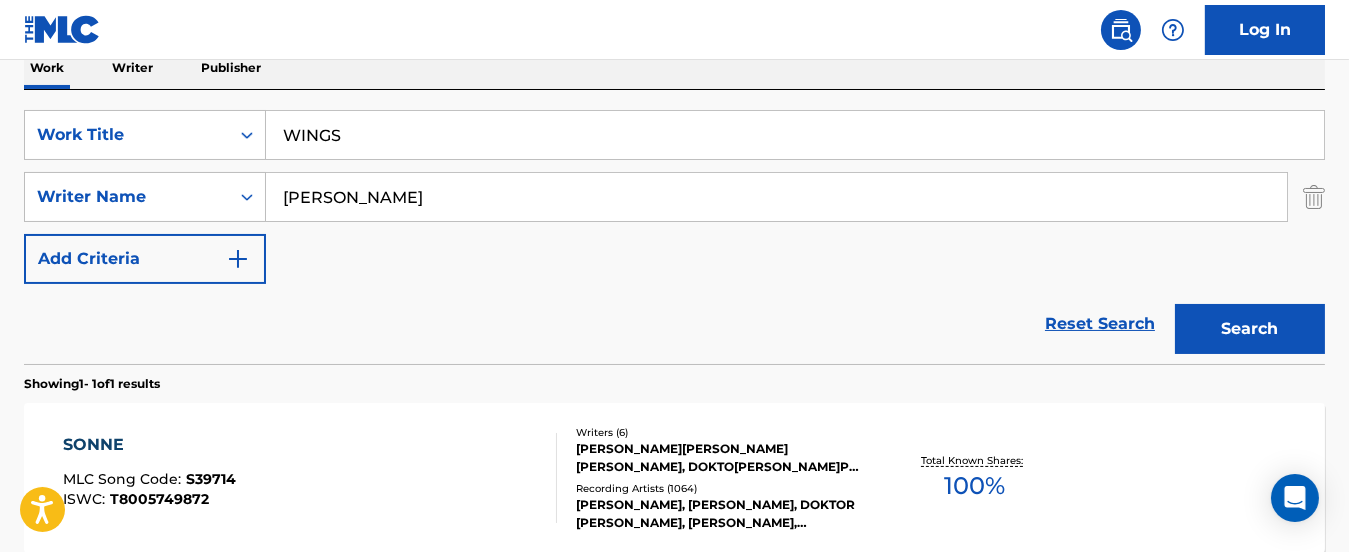 type on "[PERSON_NAME]" 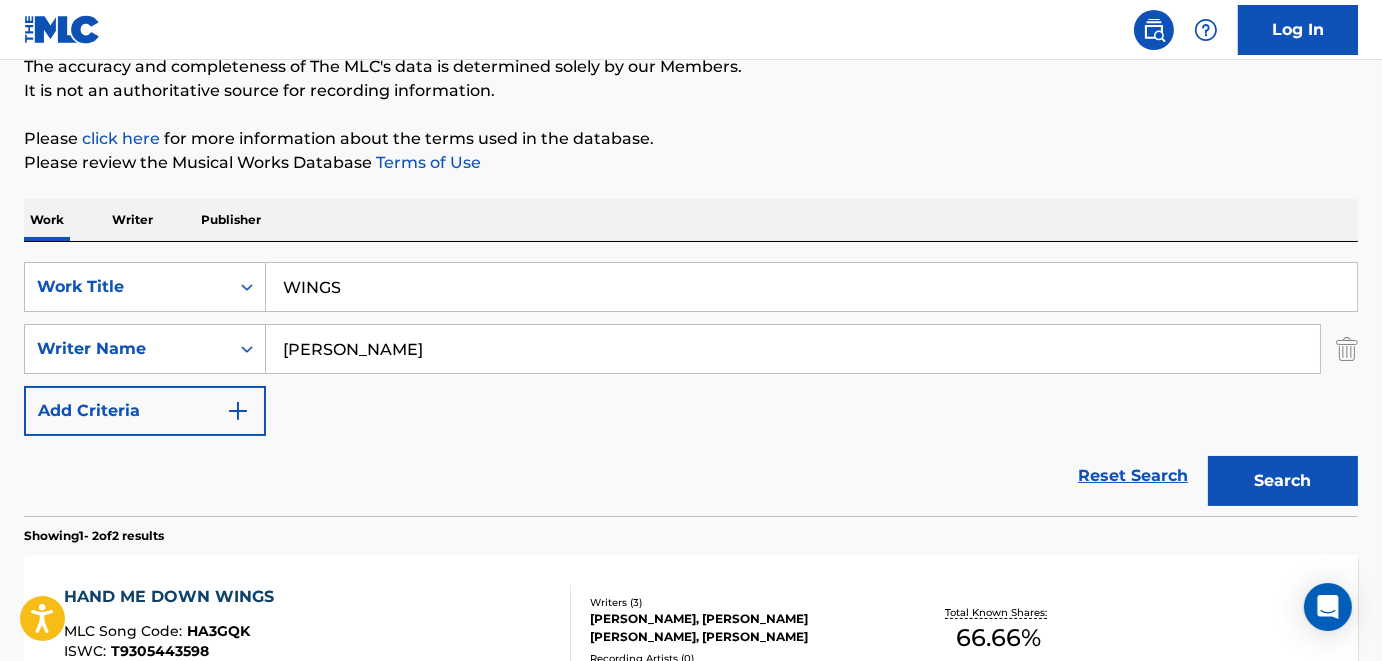 scroll, scrollTop: 83, scrollLeft: 0, axis: vertical 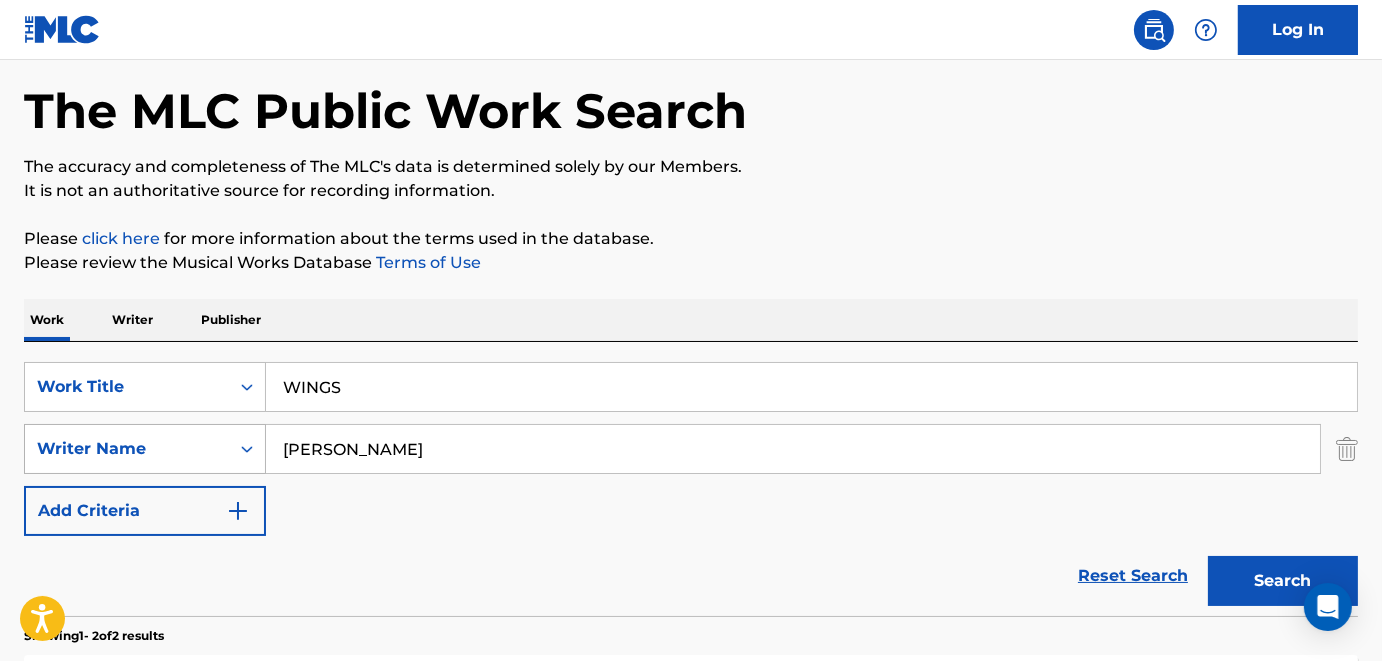 drag, startPoint x: 487, startPoint y: 443, endPoint x: 148, endPoint y: 439, distance: 339.0236 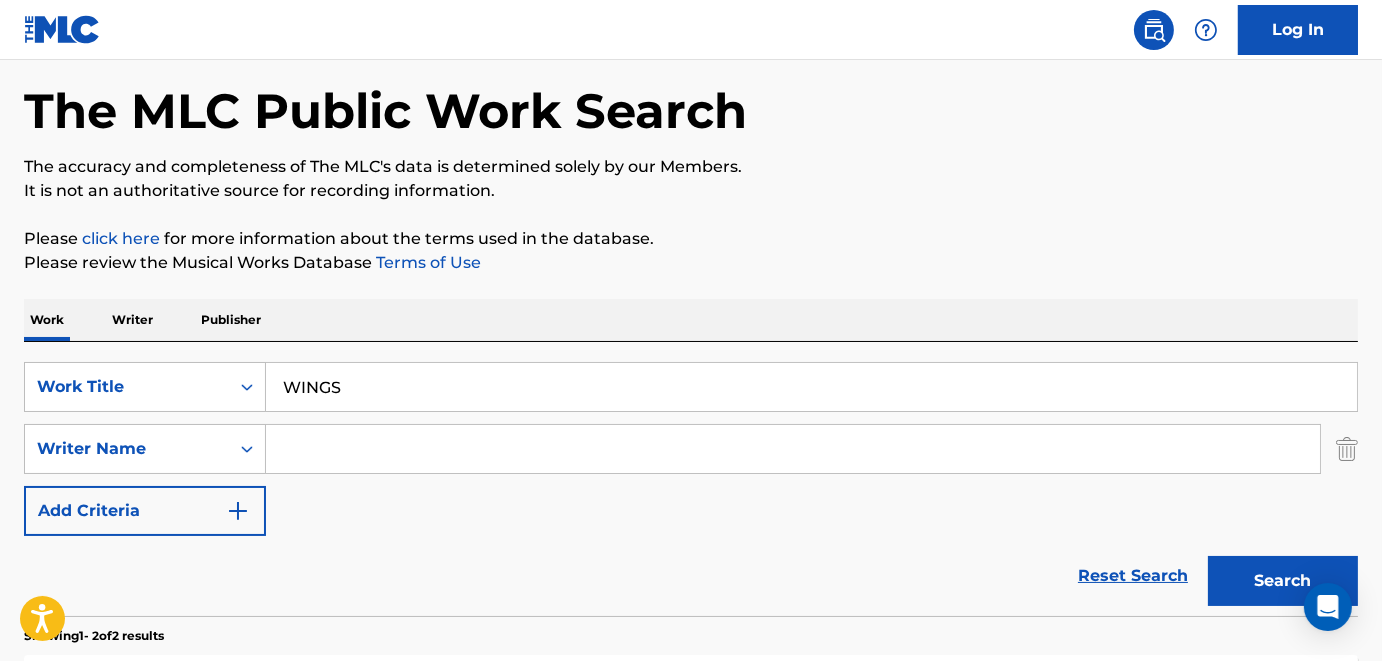 paste on "[PERSON_NAME]" 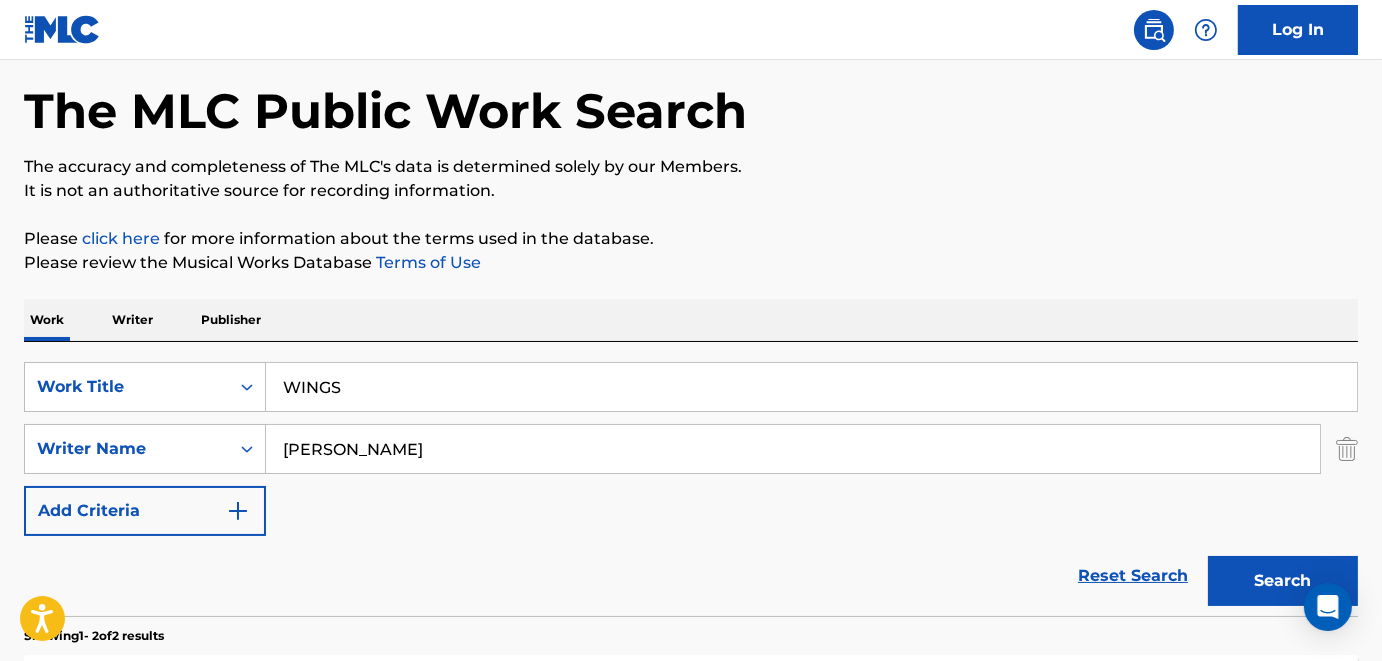 paste on "[PERSON_NAME]" 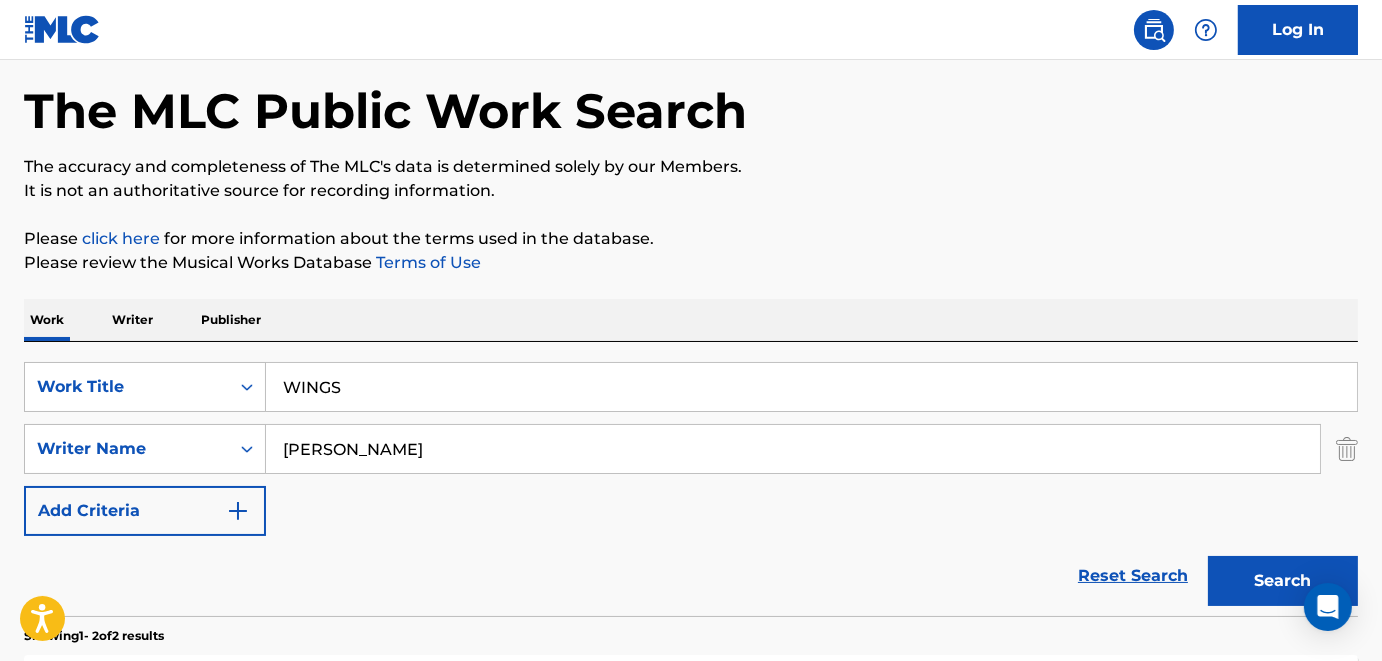 click on "Search" at bounding box center (1283, 581) 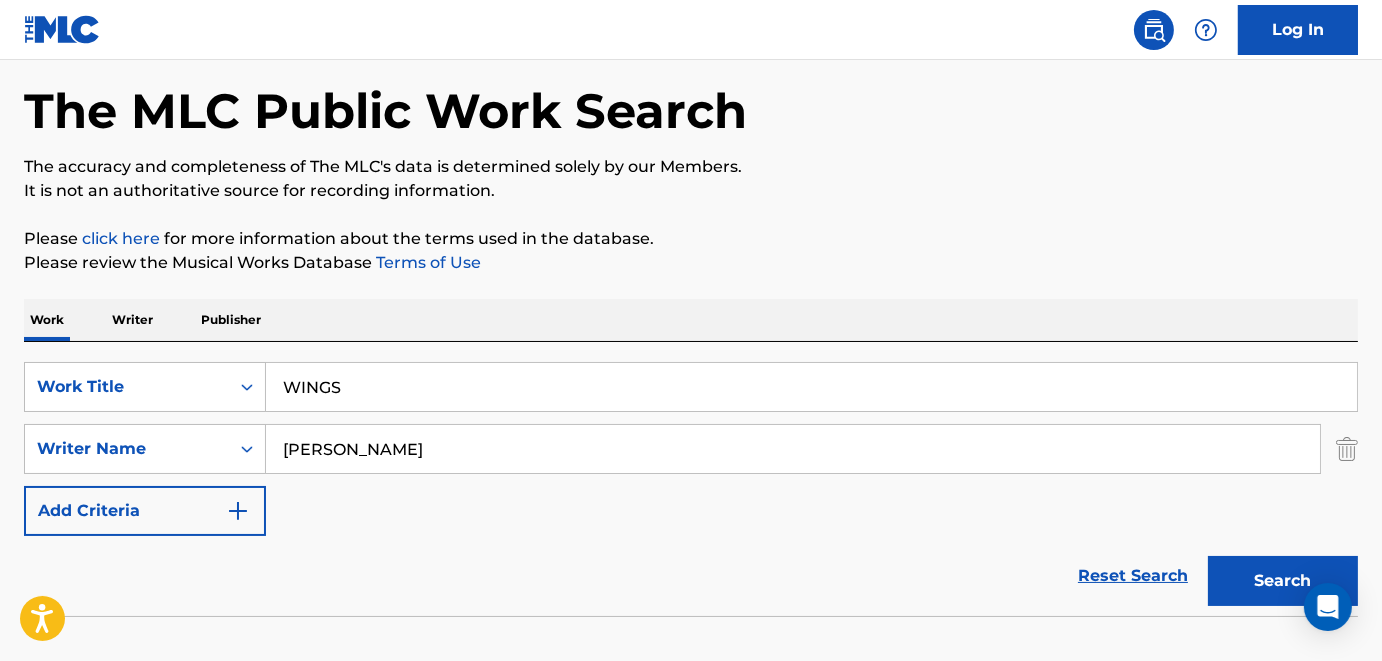scroll, scrollTop: 207, scrollLeft: 0, axis: vertical 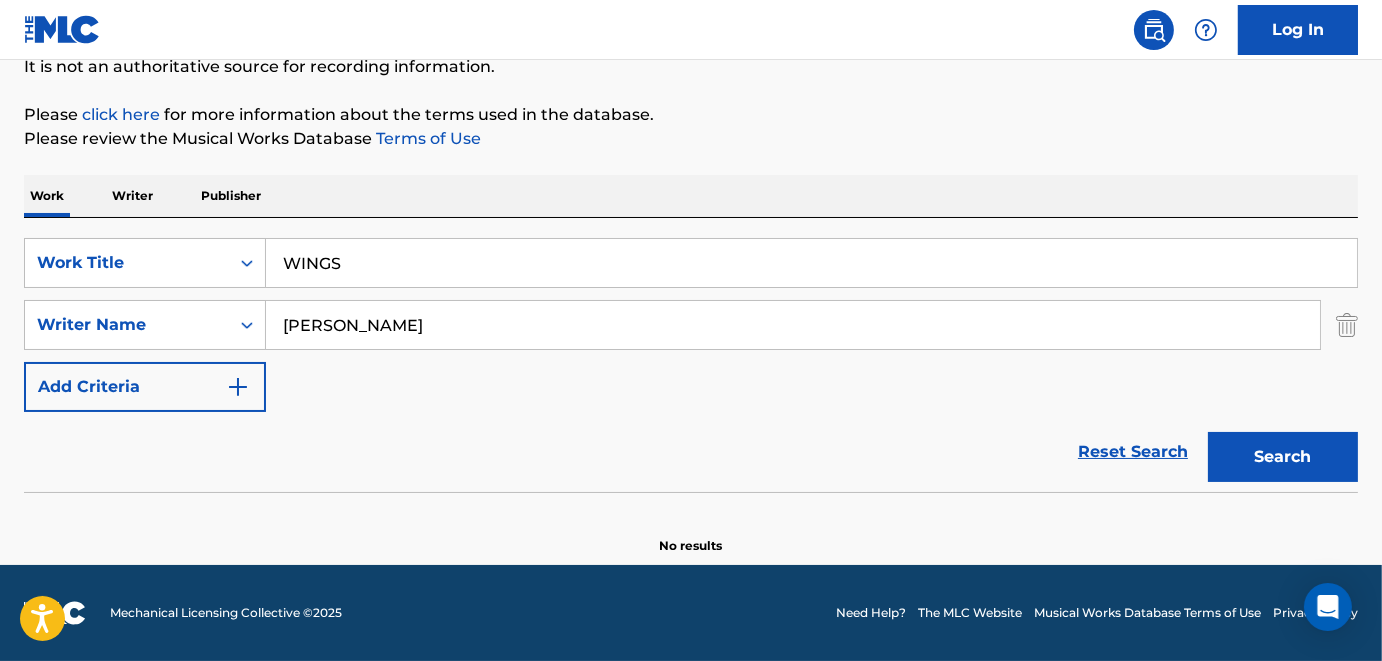 click on "[PERSON_NAME]" at bounding box center [793, 325] 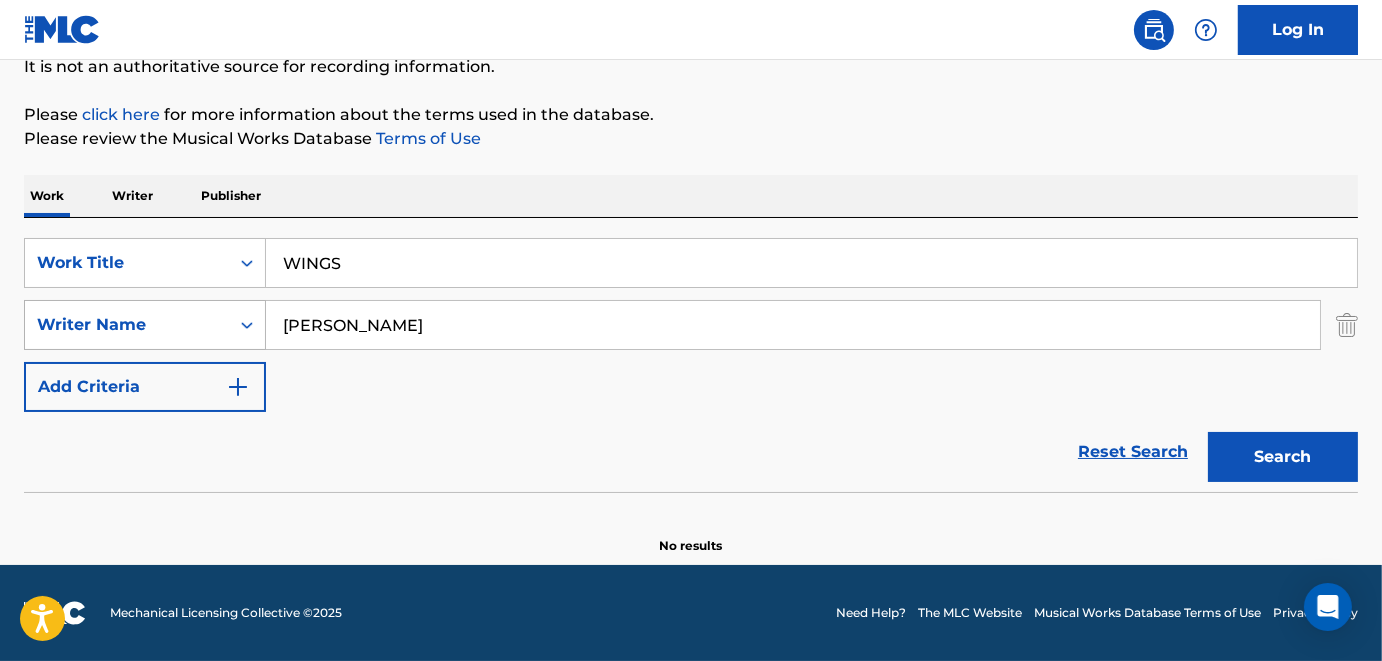 drag, startPoint x: 293, startPoint y: 330, endPoint x: 115, endPoint y: 326, distance: 178.04494 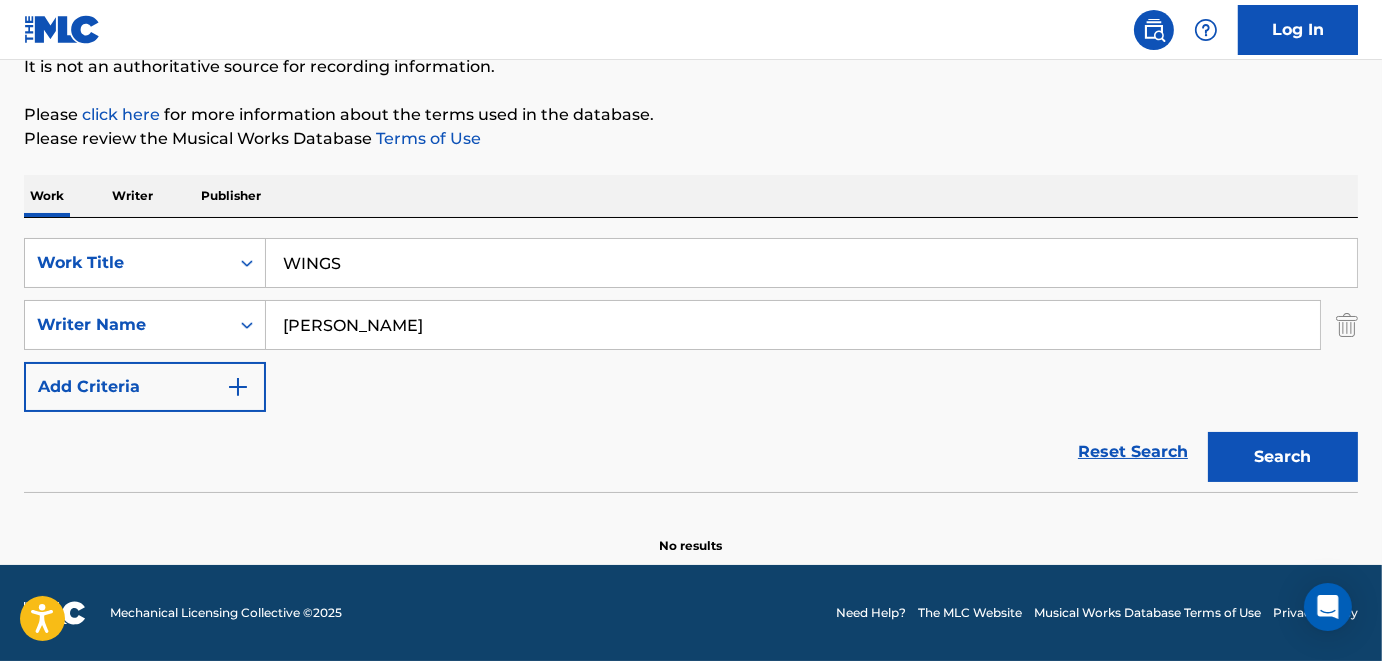 paste on "[PERSON_NAME]" 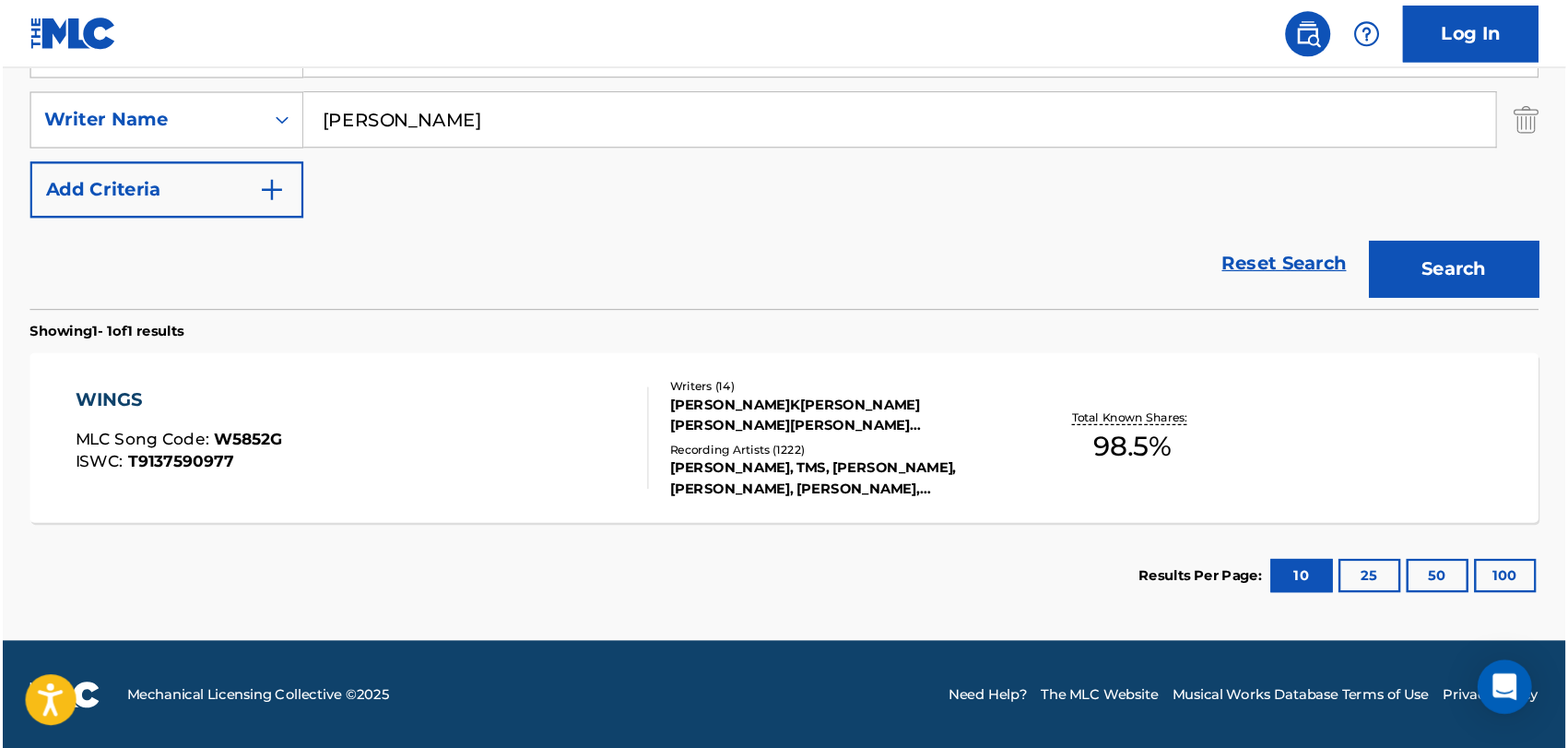 scroll, scrollTop: 255, scrollLeft: 0, axis: vertical 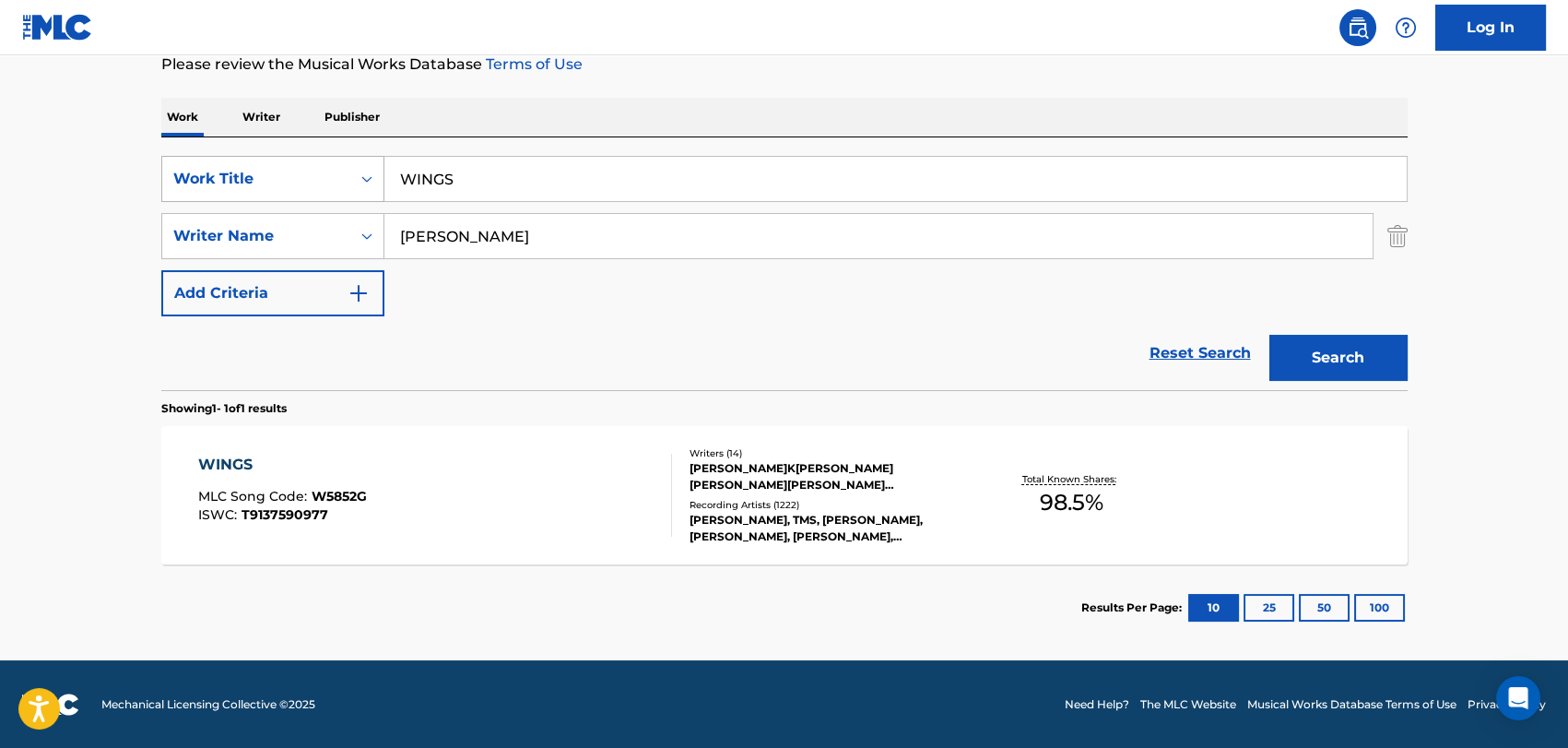drag, startPoint x: 488, startPoint y: 170, endPoint x: 273, endPoint y: 176, distance: 215.0837 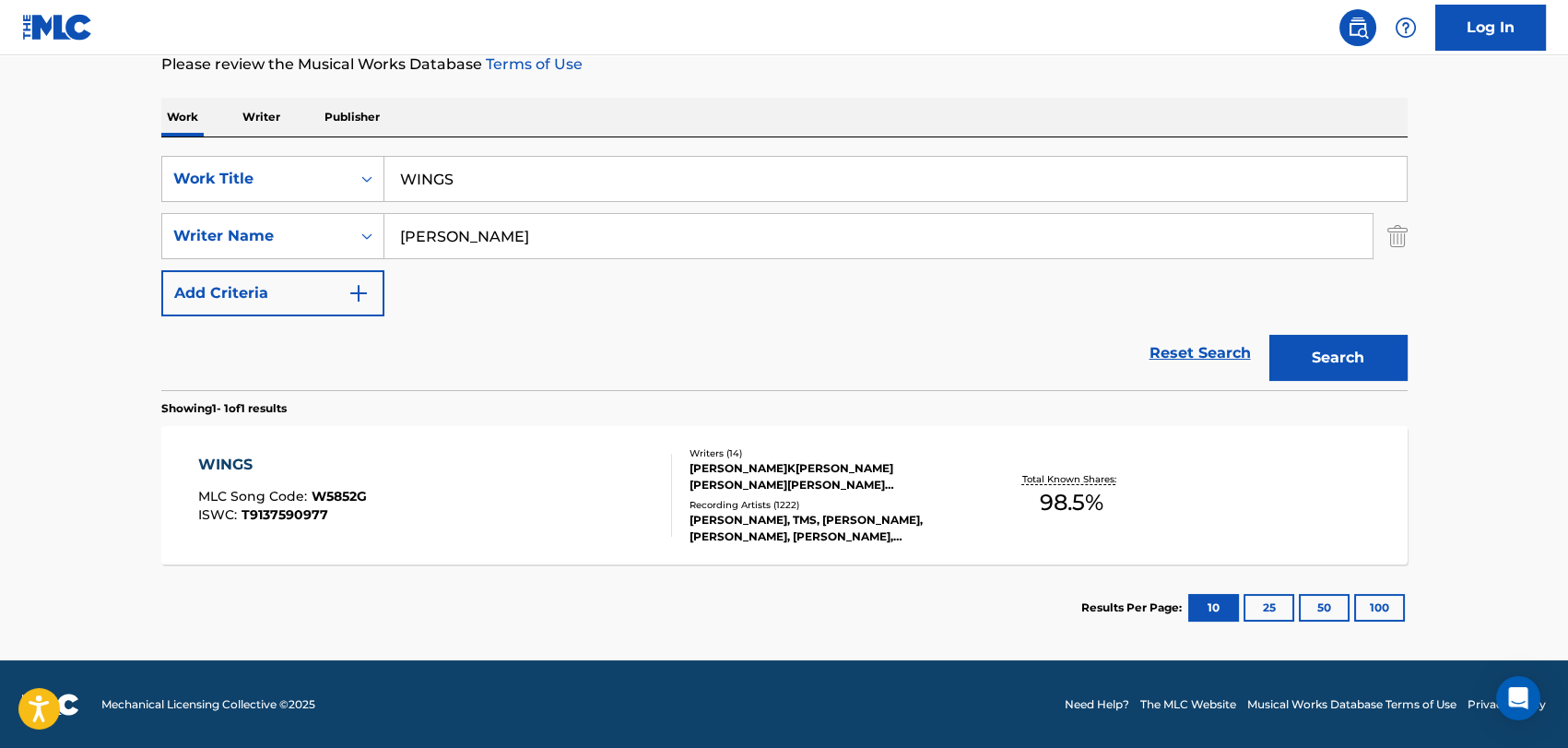 paste on "BUY U A DRANK" 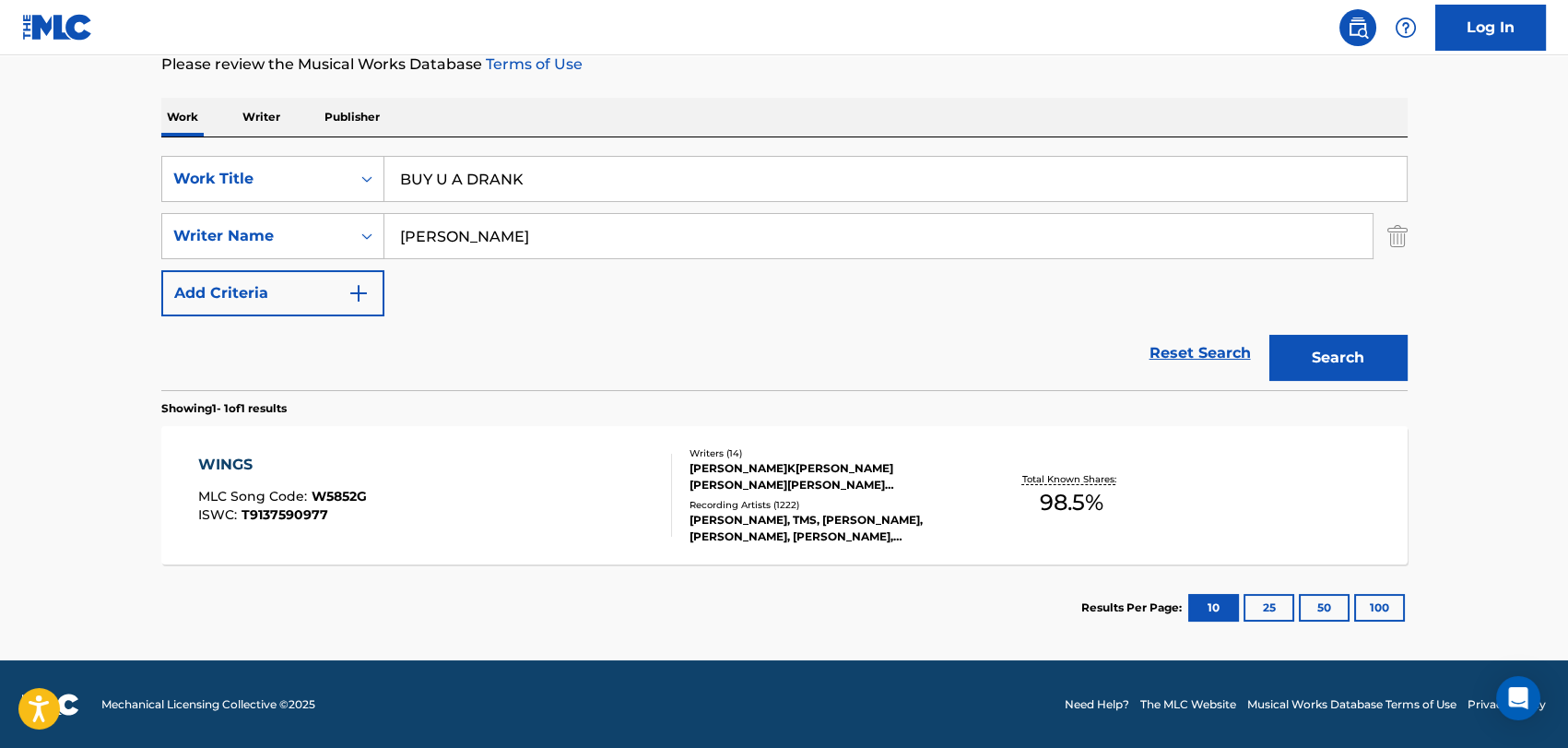type on "BUY U A DRANK" 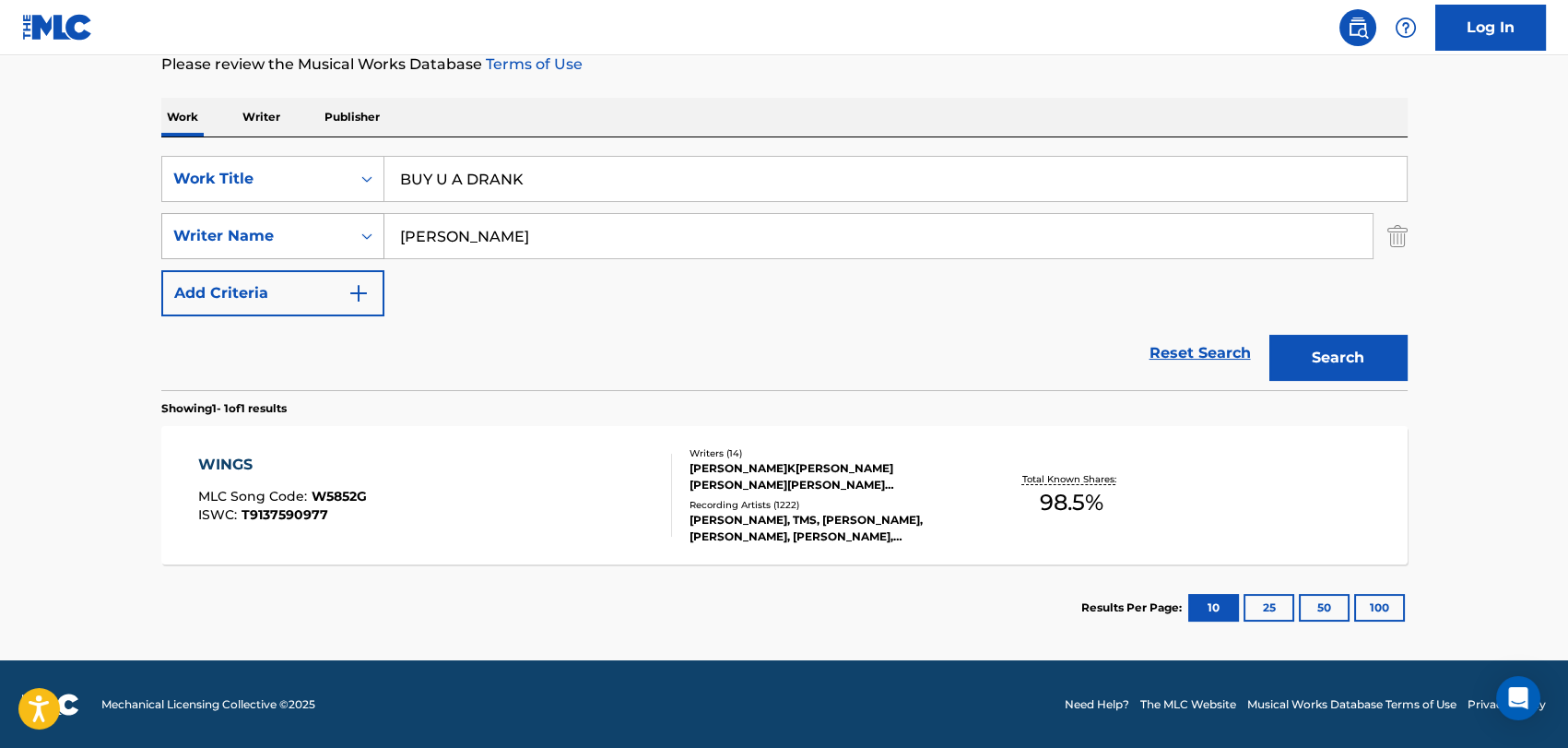 drag, startPoint x: 511, startPoint y: 242, endPoint x: 228, endPoint y: 224, distance: 283.57186 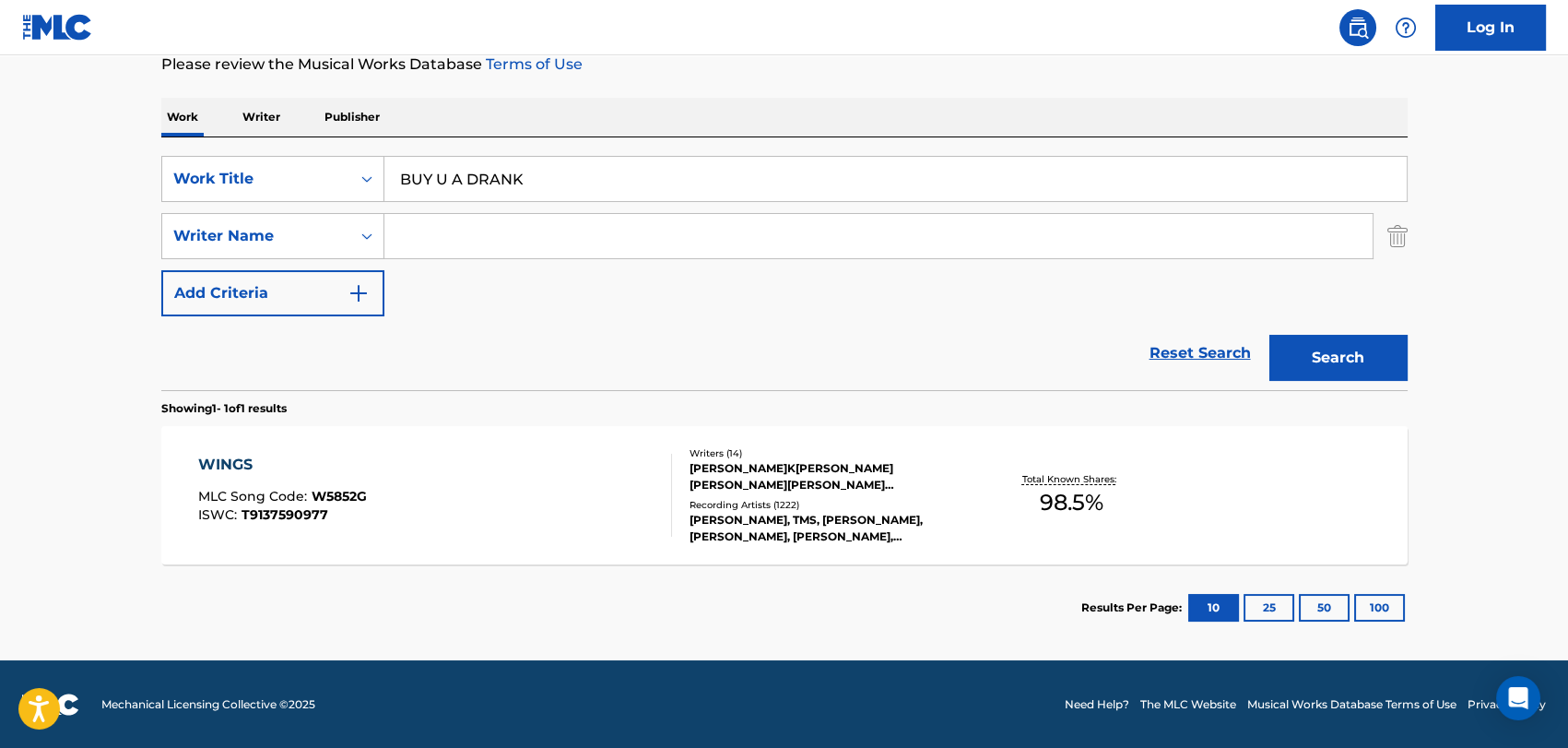 paste on "[PERSON_NAME]" 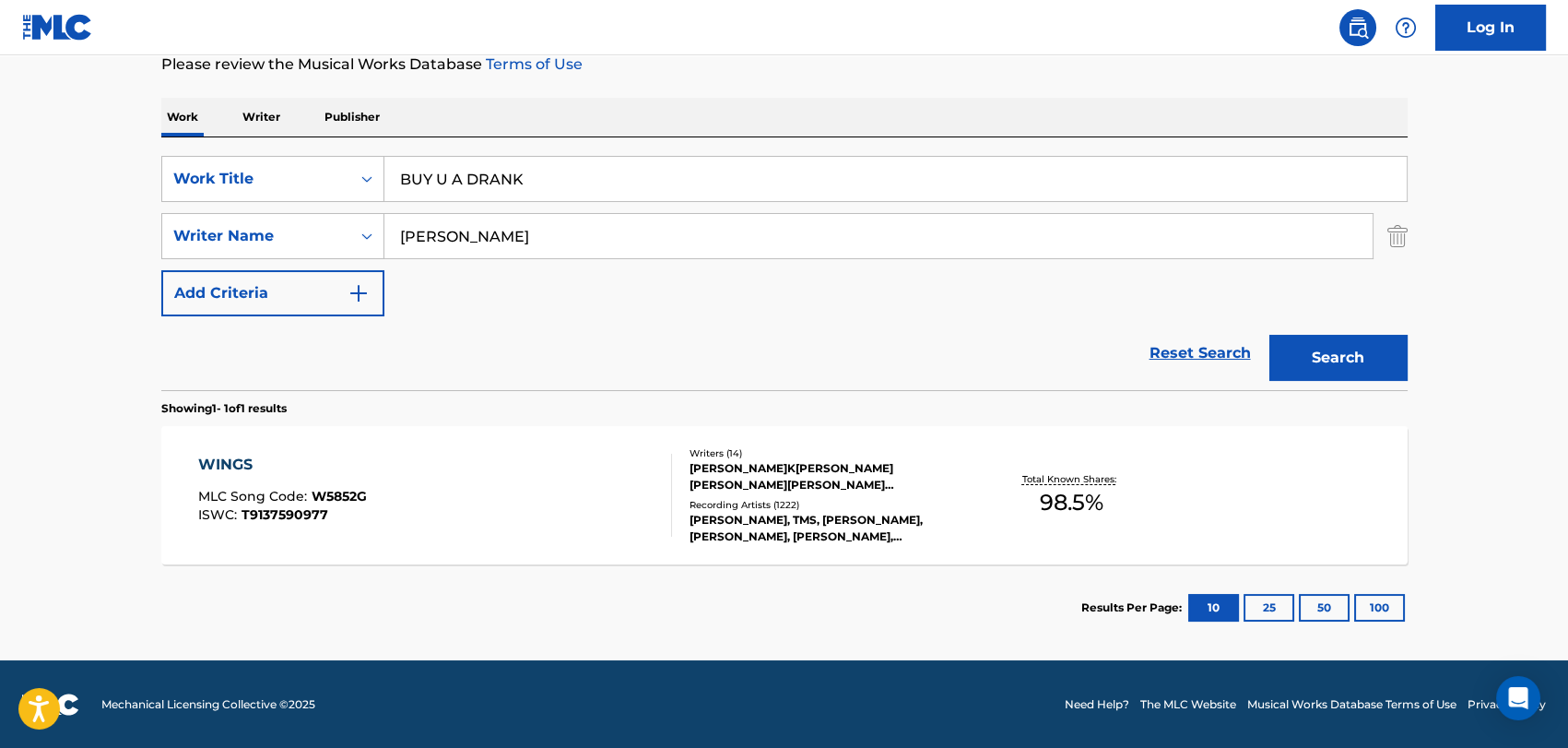 type on "[PERSON_NAME]" 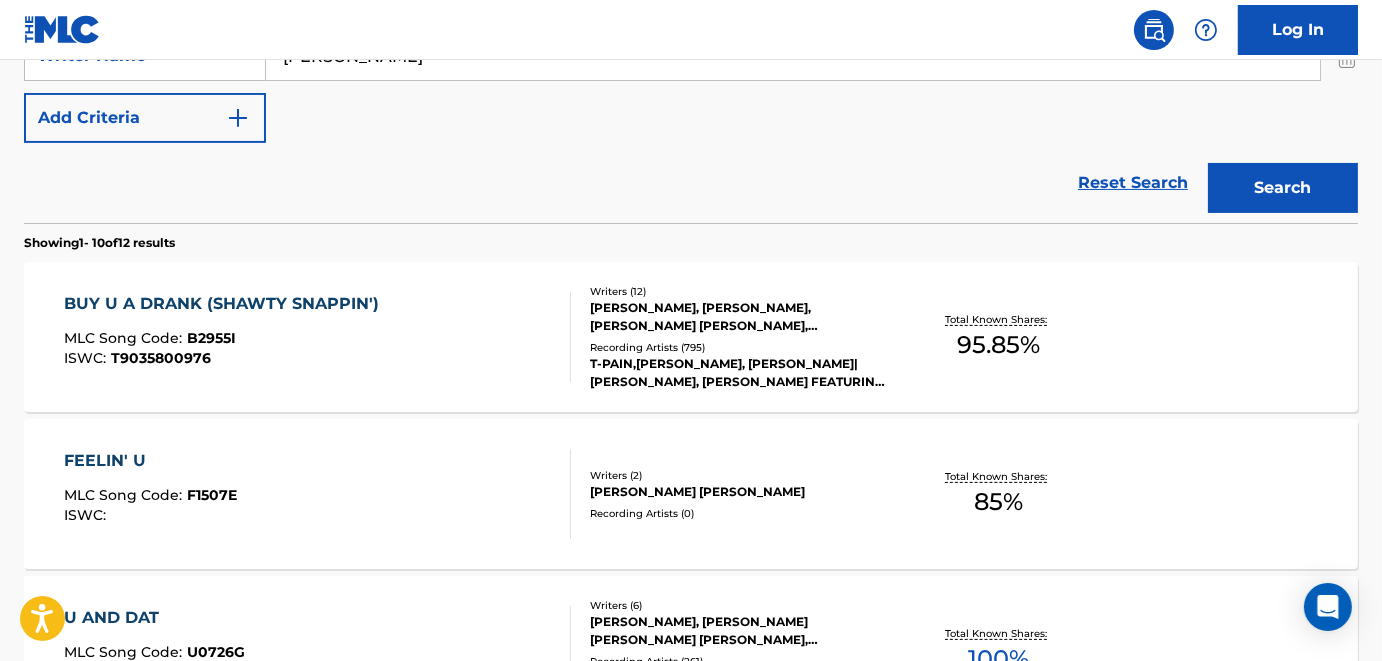 scroll, scrollTop: 176, scrollLeft: 0, axis: vertical 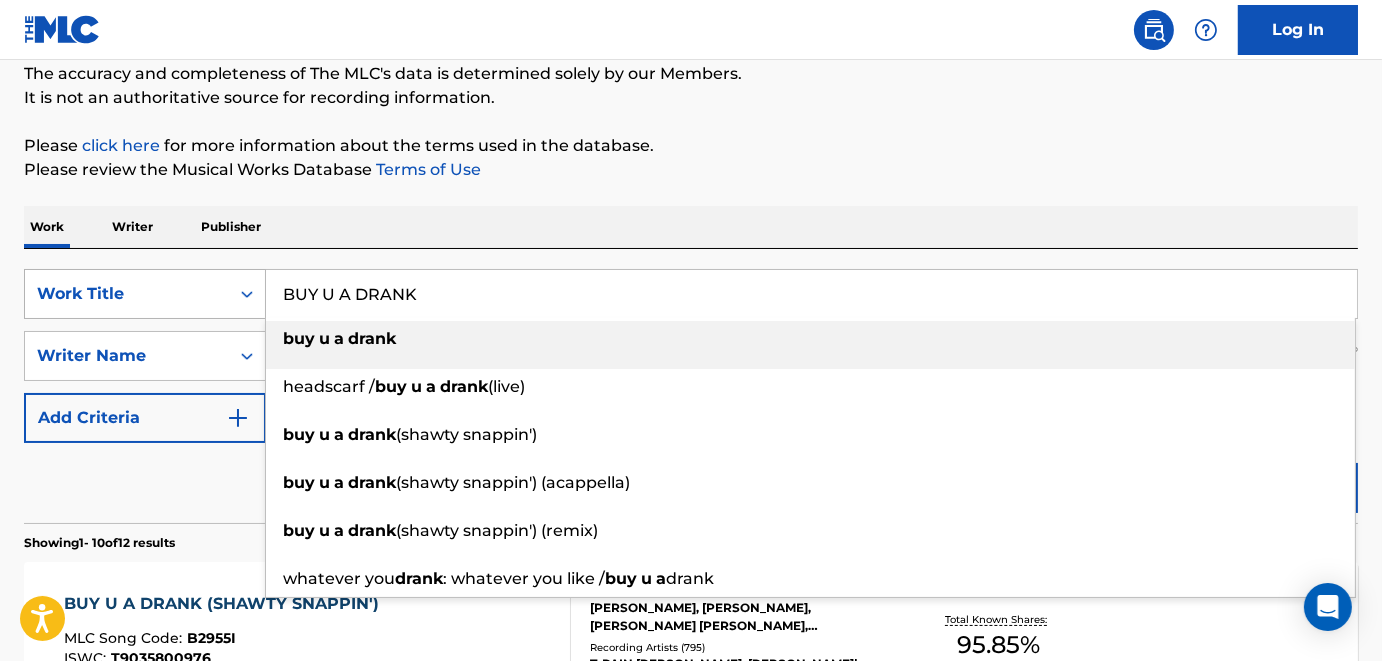 drag, startPoint x: 441, startPoint y: 281, endPoint x: 199, endPoint y: 282, distance: 242.00206 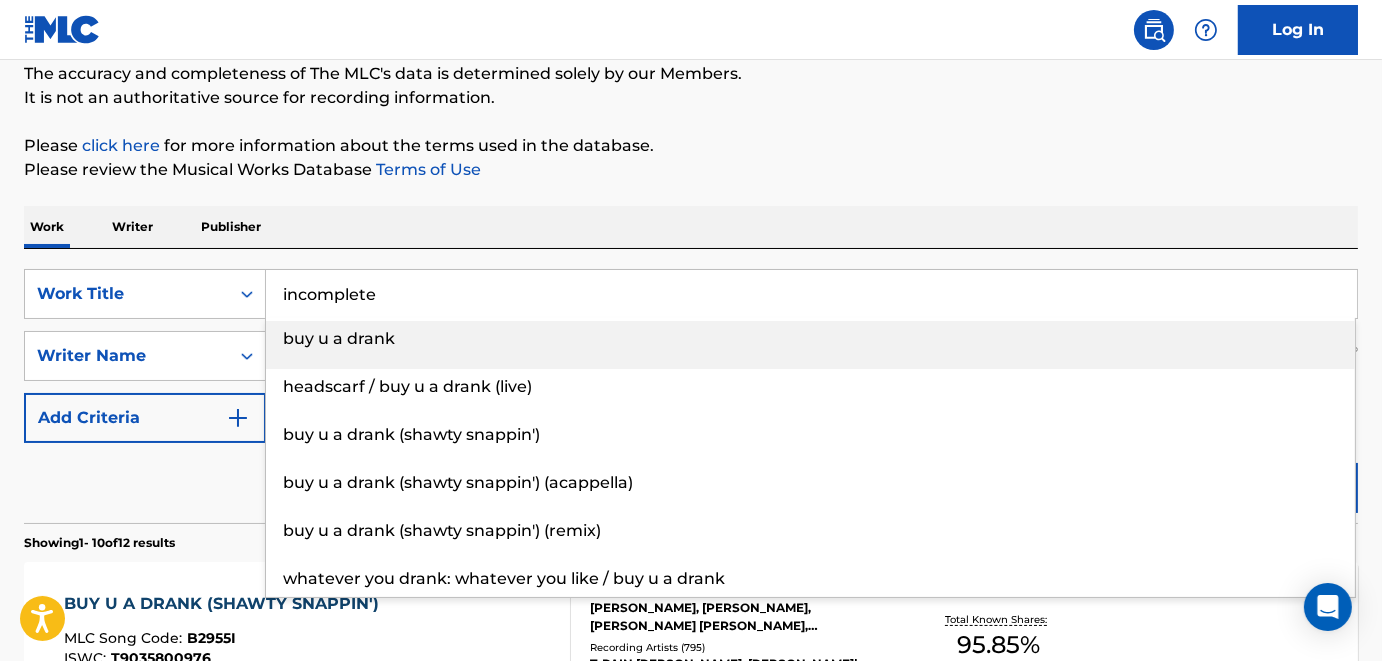 type on "incomplete" 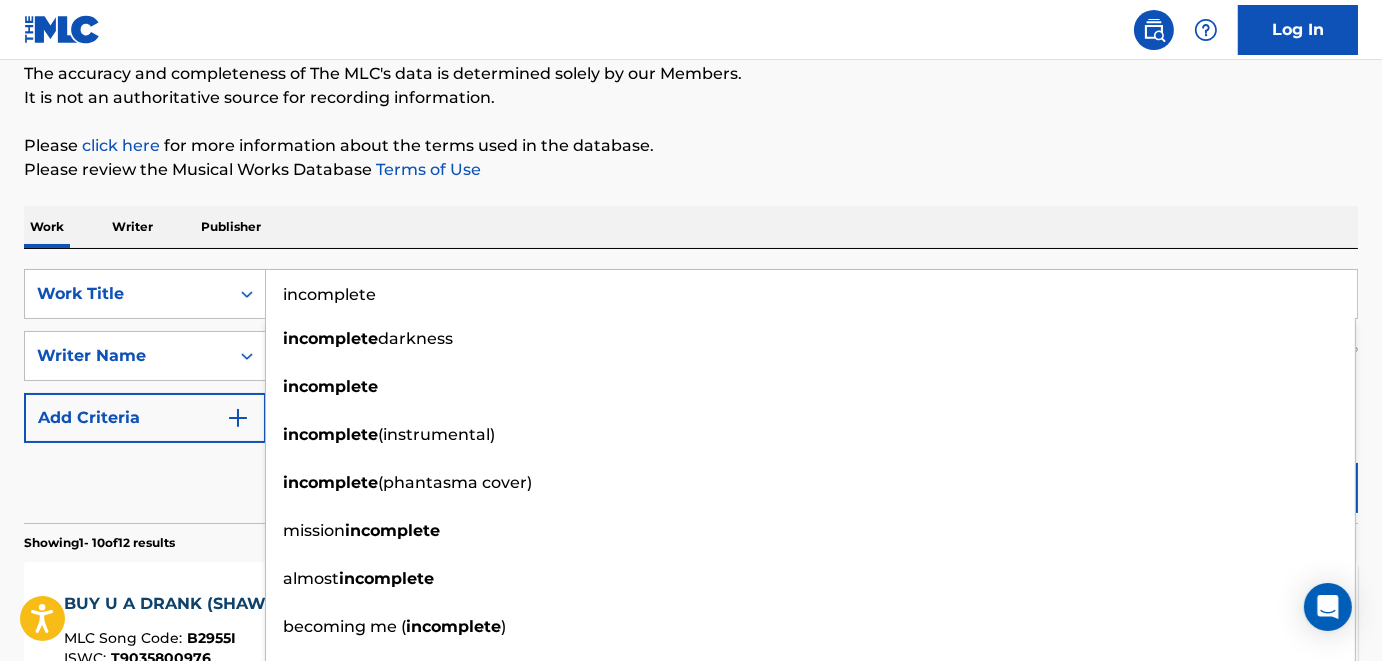 click on "The MLC Public Work Search The accuracy and completeness of The MLC's data is determined solely by our Members. It is not an authoritative source for recording information. Please   click here   for more information about the terms used in the database. Please review the Musical Works Database   Terms of Use Work Writer Publisher SearchWithCriteria3afff802-5d31-45f4-abd3-bd398d306ad8 Work Title incomplete incomplete  darkness incomplete incomplete  (instrumental) incomplete  (phantasma cover) mission  incomplete almost  incomplete becoming me ( incomplete ) incomplete ness (1) incomplete  heart you  incomplete  me SearchWithCriteriae2a40ead-2438-4e64-84c1-a85394aceaad Writer Name [PERSON_NAME] Add Criteria Reset Search Search Showing  1  -   10  of  12   results   BUY U A DRANK (SHAWTY SNAPPIN') MLC Song Code : B2955I ISWC : T9035800976 Writers ( 12 ) Recording Artists ( 795 ) [PERSON_NAME],[PERSON_NAME], [PERSON_NAME]-PAIN|[PERSON_NAME], [PERSON_NAME]-PAIN FEATURING [PERSON_NAME] Total Known Shares: 95.85 % FEELIN' U MLC Song Code : F1507E :" at bounding box center (691, 1081) 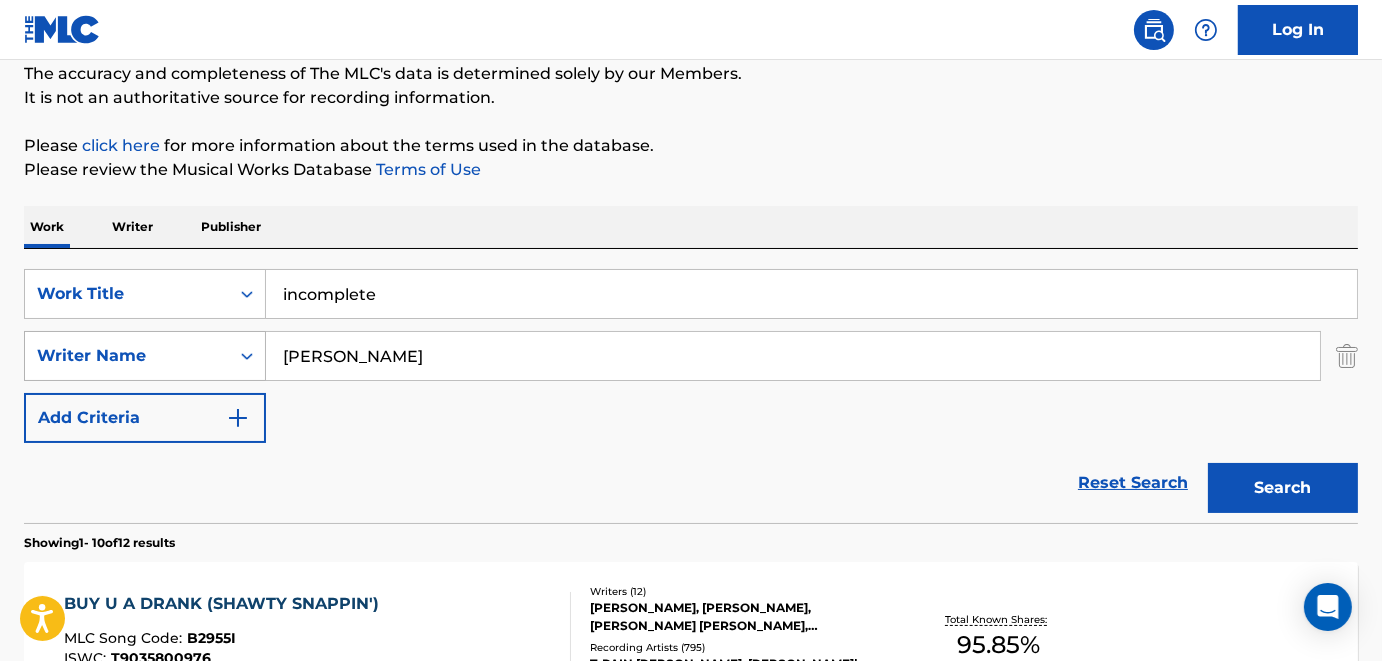 drag, startPoint x: 418, startPoint y: 349, endPoint x: 174, endPoint y: 346, distance: 244.01845 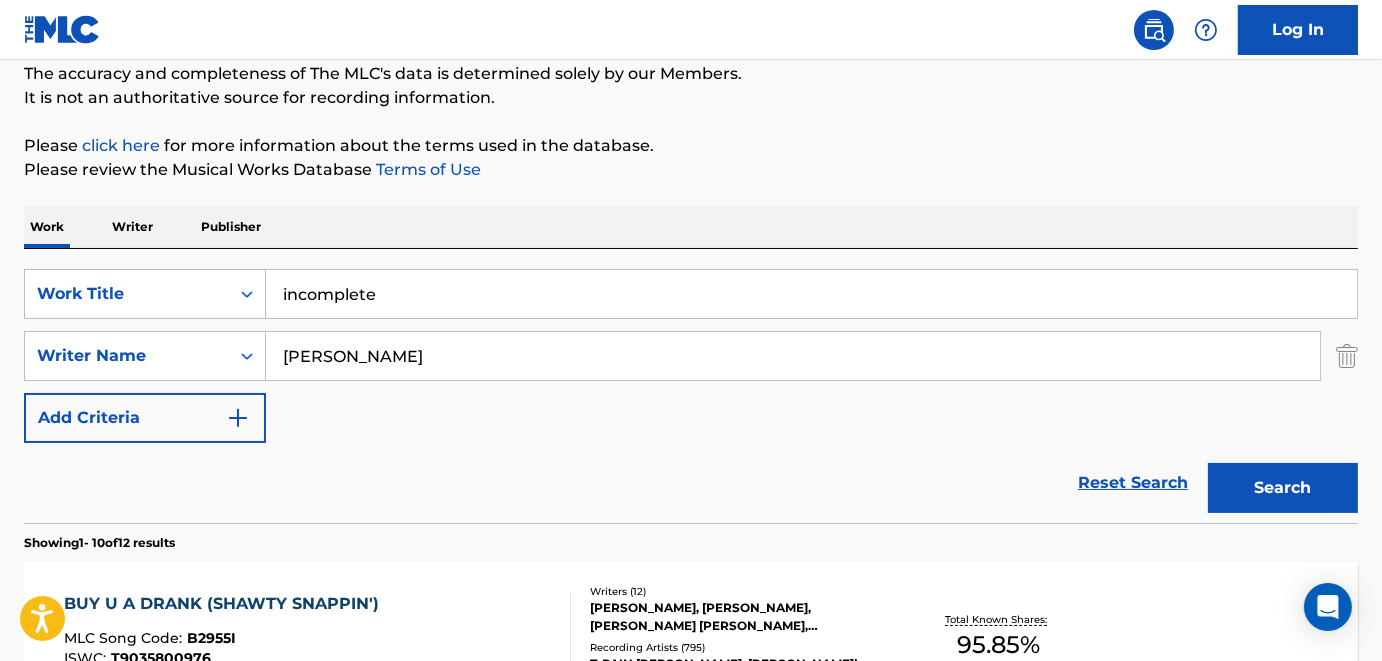 paste on "[PERSON_NAME]" 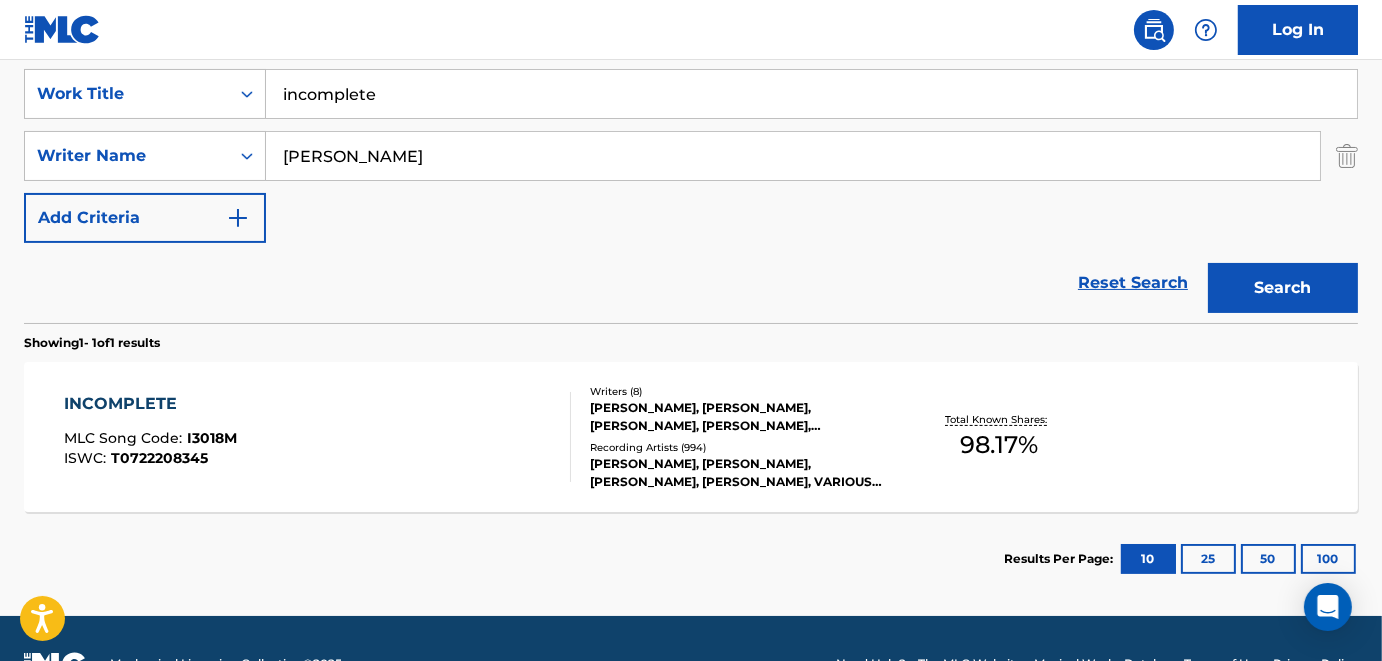 scroll, scrollTop: 276, scrollLeft: 0, axis: vertical 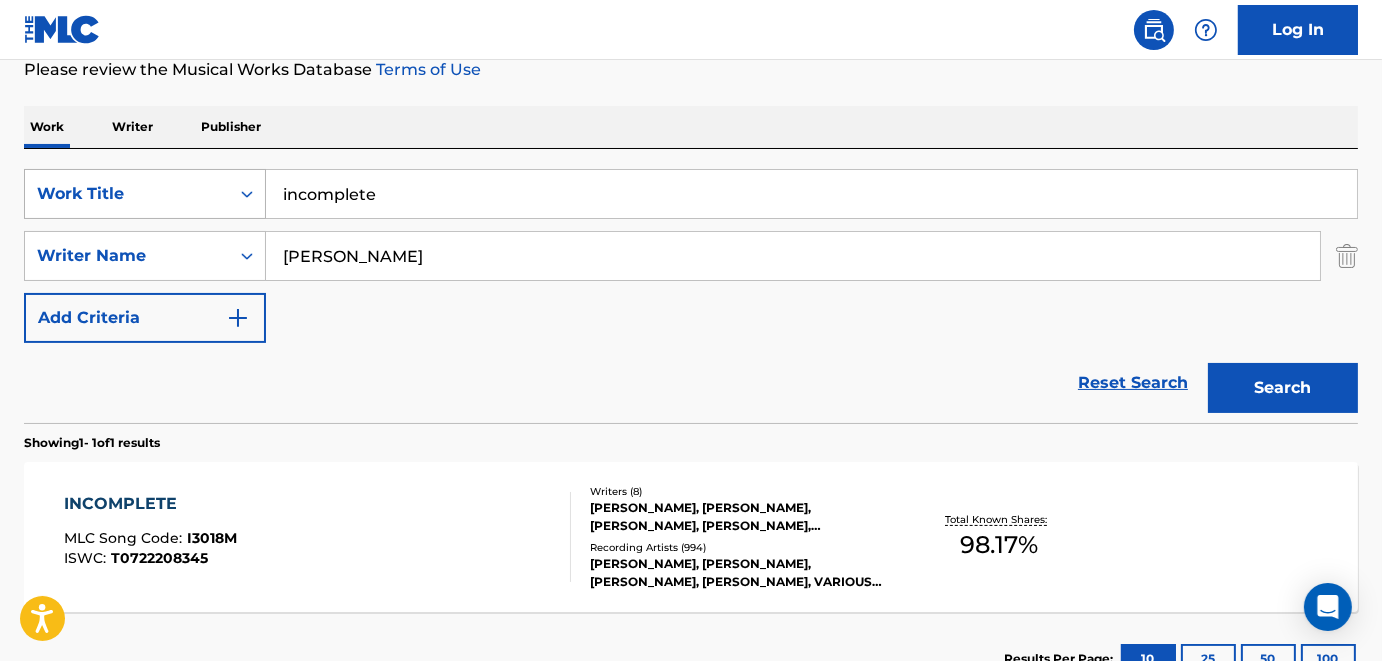 click on "SearchWithCriteria3afff802-5d31-45f4-abd3-bd398d306ad8 Work Title incomplete" at bounding box center (691, 194) 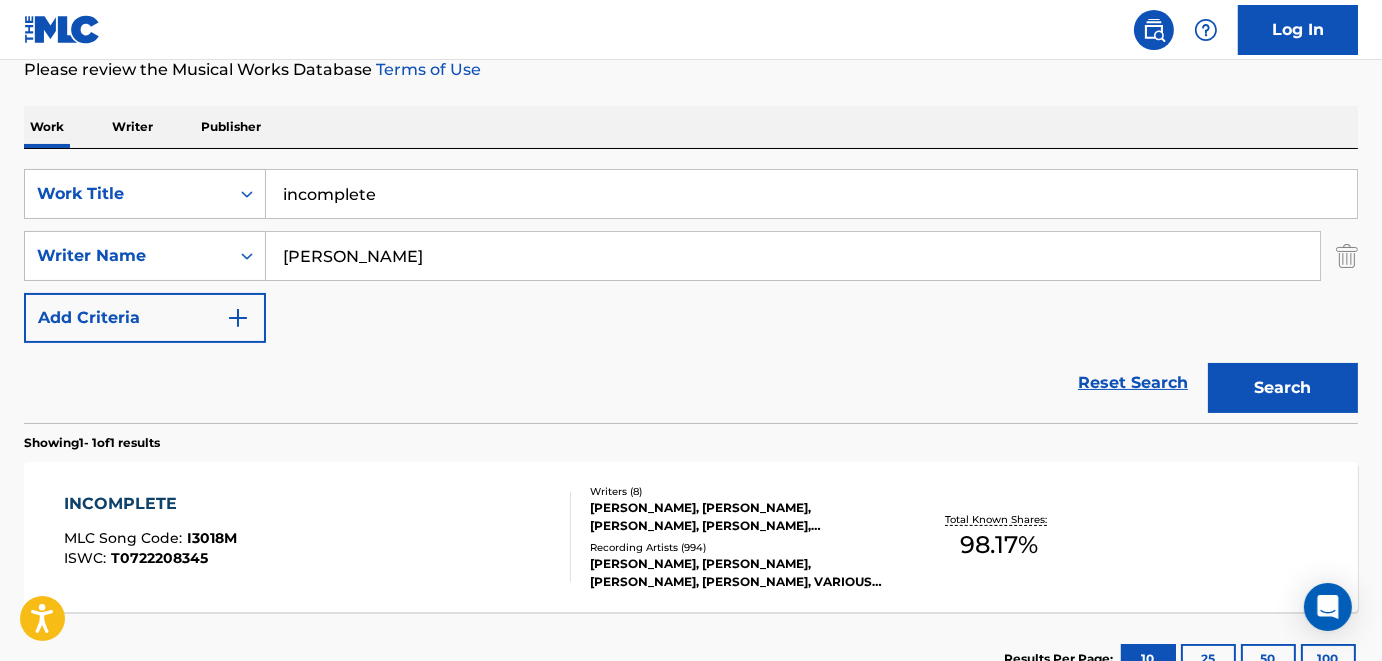 paste on "[PERSON_NAME]" 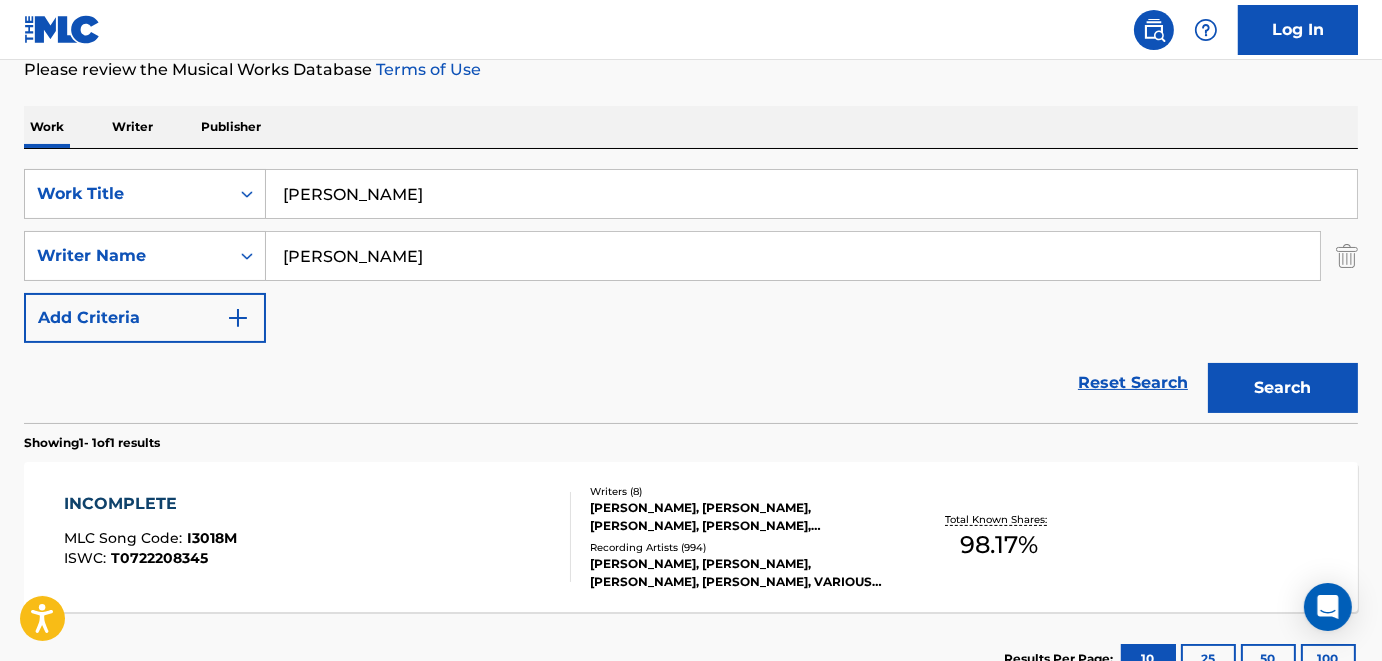 type on "[PERSON_NAME]" 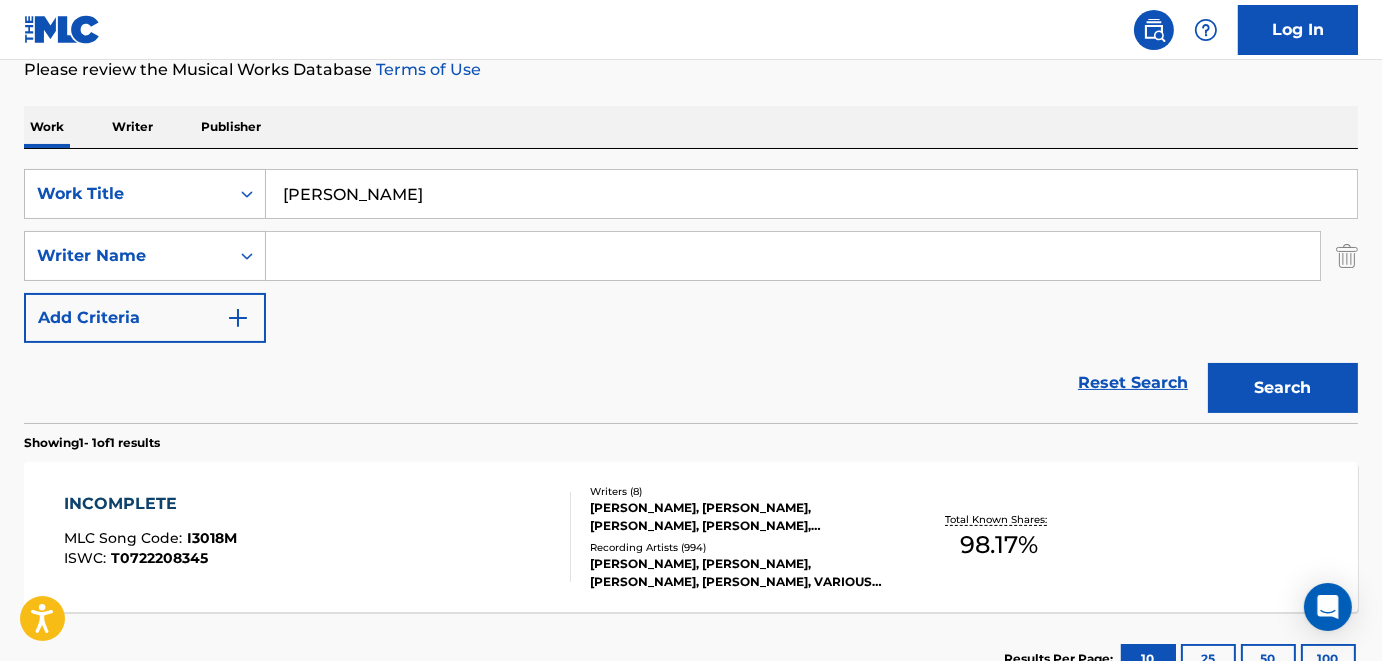 paste on "[PERSON_NAME]" 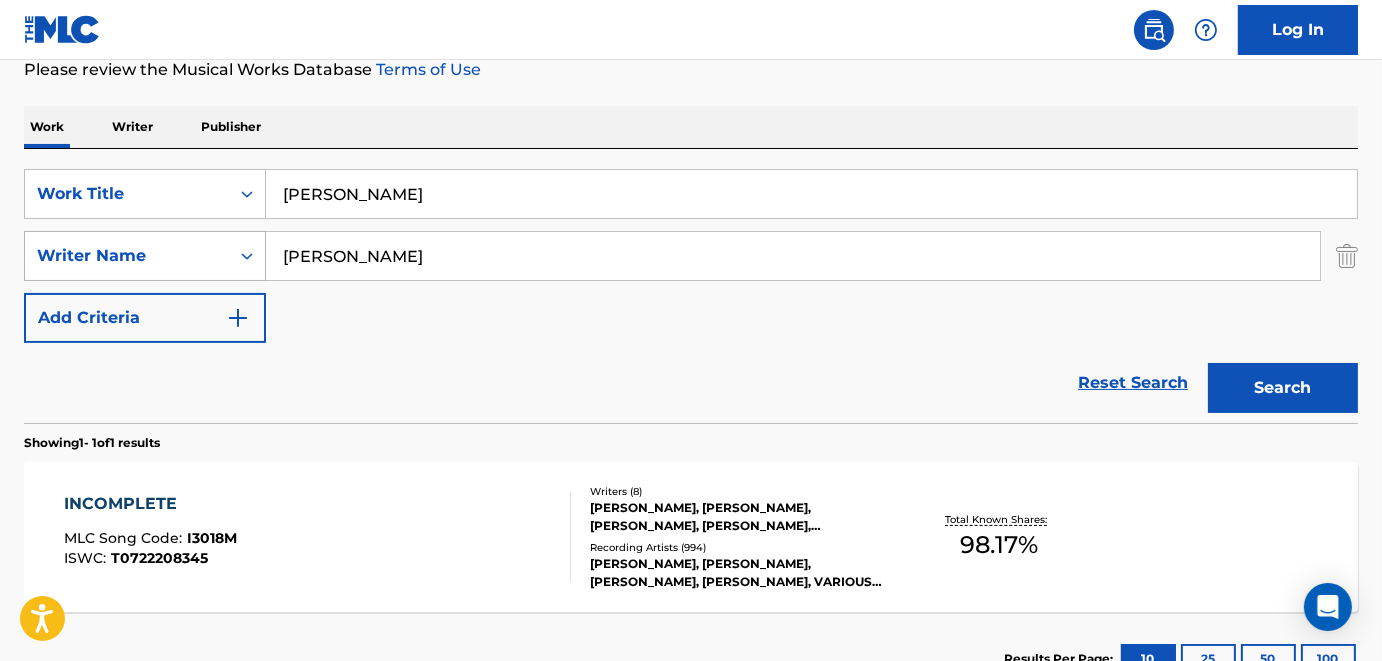 drag, startPoint x: 287, startPoint y: 258, endPoint x: 252, endPoint y: 253, distance: 35.35534 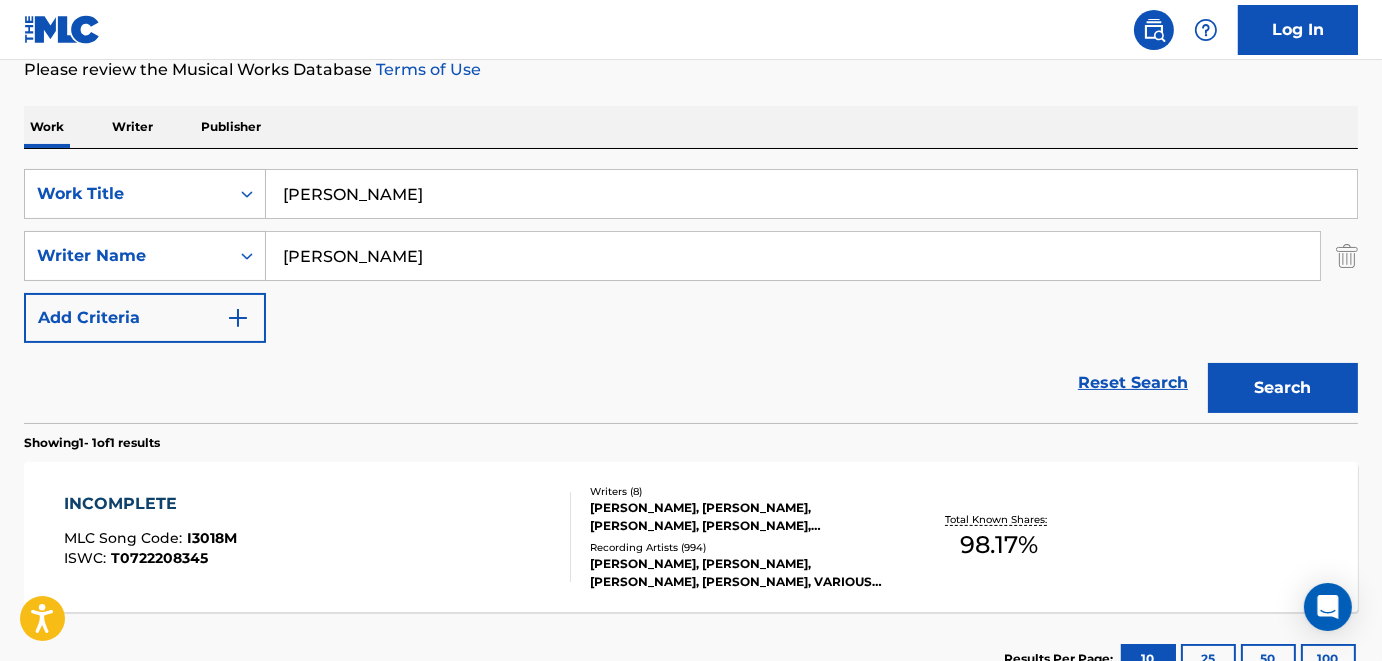 type on "[PERSON_NAME]" 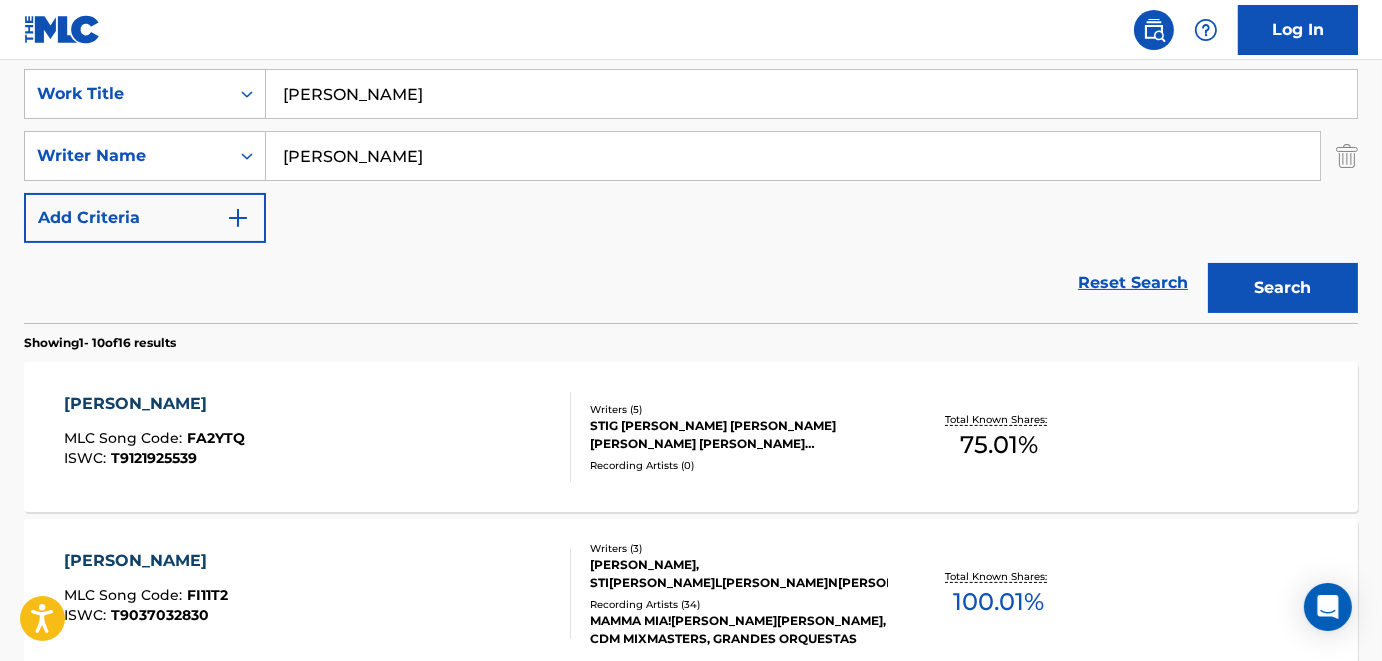 scroll, scrollTop: 476, scrollLeft: 0, axis: vertical 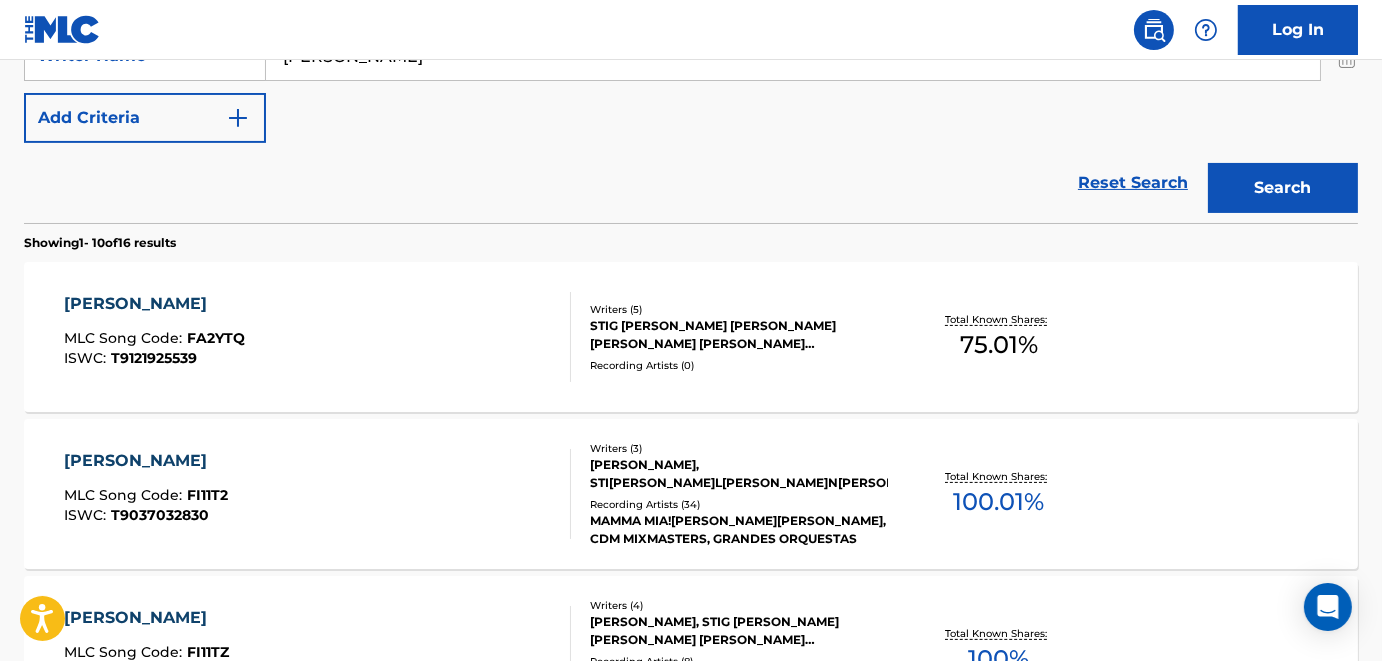 click on "[PERSON_NAME]" at bounding box center (154, 304) 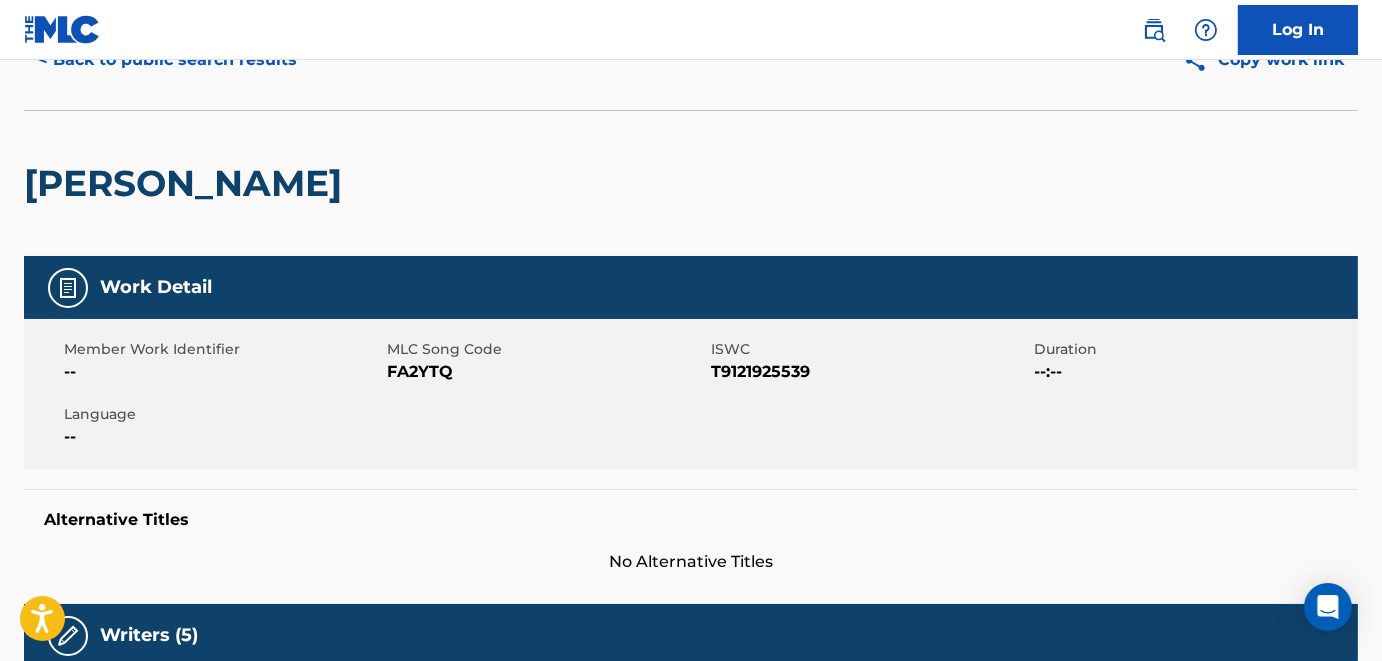 scroll, scrollTop: 0, scrollLeft: 0, axis: both 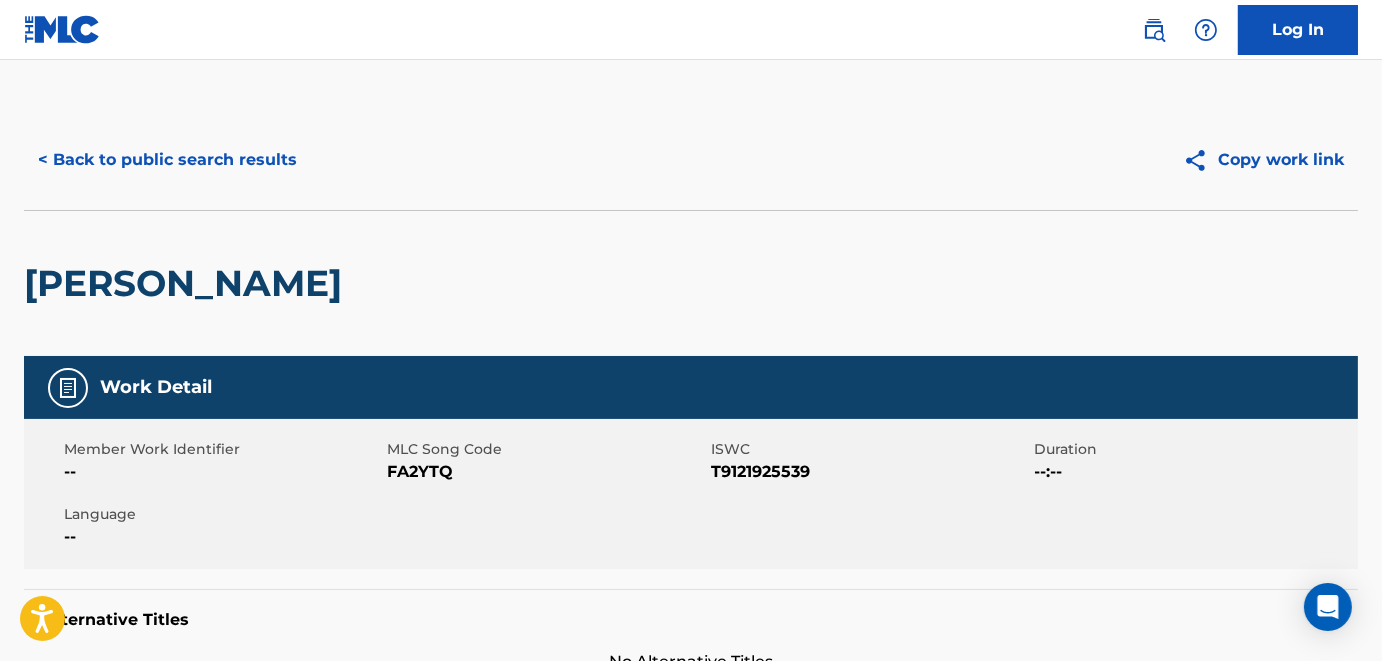 click on "< Back to public search results" at bounding box center [167, 160] 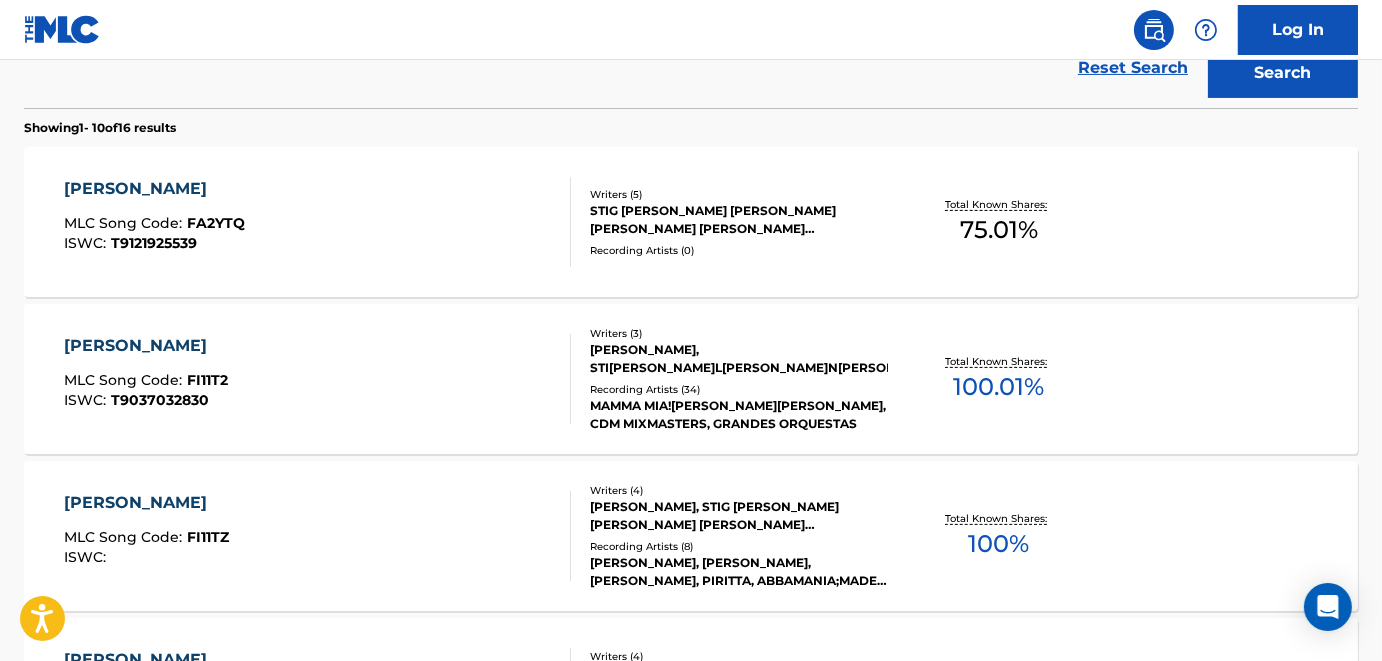 click on "[PERSON_NAME]" at bounding box center [146, 346] 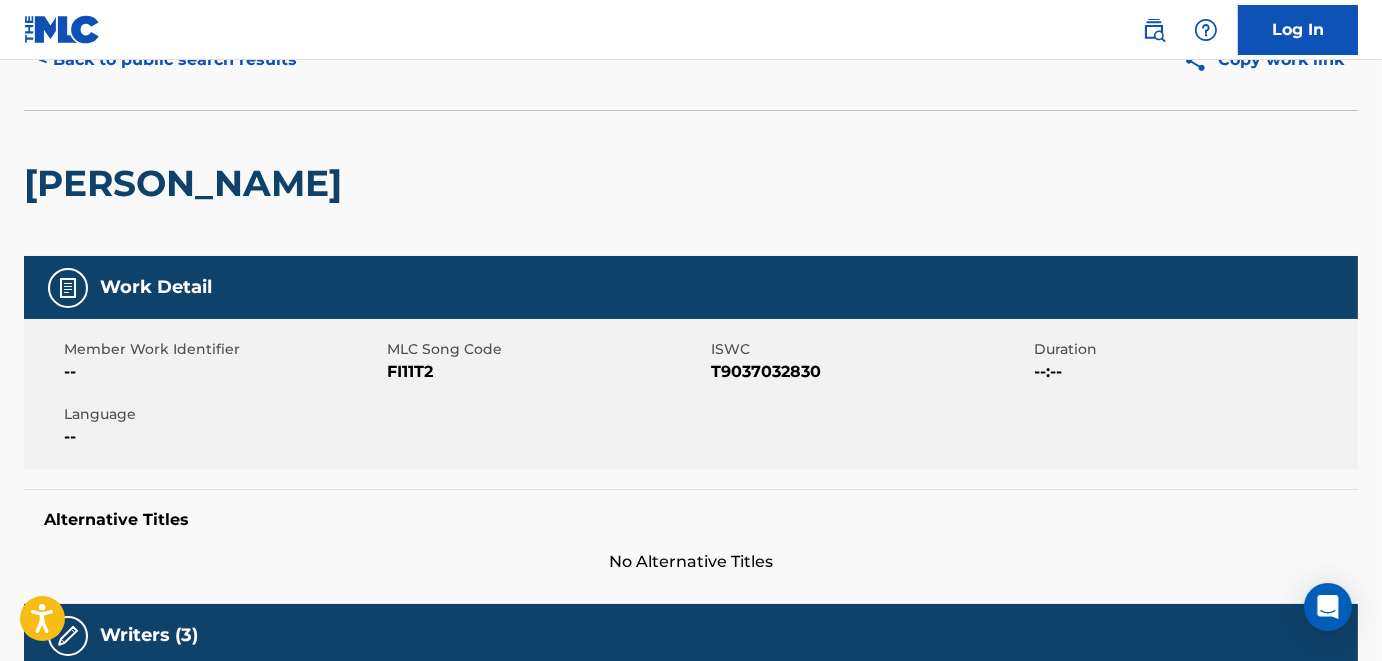 scroll, scrollTop: 0, scrollLeft: 0, axis: both 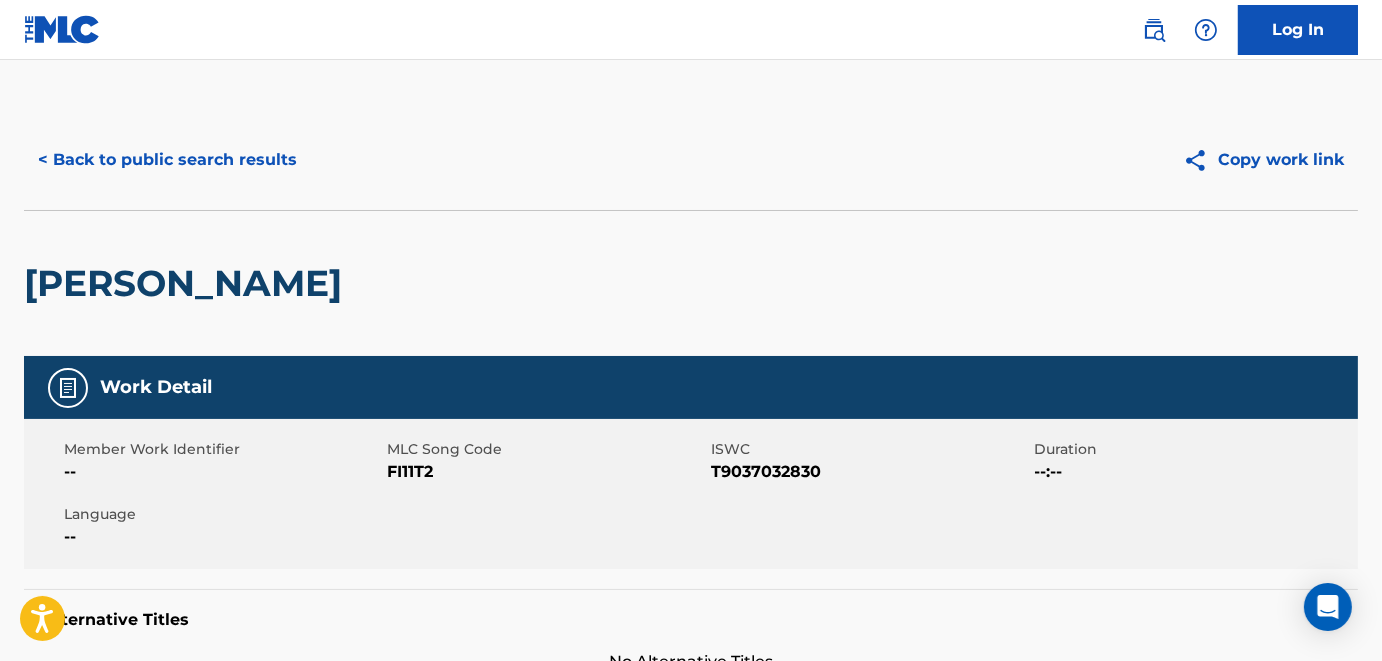 click on "< Back to public search results" at bounding box center (167, 160) 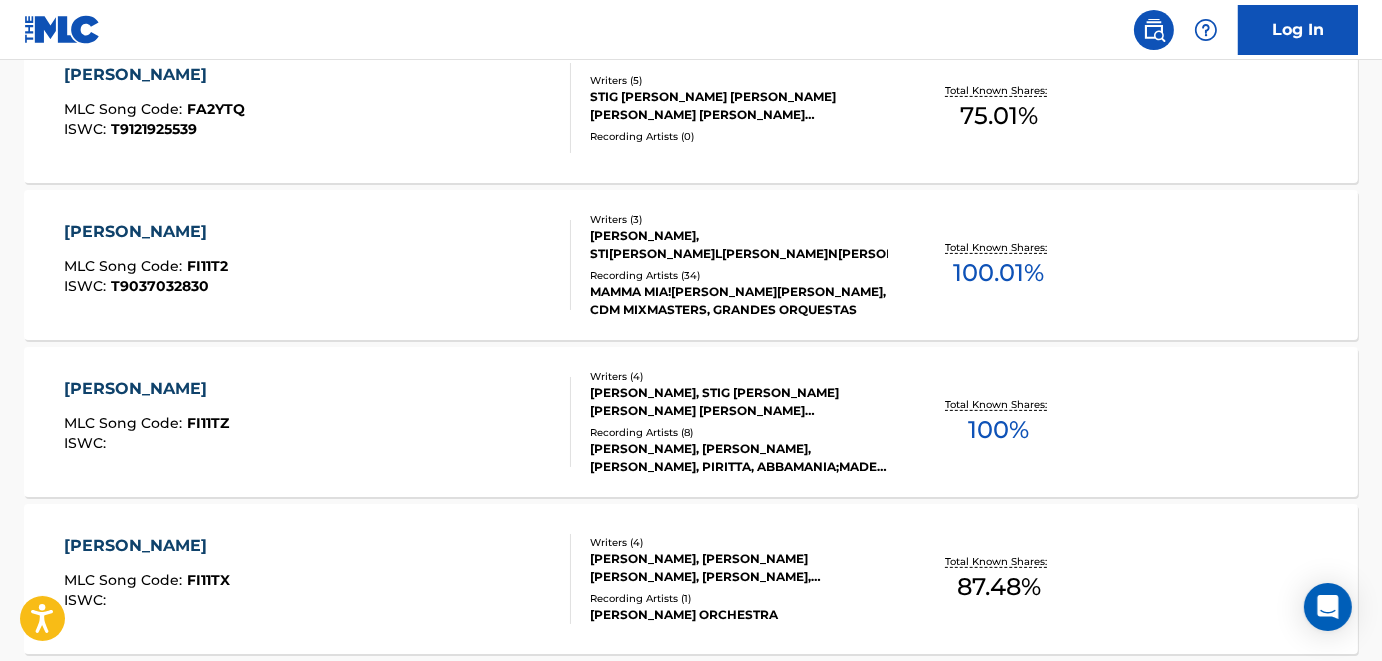 scroll, scrollTop: 0, scrollLeft: 0, axis: both 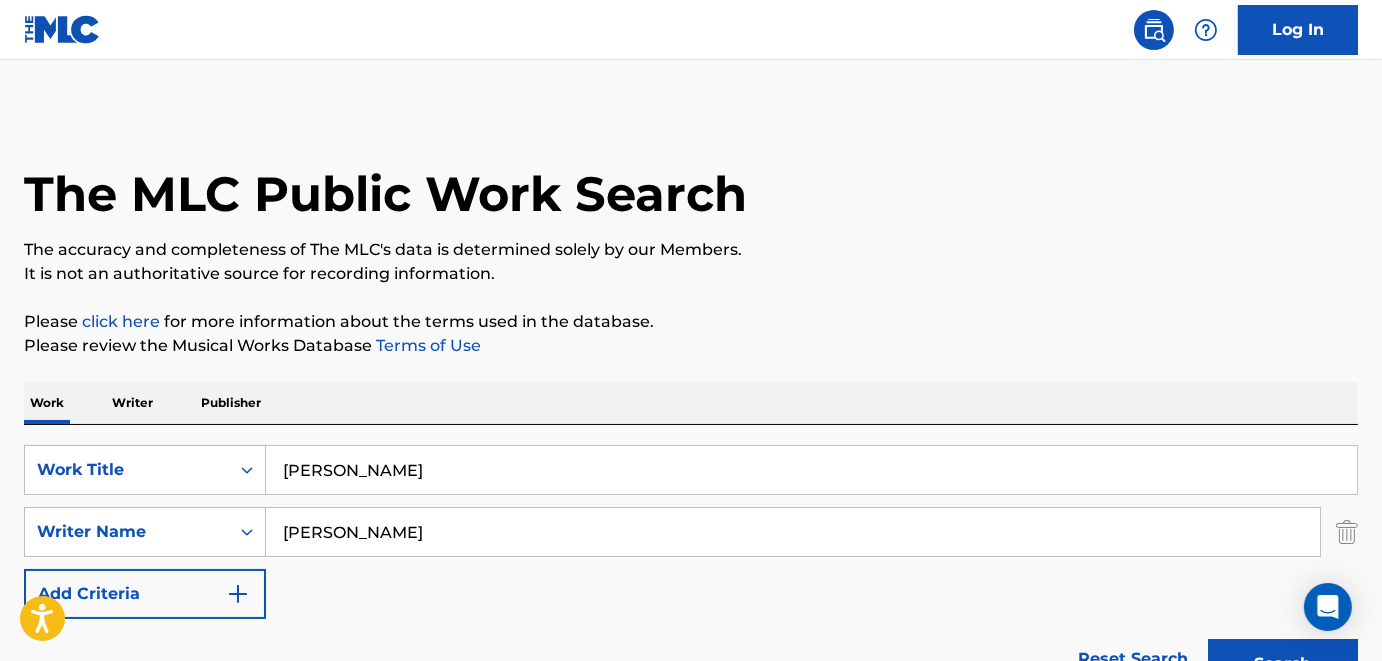 drag, startPoint x: 407, startPoint y: 471, endPoint x: -9, endPoint y: 444, distance: 416.87527 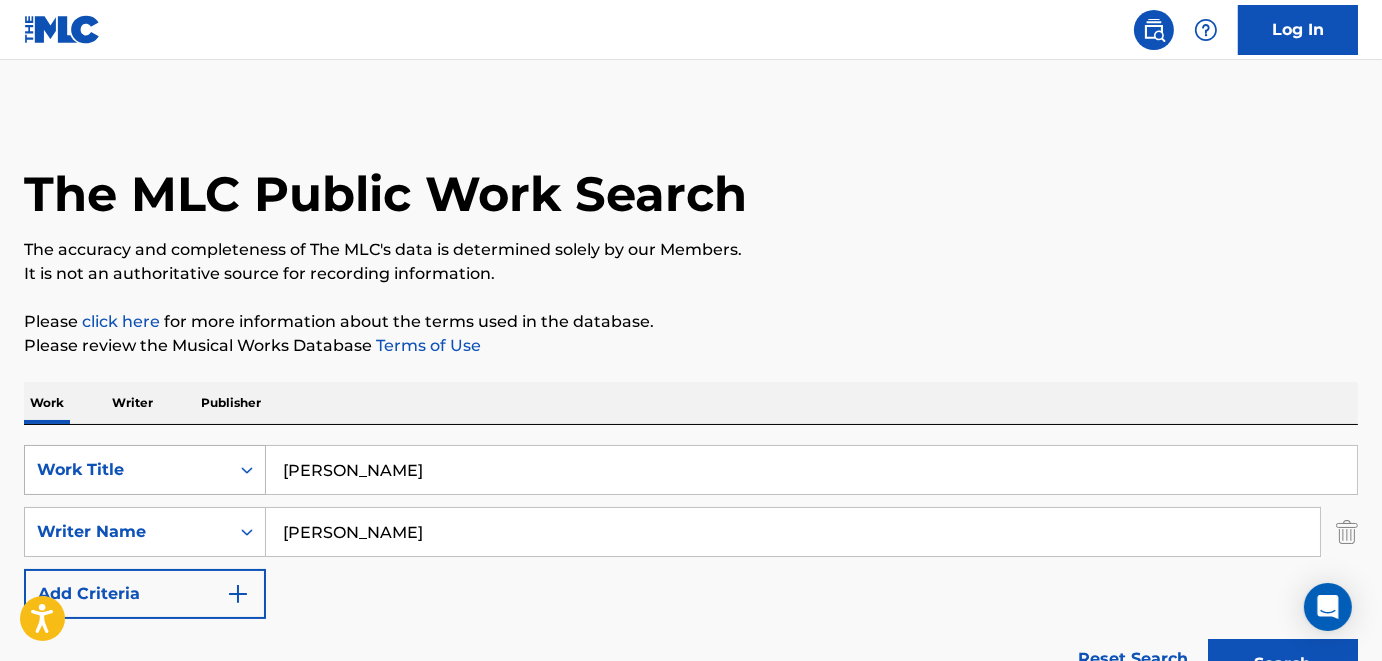 paste on "LIKE I'M GONNA LOSE YOU FEAT.[PERSON_NAME]" 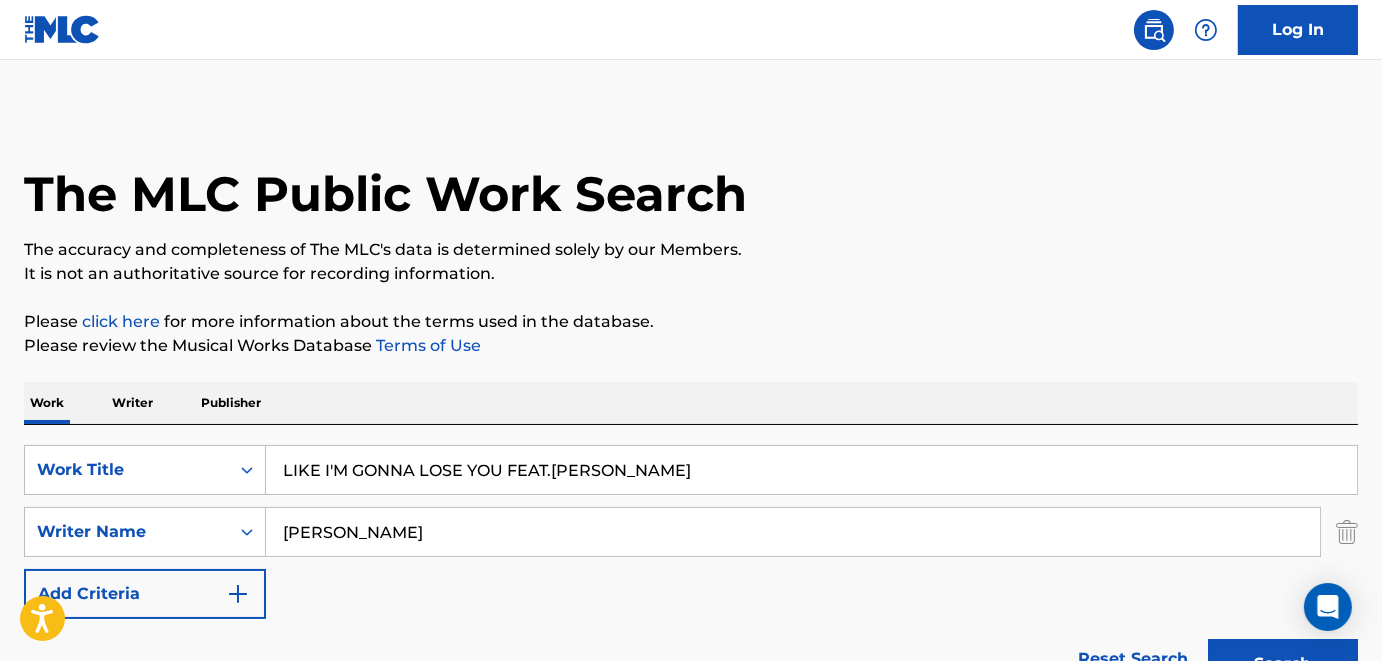 drag, startPoint x: 503, startPoint y: 468, endPoint x: 792, endPoint y: 472, distance: 289.02768 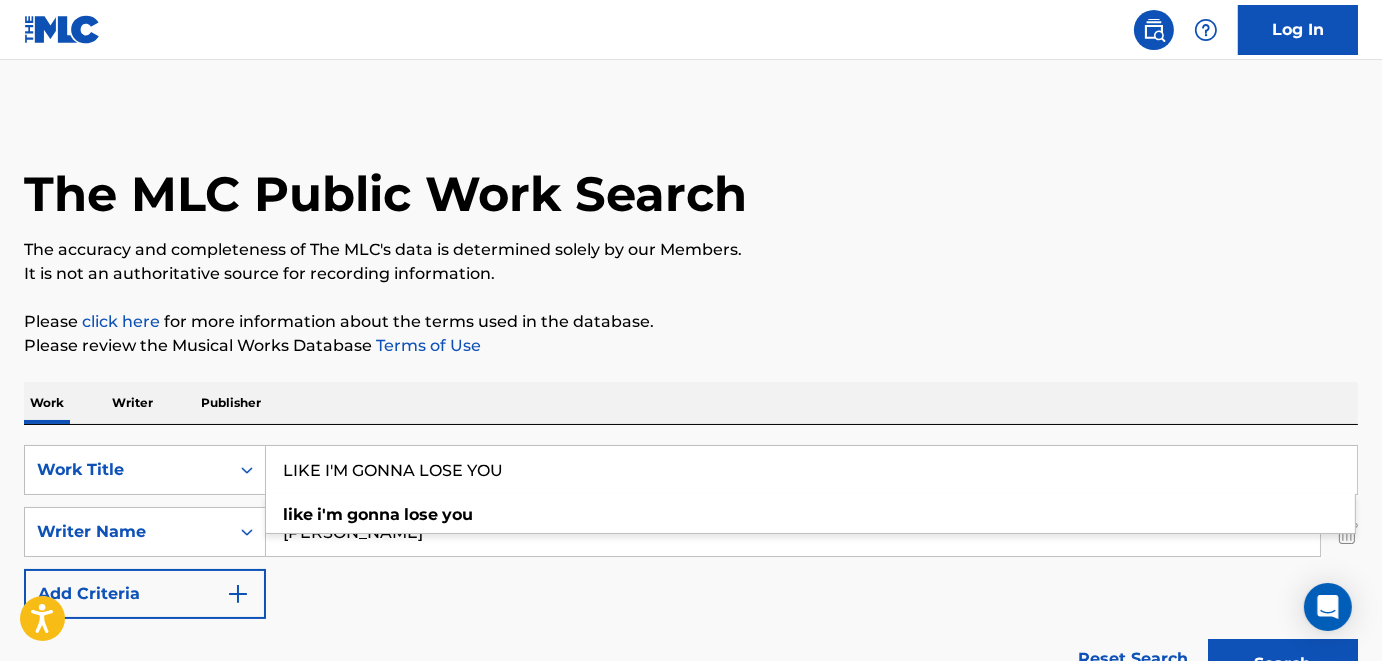 type on "LIKE I'M GONNA LOSE YOU" 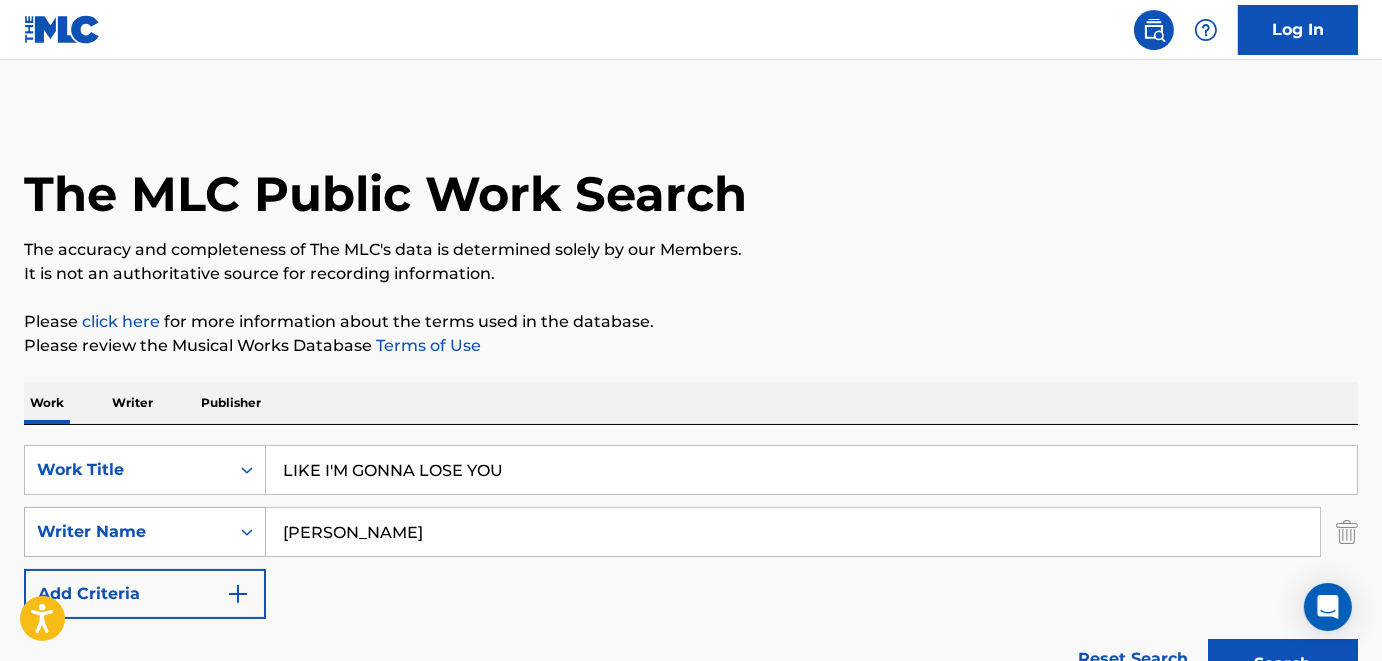 drag, startPoint x: 387, startPoint y: 535, endPoint x: 213, endPoint y: 511, distance: 175.64737 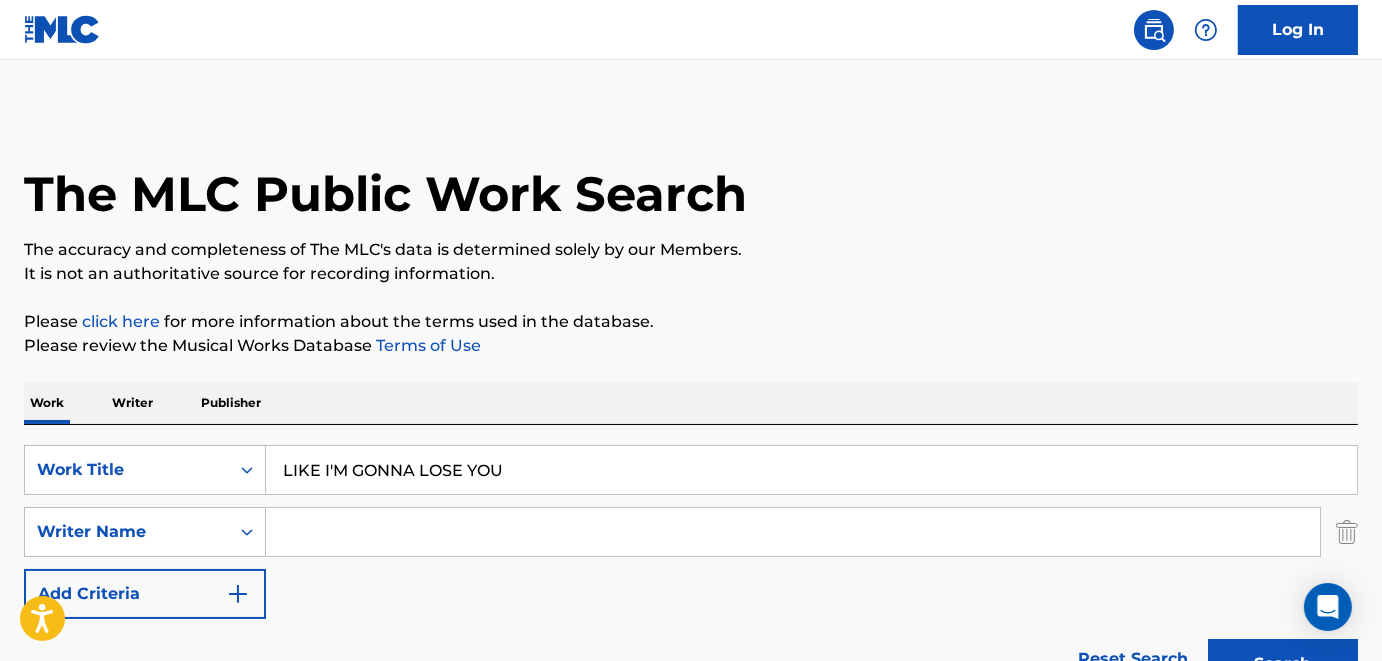 paste on "[PERSON_NAME] [PERSON_NAME]" 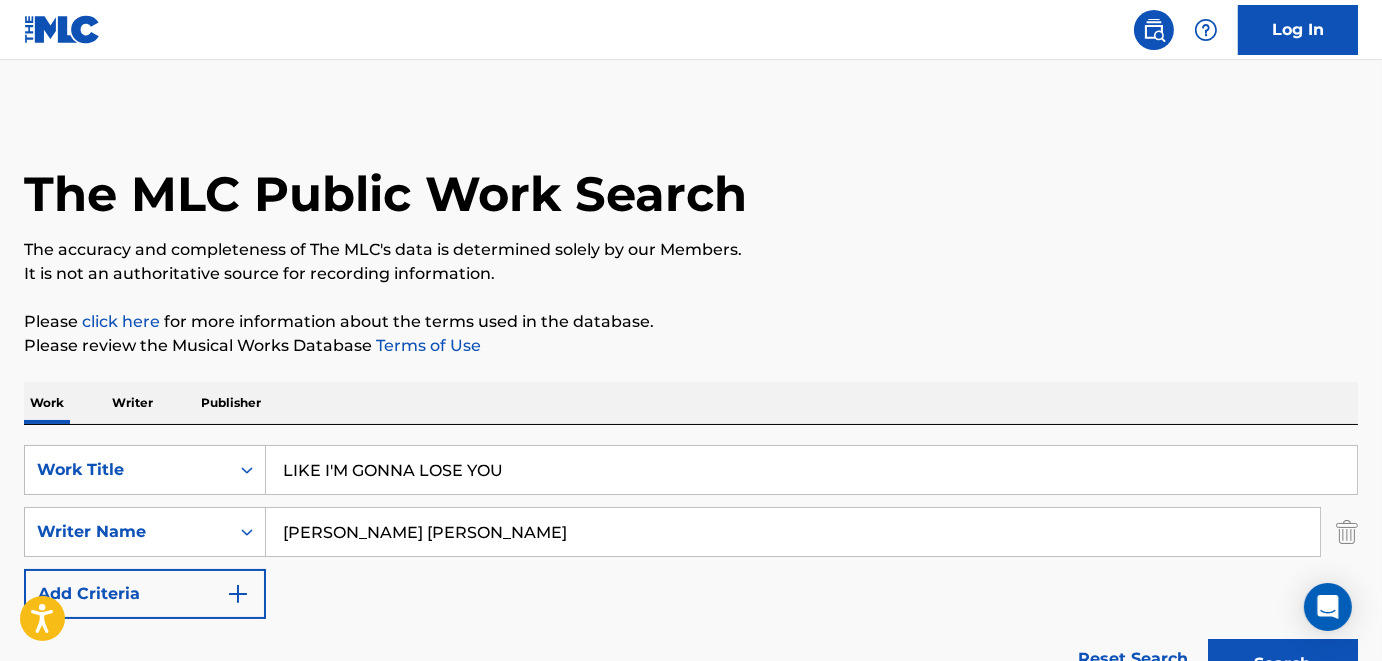 type on "[PERSON_NAME] [PERSON_NAME]" 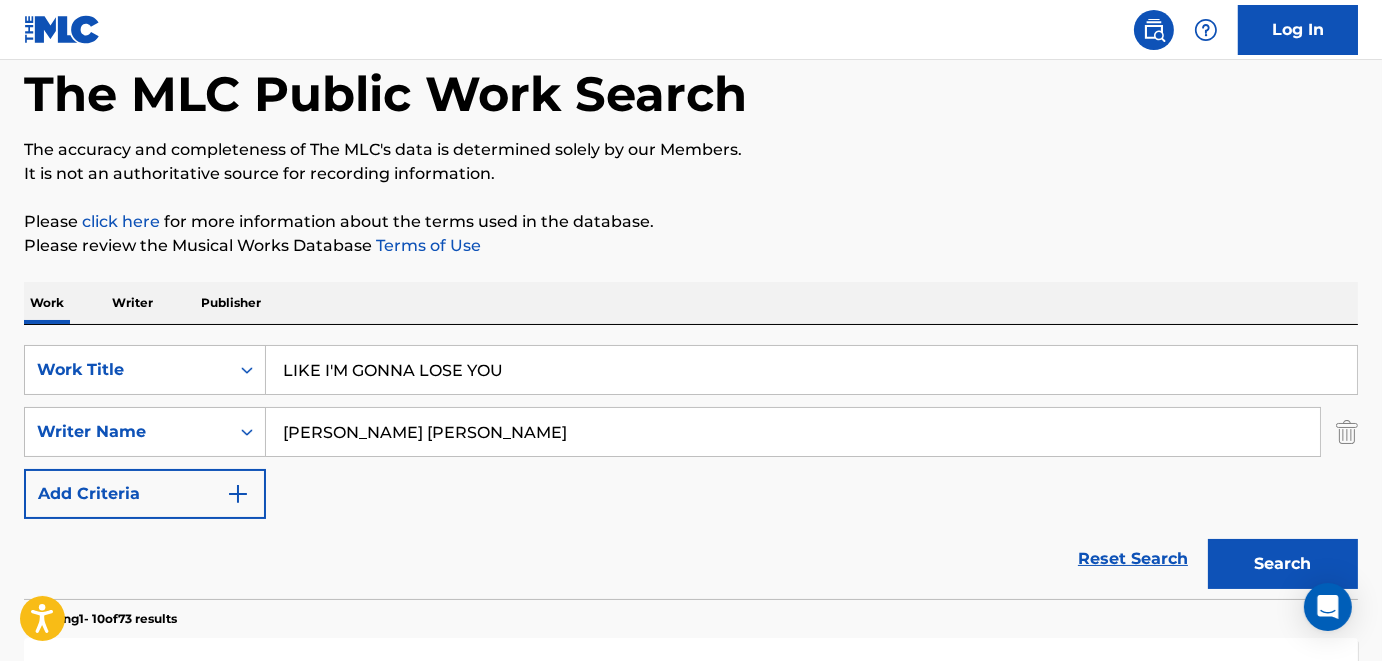 scroll, scrollTop: 0, scrollLeft: 0, axis: both 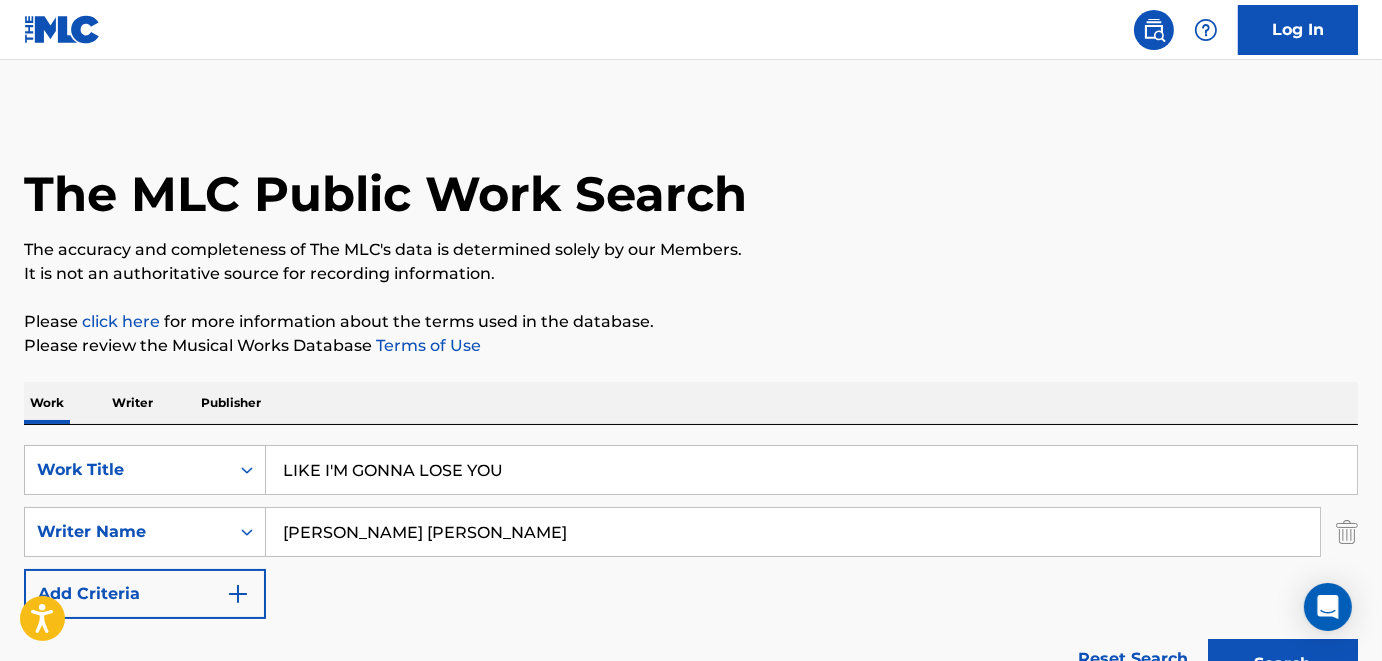 drag, startPoint x: 579, startPoint y: 469, endPoint x: 131, endPoint y: 430, distance: 449.69434 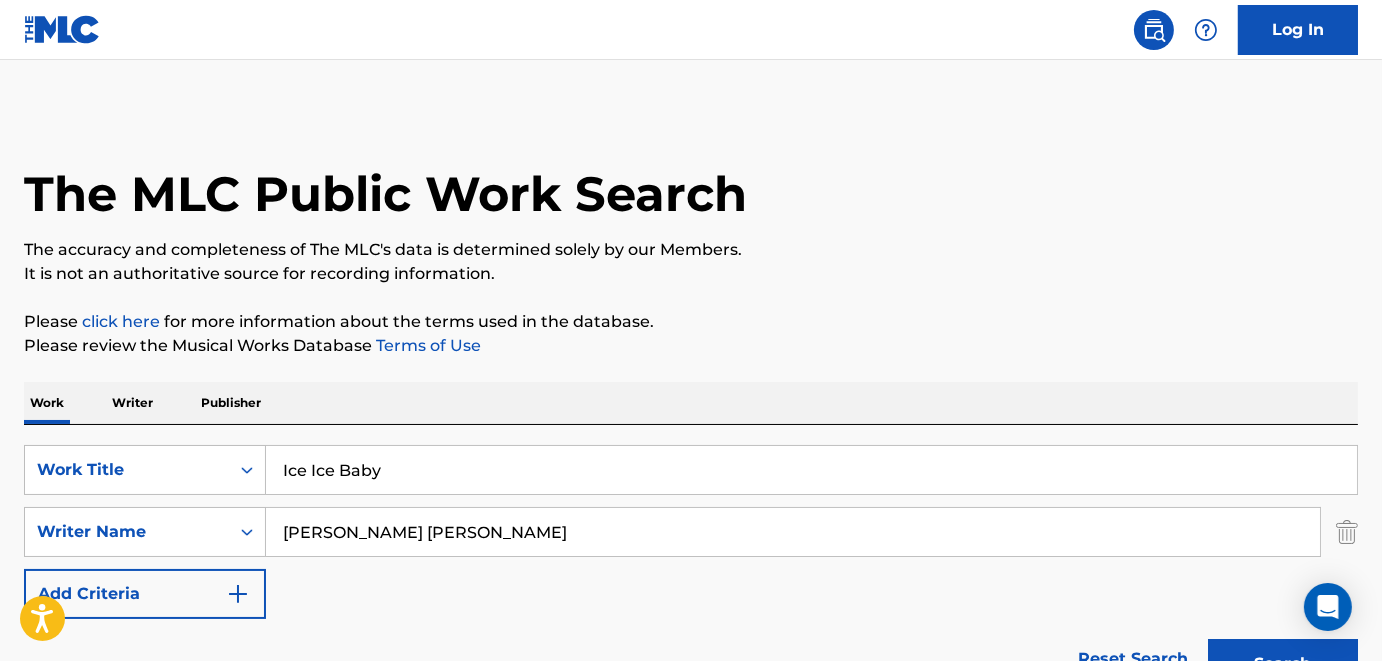 type on "Ice Ice Baby" 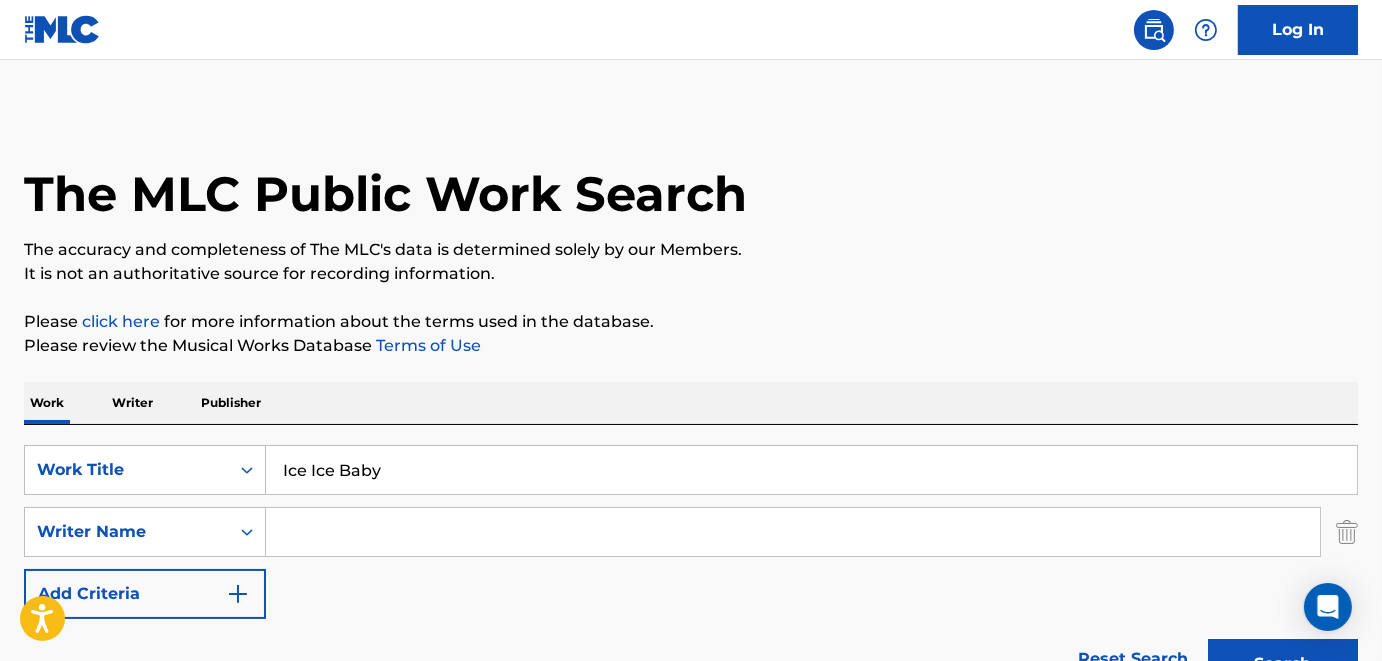 paste on "[PERSON_NAME]" 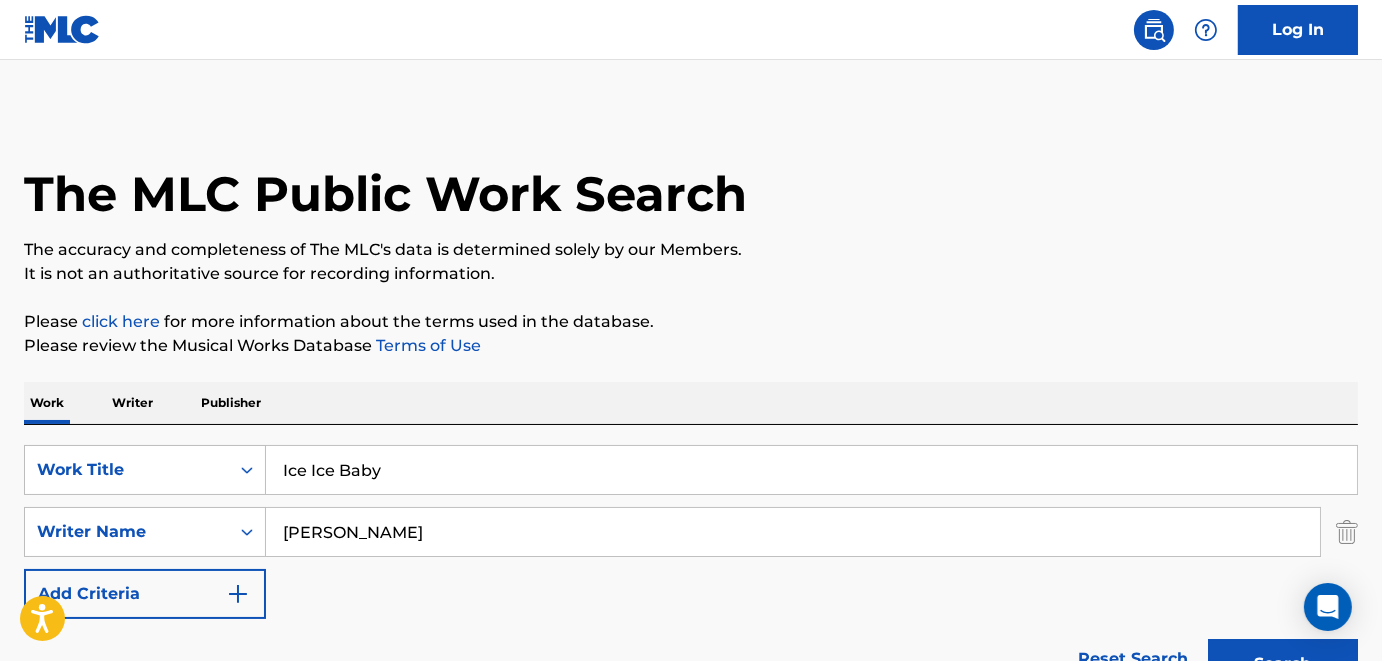 paste on "MERCURY" 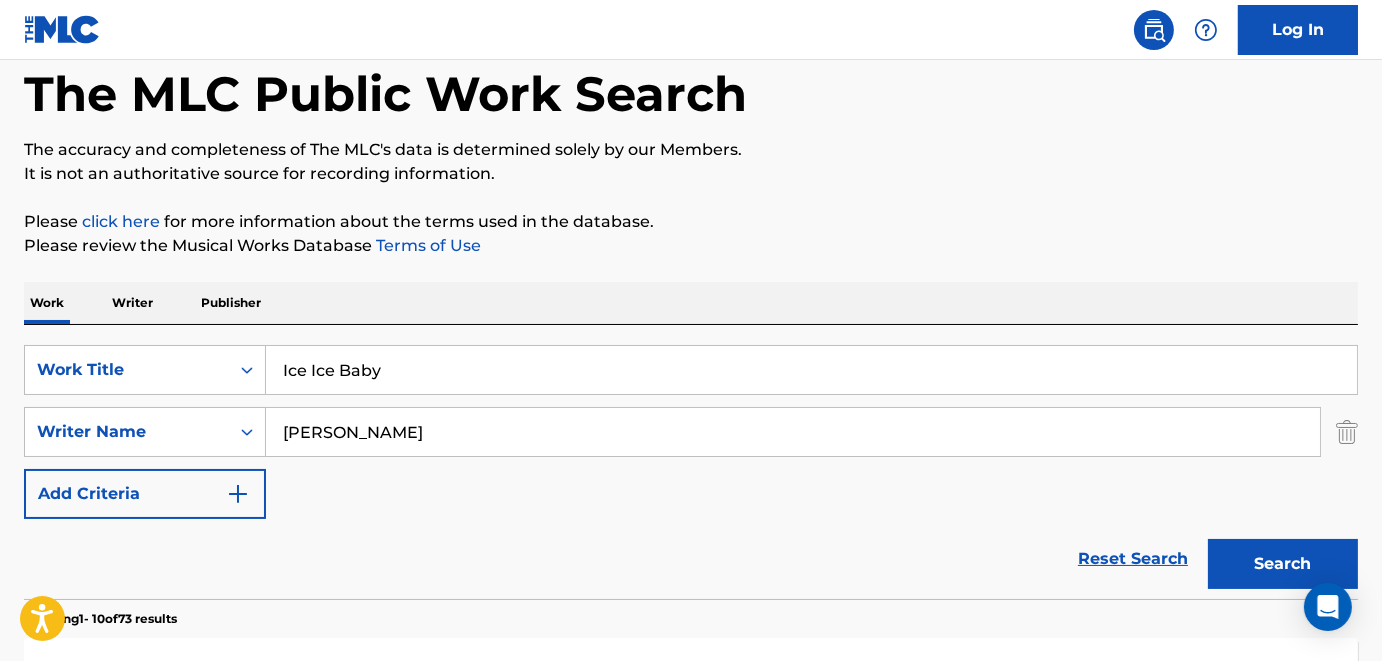 click on "Search" at bounding box center (1283, 564) 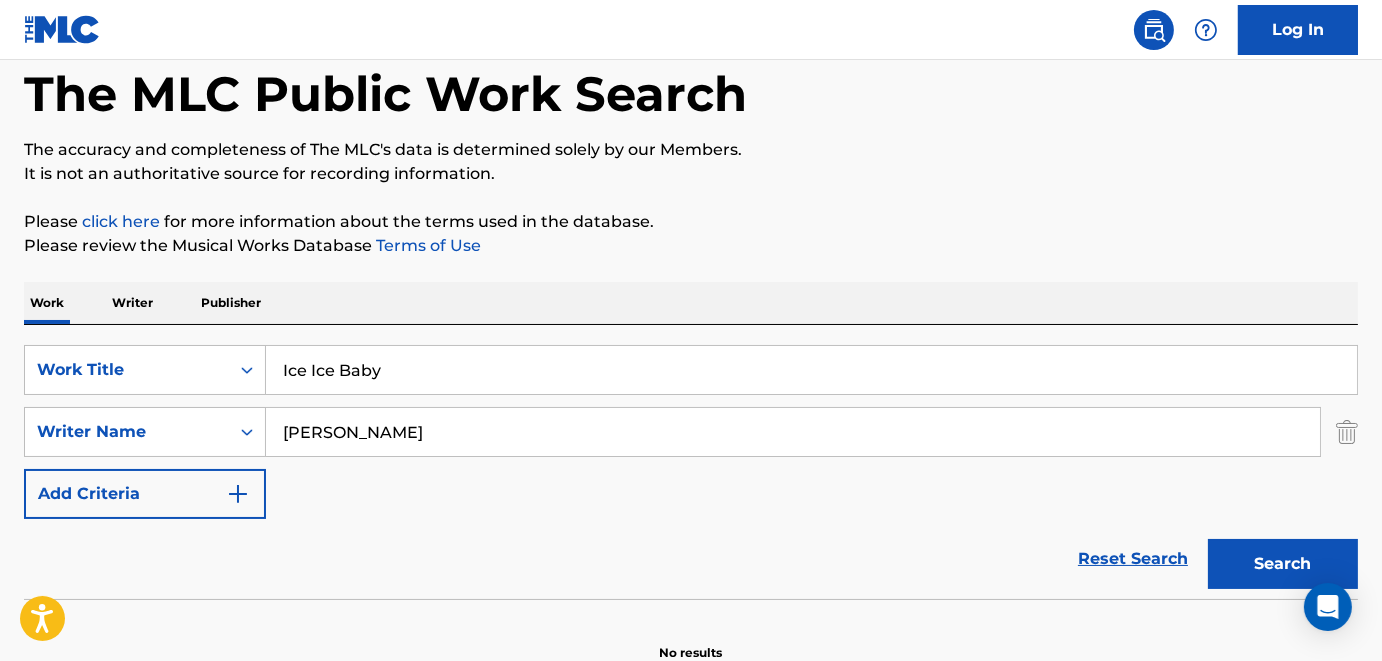 scroll, scrollTop: 207, scrollLeft: 0, axis: vertical 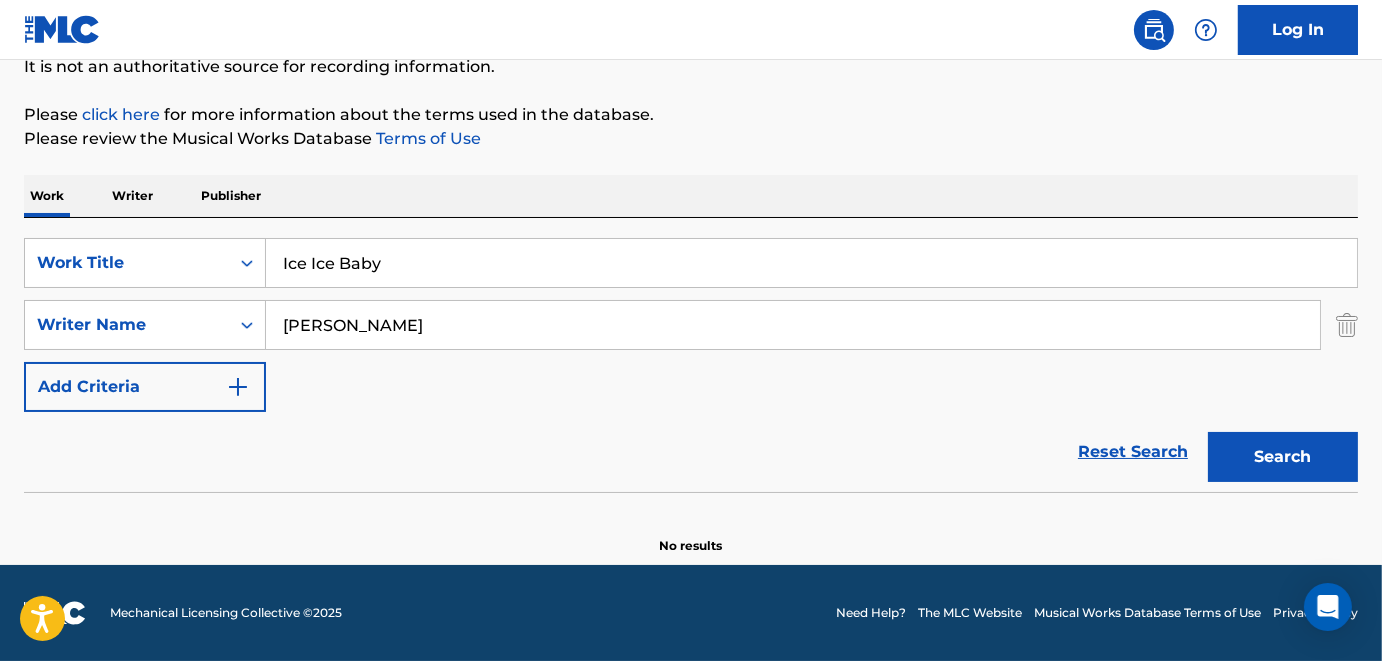 drag, startPoint x: 381, startPoint y: 321, endPoint x: 793, endPoint y: 322, distance: 412.00122 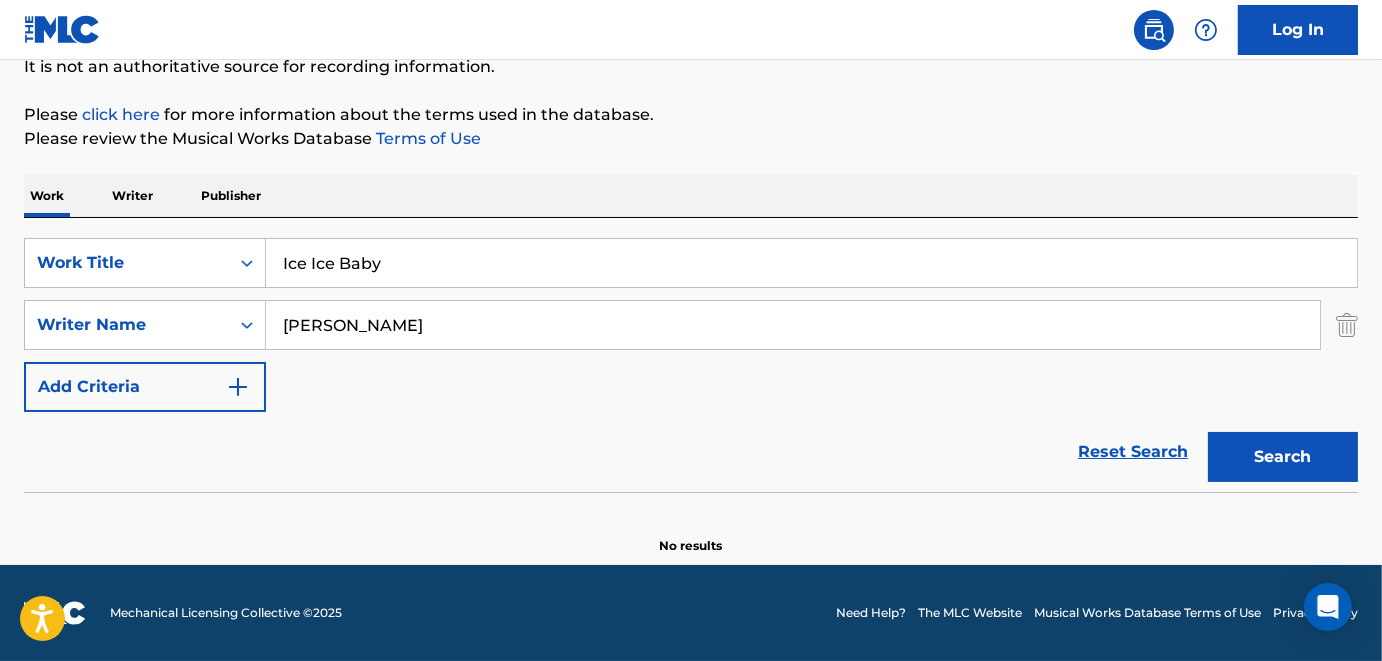 type on "[PERSON_NAME]" 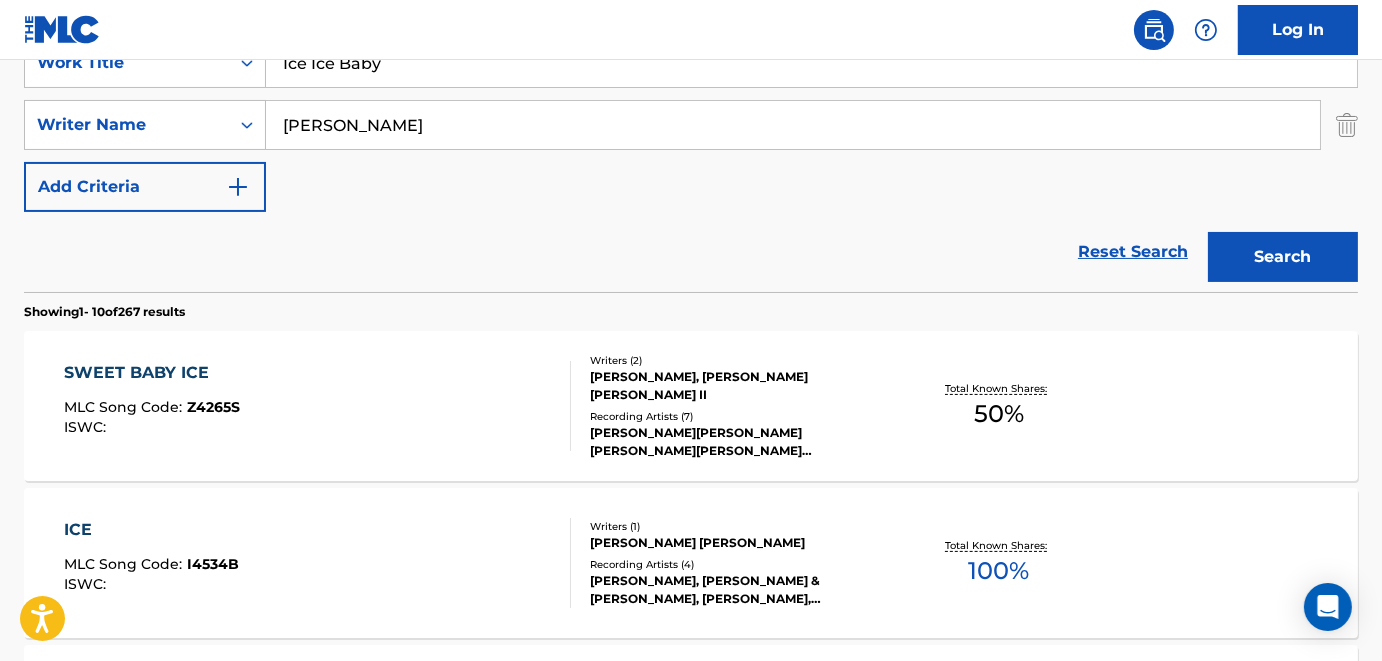 scroll, scrollTop: 307, scrollLeft: 0, axis: vertical 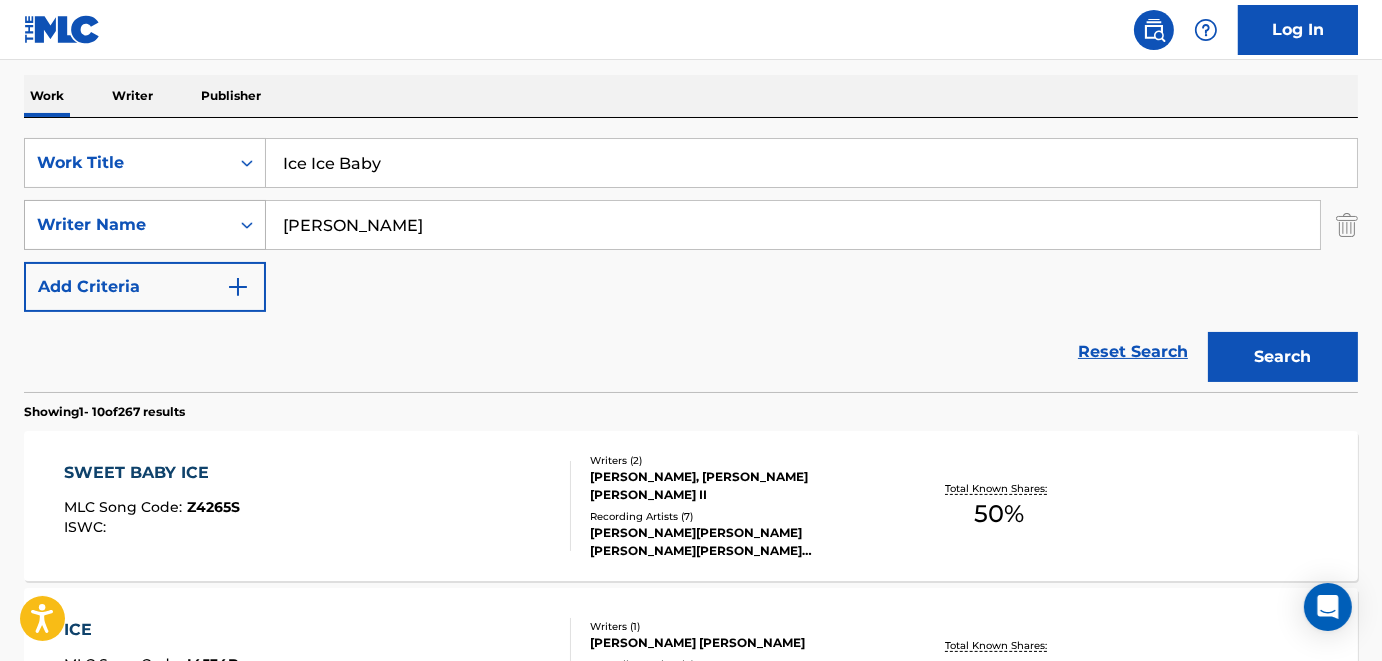 drag, startPoint x: 452, startPoint y: 226, endPoint x: 242, endPoint y: 229, distance: 210.02142 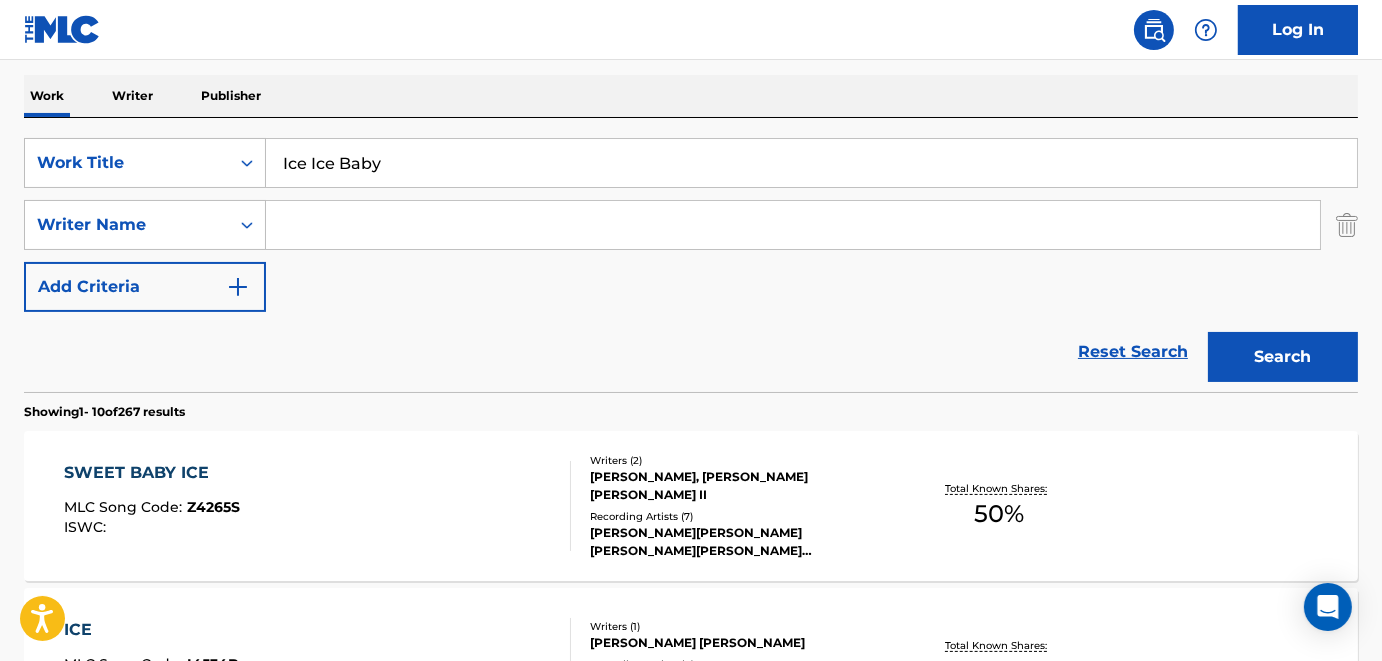 click on "Search" at bounding box center [1283, 357] 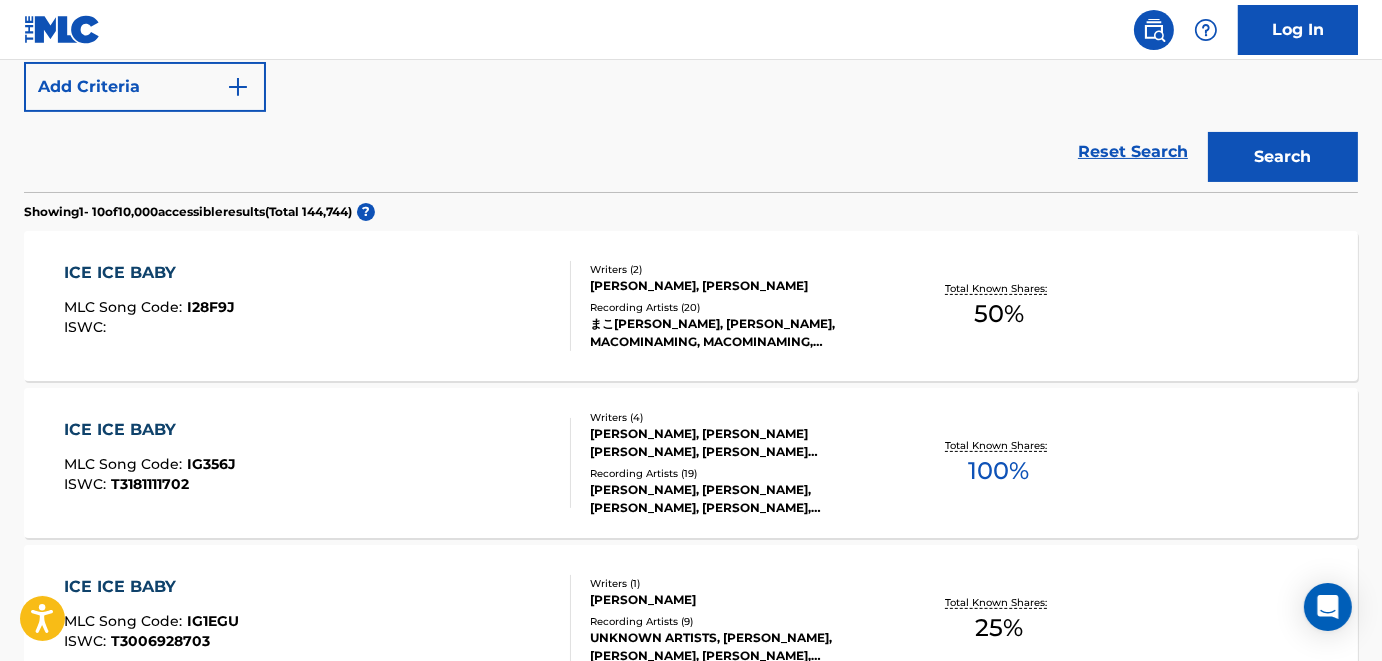 scroll, scrollTop: 307, scrollLeft: 0, axis: vertical 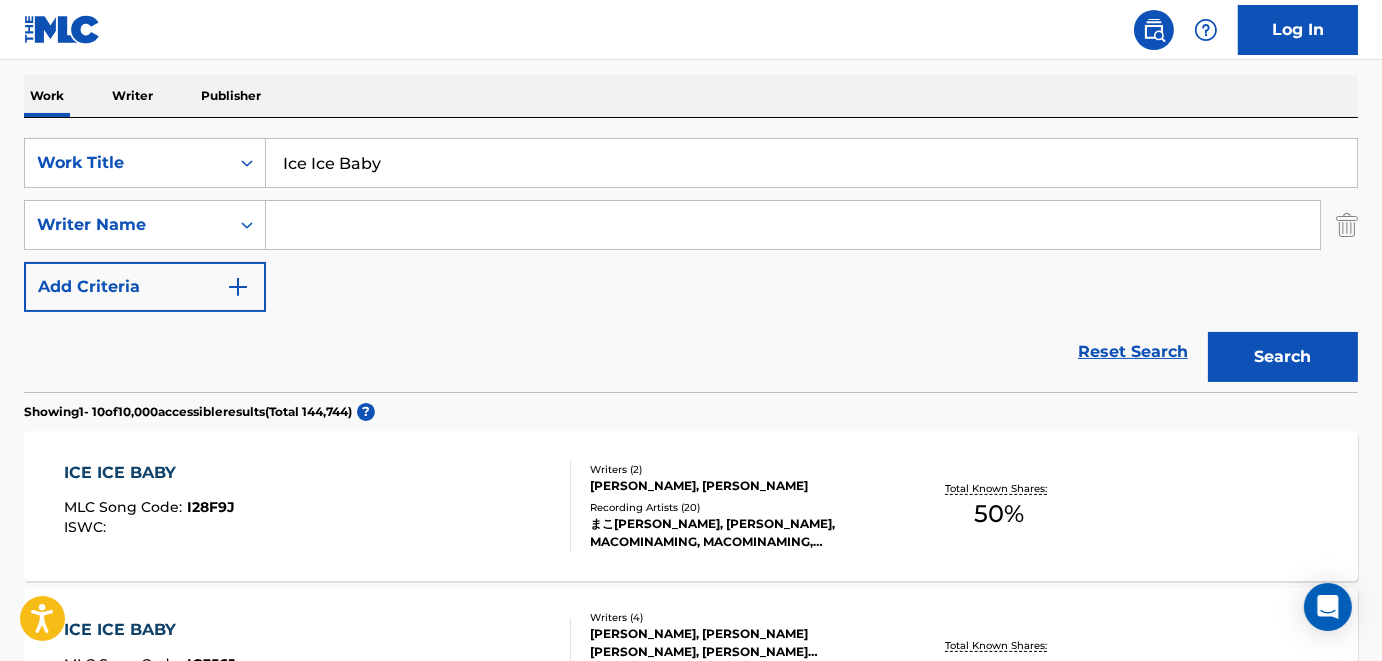 click at bounding box center (793, 225) 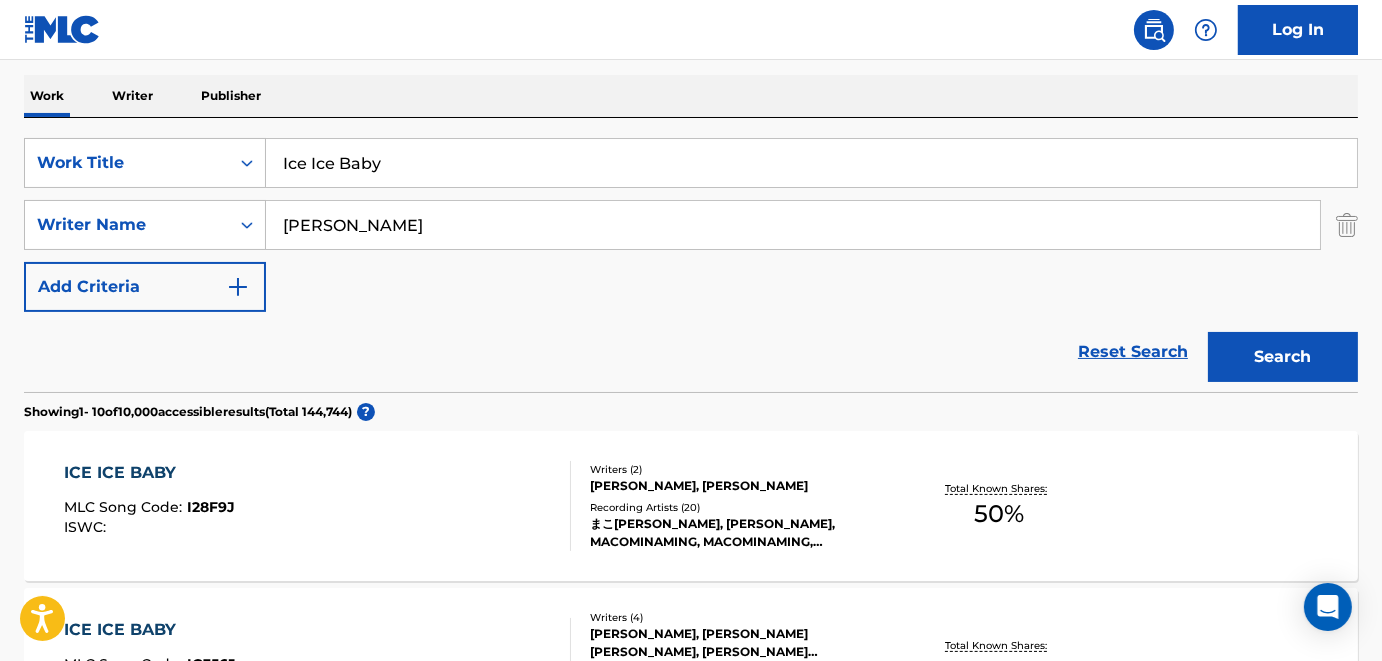 type on "[PERSON_NAME]" 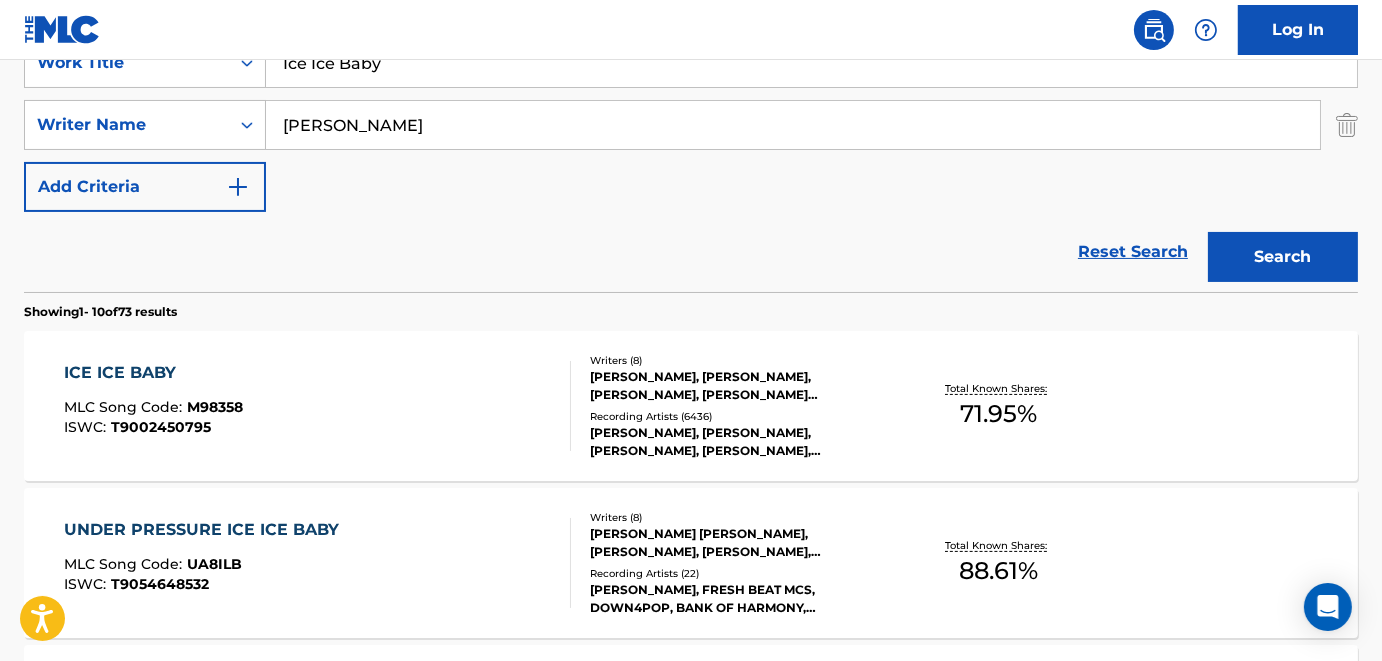 scroll, scrollTop: 207, scrollLeft: 0, axis: vertical 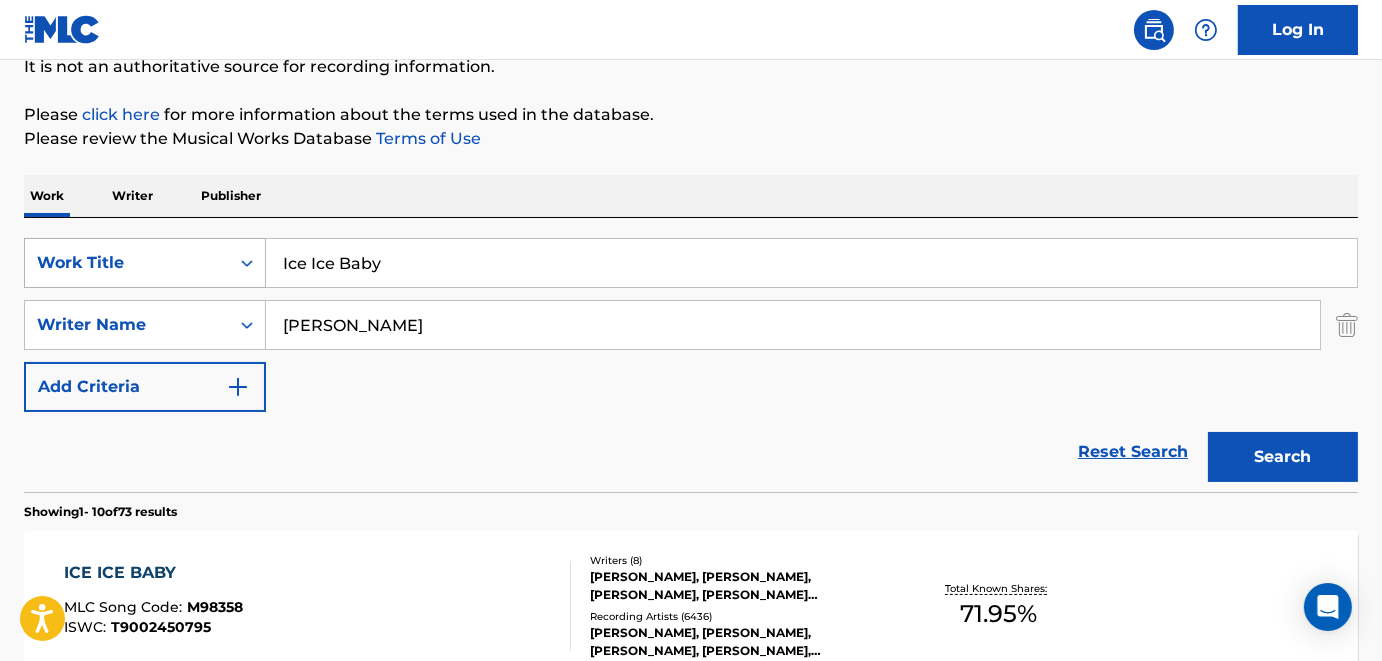 drag, startPoint x: 446, startPoint y: 267, endPoint x: 195, endPoint y: 258, distance: 251.1613 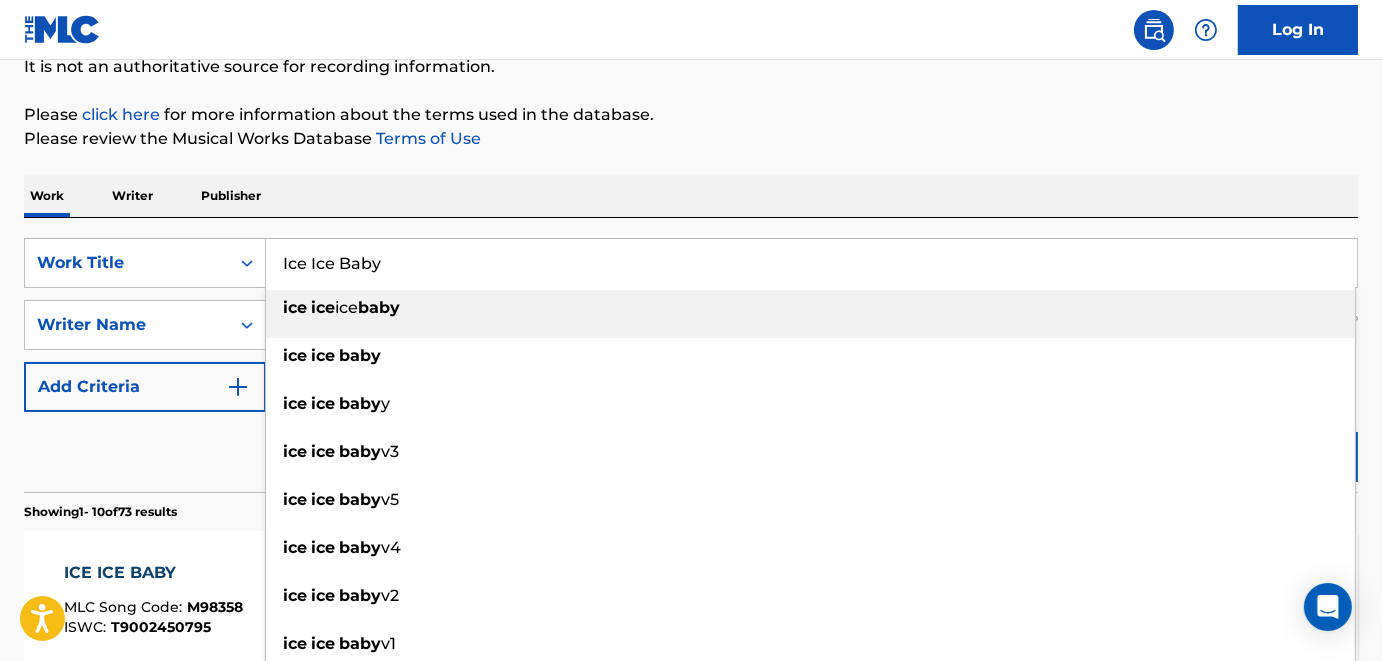 paste on "Writing's On The Wall" 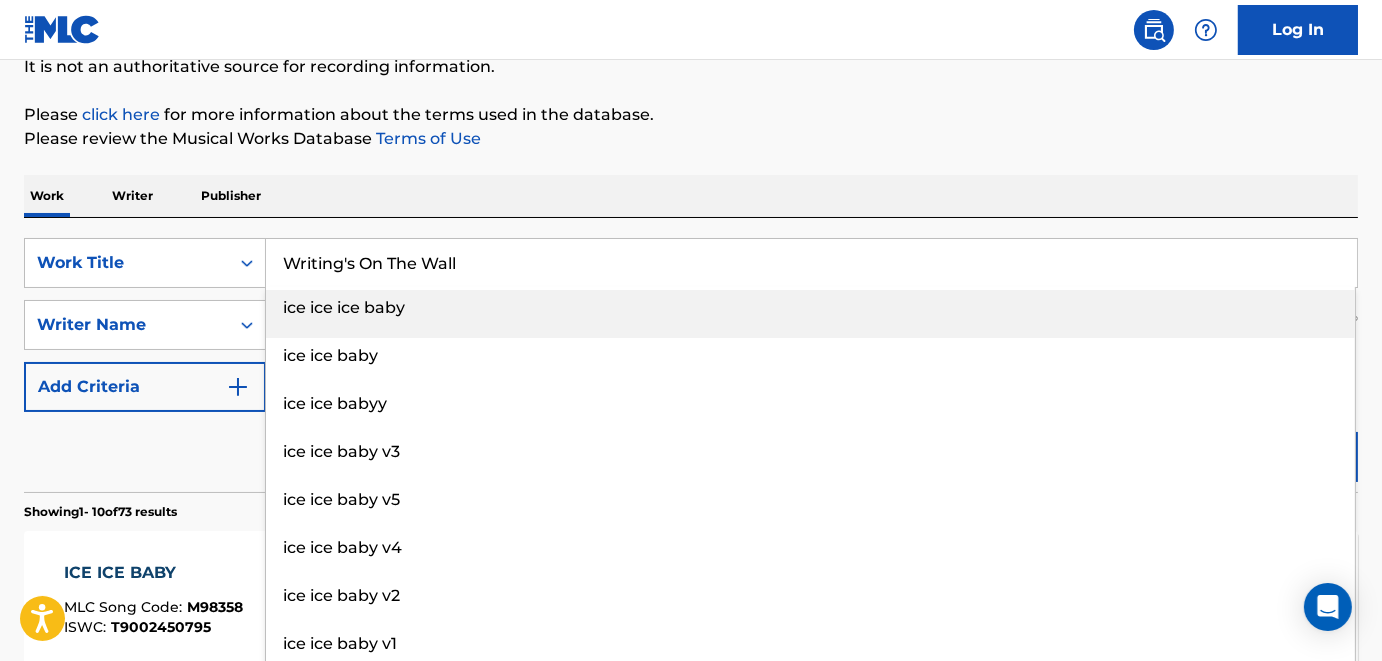 type on "Writing's On The Wall" 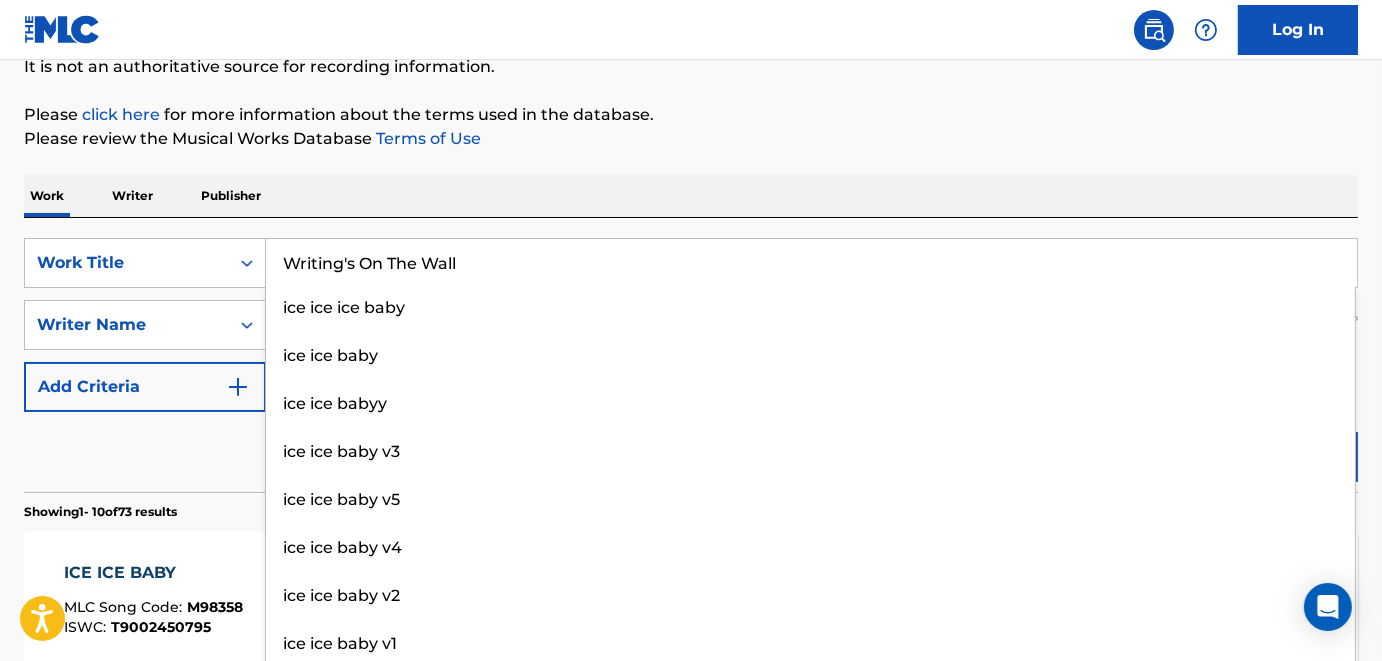 drag, startPoint x: 548, startPoint y: 180, endPoint x: 547, endPoint y: 165, distance: 15.033297 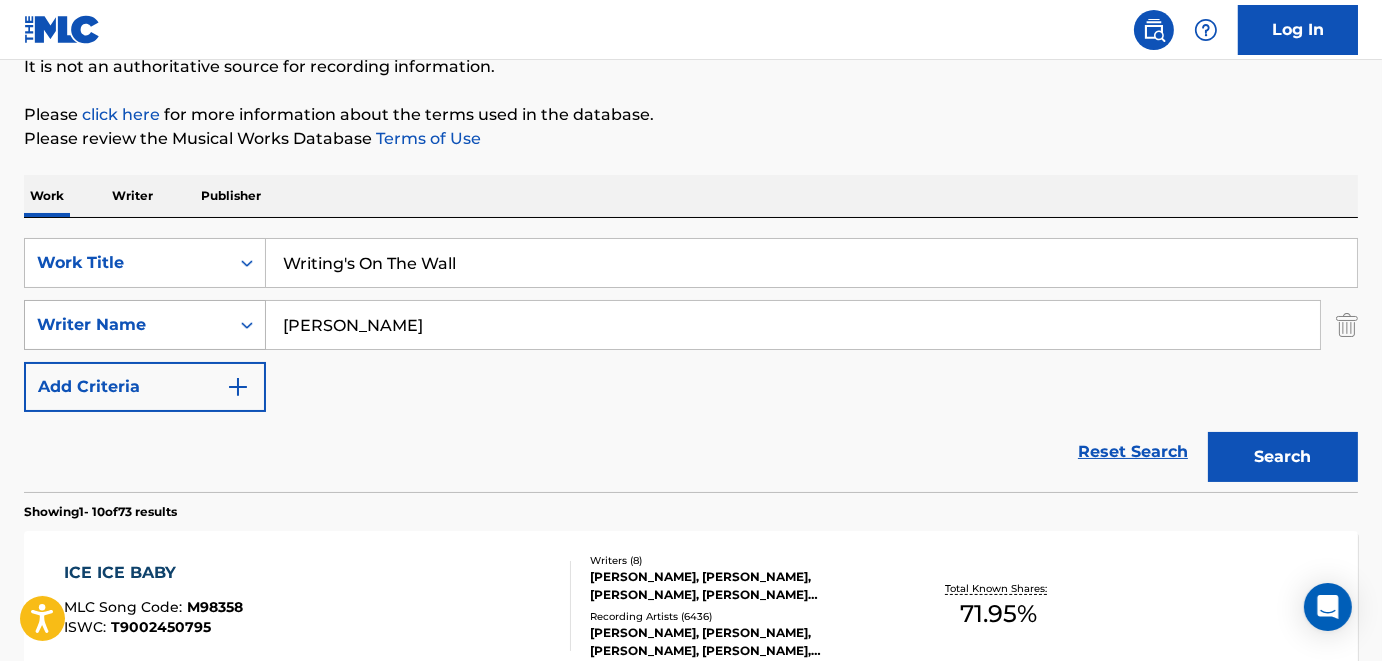 drag, startPoint x: 370, startPoint y: 323, endPoint x: 157, endPoint y: 301, distance: 214.13313 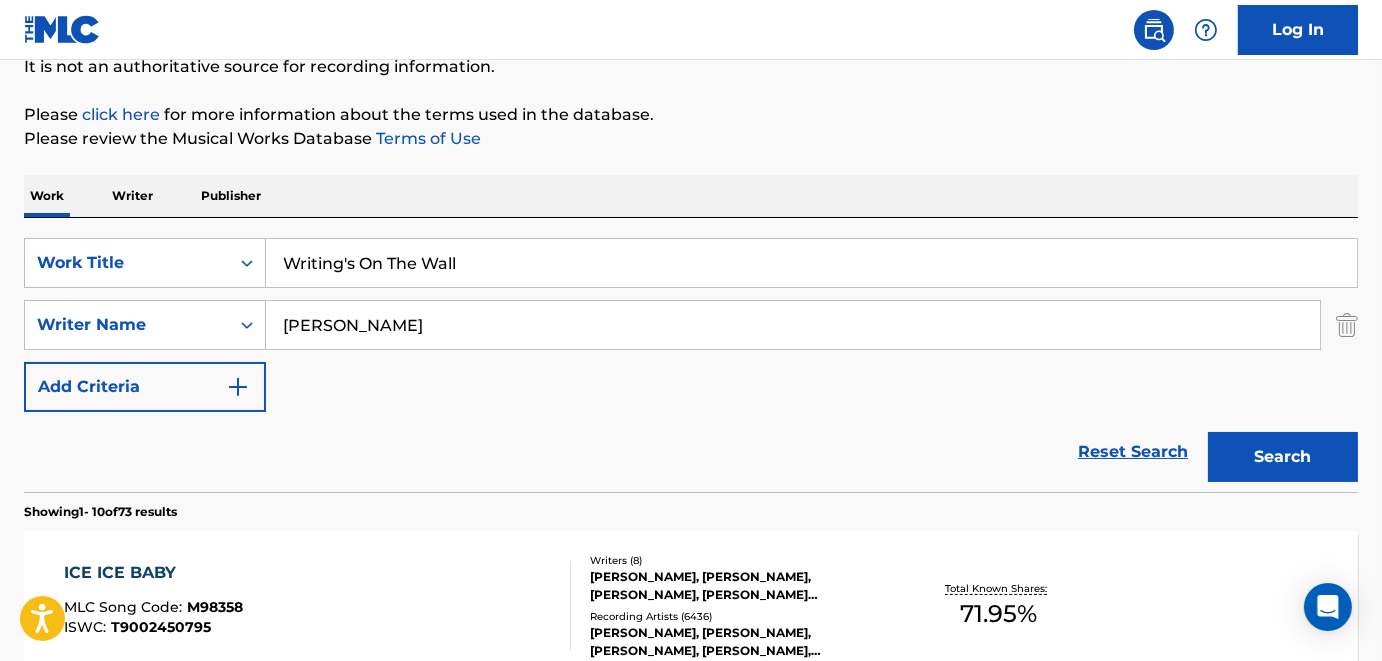 type on "[PERSON_NAME]" 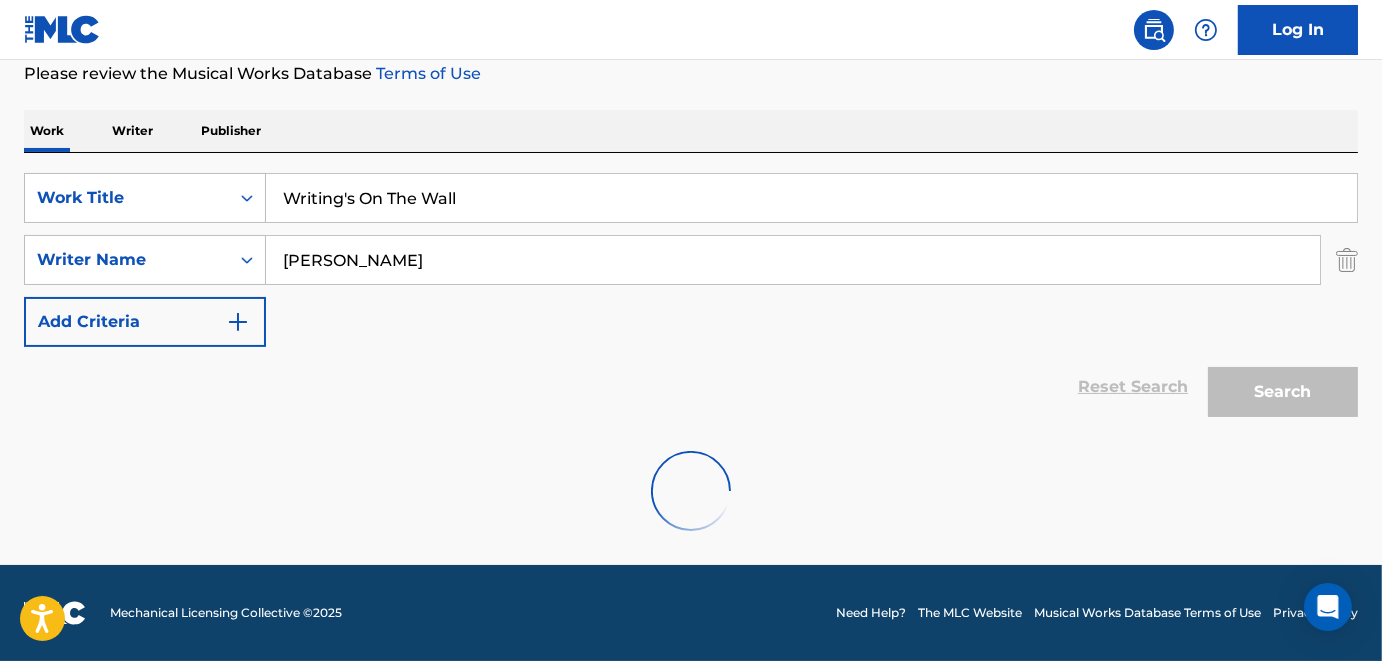 scroll, scrollTop: 207, scrollLeft: 0, axis: vertical 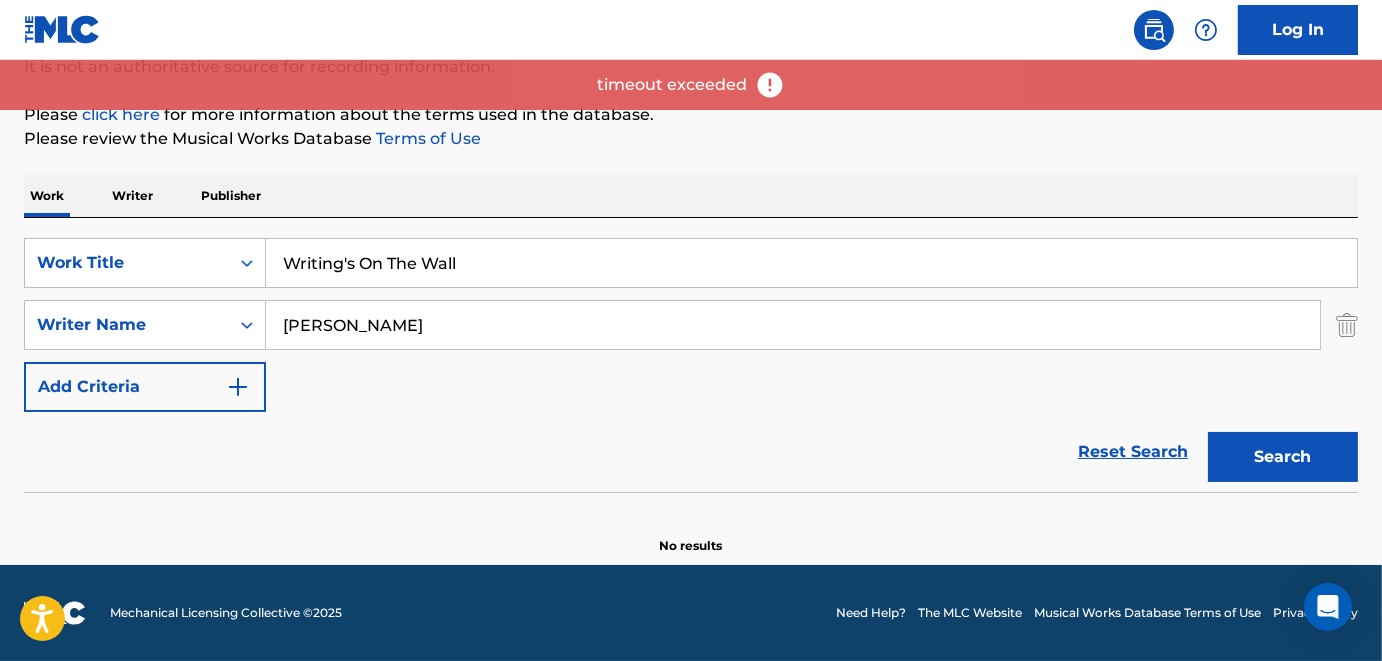 click on "Search" at bounding box center [1283, 457] 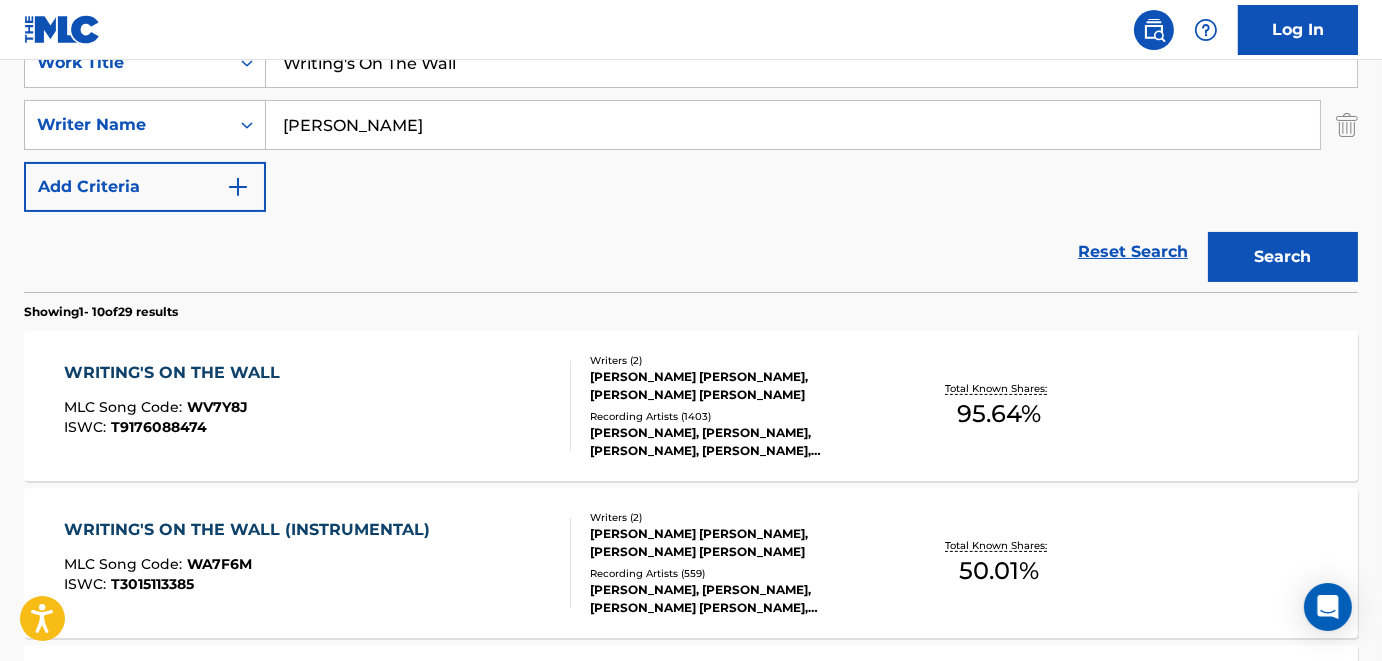 scroll, scrollTop: 307, scrollLeft: 0, axis: vertical 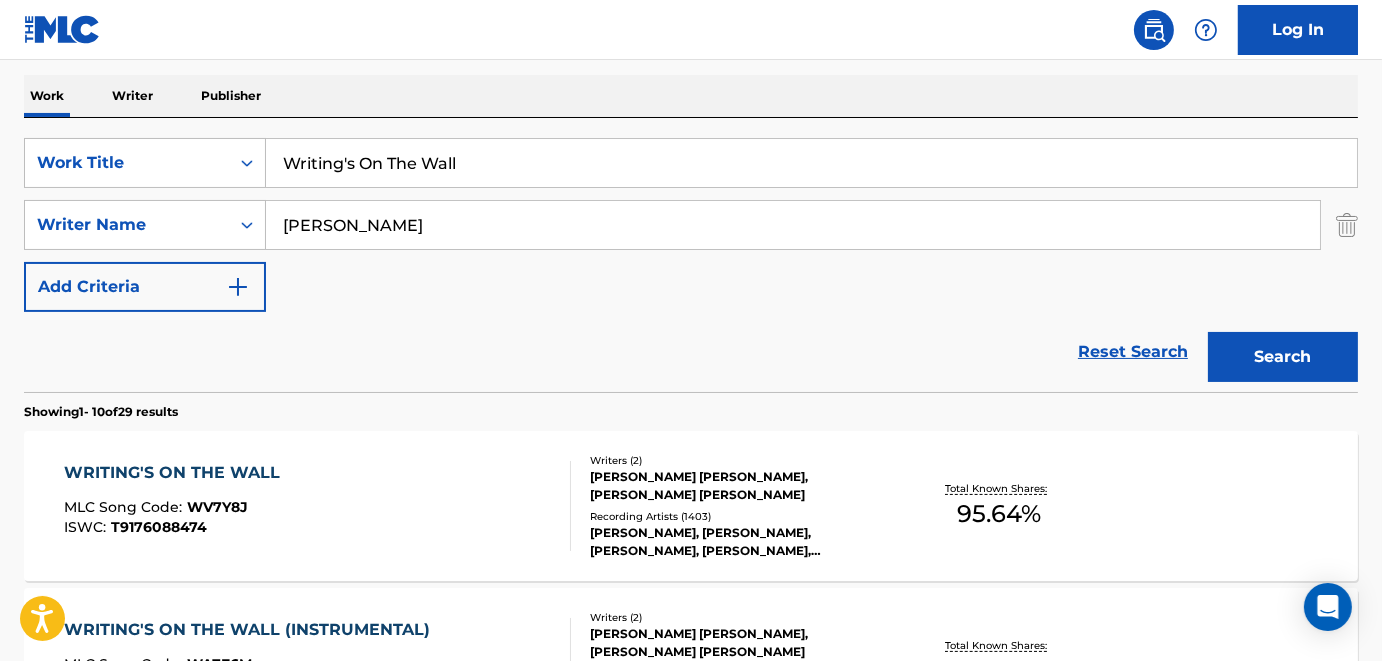 drag, startPoint x: 487, startPoint y: 168, endPoint x: 215, endPoint y: 132, distance: 274.372 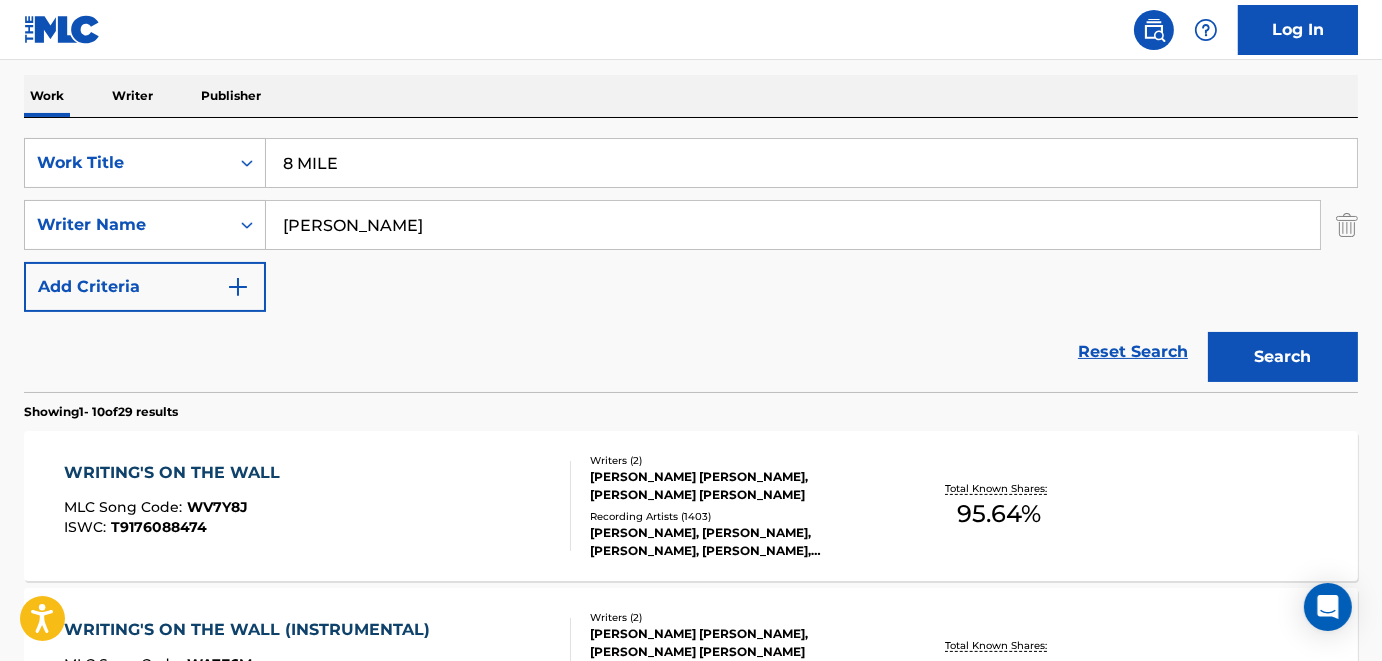 type on "8 MILE" 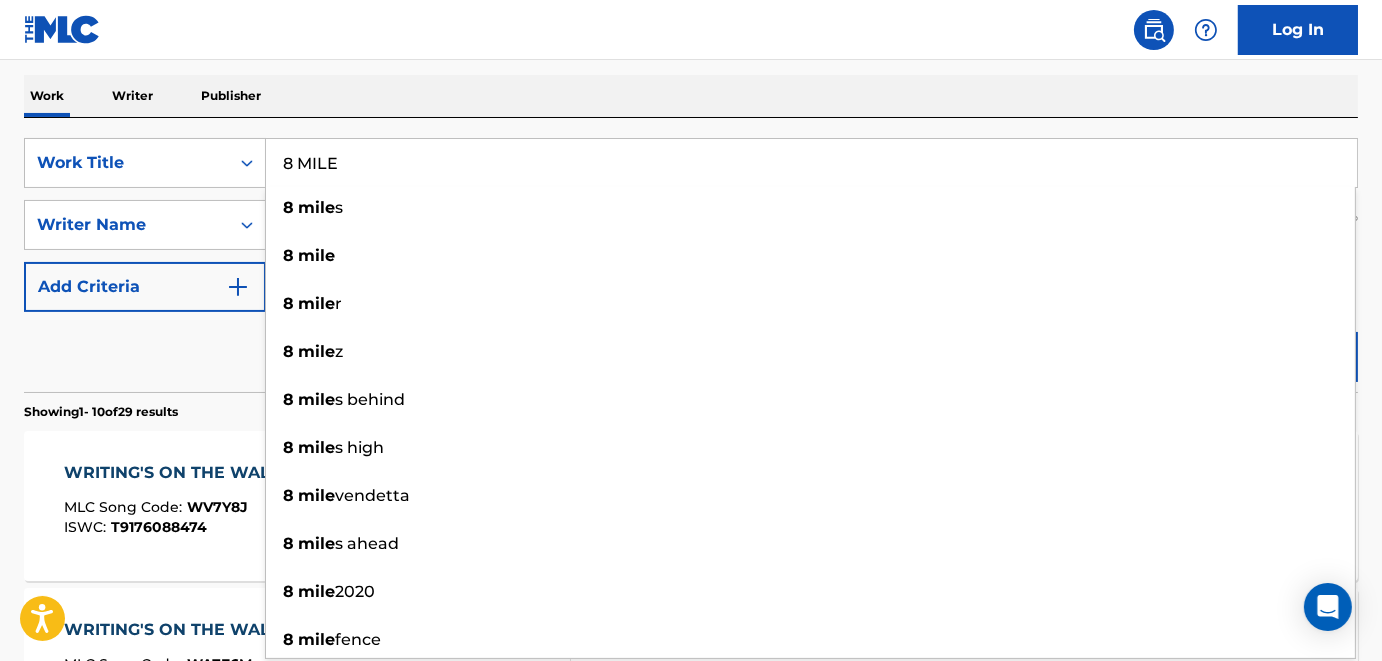 click on "Work Writer Publisher" at bounding box center (691, 96) 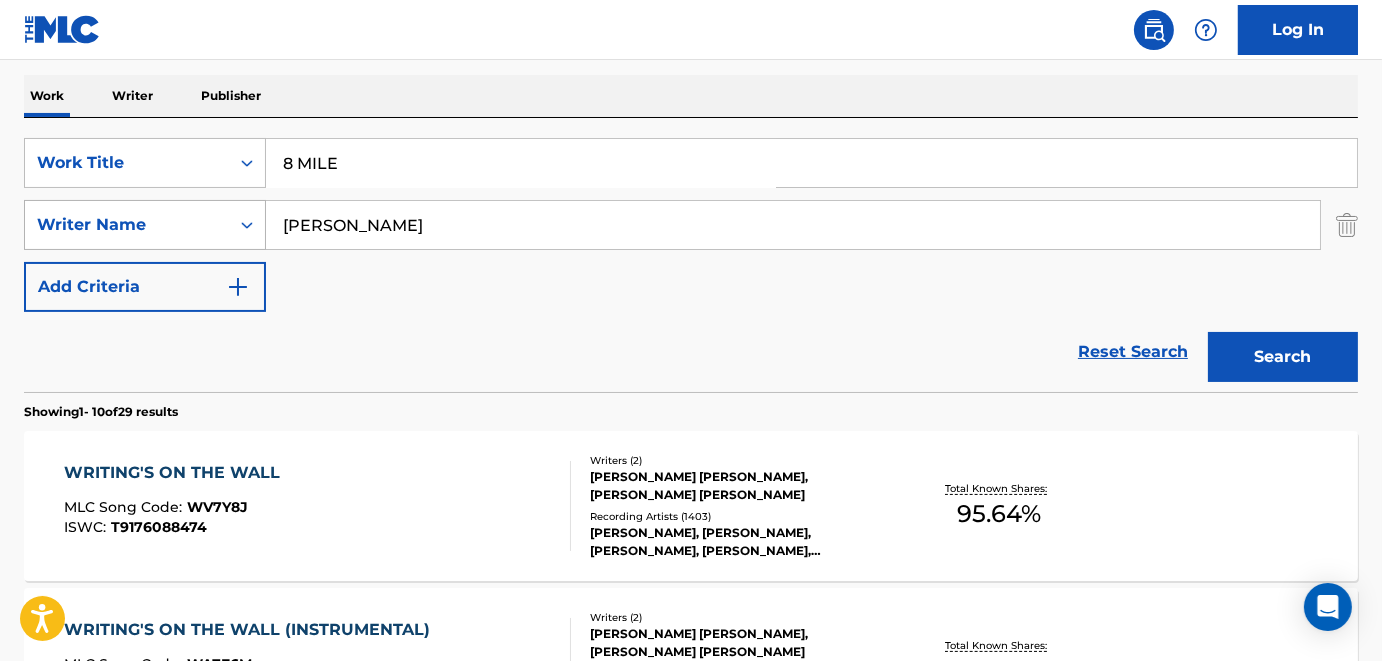 drag, startPoint x: 479, startPoint y: 217, endPoint x: 159, endPoint y: 210, distance: 320.07654 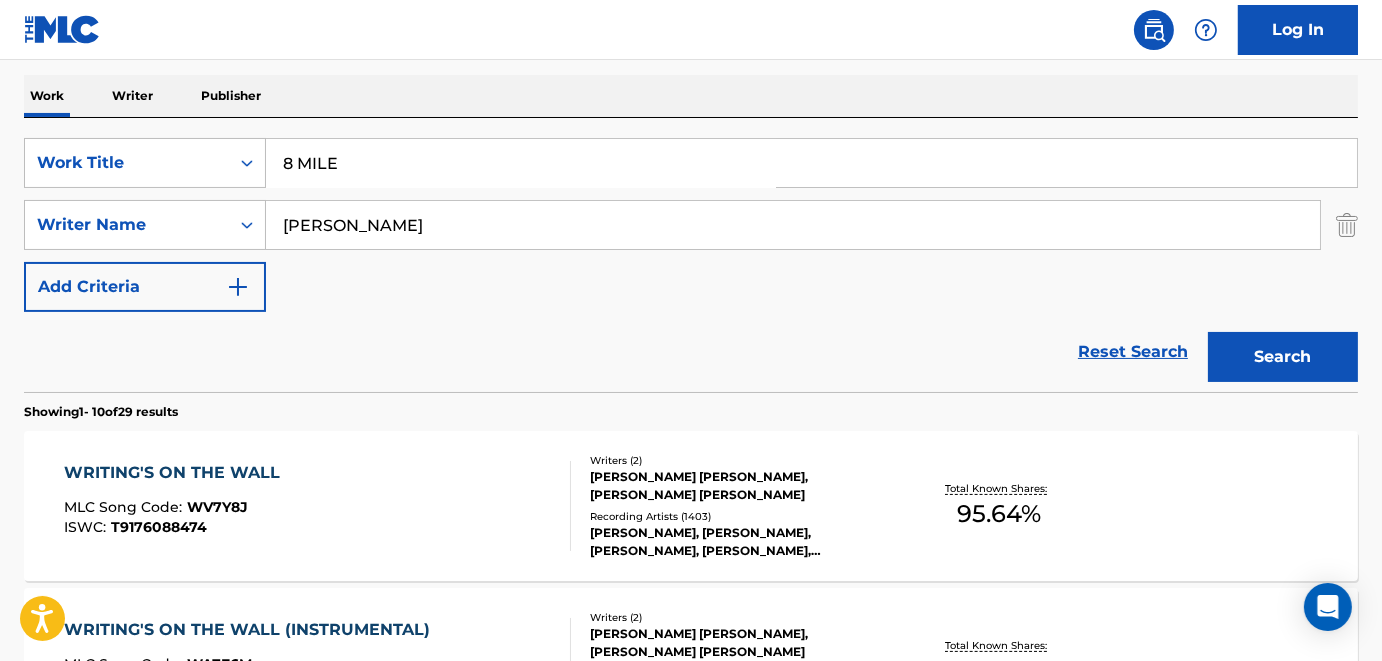 paste on "[PERSON_NAME]" 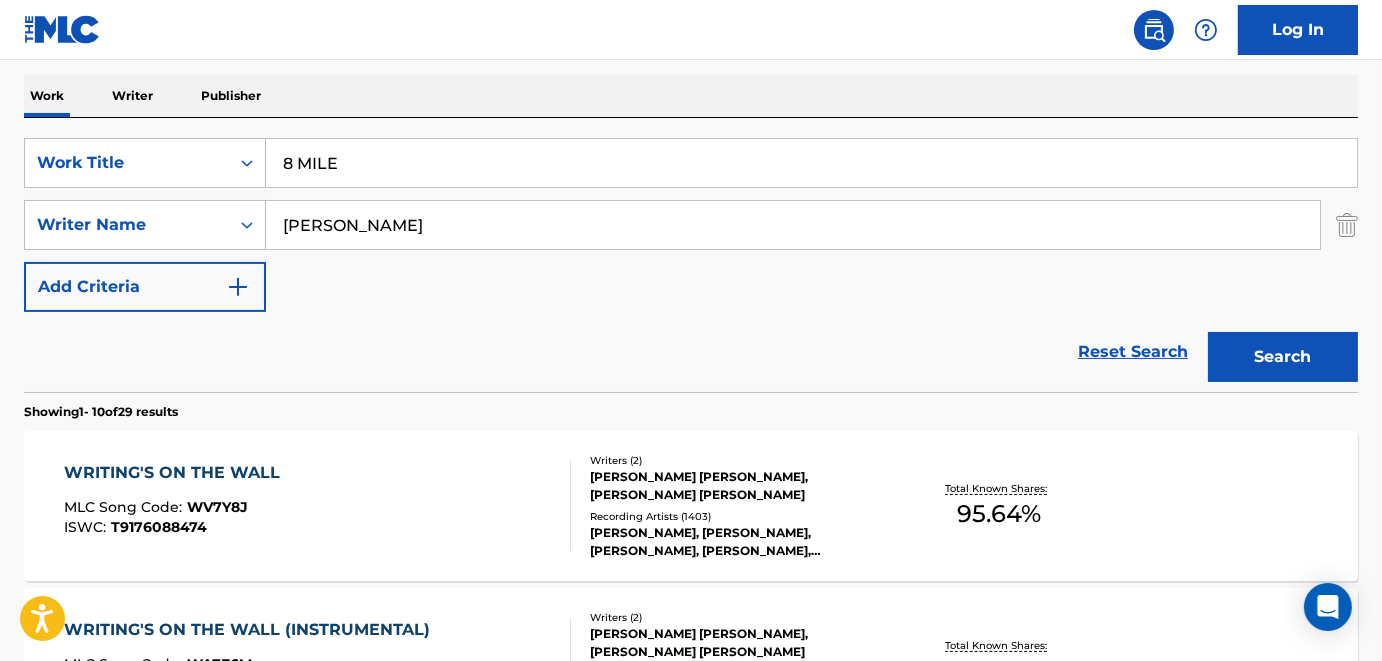 type on "[PERSON_NAME]" 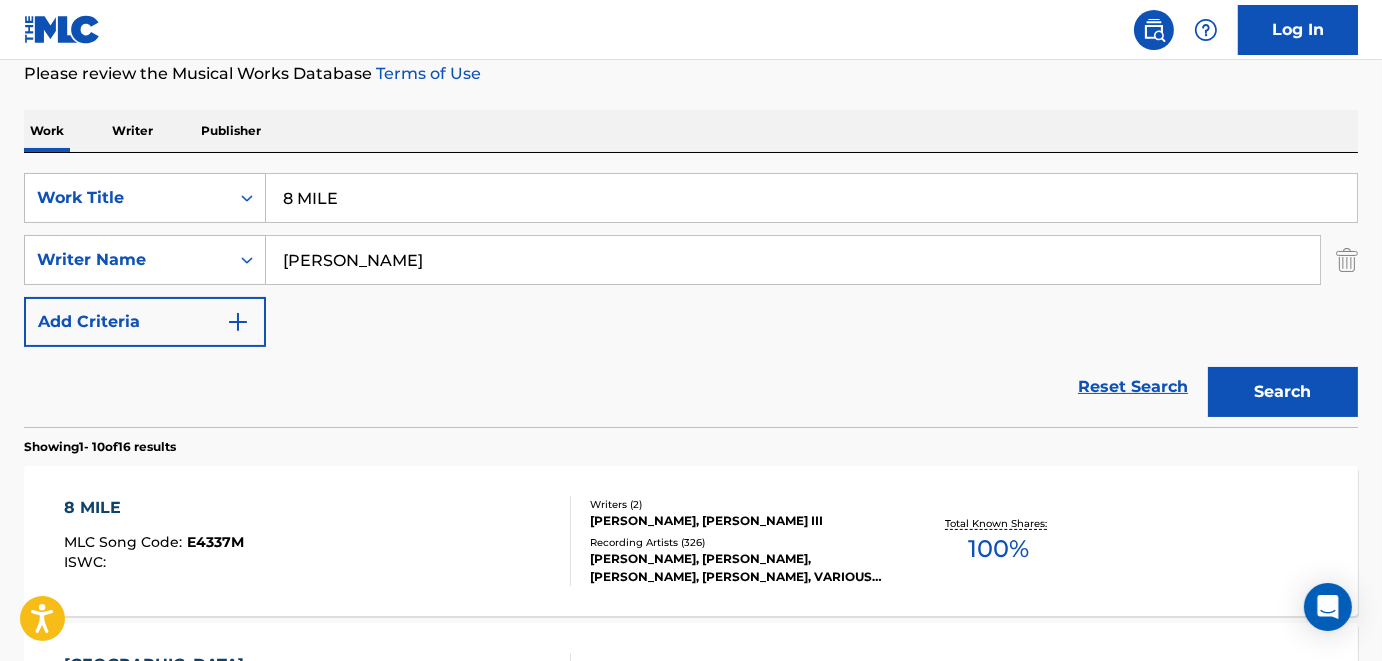 scroll, scrollTop: 307, scrollLeft: 0, axis: vertical 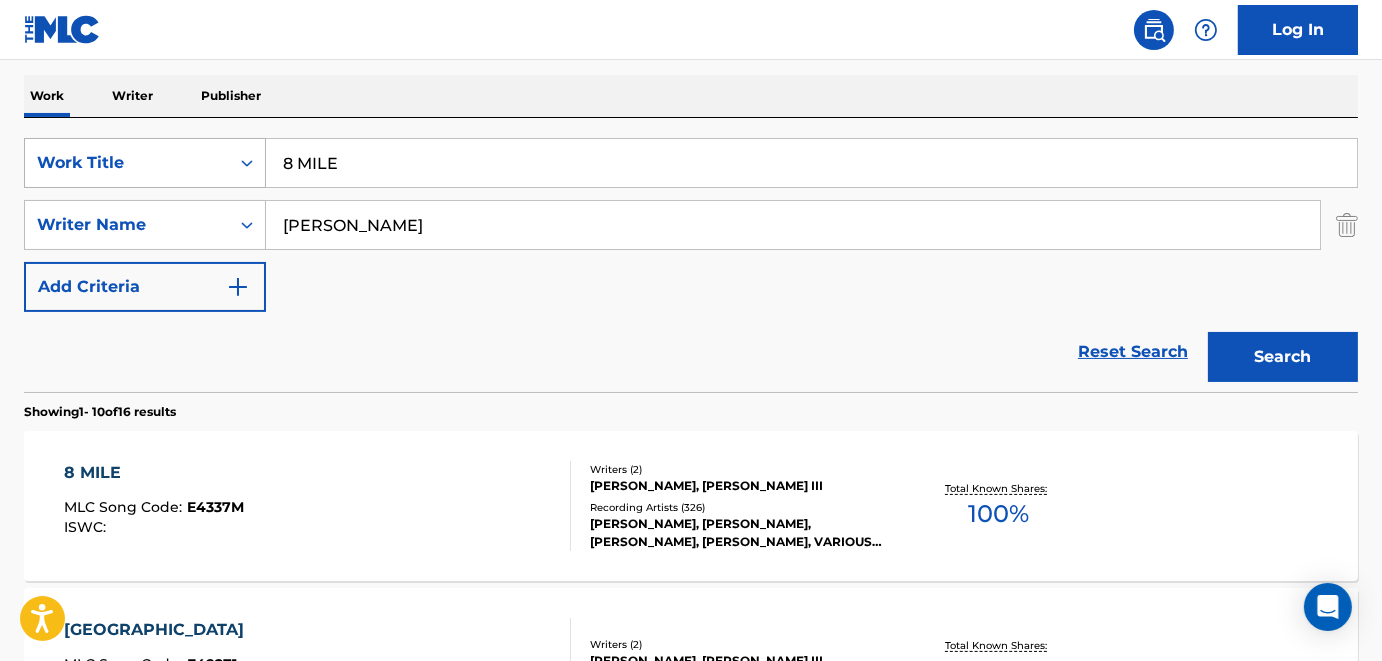 drag, startPoint x: 378, startPoint y: 167, endPoint x: 173, endPoint y: 165, distance: 205.00975 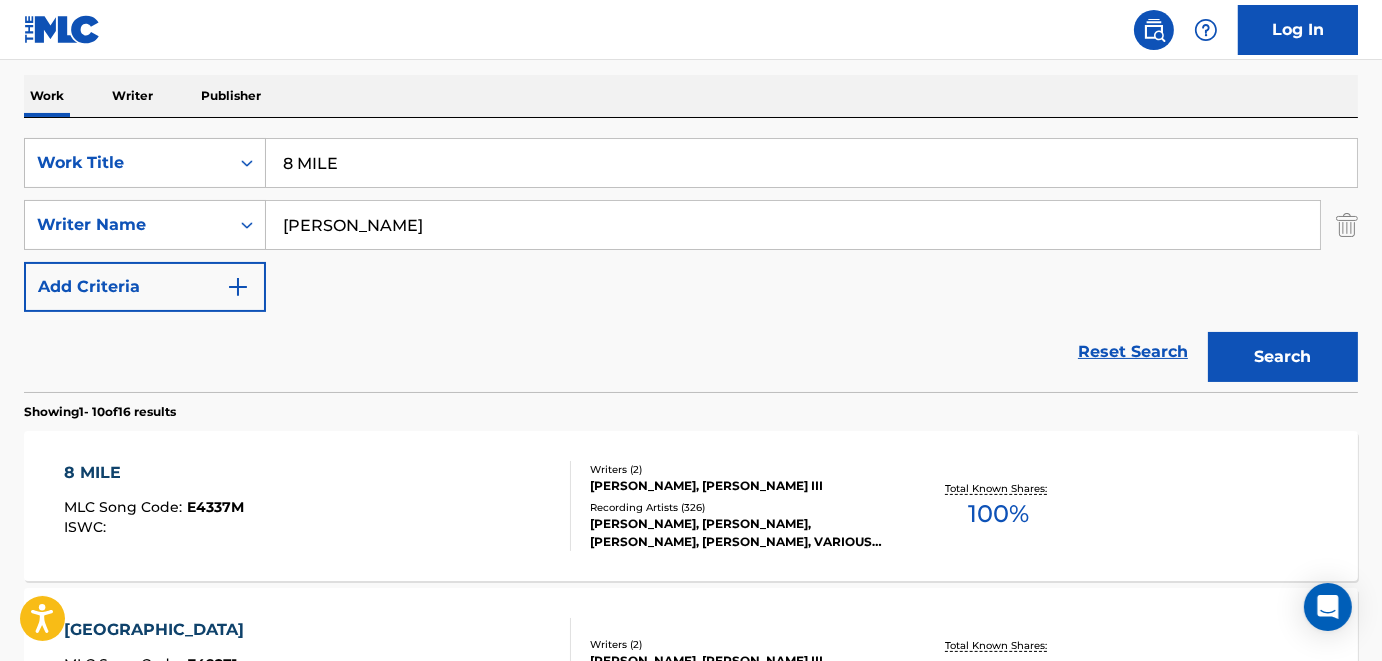 paste on "Don't Say You Love Me" 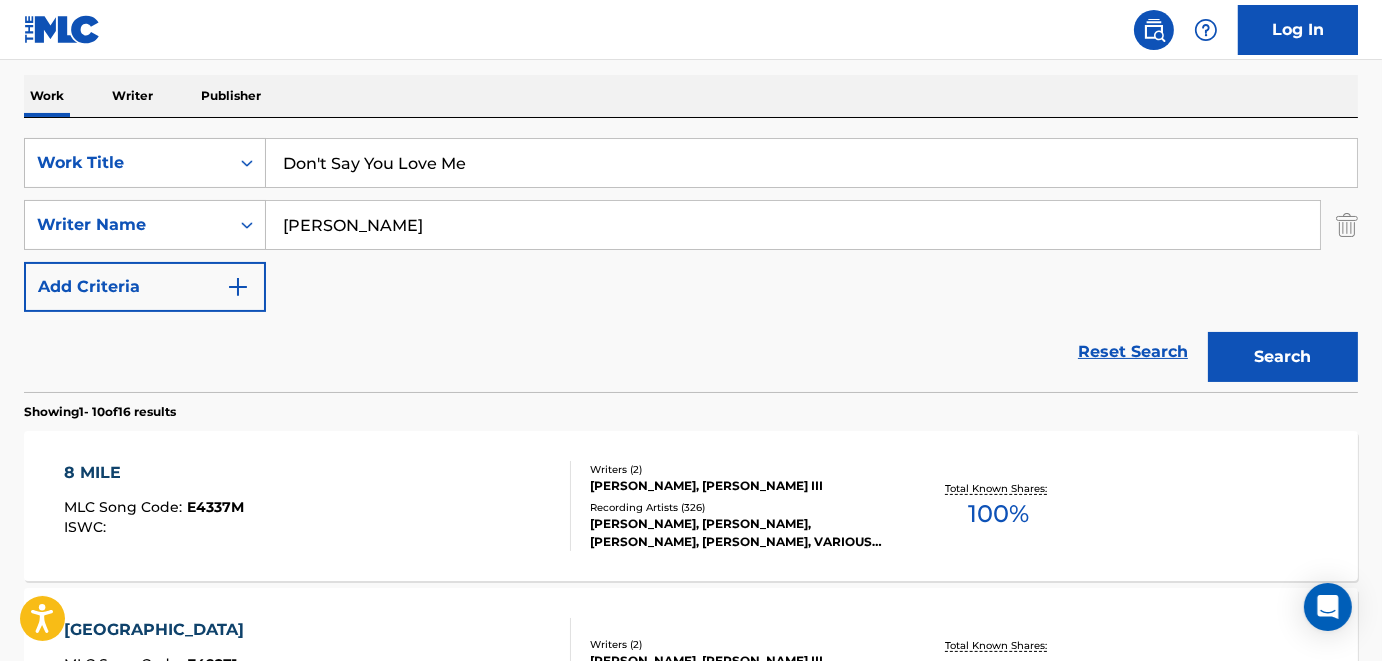 type on "Don't Say You Love Me" 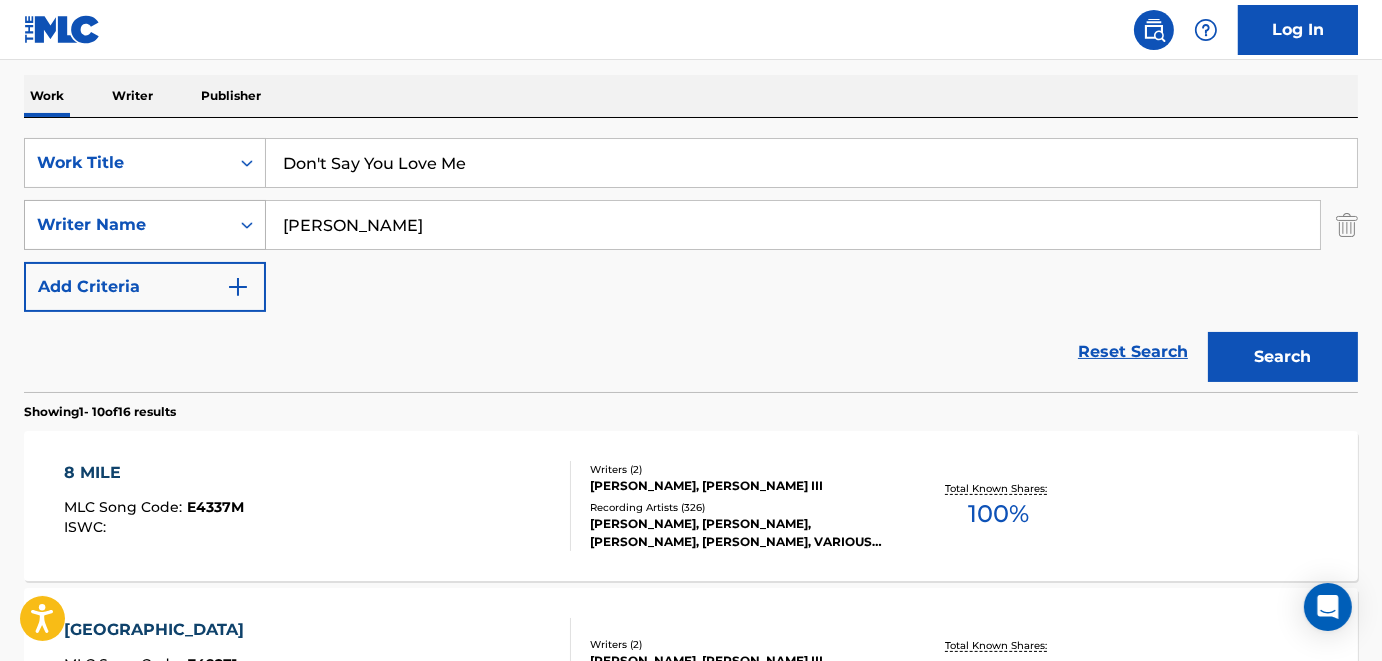 drag, startPoint x: 420, startPoint y: 211, endPoint x: 187, endPoint y: 207, distance: 233.03433 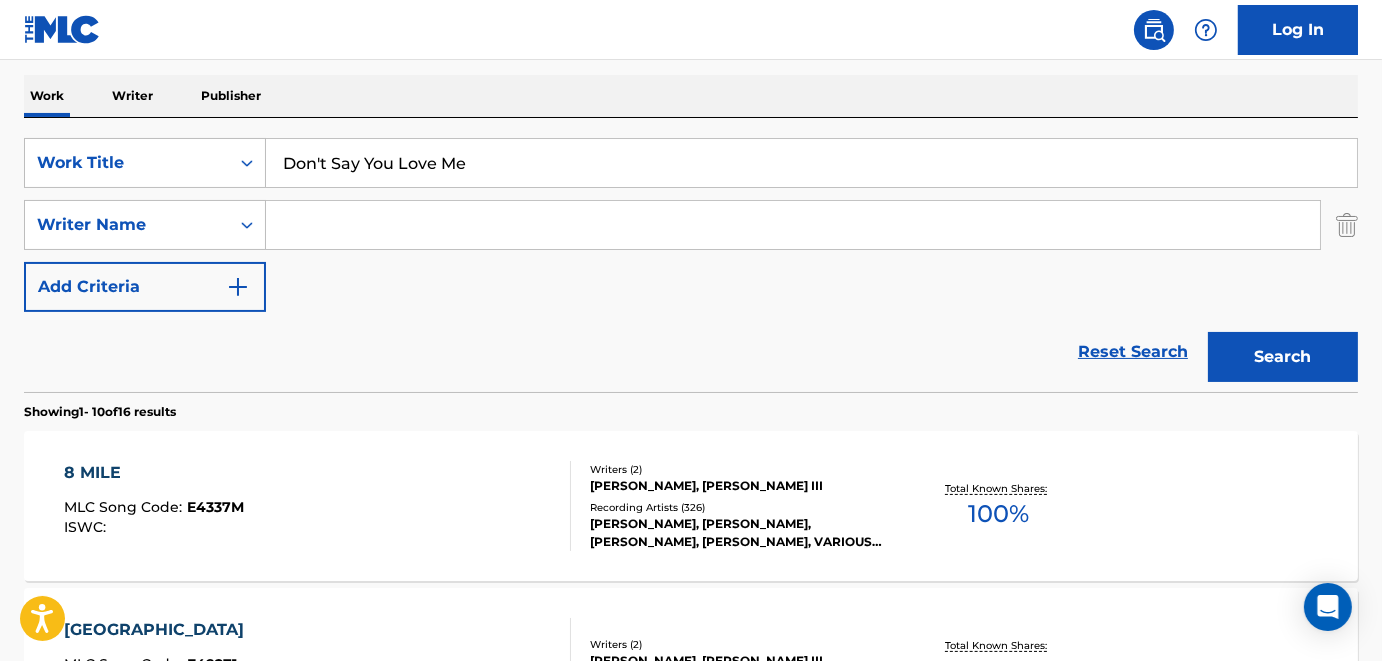 paste on "[PERSON_NAME]" 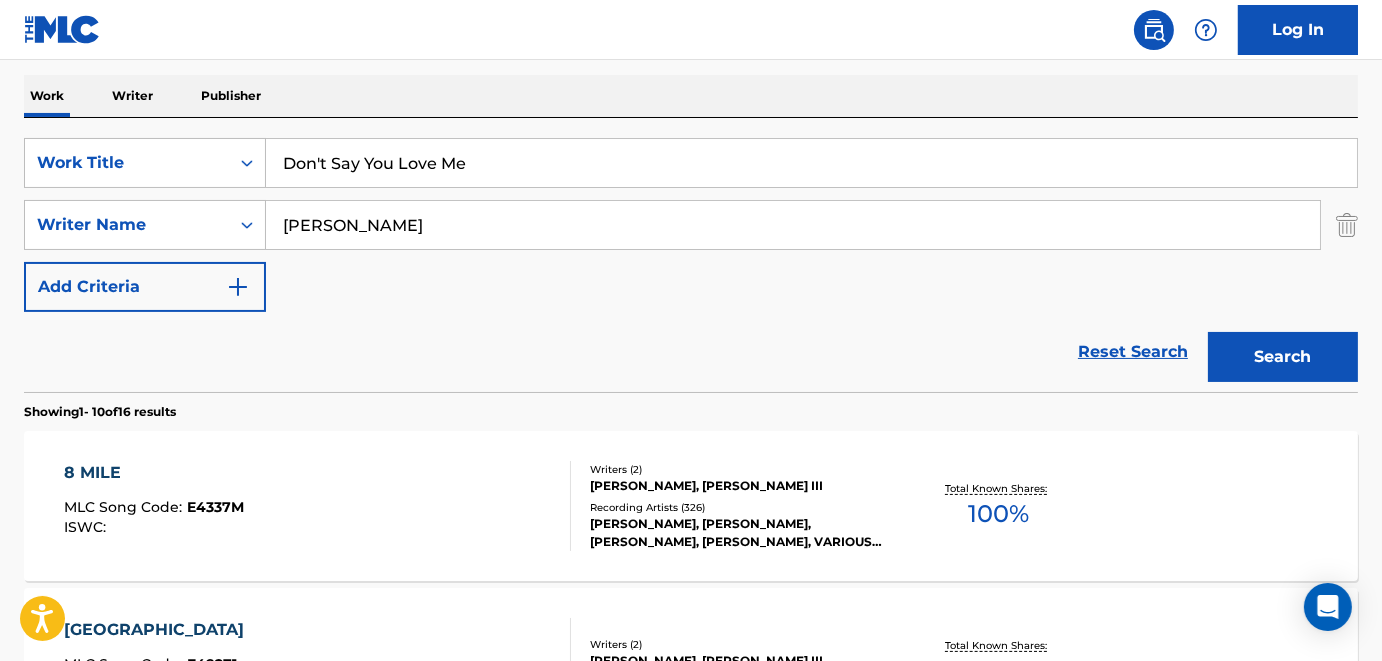 type on "[PERSON_NAME]" 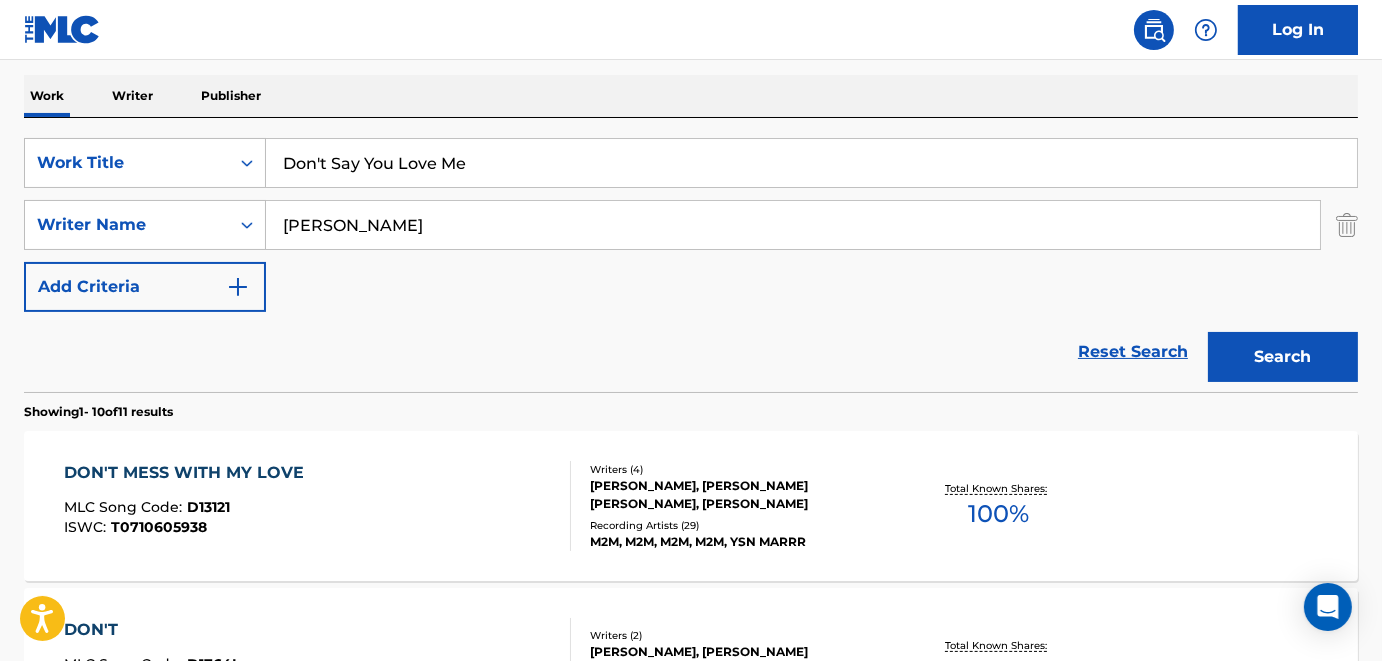 scroll, scrollTop: 107, scrollLeft: 0, axis: vertical 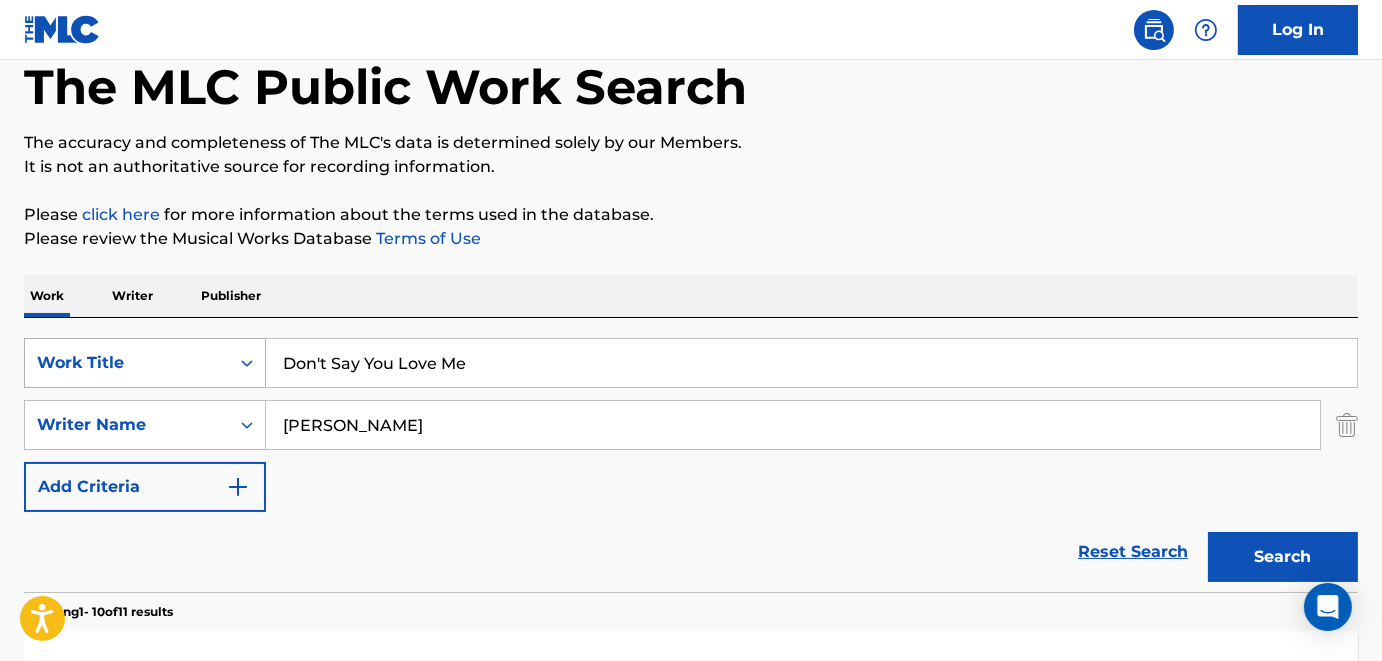 drag, startPoint x: 427, startPoint y: 415, endPoint x: 91, endPoint y: 368, distance: 339.27127 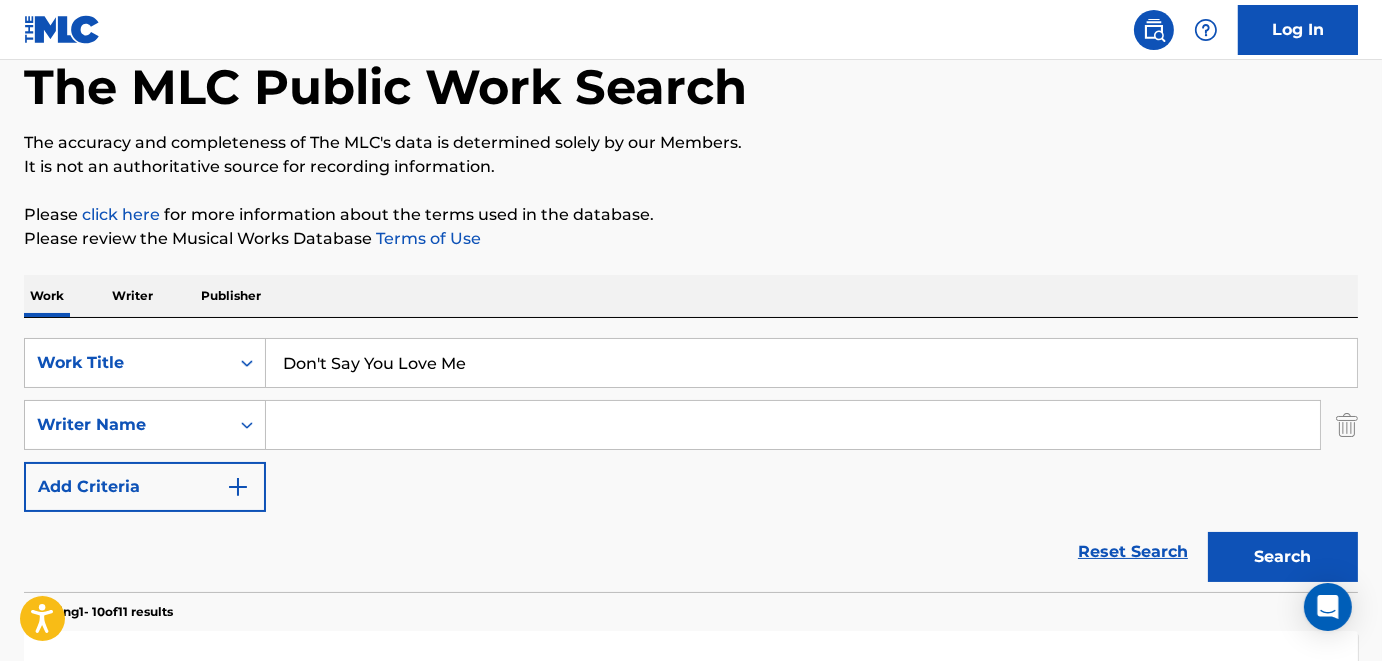paste on "[PERSON_NAME]" 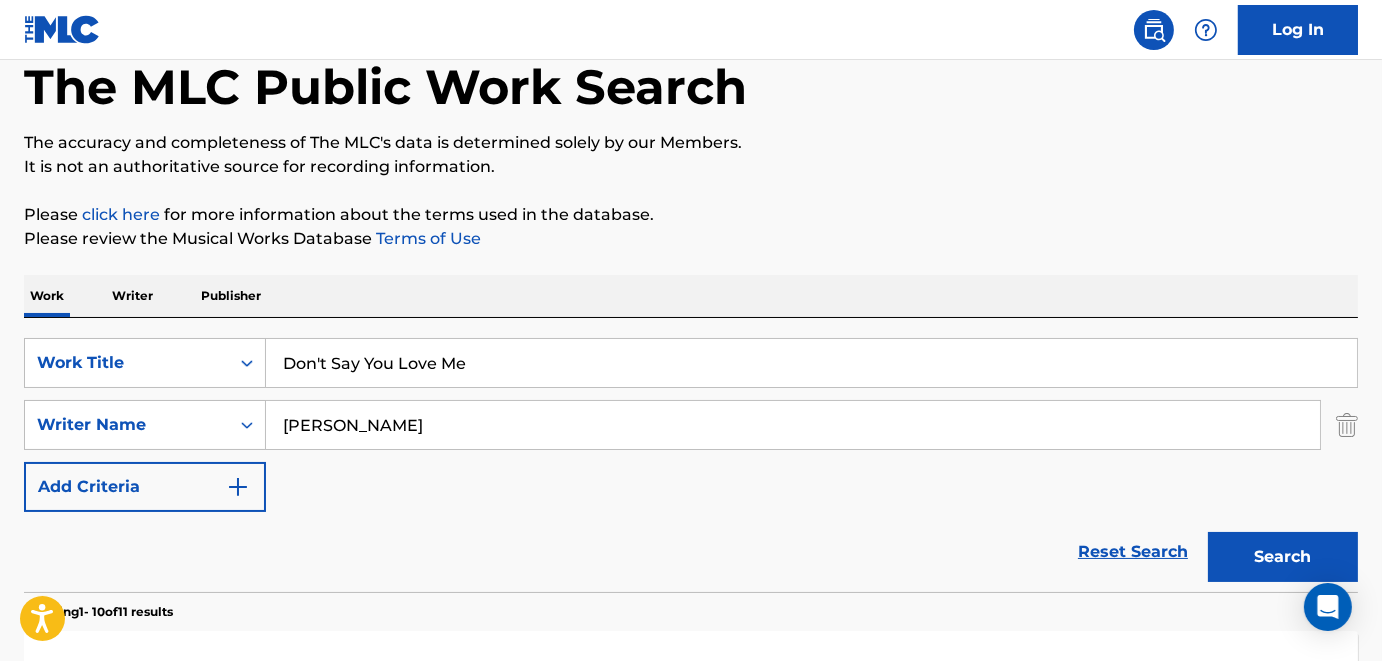 paste on "BRALOWER" 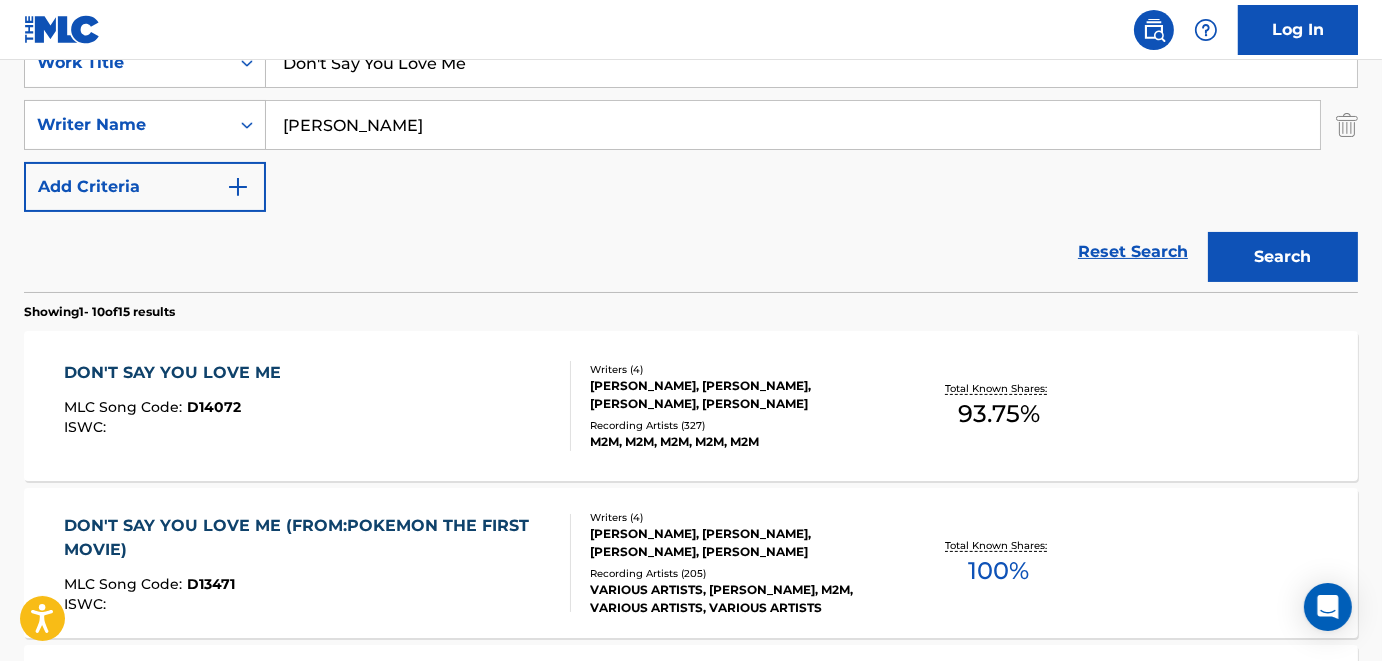scroll, scrollTop: 7, scrollLeft: 0, axis: vertical 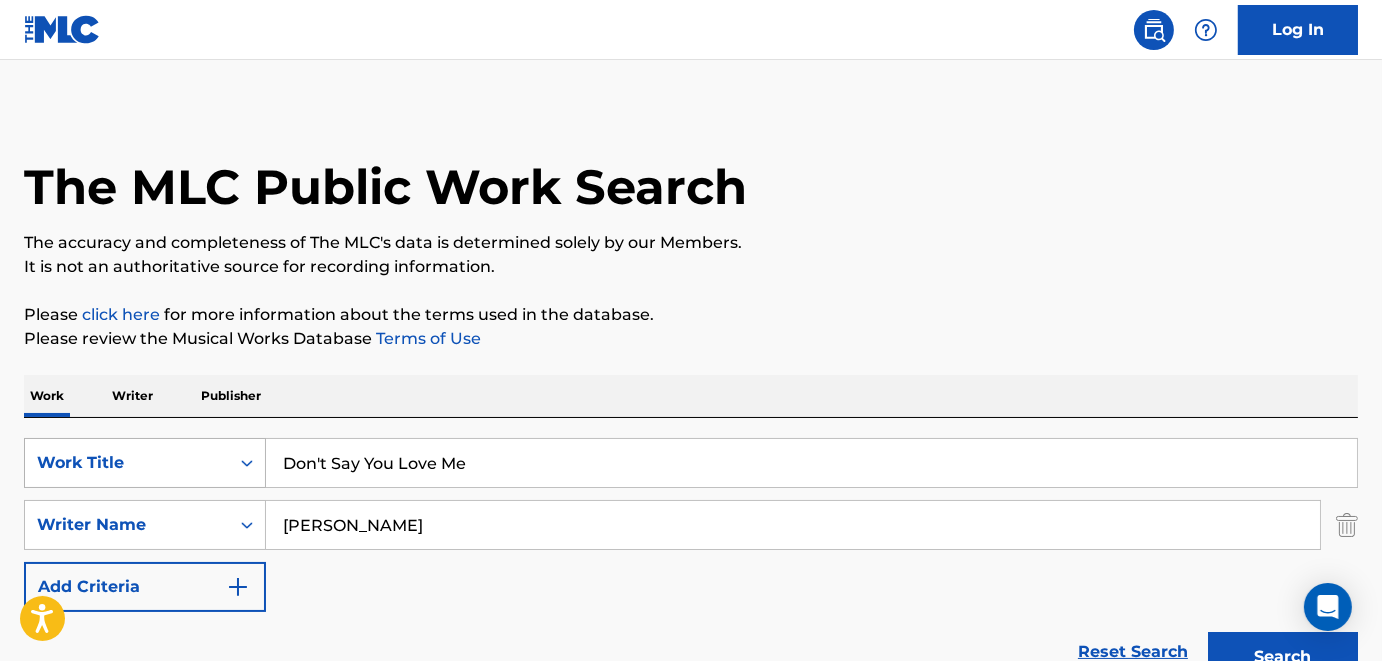 drag, startPoint x: 498, startPoint y: 466, endPoint x: 121, endPoint y: 448, distance: 377.42947 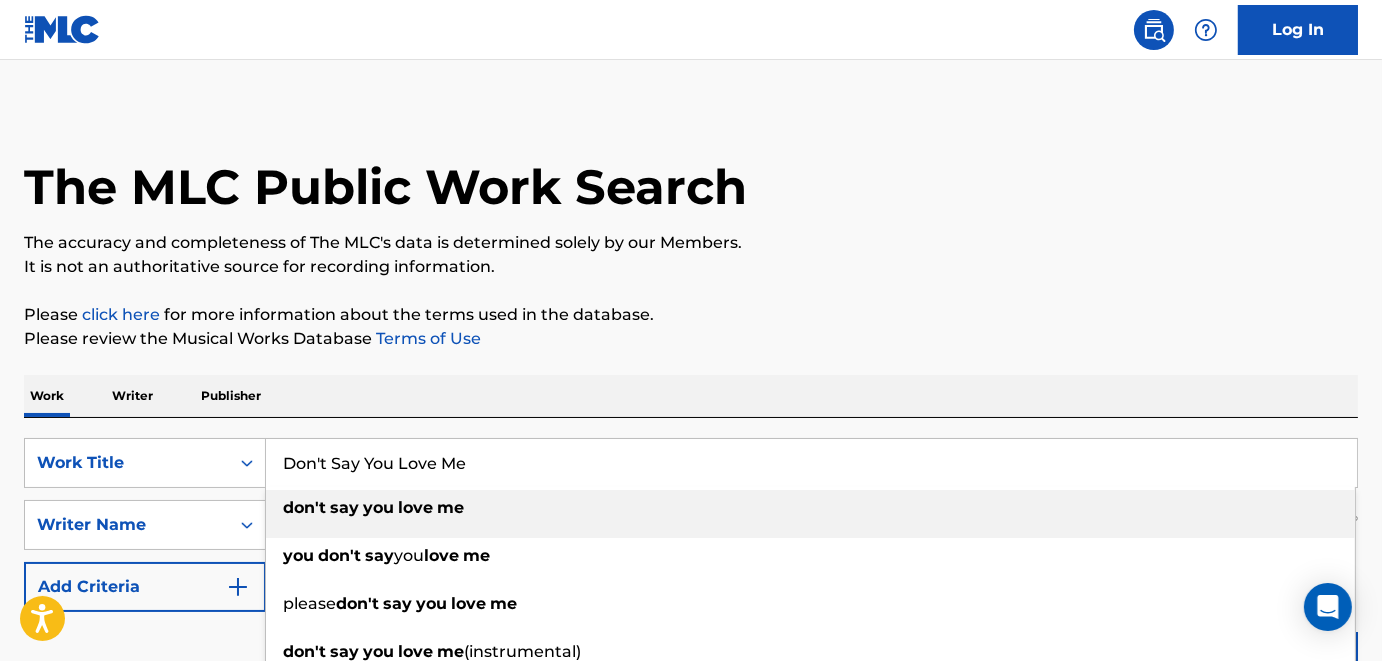 paste on "ROCK DJ" 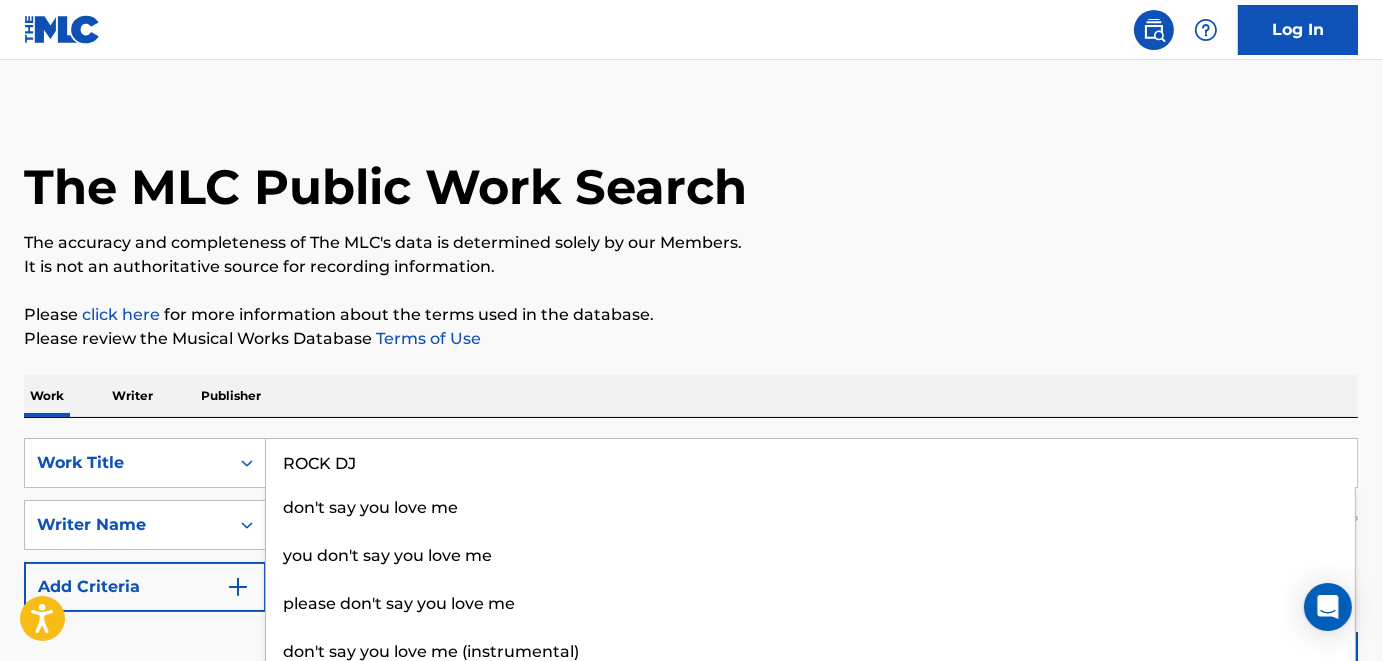 type on "ROCK DJ" 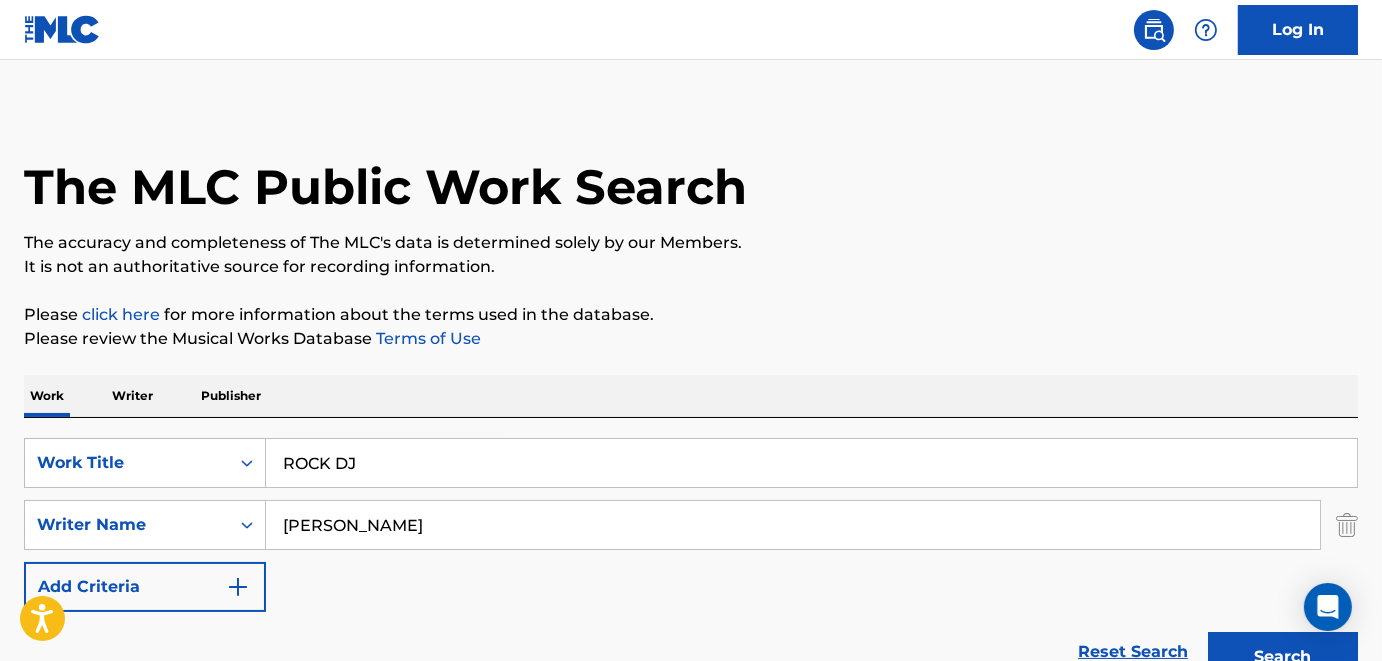 click on "Work Writer Publisher" at bounding box center [691, 396] 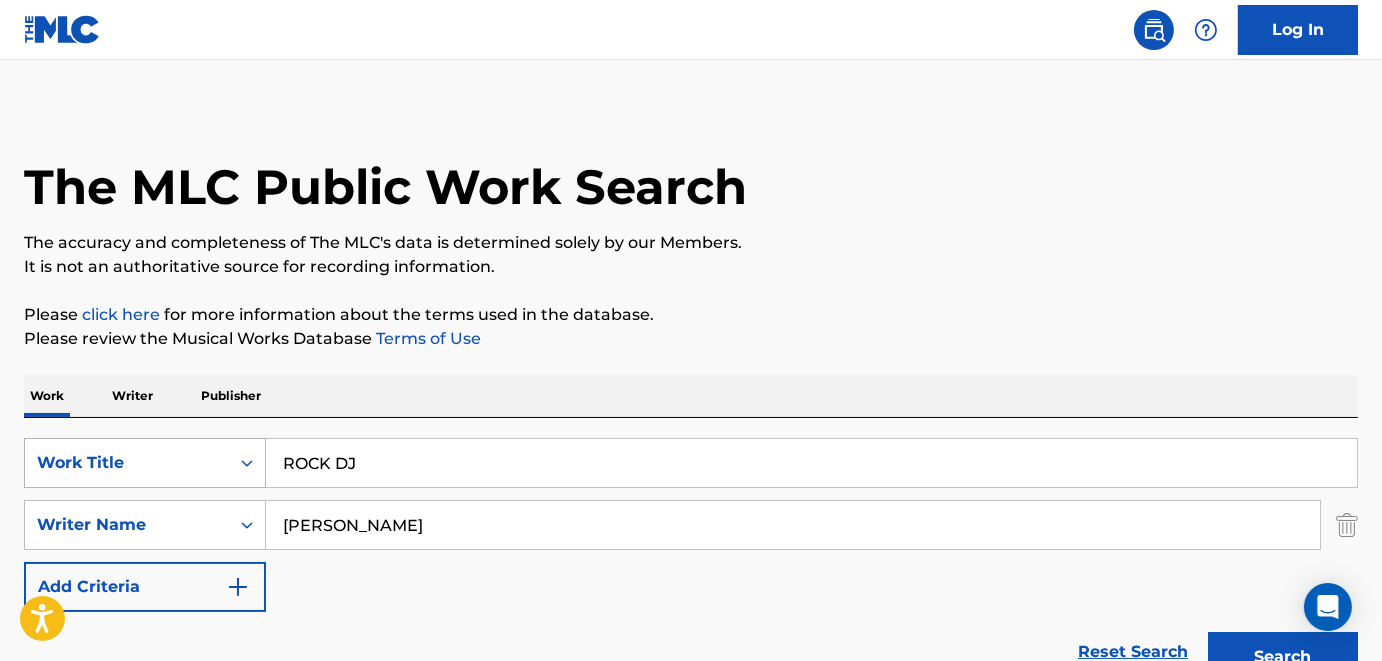 drag, startPoint x: 470, startPoint y: 519, endPoint x: 171, endPoint y: 474, distance: 302.36734 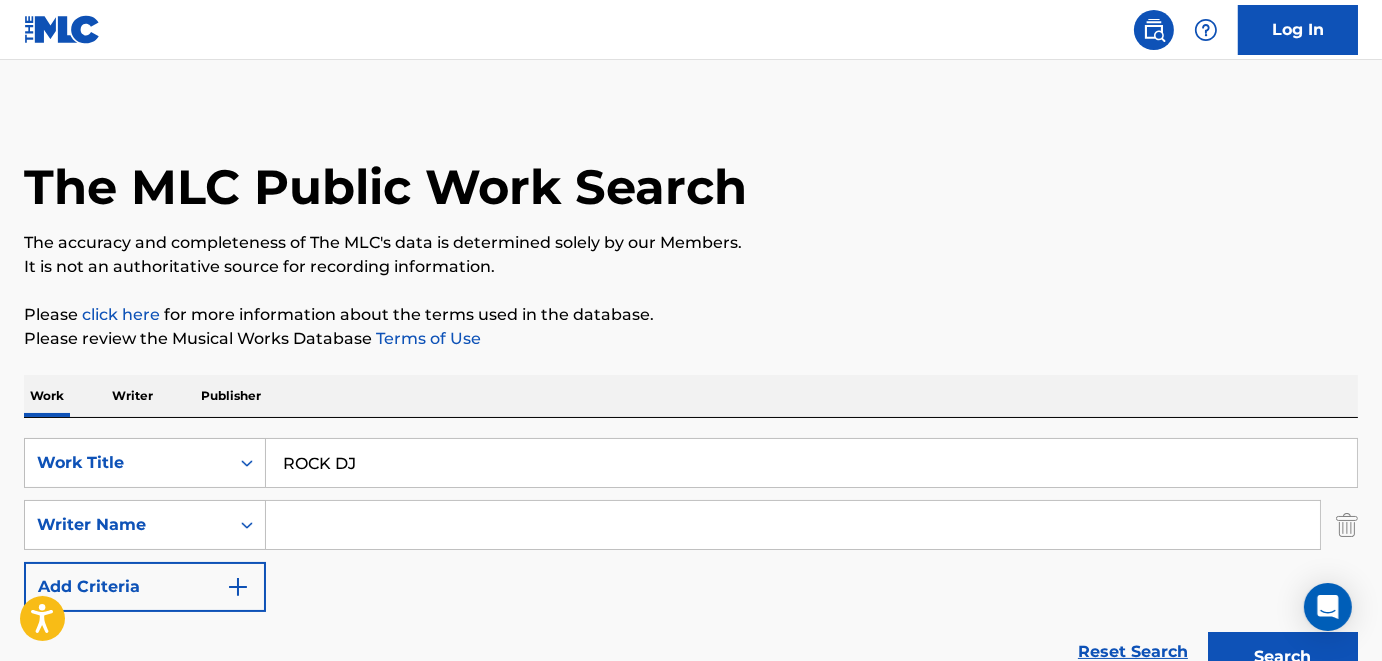 paste on "[PERSON_NAME]" 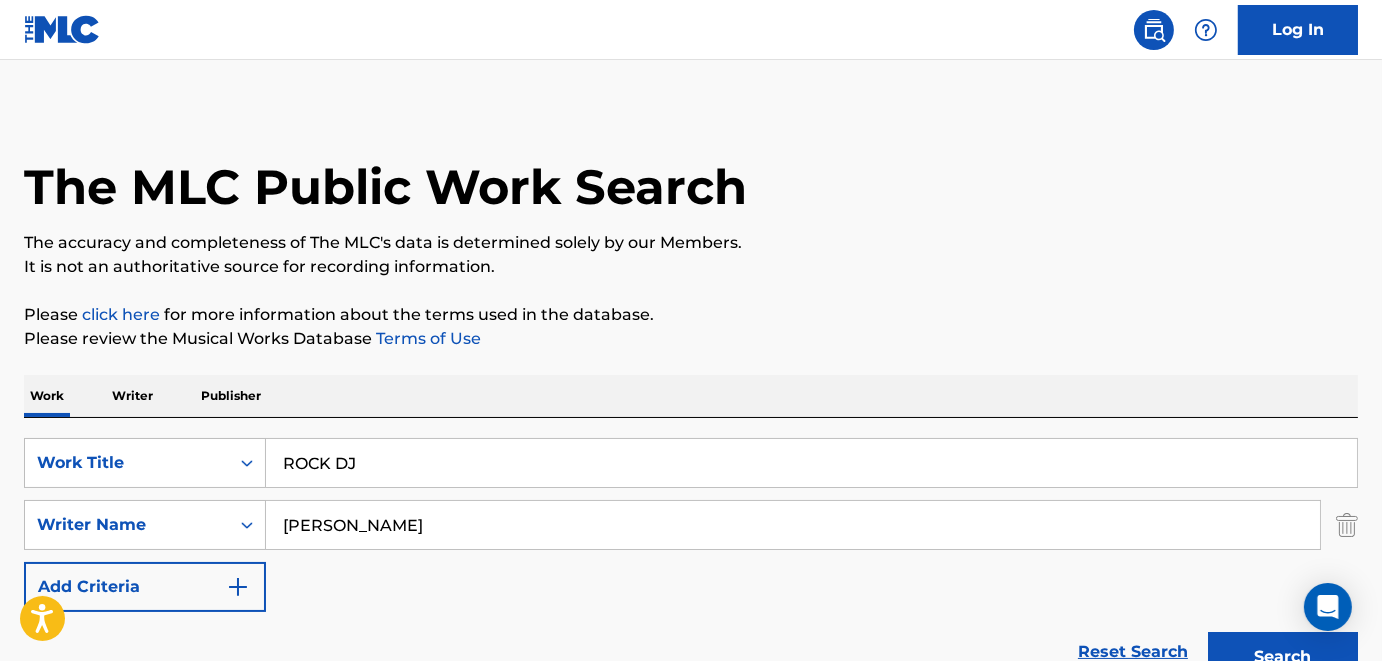 type on "[PERSON_NAME]" 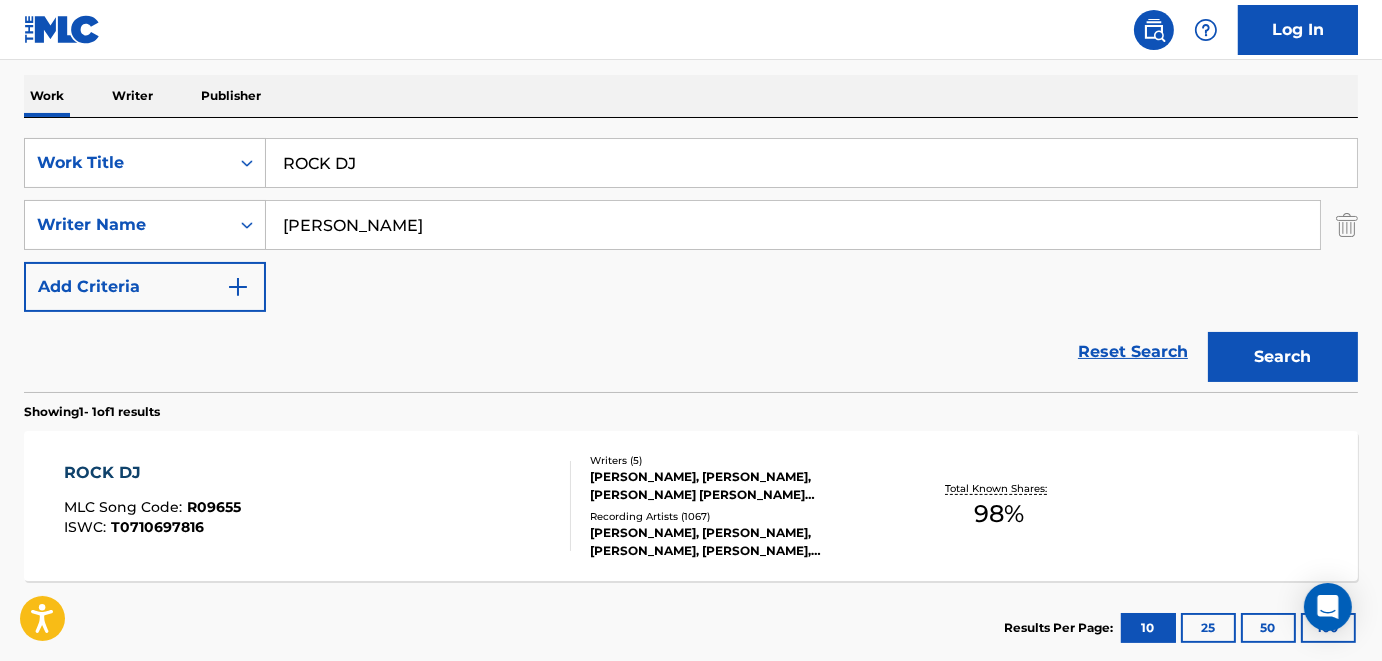 scroll, scrollTop: 207, scrollLeft: 0, axis: vertical 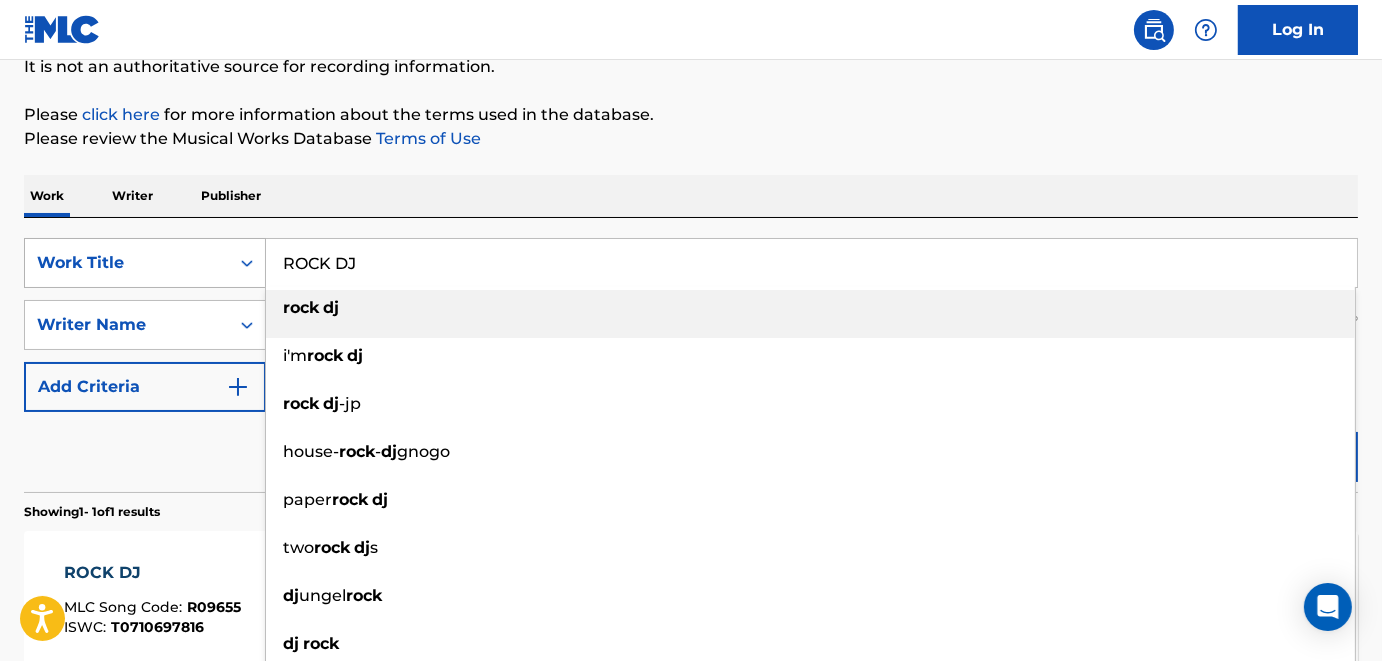 drag, startPoint x: 432, startPoint y: 256, endPoint x: 138, endPoint y: 241, distance: 294.38242 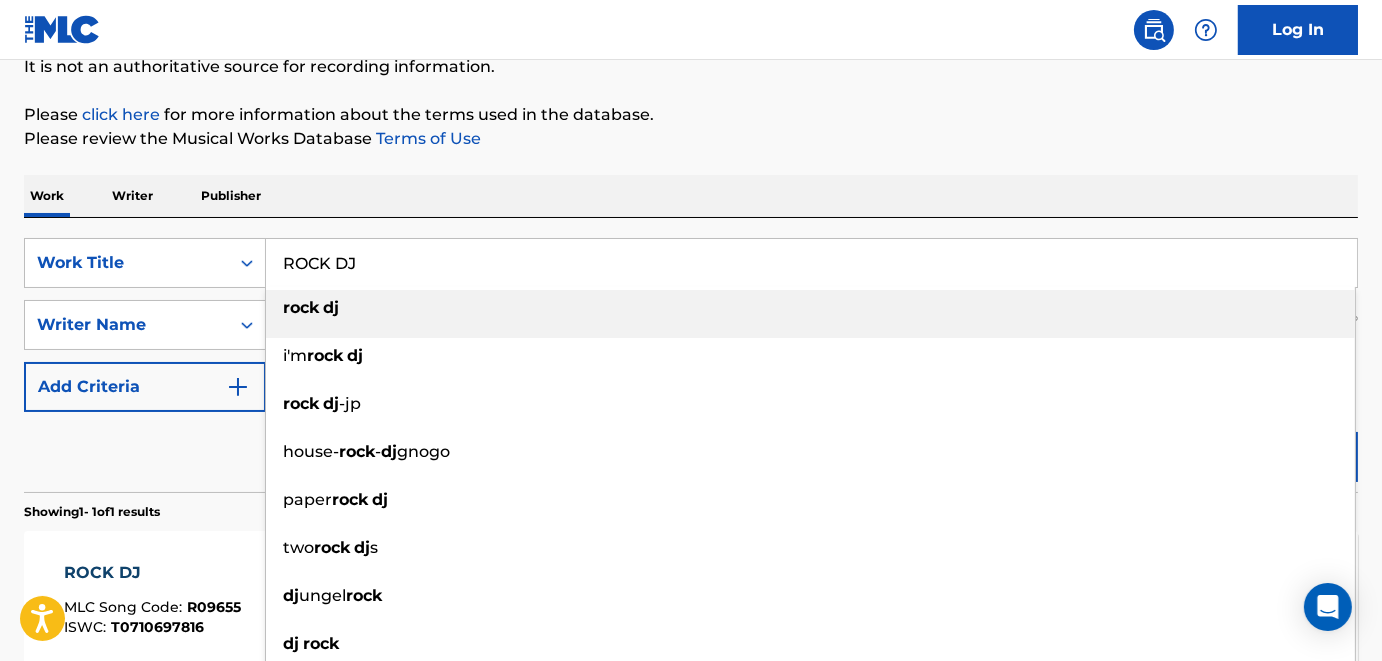 paste on "[US_STATE] LOVE" 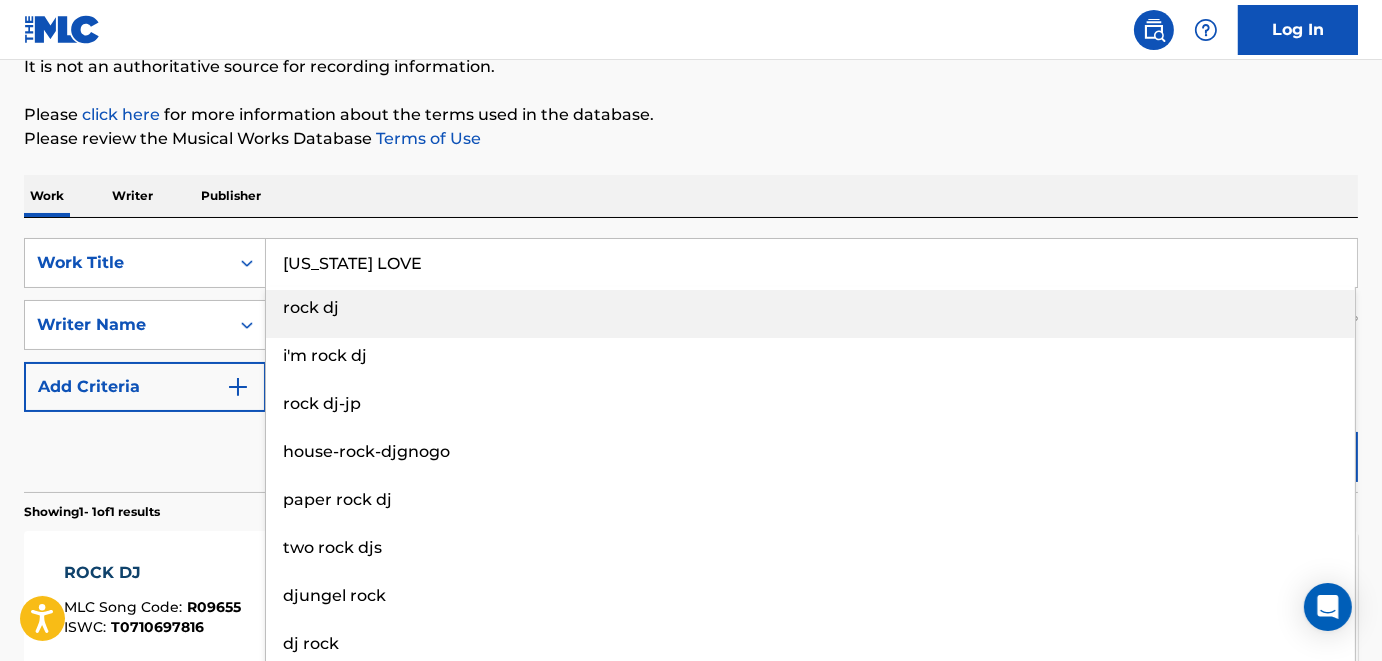 type on "[US_STATE] LOVE" 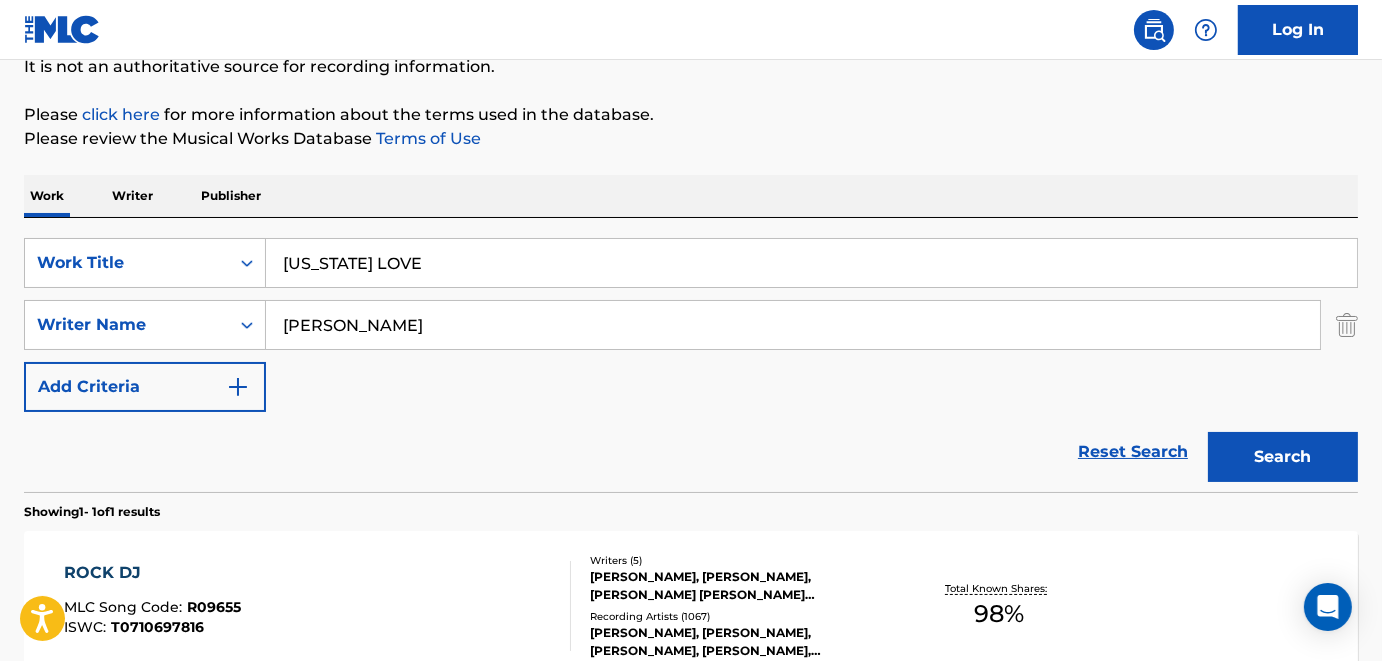 drag, startPoint x: 450, startPoint y: 311, endPoint x: 247, endPoint y: 291, distance: 203.98285 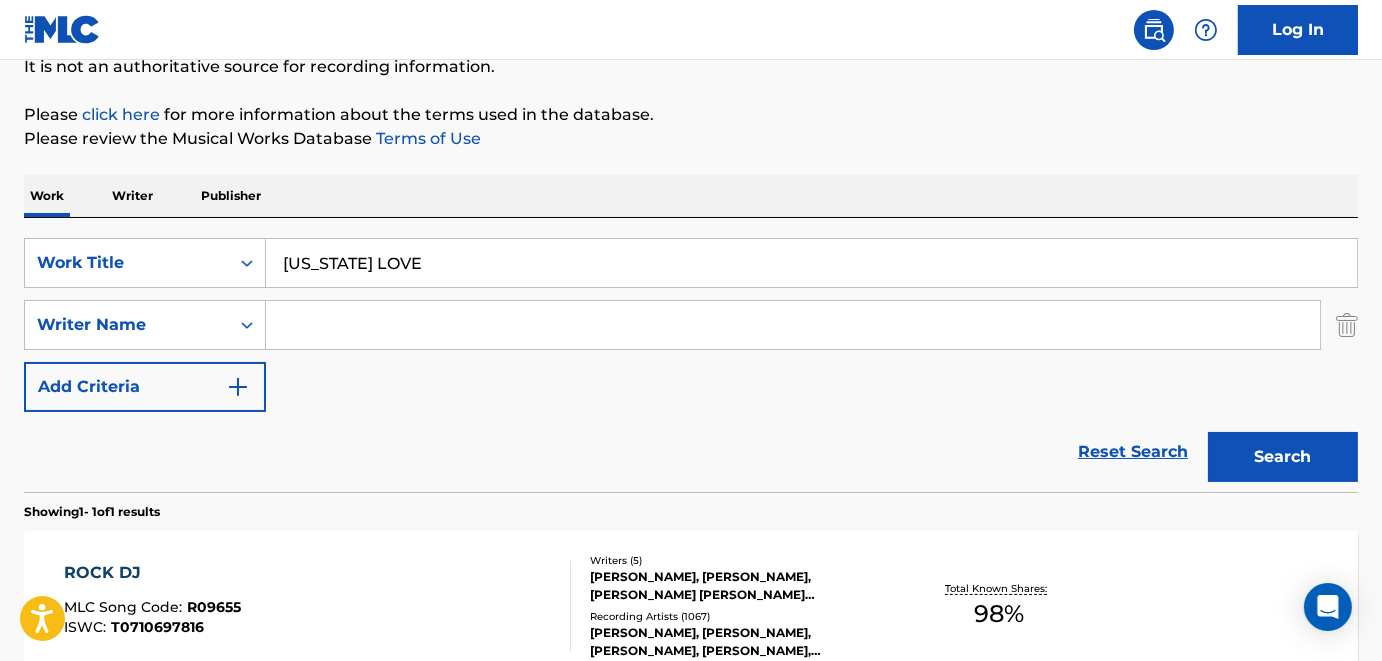 paste on "[PERSON_NAME]" 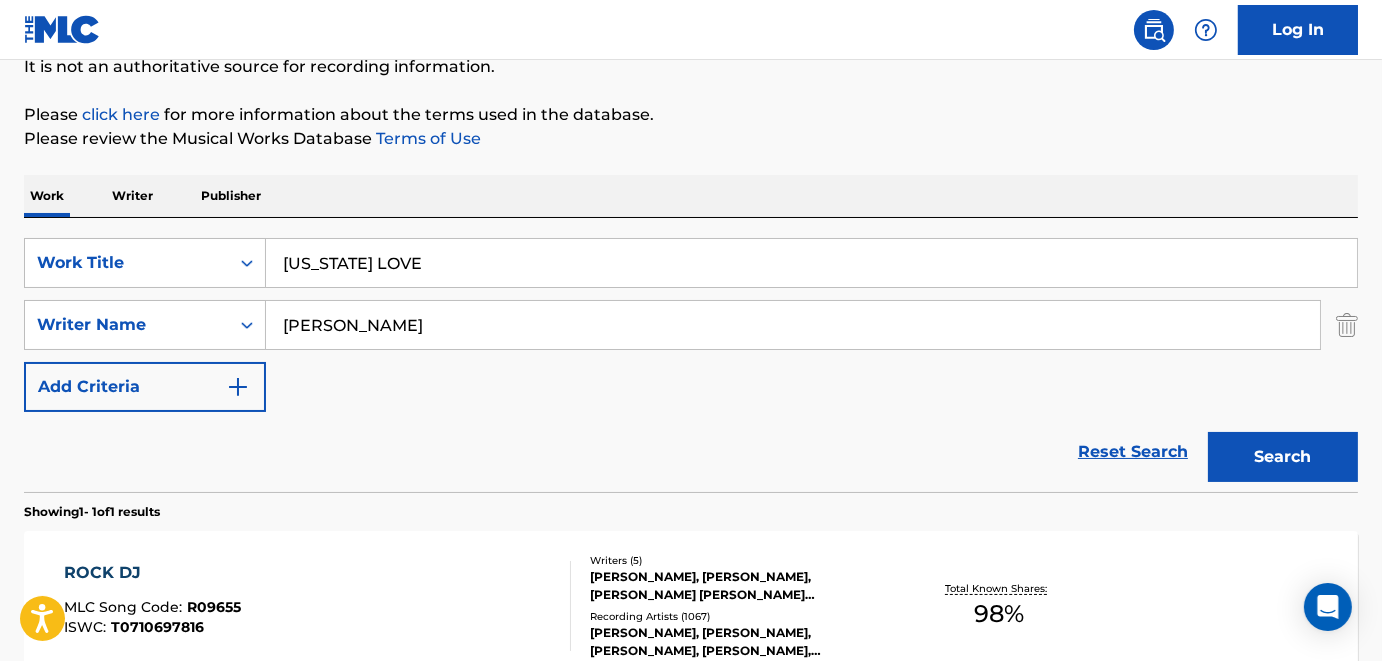 click on "Search" at bounding box center (1283, 457) 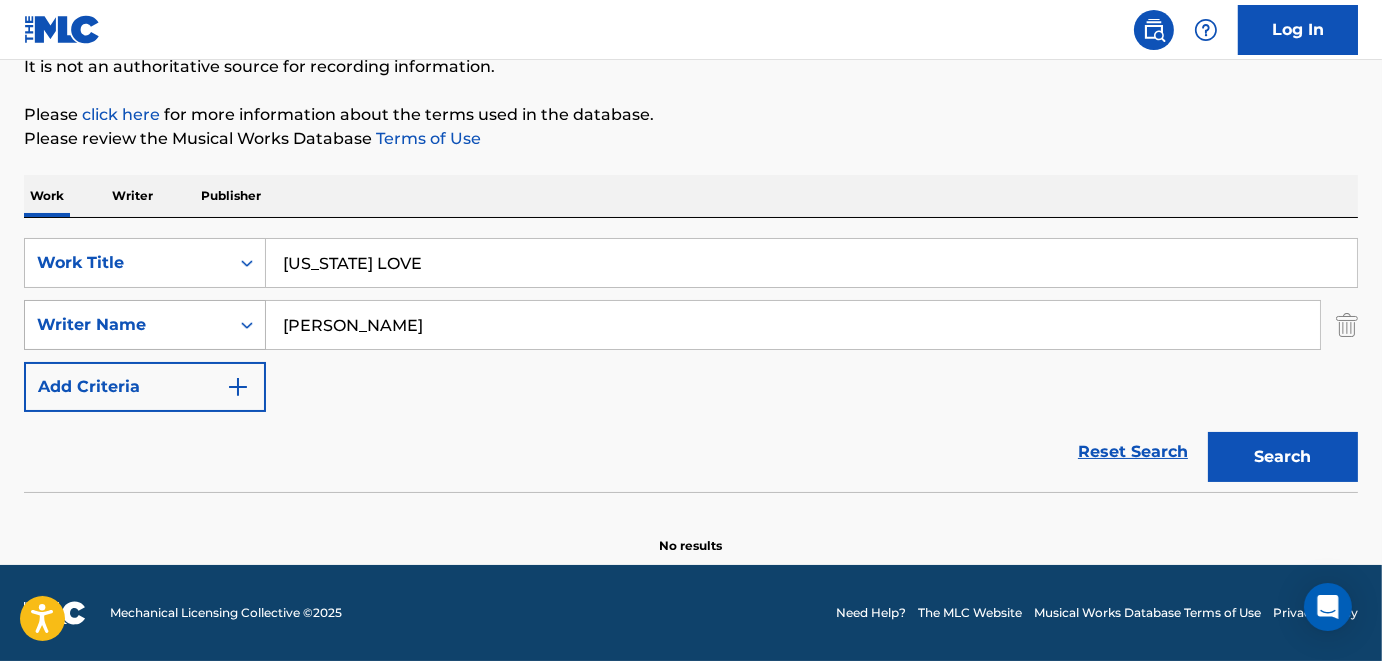 drag, startPoint x: 437, startPoint y: 311, endPoint x: 235, endPoint y: 312, distance: 202.00247 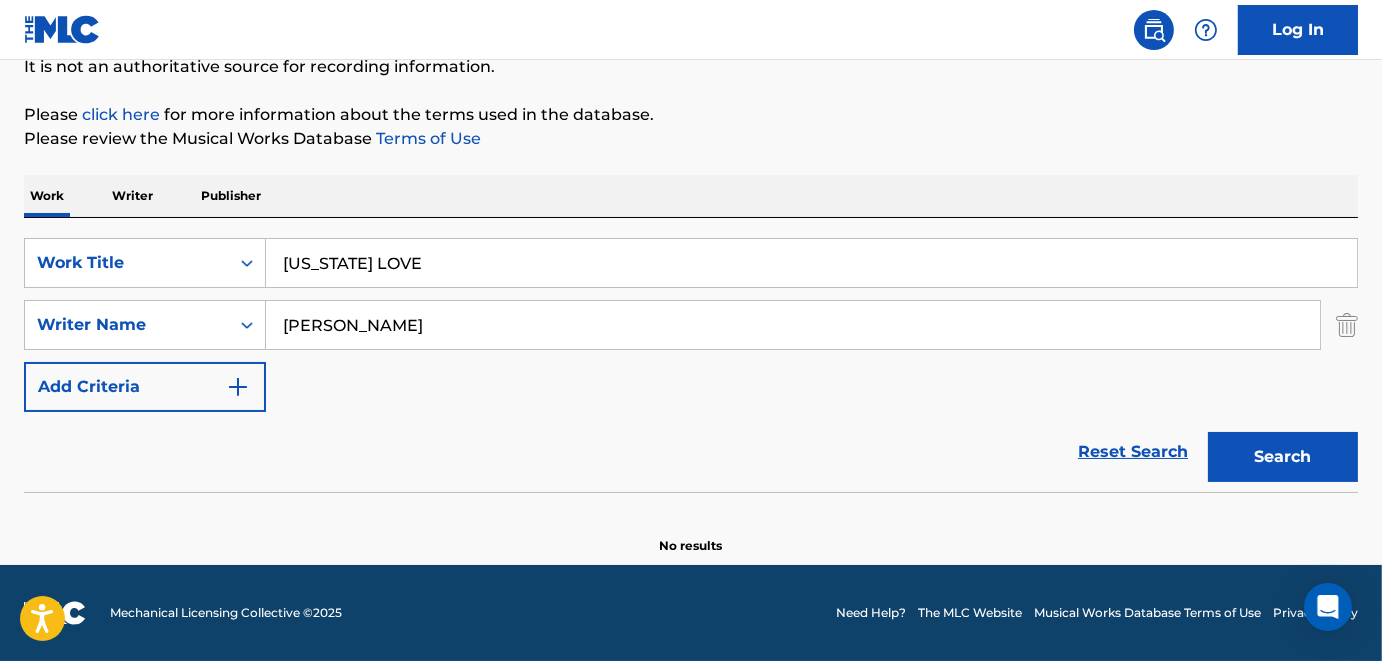 paste on "[PERSON_NAME]" 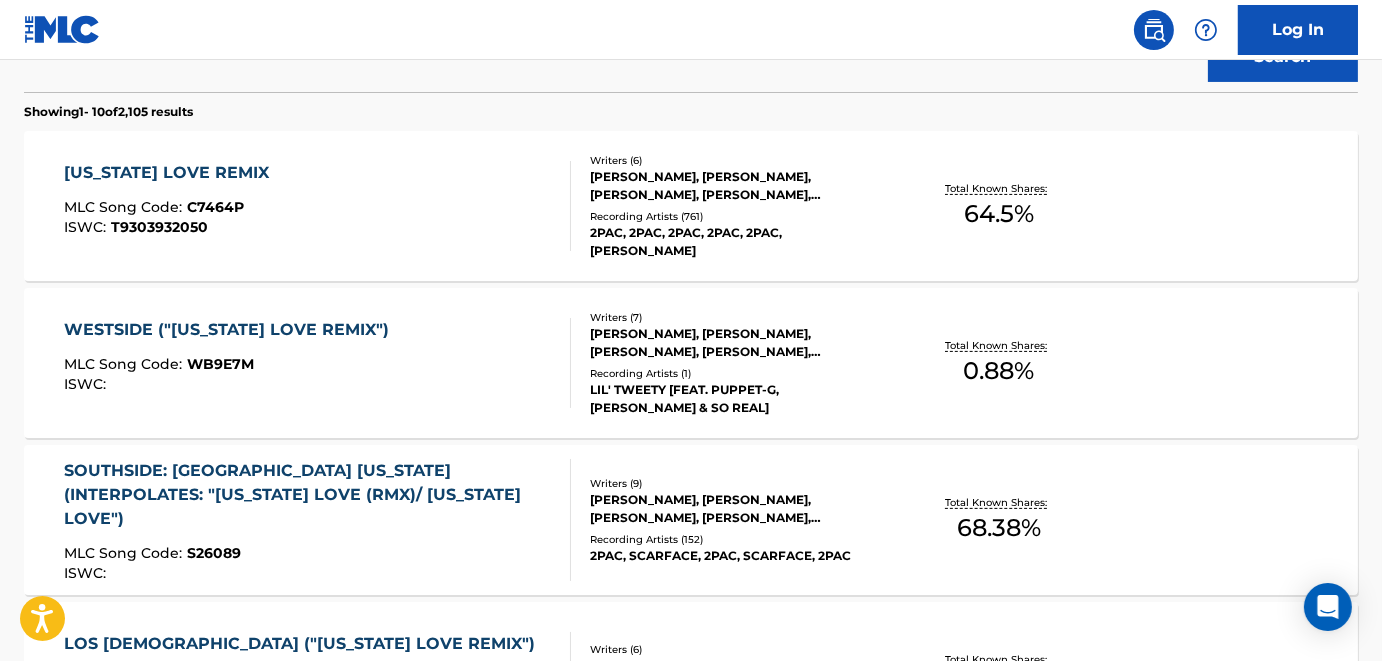 scroll, scrollTop: 307, scrollLeft: 0, axis: vertical 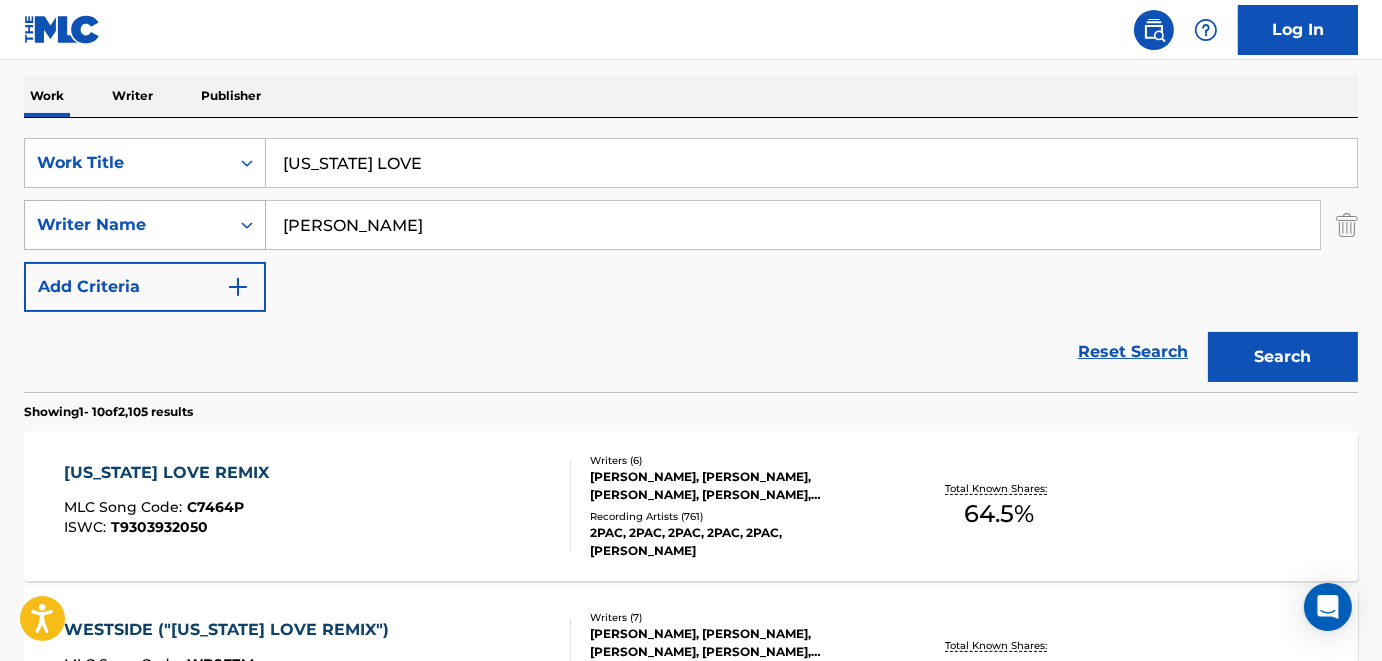 drag, startPoint x: 395, startPoint y: 221, endPoint x: 154, endPoint y: 218, distance: 241.01868 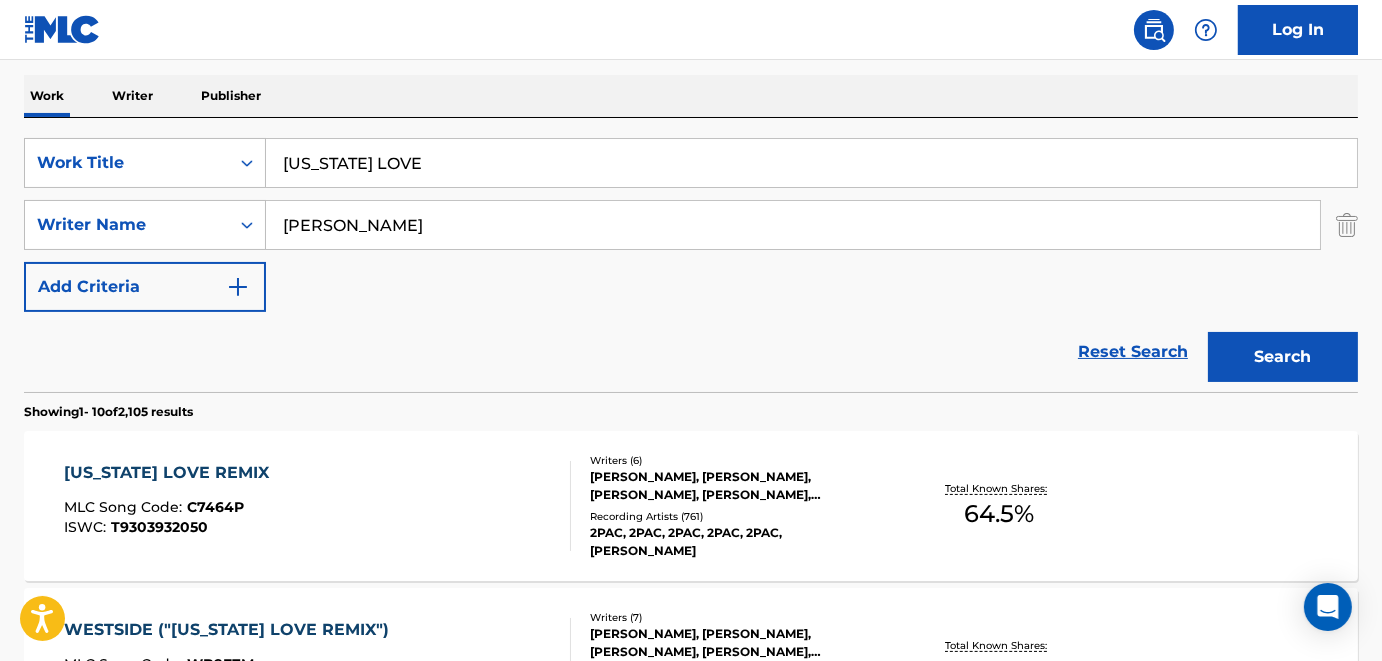 paste on "[PERSON_NAME]" 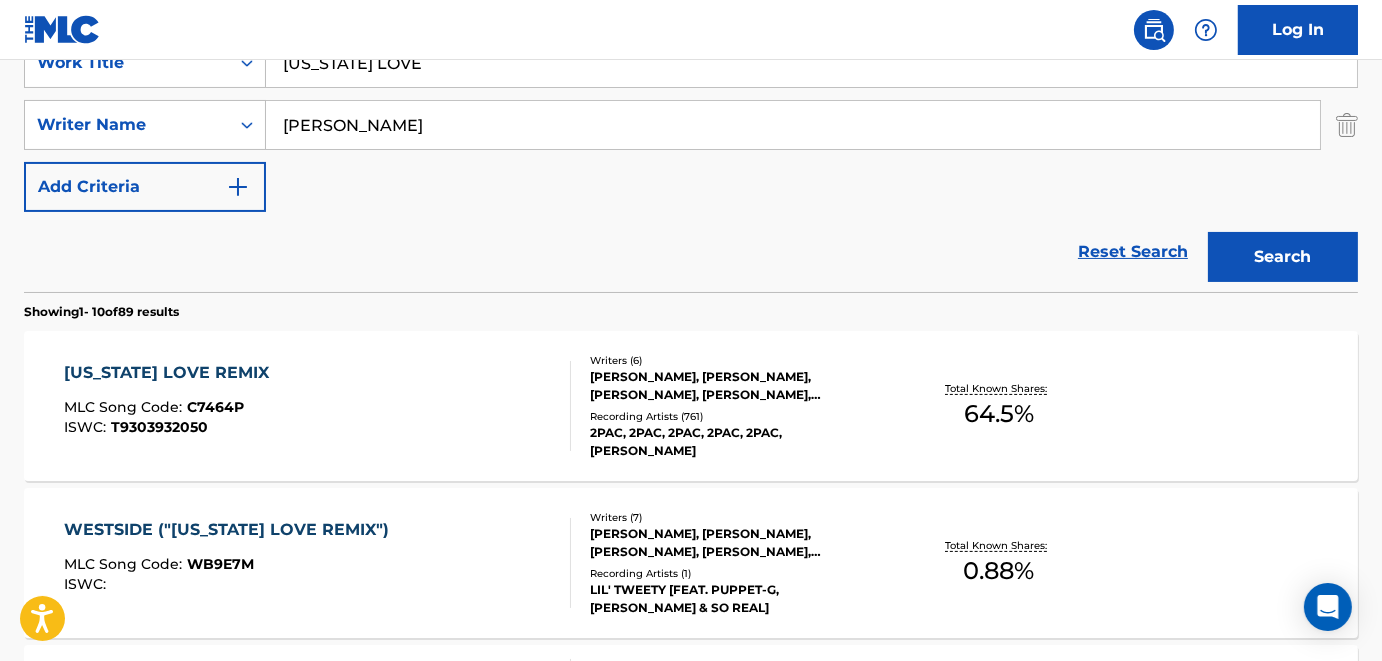 scroll, scrollTop: 507, scrollLeft: 0, axis: vertical 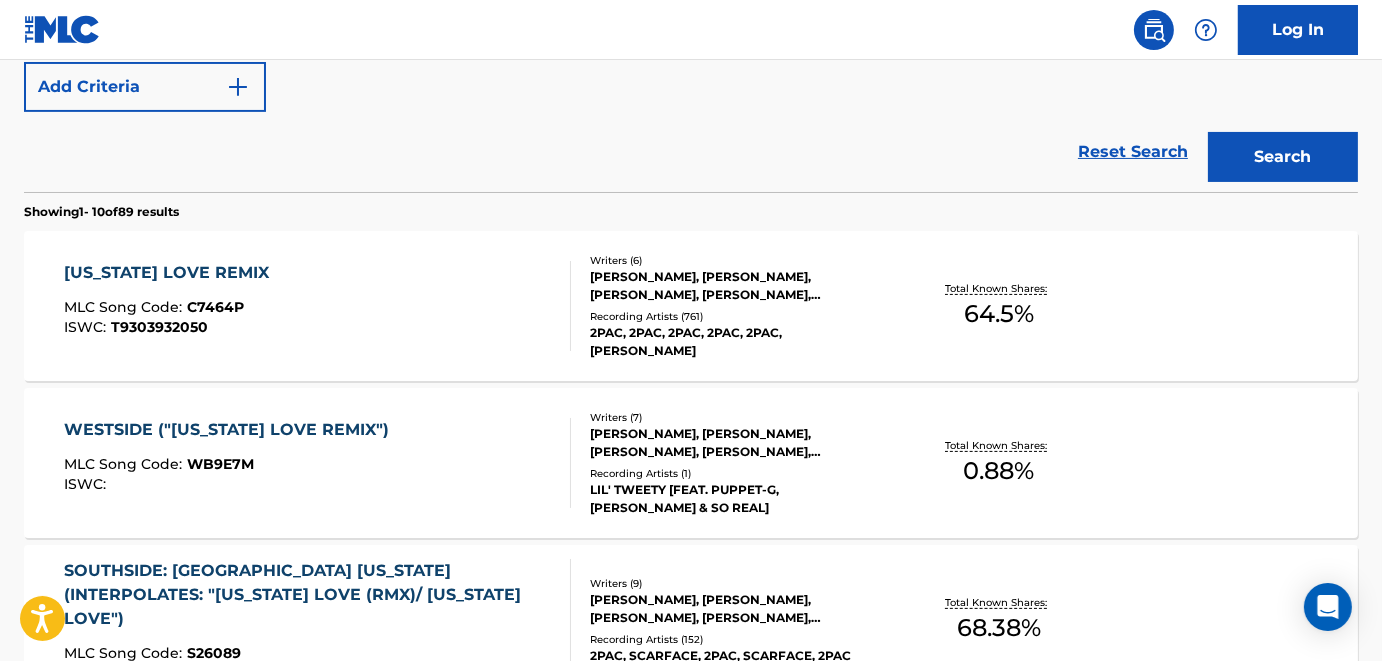 click on "[US_STATE] LOVE REMIX" at bounding box center (171, 273) 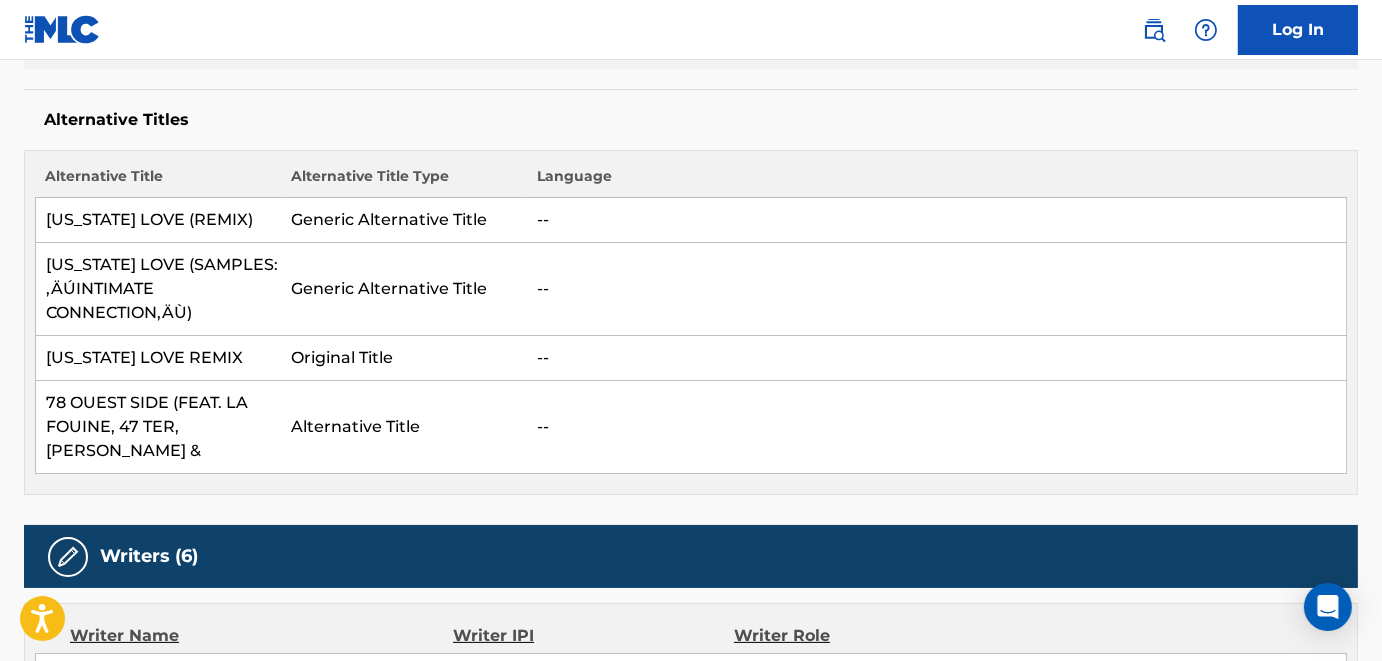 scroll, scrollTop: 0, scrollLeft: 0, axis: both 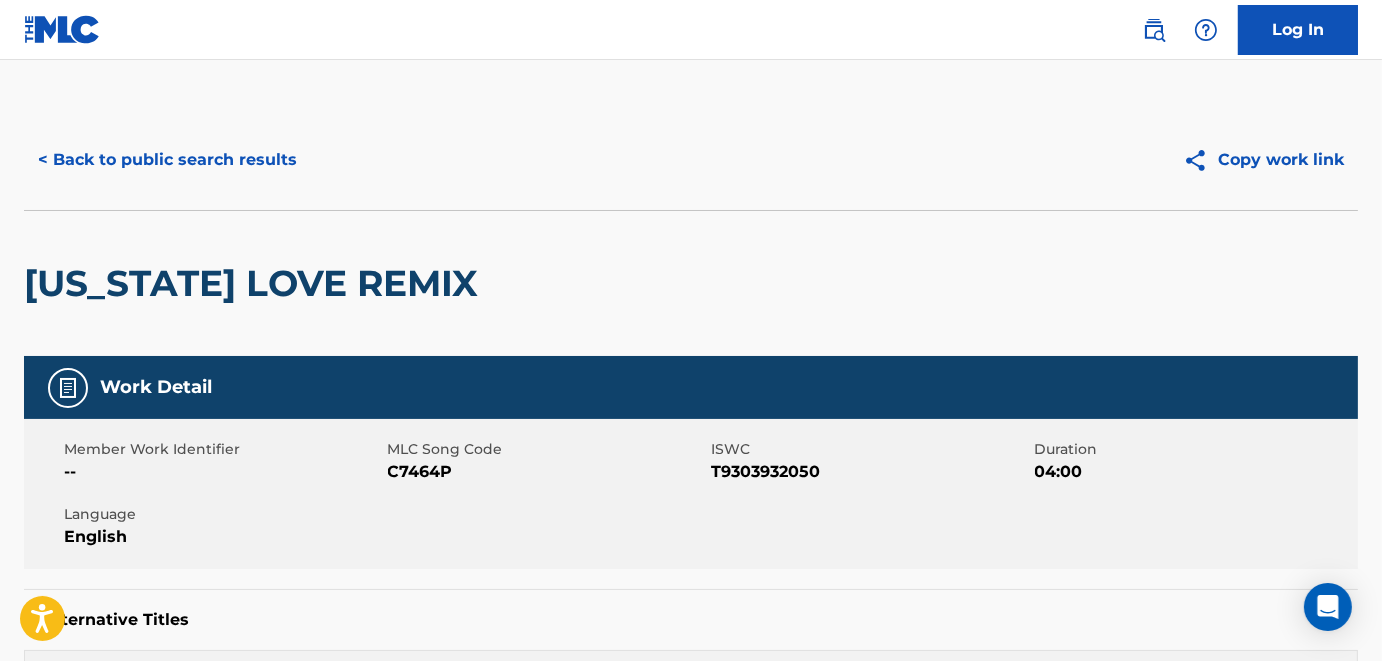 click on "< Back to public search results" at bounding box center [167, 160] 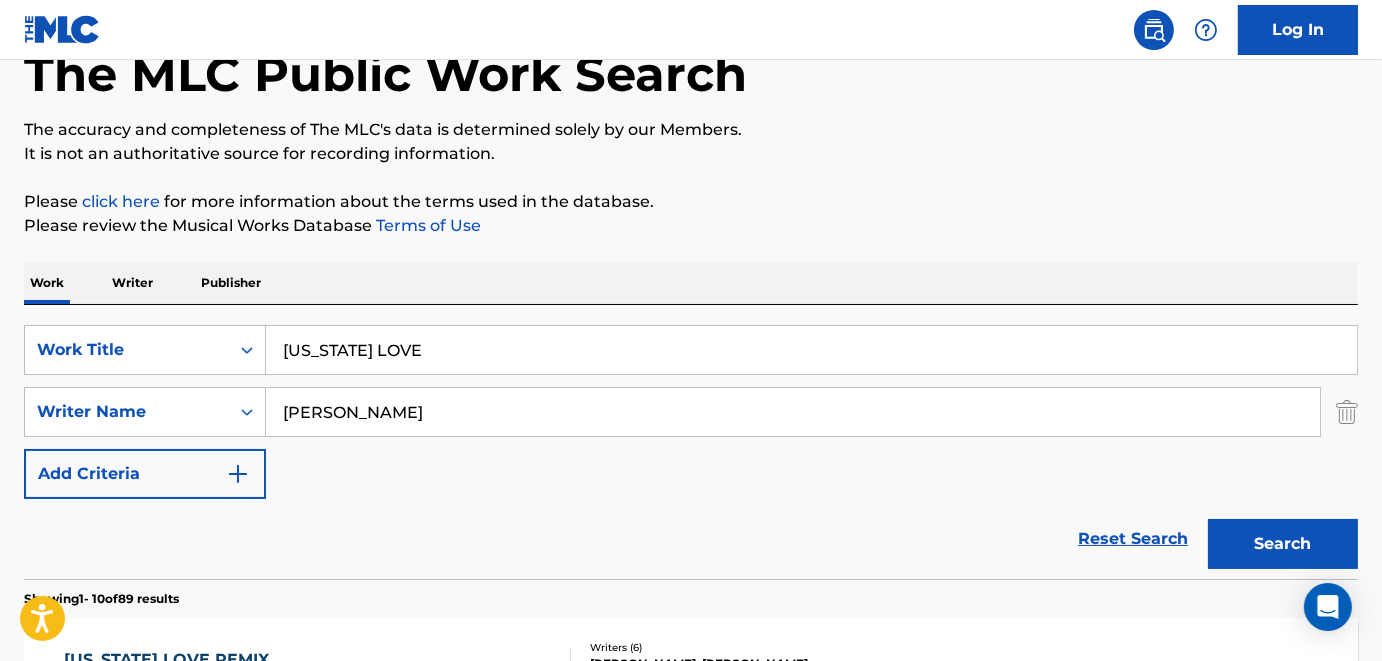scroll, scrollTop: 420, scrollLeft: 0, axis: vertical 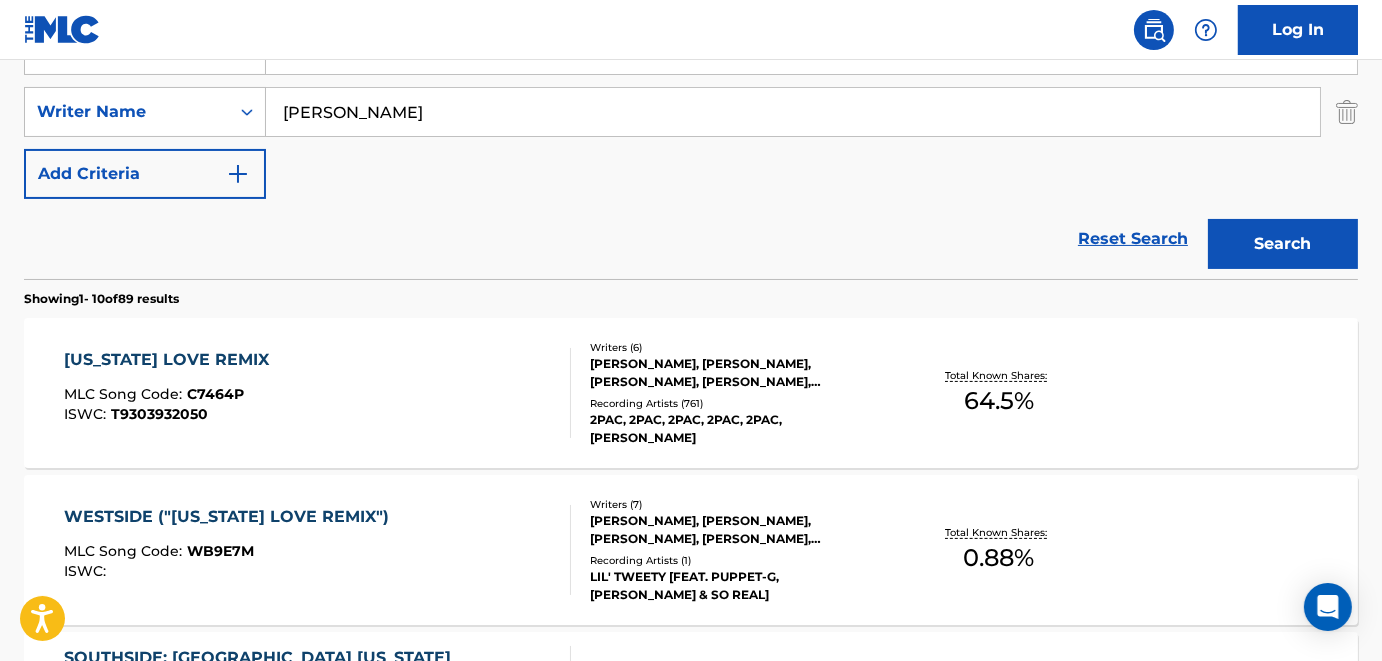 click on "[US_STATE] LOVE REMIX" at bounding box center [171, 360] 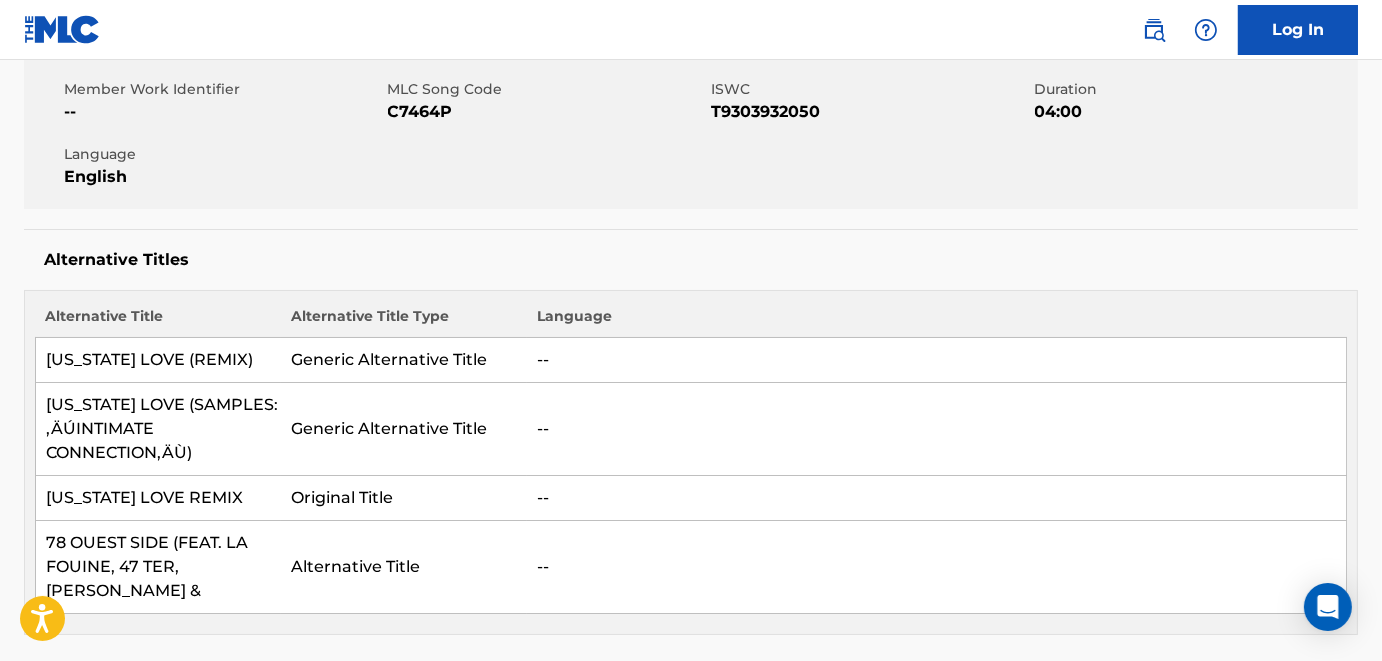 scroll, scrollTop: 0, scrollLeft: 0, axis: both 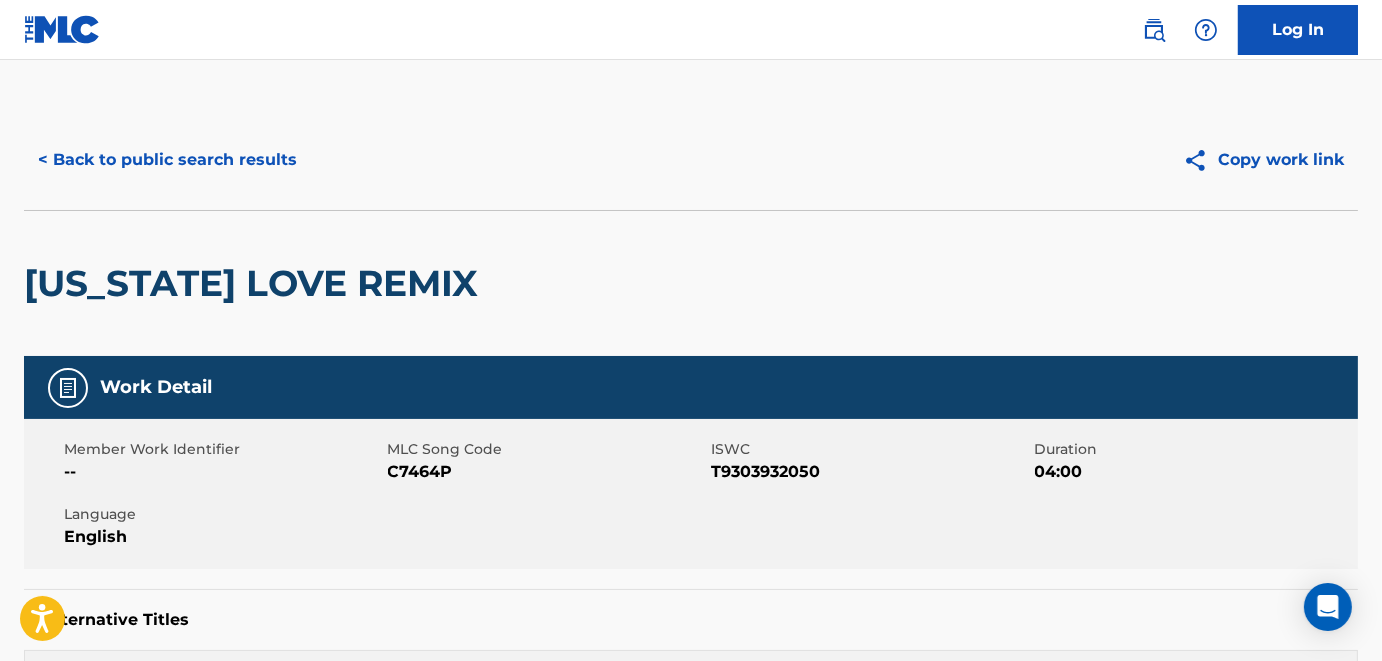 click on "< Back to public search results" at bounding box center (167, 160) 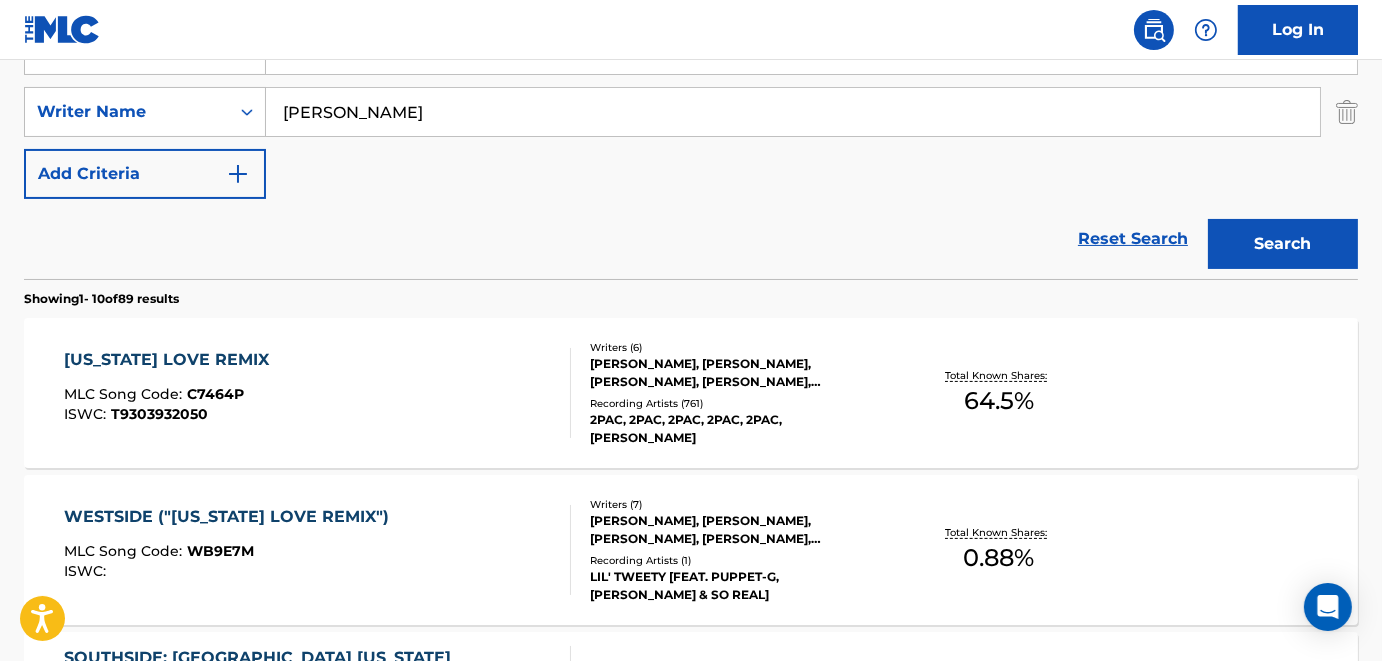 scroll, scrollTop: 320, scrollLeft: 0, axis: vertical 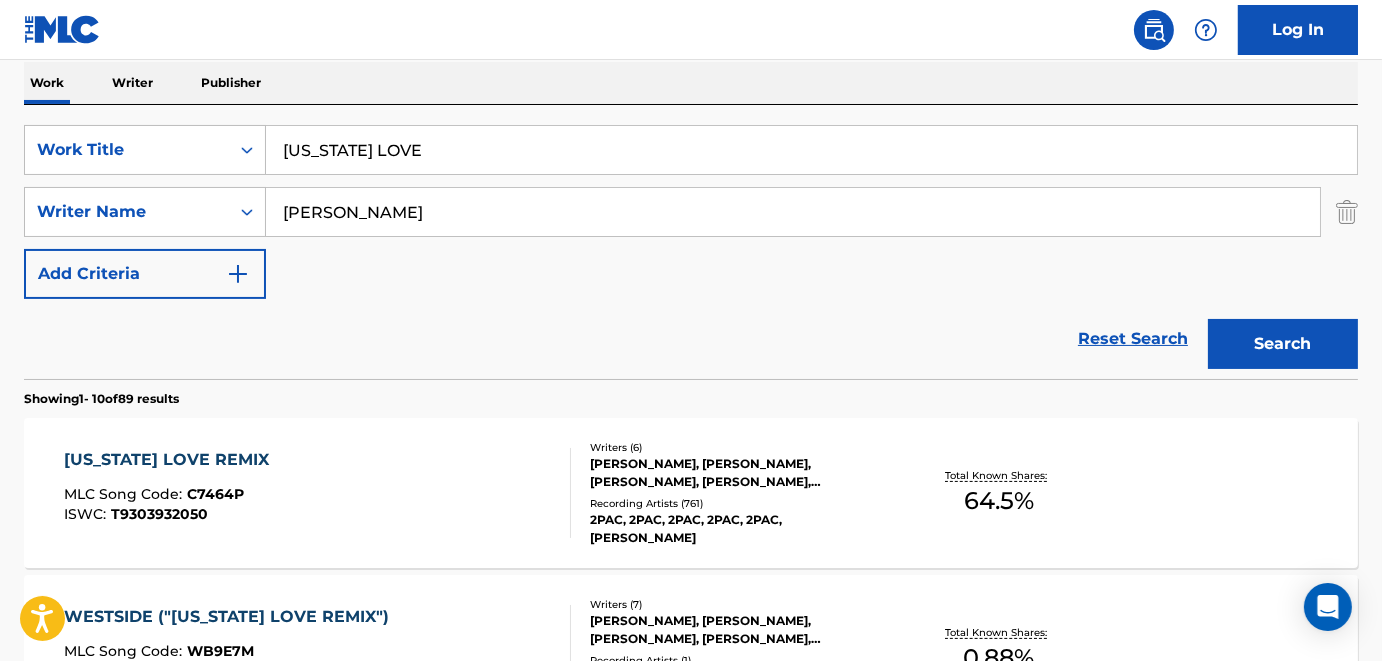click on "[US_STATE] LOVE REMIX" at bounding box center [171, 460] 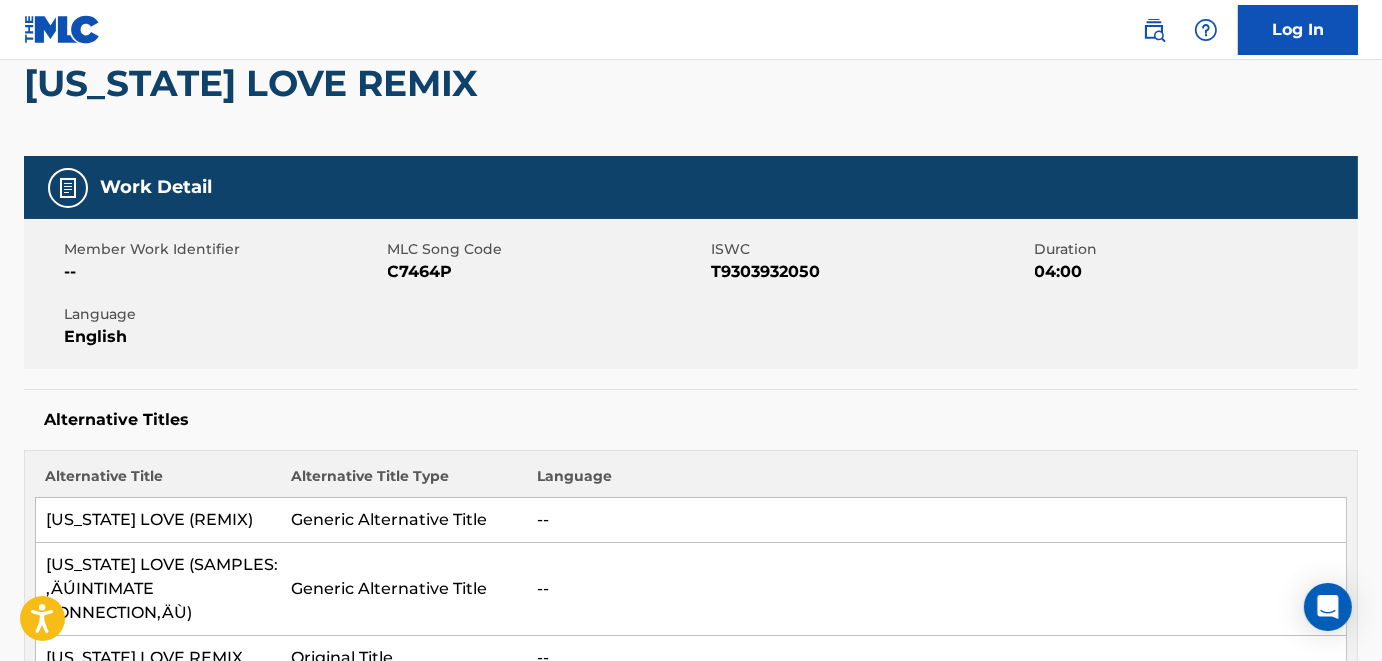 scroll, scrollTop: 0, scrollLeft: 0, axis: both 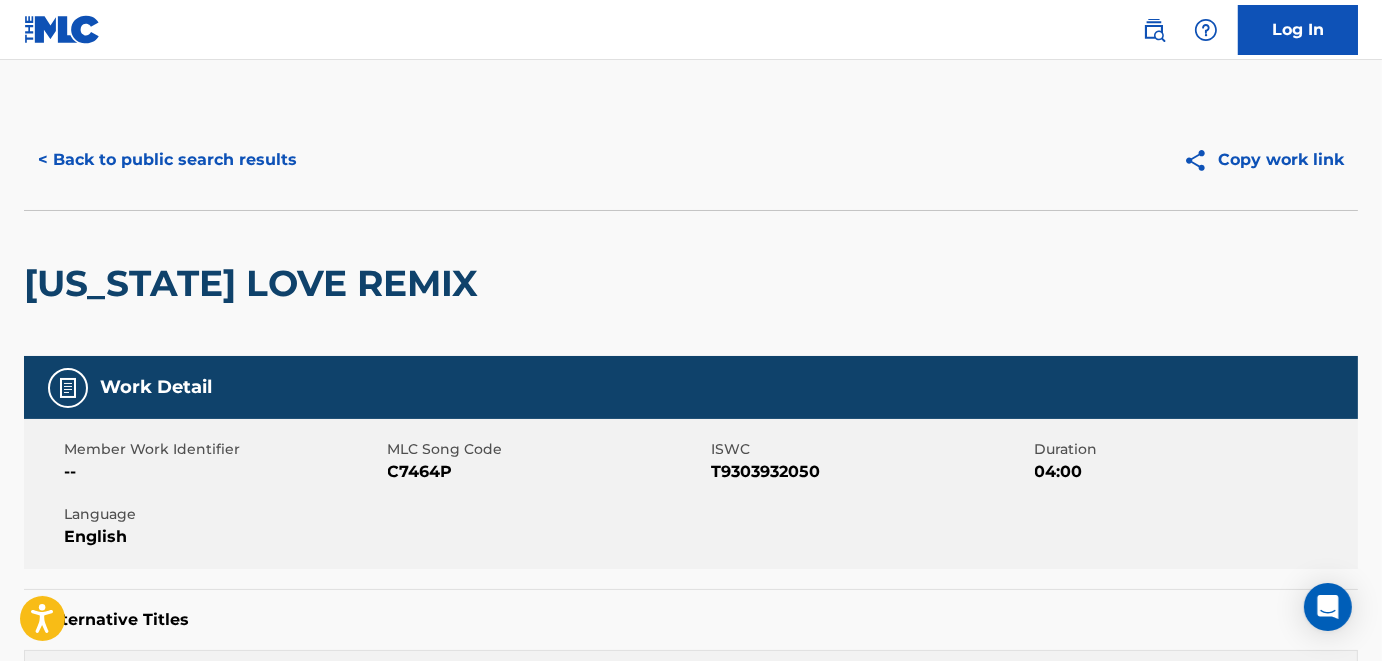 click on "< Back to public search results" at bounding box center [167, 160] 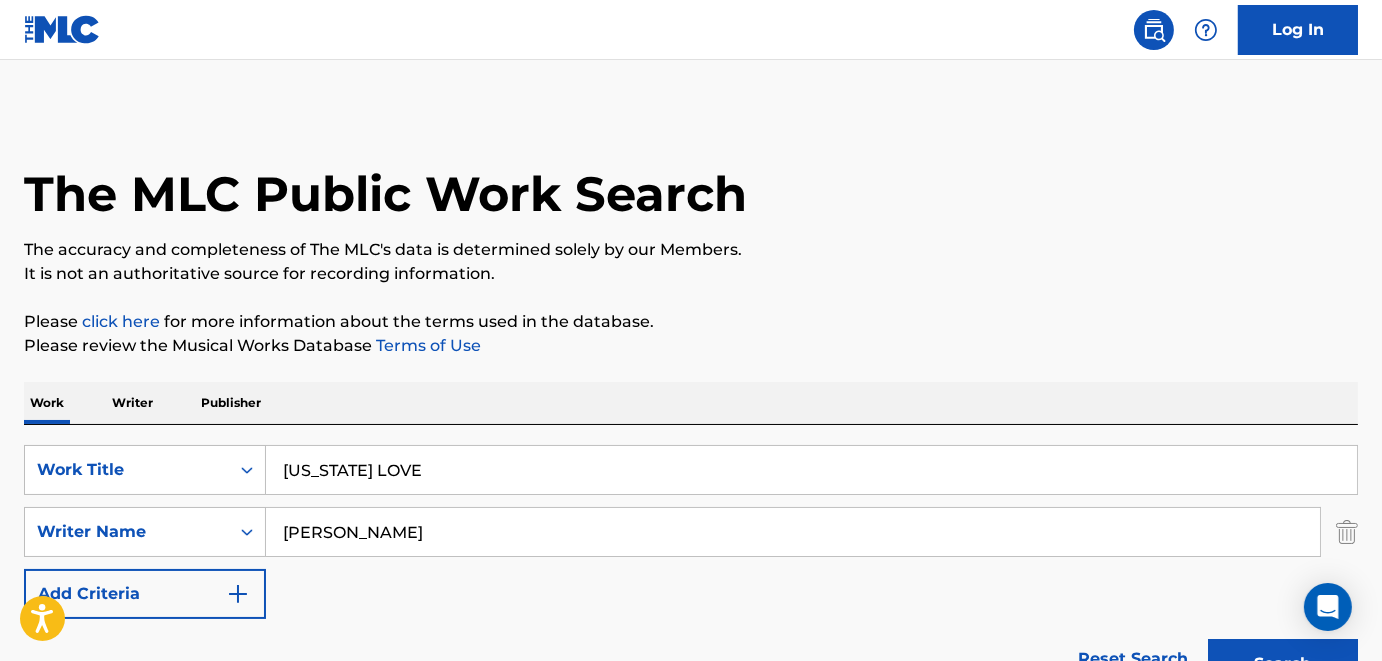 scroll, scrollTop: 320, scrollLeft: 0, axis: vertical 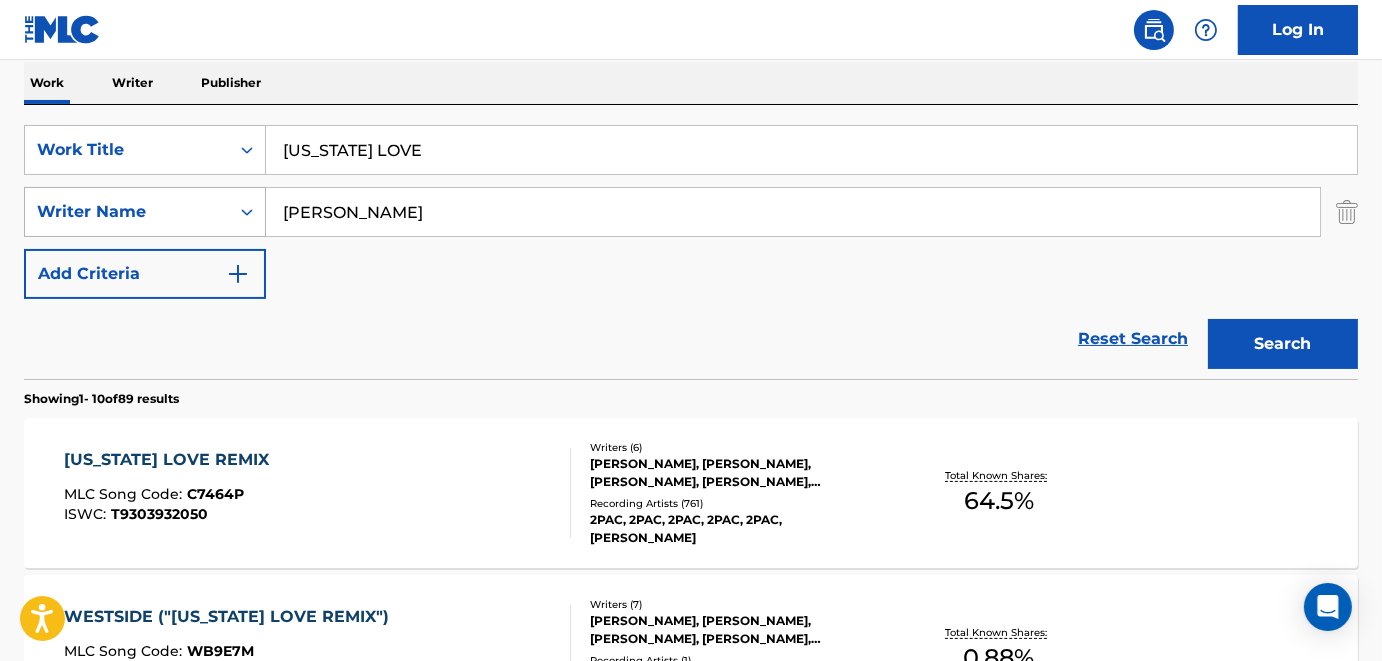 drag, startPoint x: 474, startPoint y: 209, endPoint x: 227, endPoint y: 195, distance: 247.39644 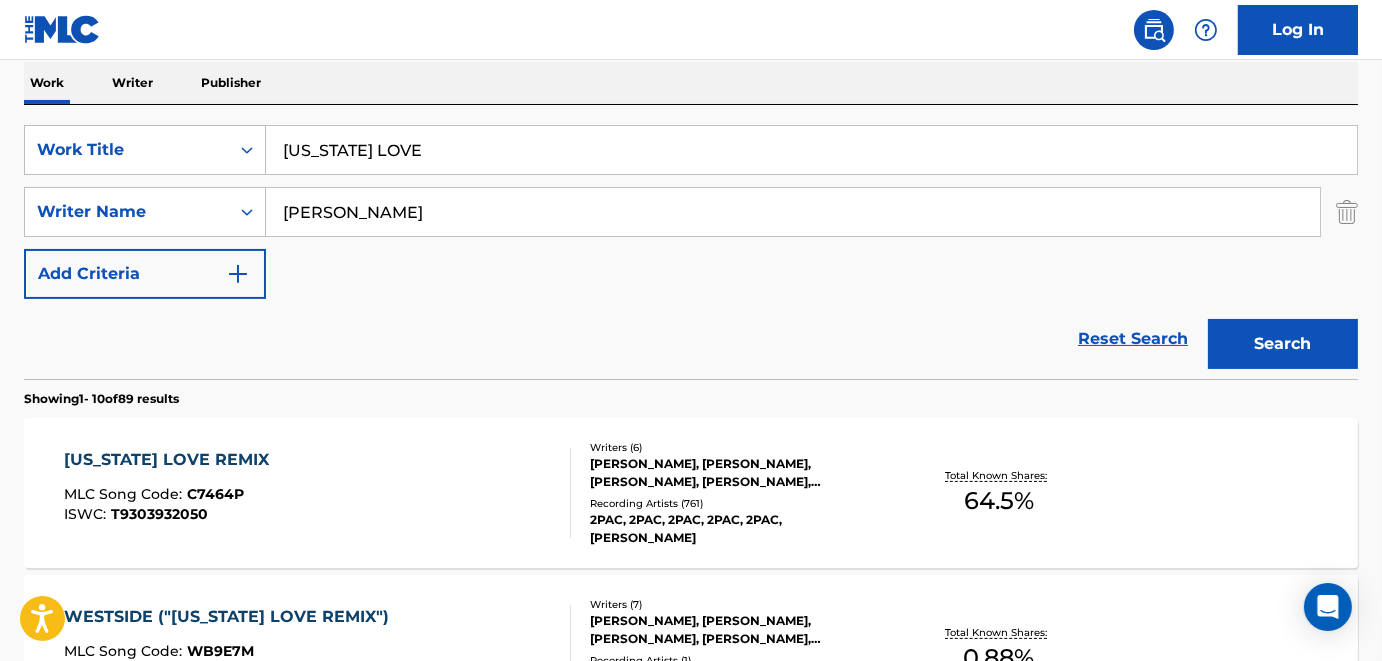 paste on "[PERSON_NAME]" 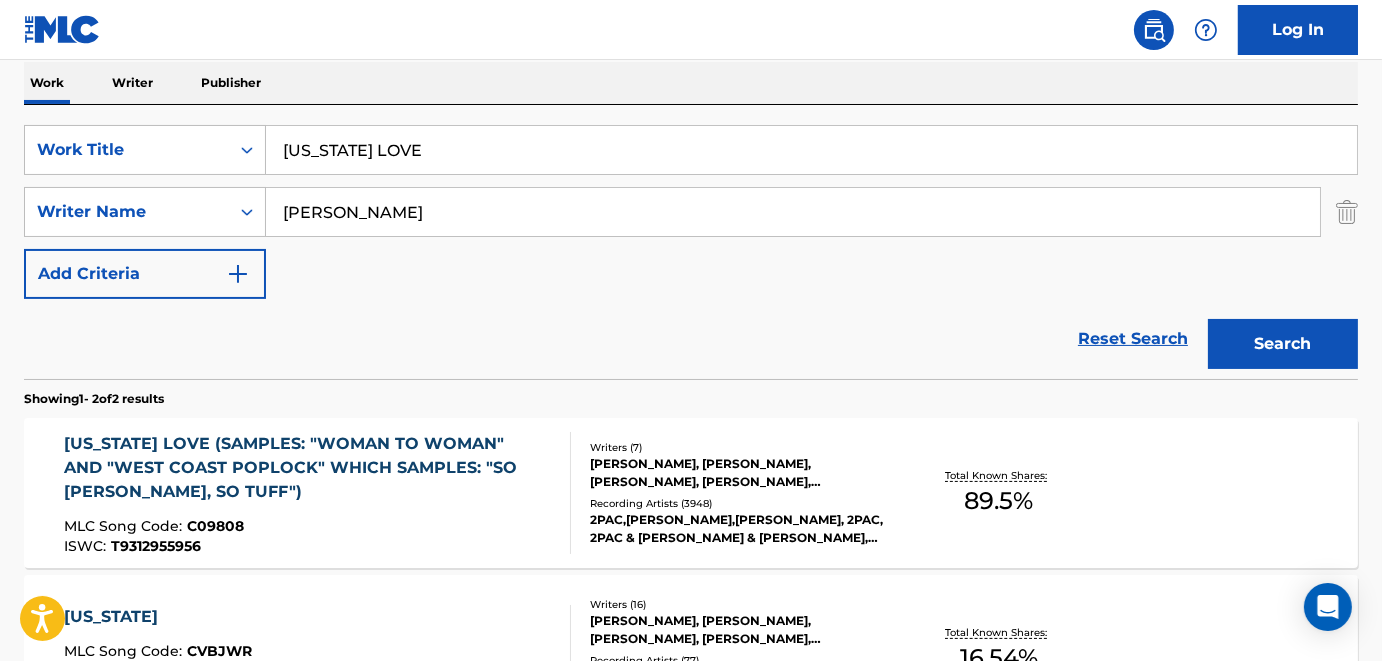 scroll, scrollTop: 420, scrollLeft: 0, axis: vertical 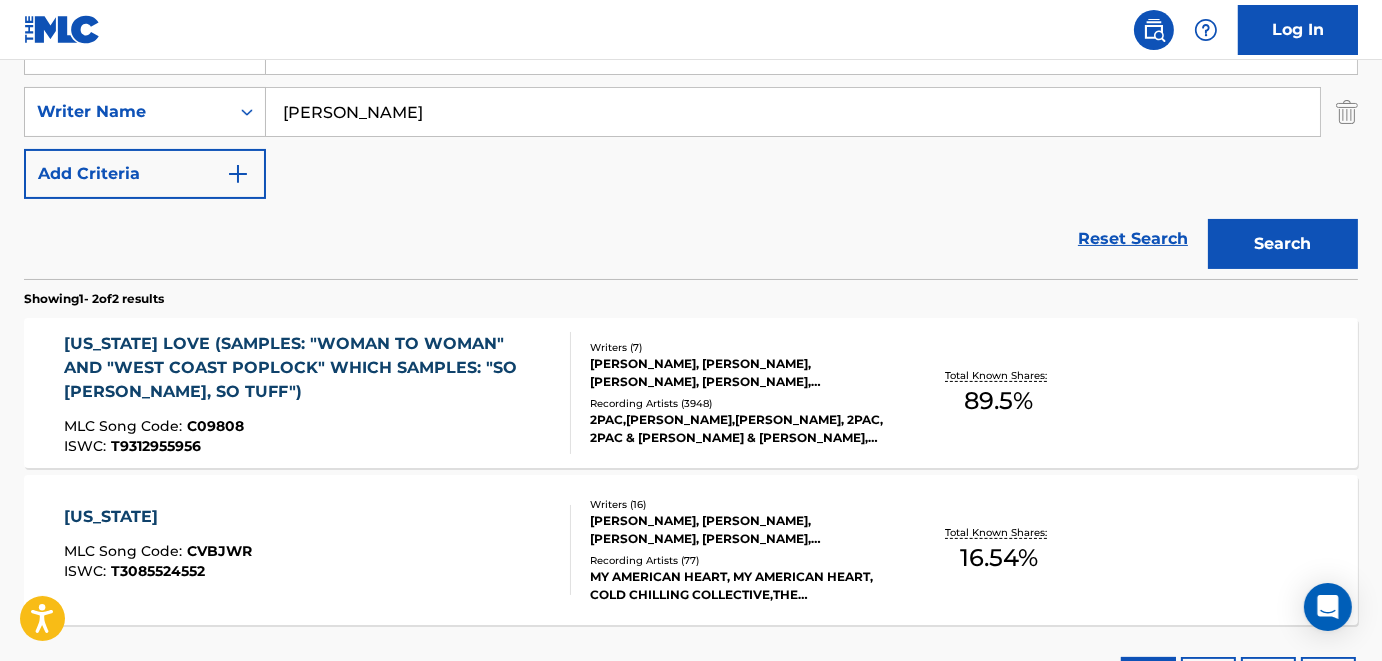 click on "[US_STATE] LOVE (SAMPLES: "WOMAN TO WOMAN" AND "WEST COAST POPLOCK" WHICH SAMPLES: "SO [PERSON_NAME], SO TUFF")" at bounding box center [309, 368] 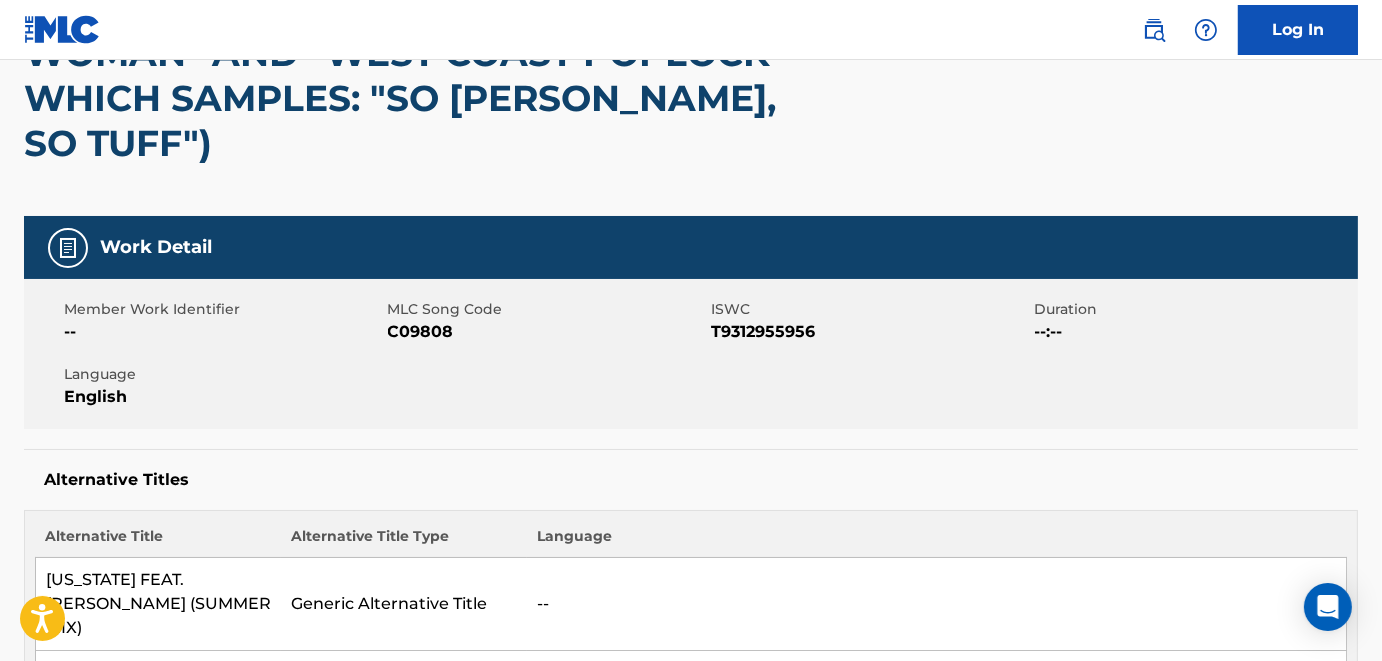 scroll, scrollTop: 0, scrollLeft: 0, axis: both 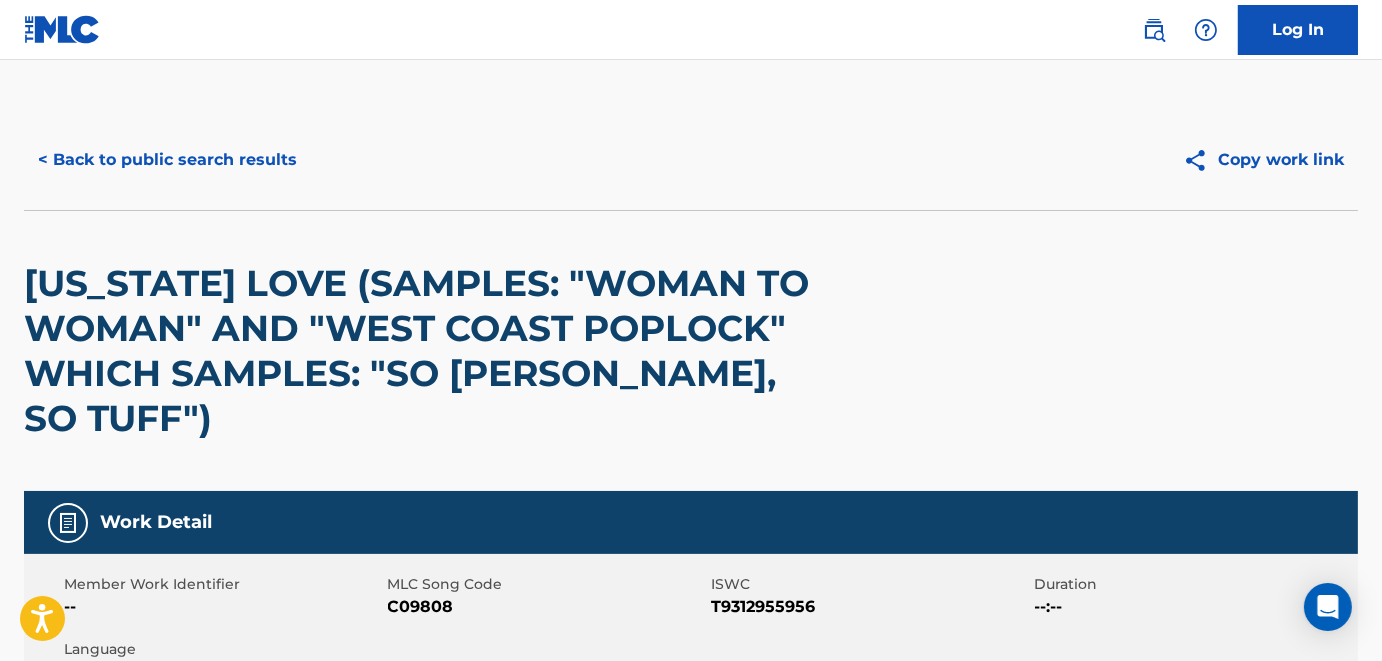 click on "< Back to public search results" at bounding box center (167, 160) 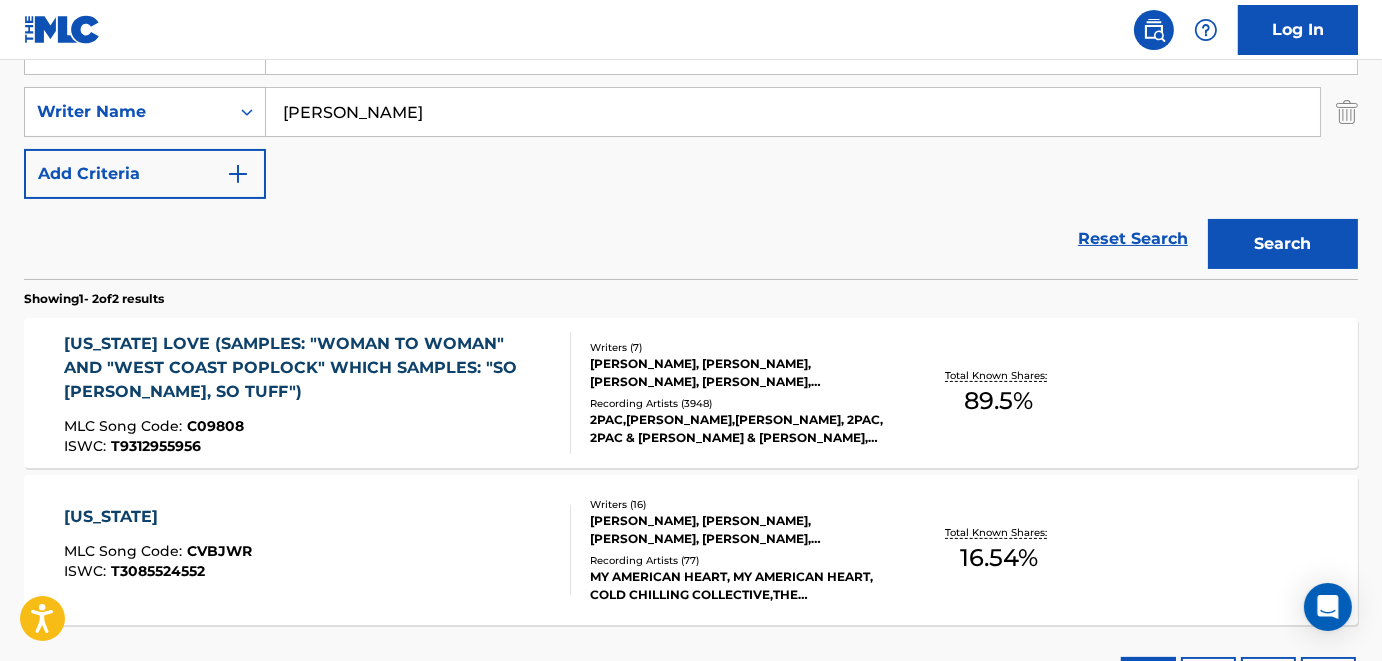 scroll, scrollTop: 0, scrollLeft: 0, axis: both 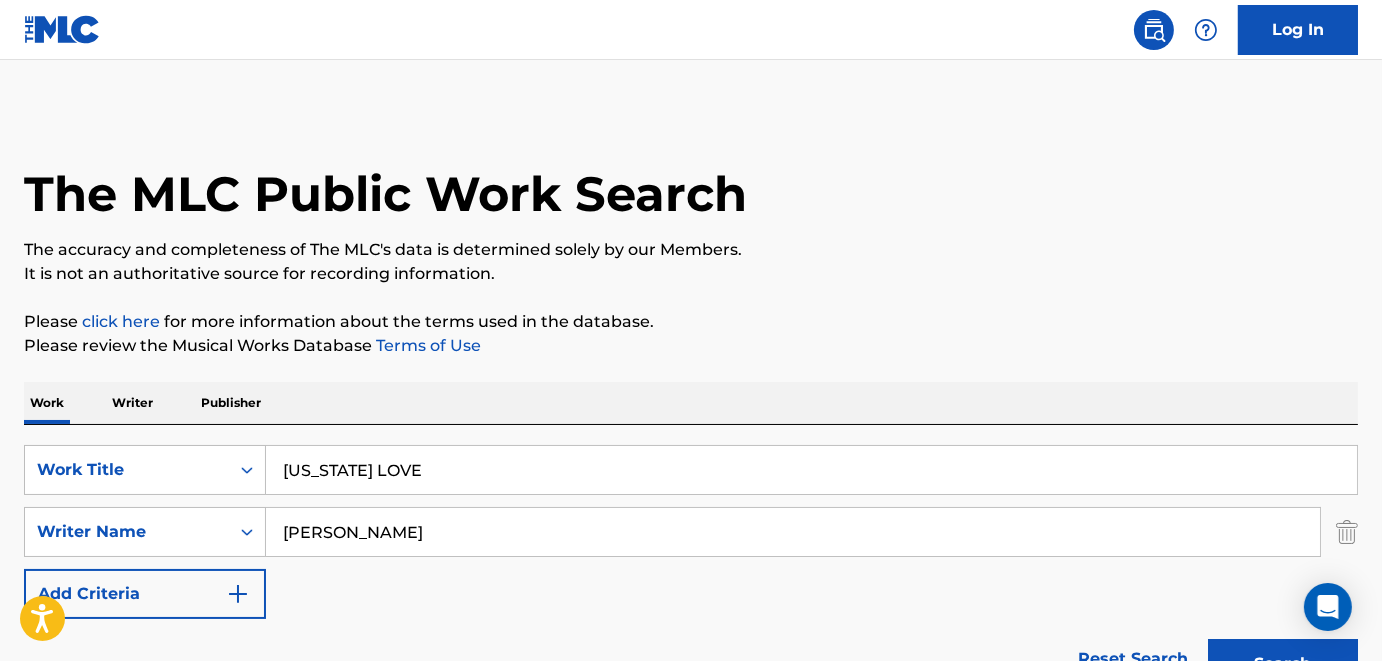 drag, startPoint x: 328, startPoint y: 447, endPoint x: 71, endPoint y: 416, distance: 258.86288 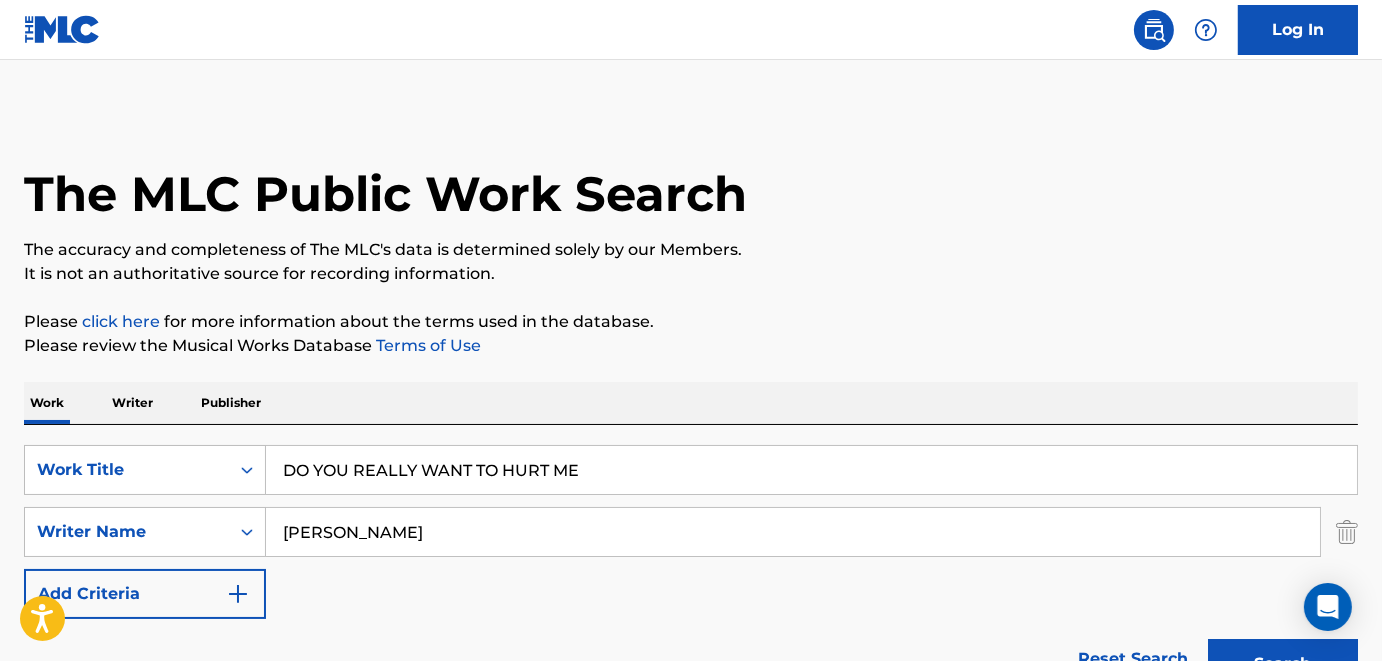 type on "DO YOU REALLY WANT TO HURT ME" 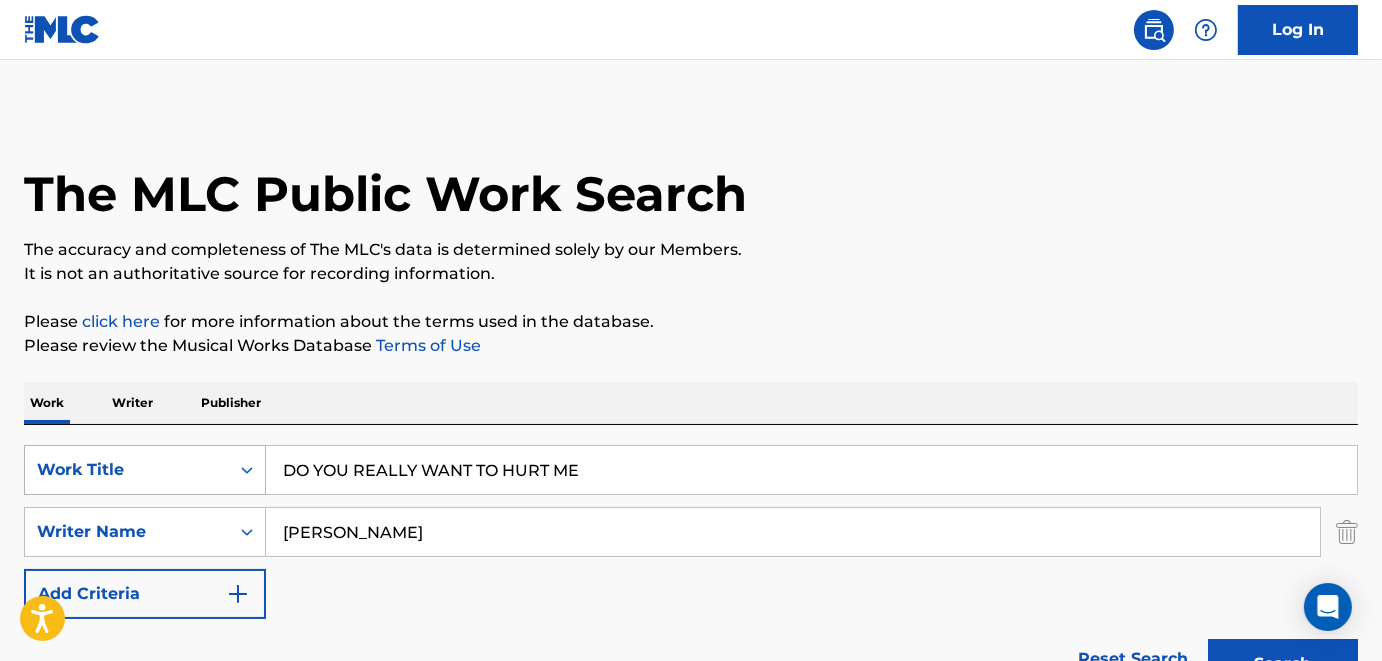 drag, startPoint x: 470, startPoint y: 541, endPoint x: 175, endPoint y: 470, distance: 303.4238 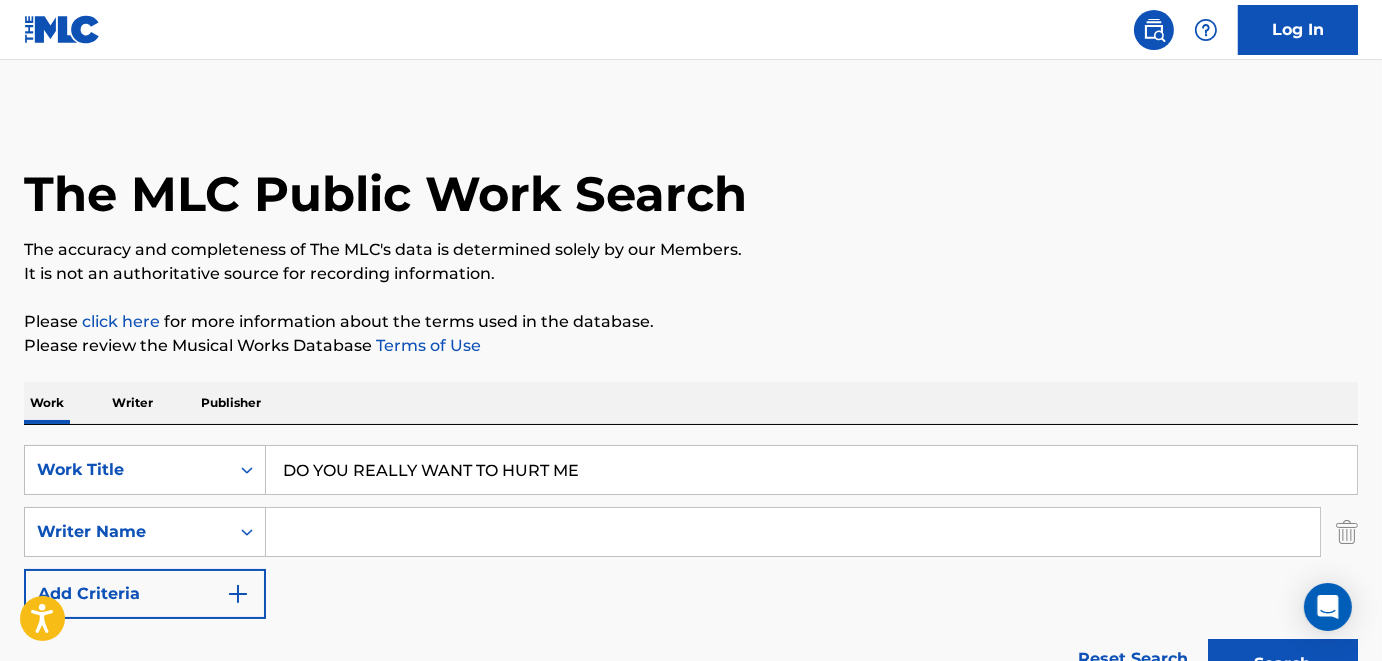 paste on "[PERSON_NAME]" 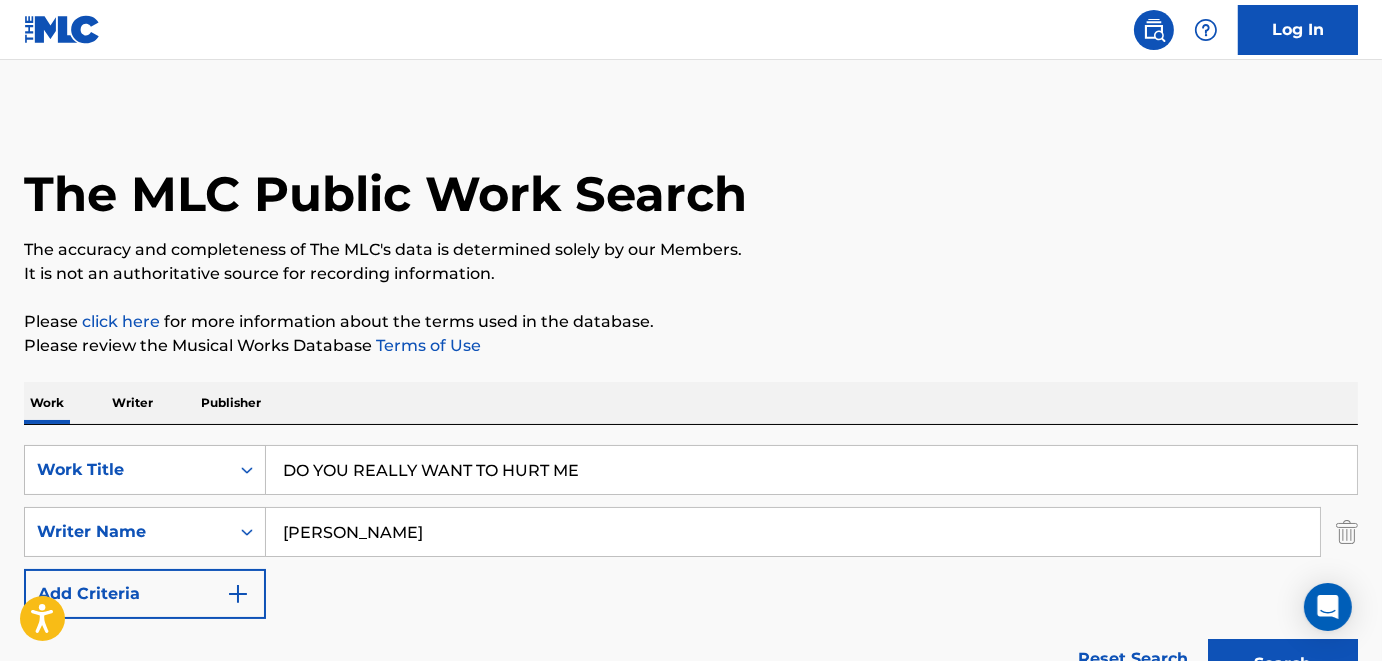 scroll, scrollTop: 200, scrollLeft: 0, axis: vertical 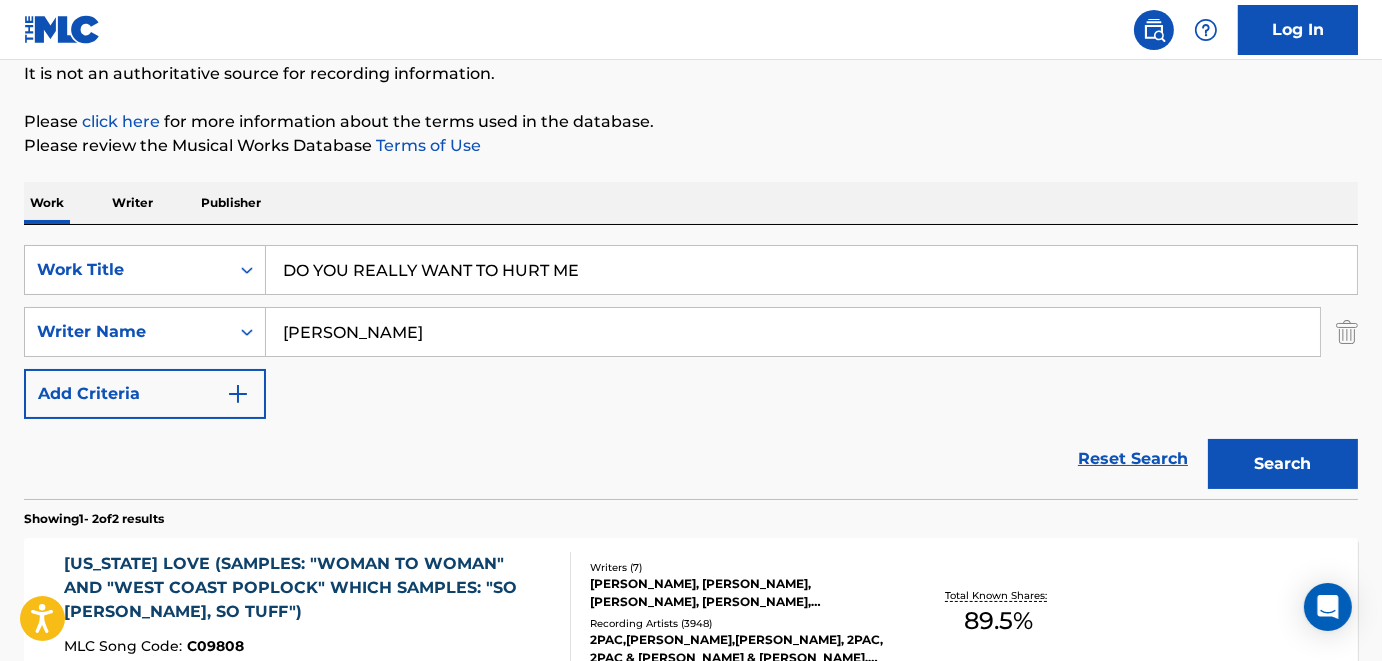 click on "Search" at bounding box center [1283, 464] 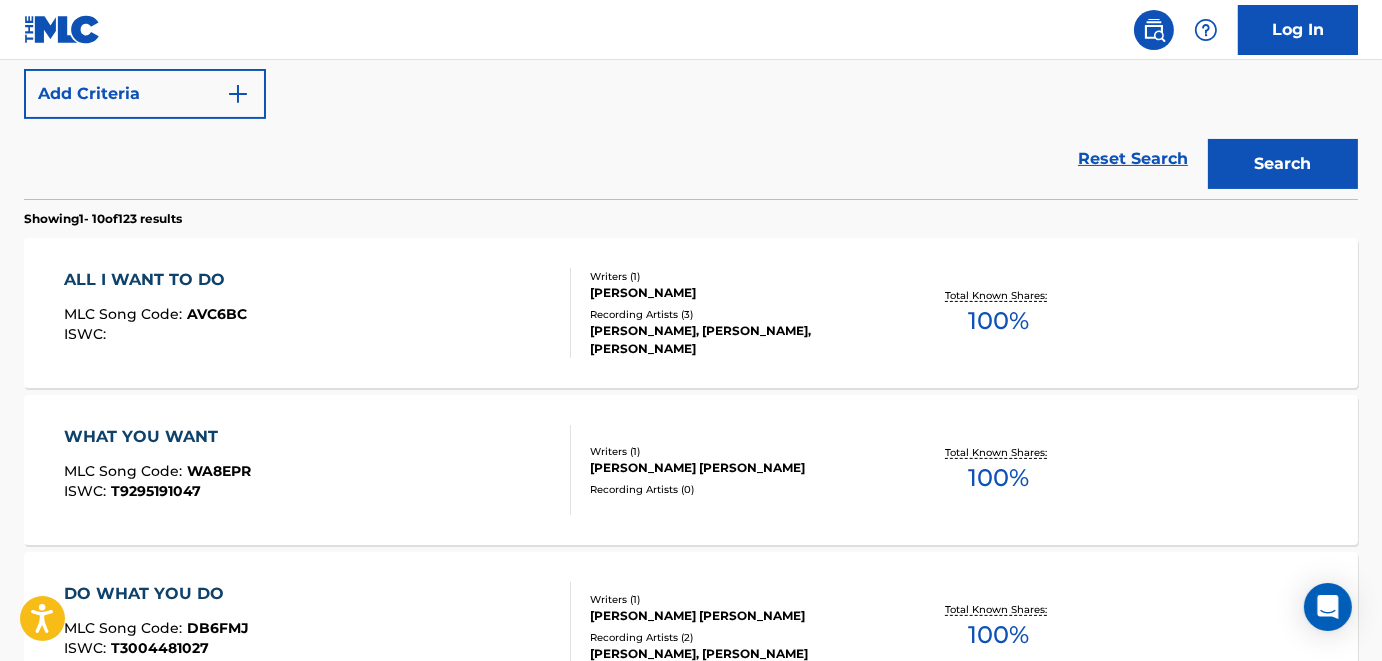 scroll, scrollTop: 0, scrollLeft: 0, axis: both 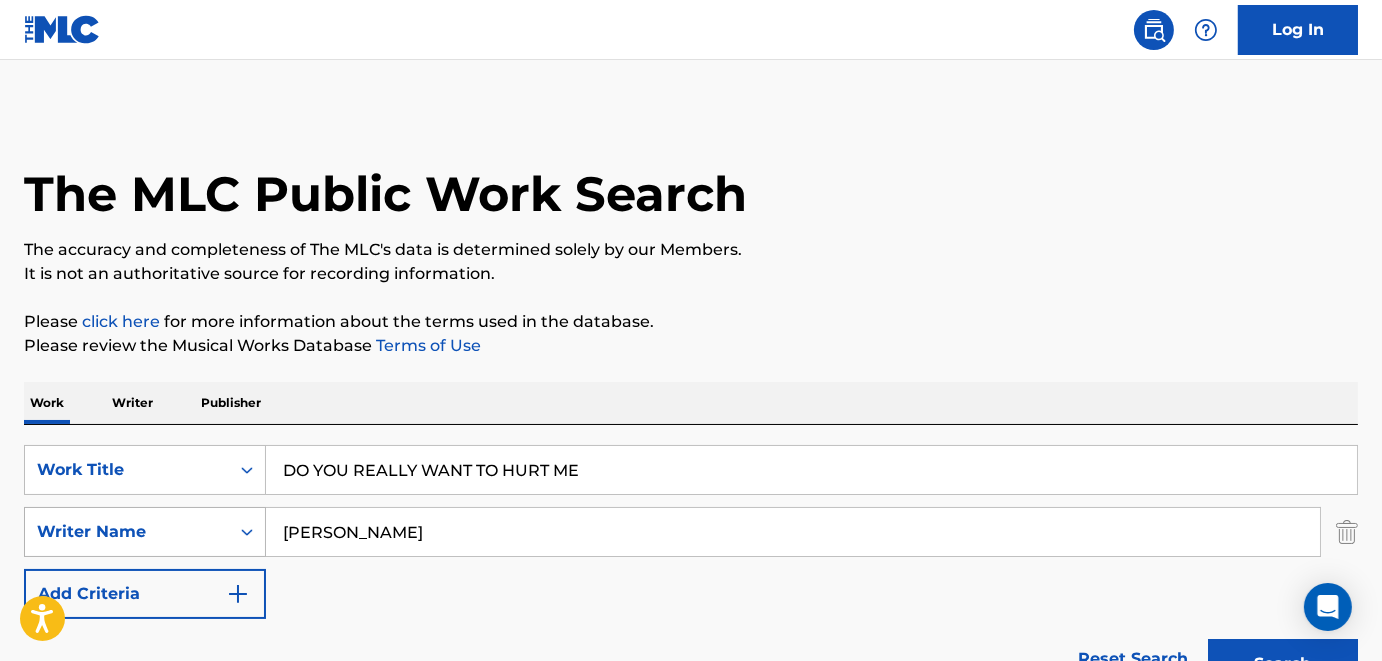 drag, startPoint x: 450, startPoint y: 529, endPoint x: 202, endPoint y: 518, distance: 248.24384 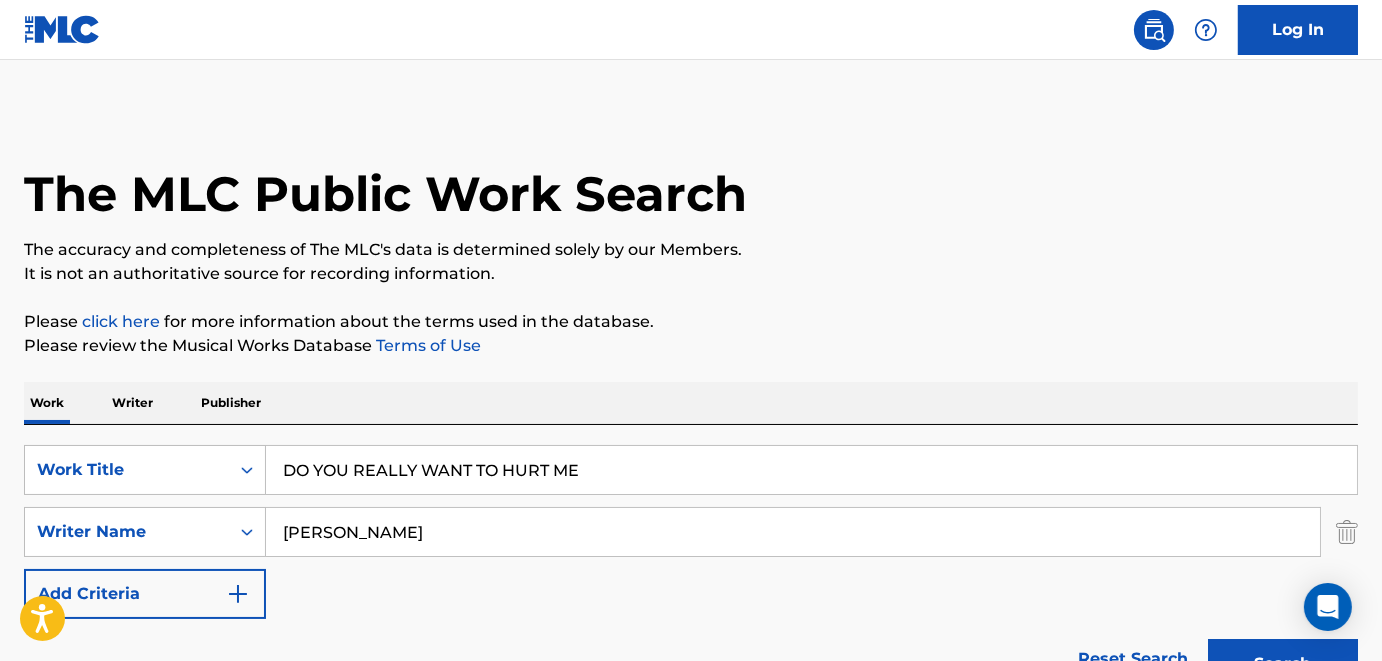 paste on "[PERSON_NAME]" 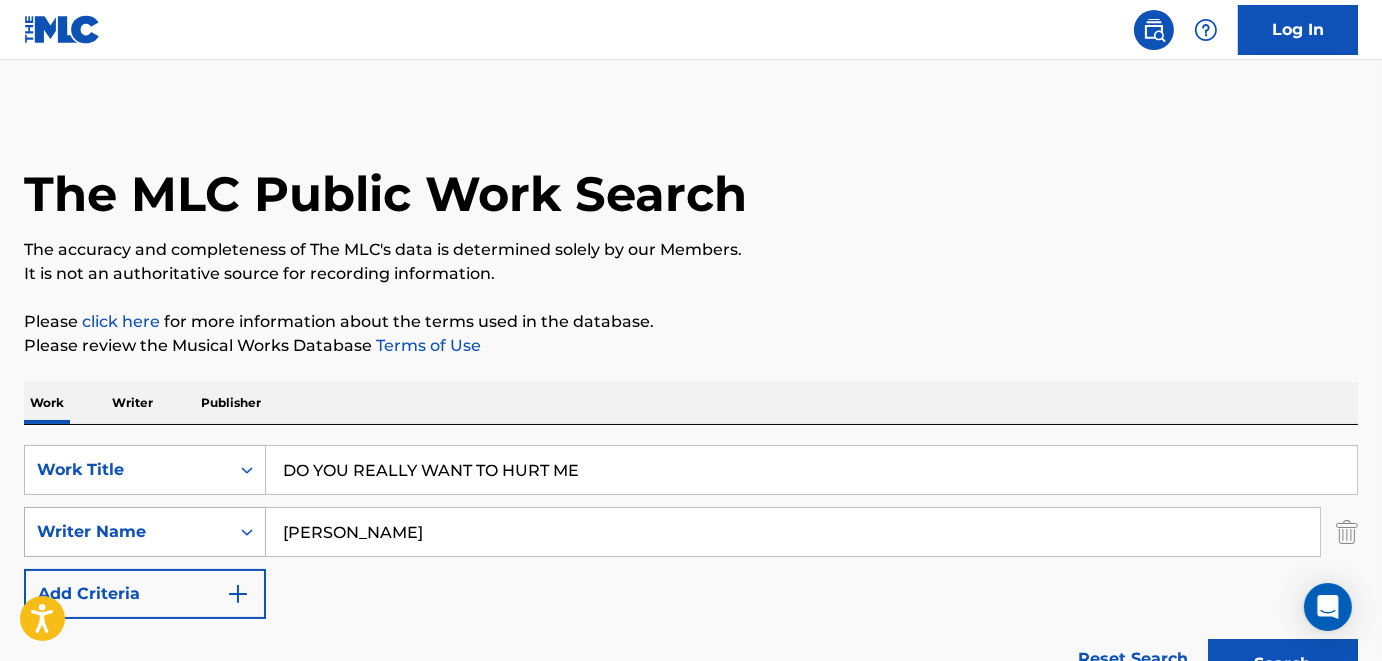 drag, startPoint x: 288, startPoint y: 530, endPoint x: 255, endPoint y: 533, distance: 33.13608 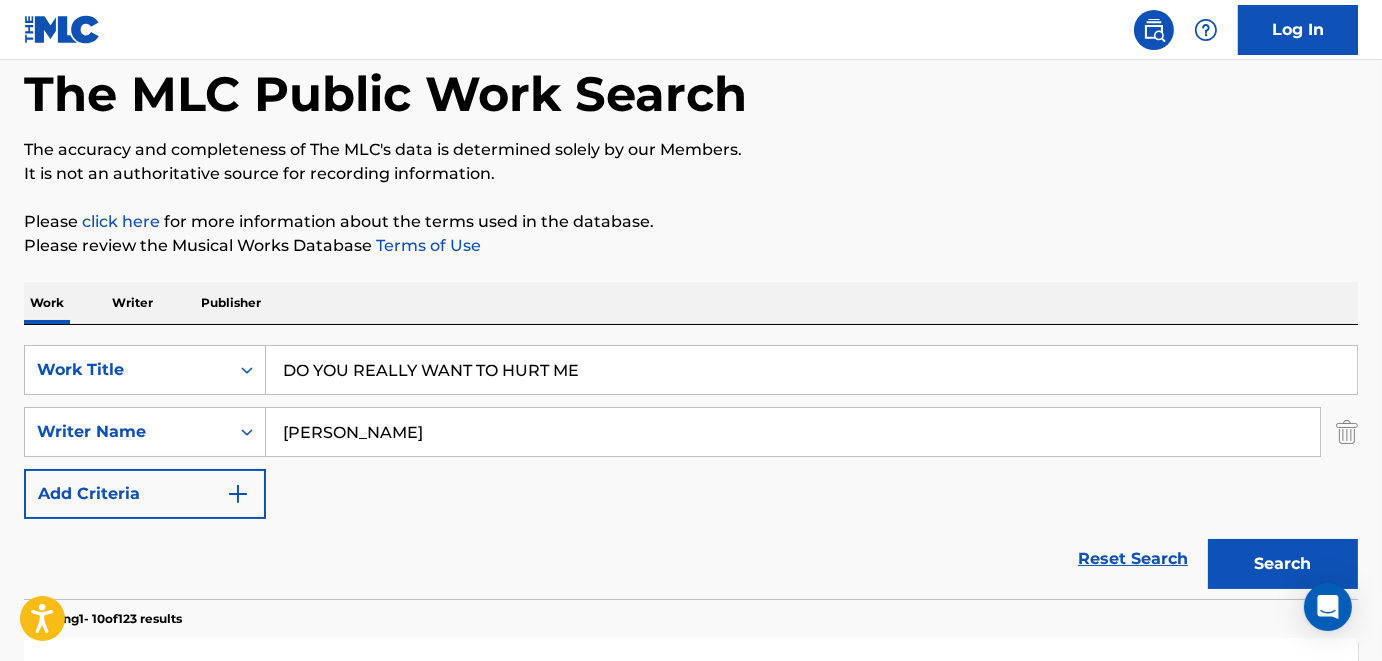 scroll, scrollTop: 200, scrollLeft: 0, axis: vertical 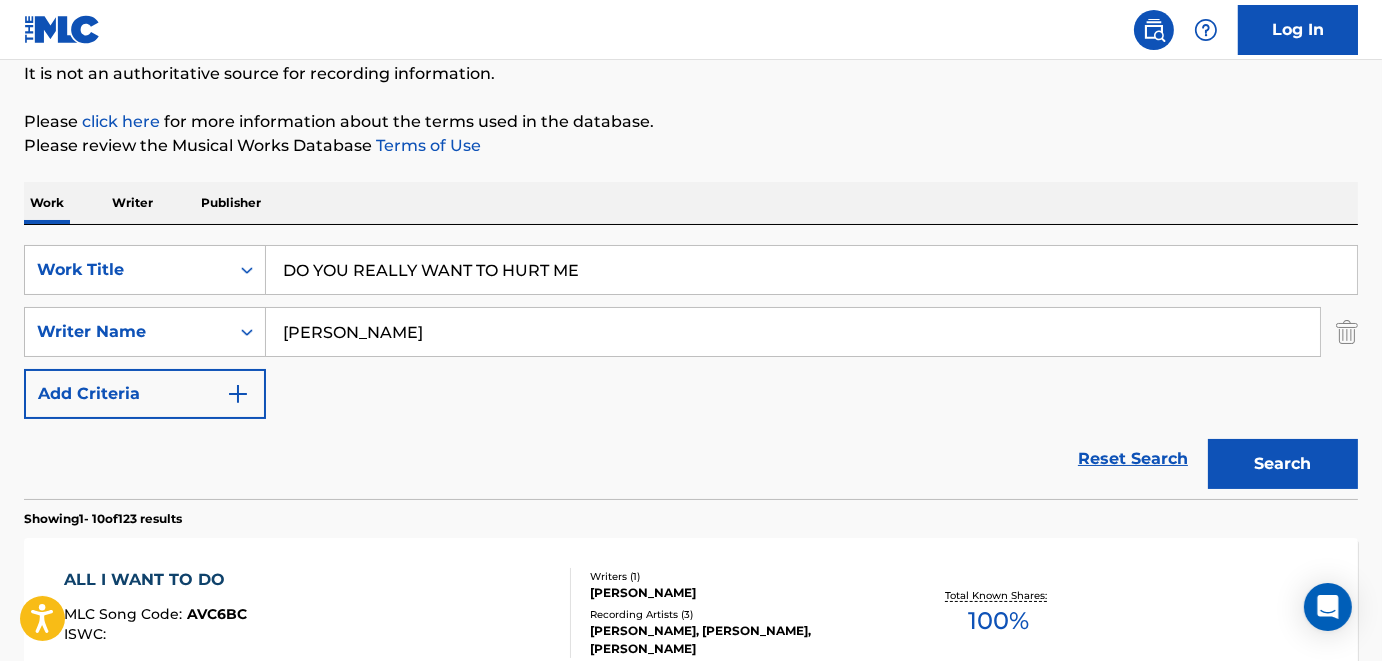 click on "Search" at bounding box center (1283, 464) 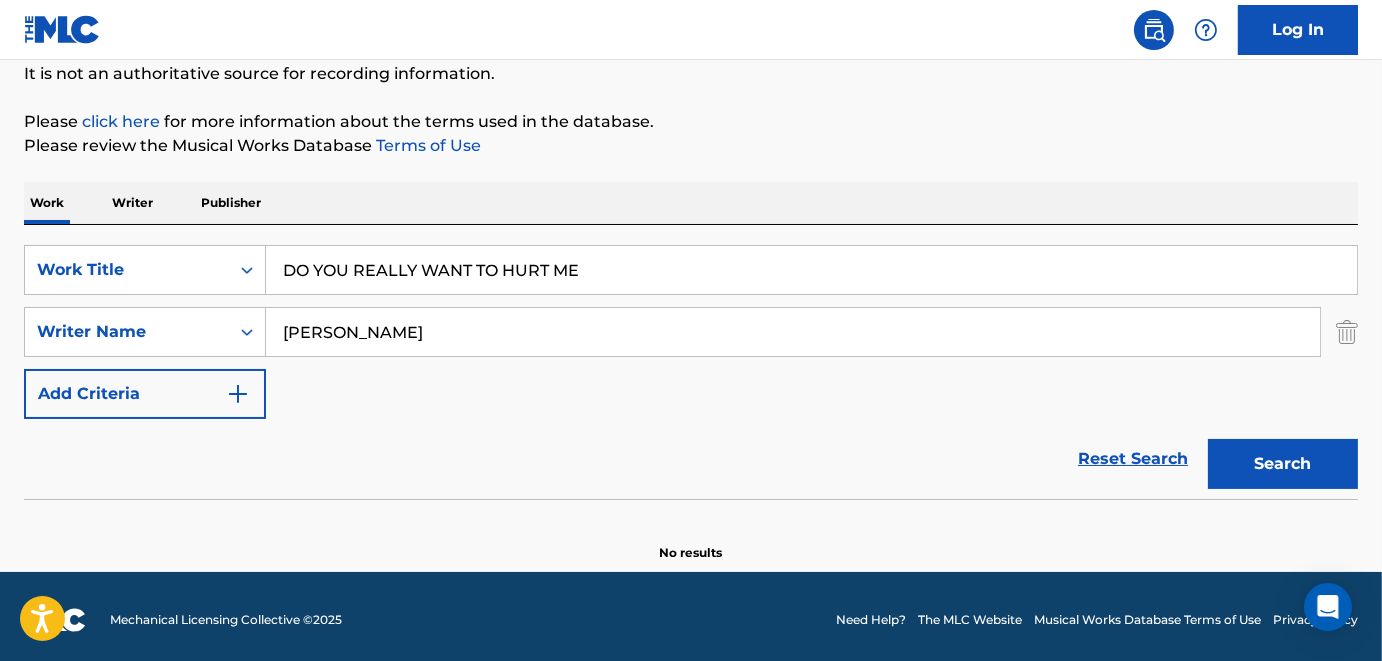 drag, startPoint x: 376, startPoint y: 339, endPoint x: 684, endPoint y: 339, distance: 308 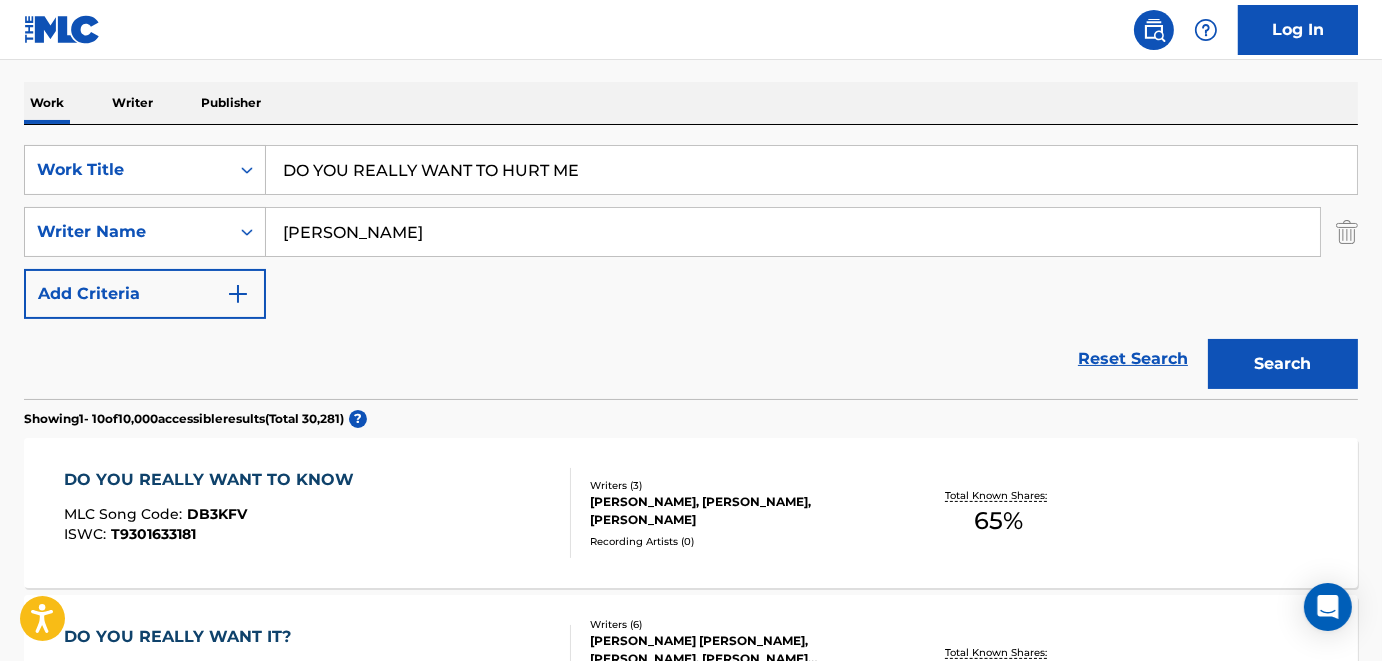 scroll, scrollTop: 400, scrollLeft: 0, axis: vertical 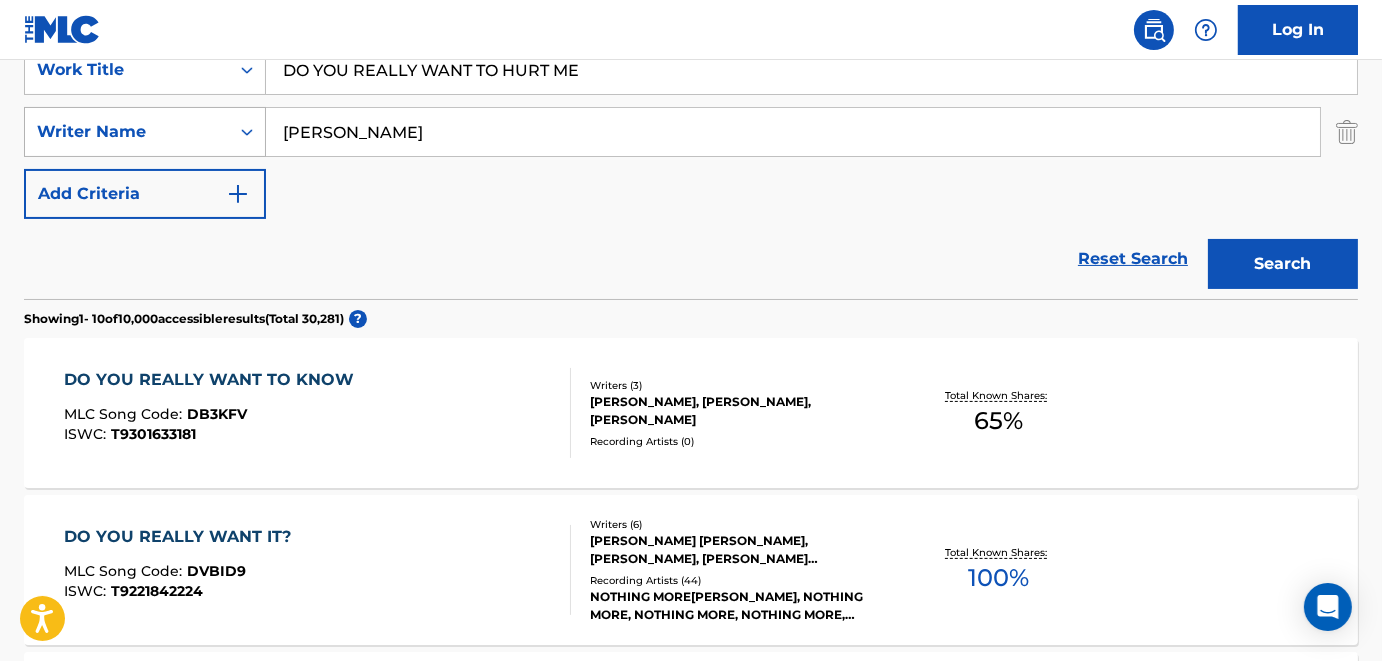 drag, startPoint x: 432, startPoint y: 127, endPoint x: 32, endPoint y: 127, distance: 400 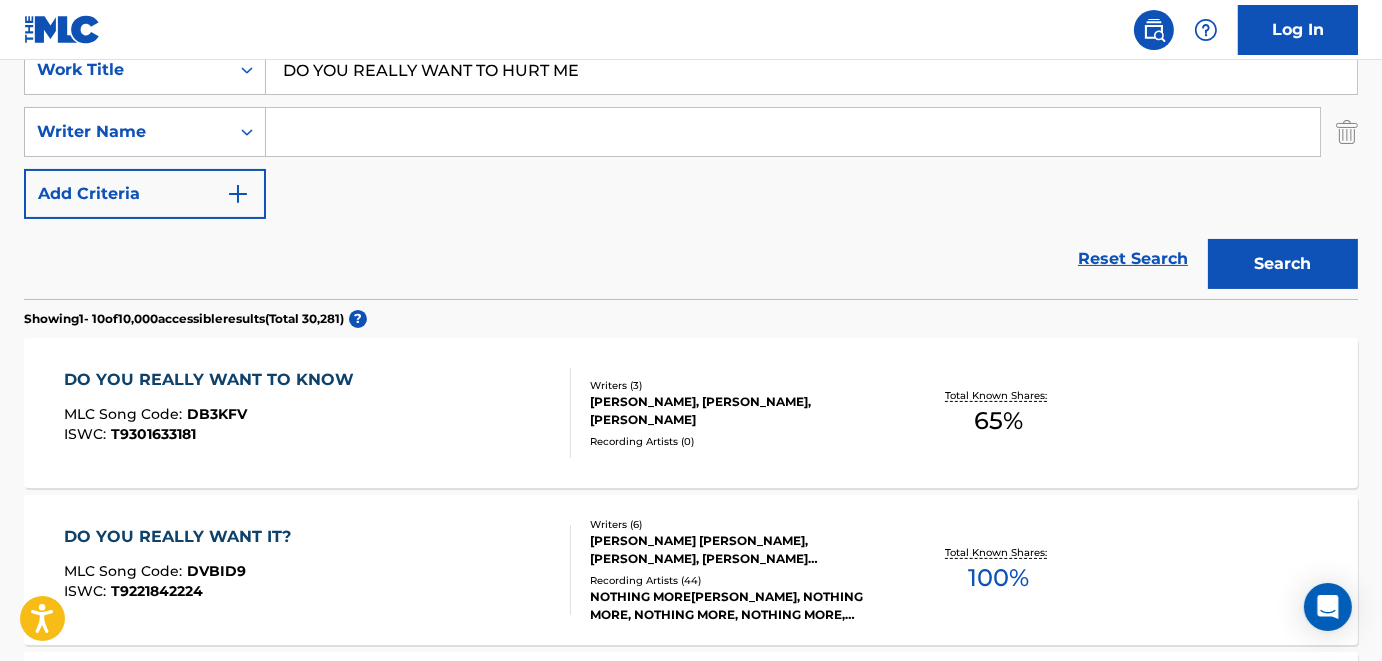 type 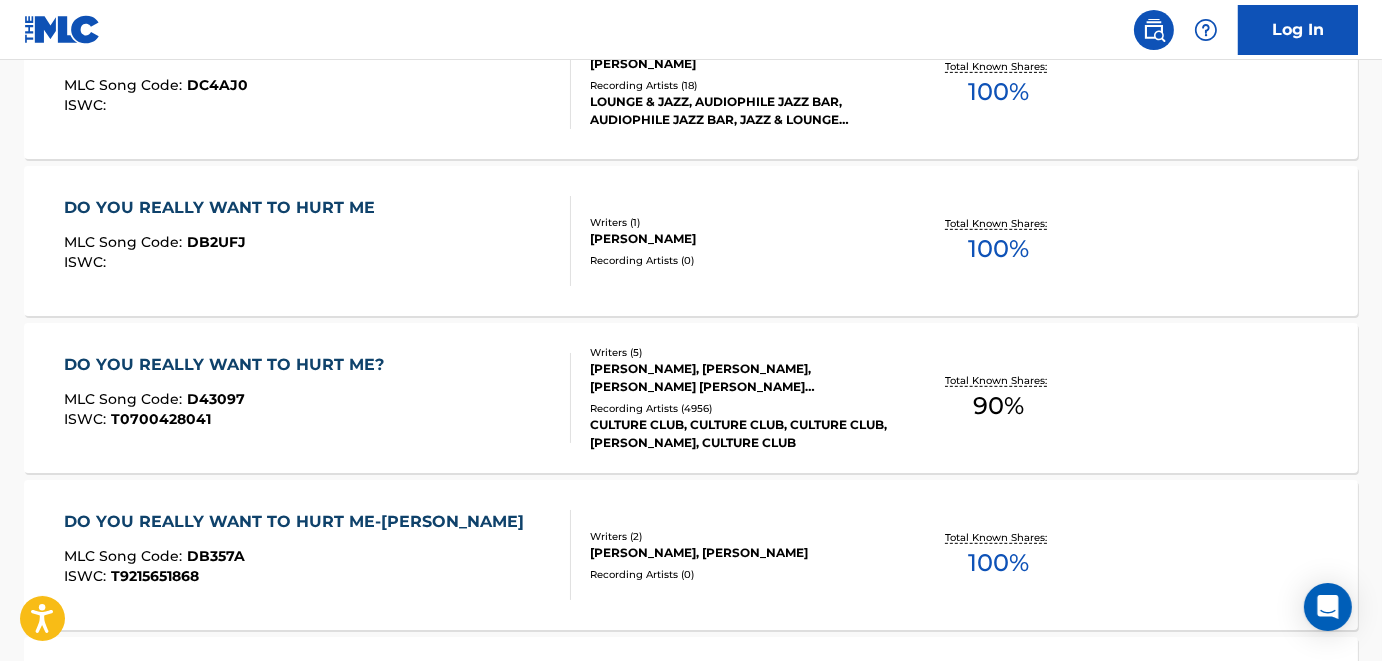 scroll, scrollTop: 1300, scrollLeft: 0, axis: vertical 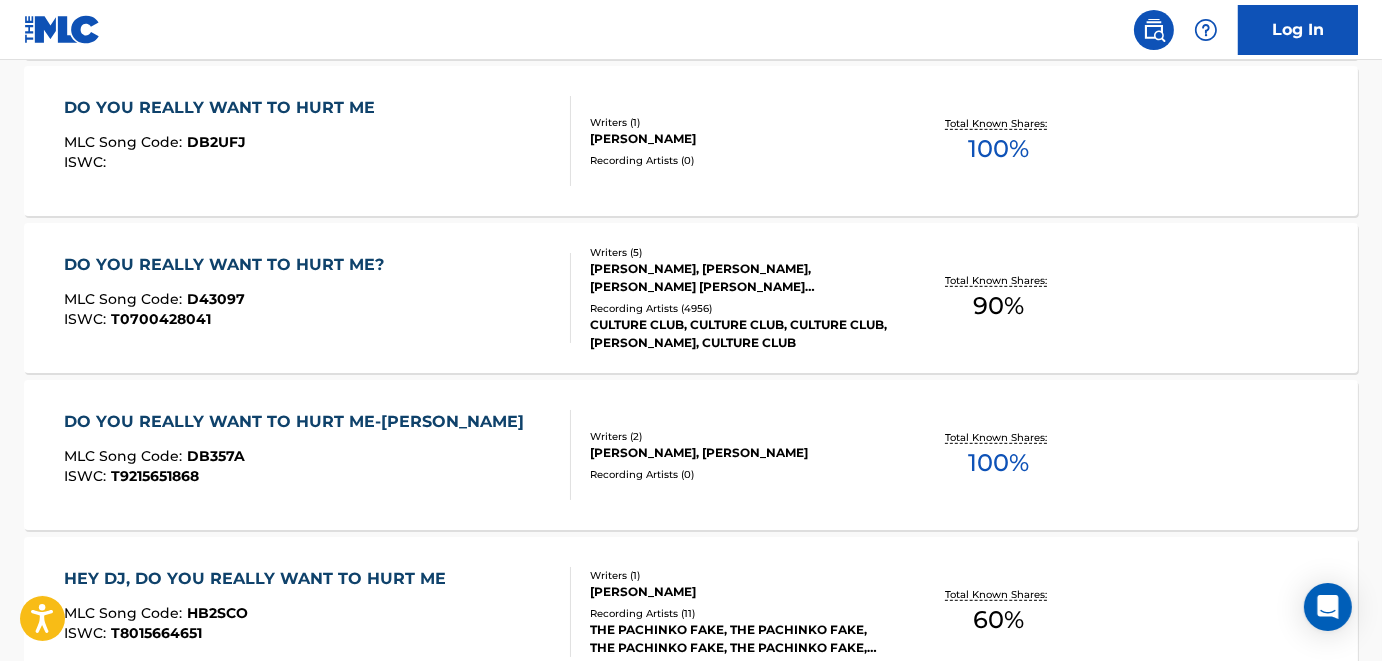 click on "DO YOU REALLY WANT TO HURT ME?" at bounding box center (229, 265) 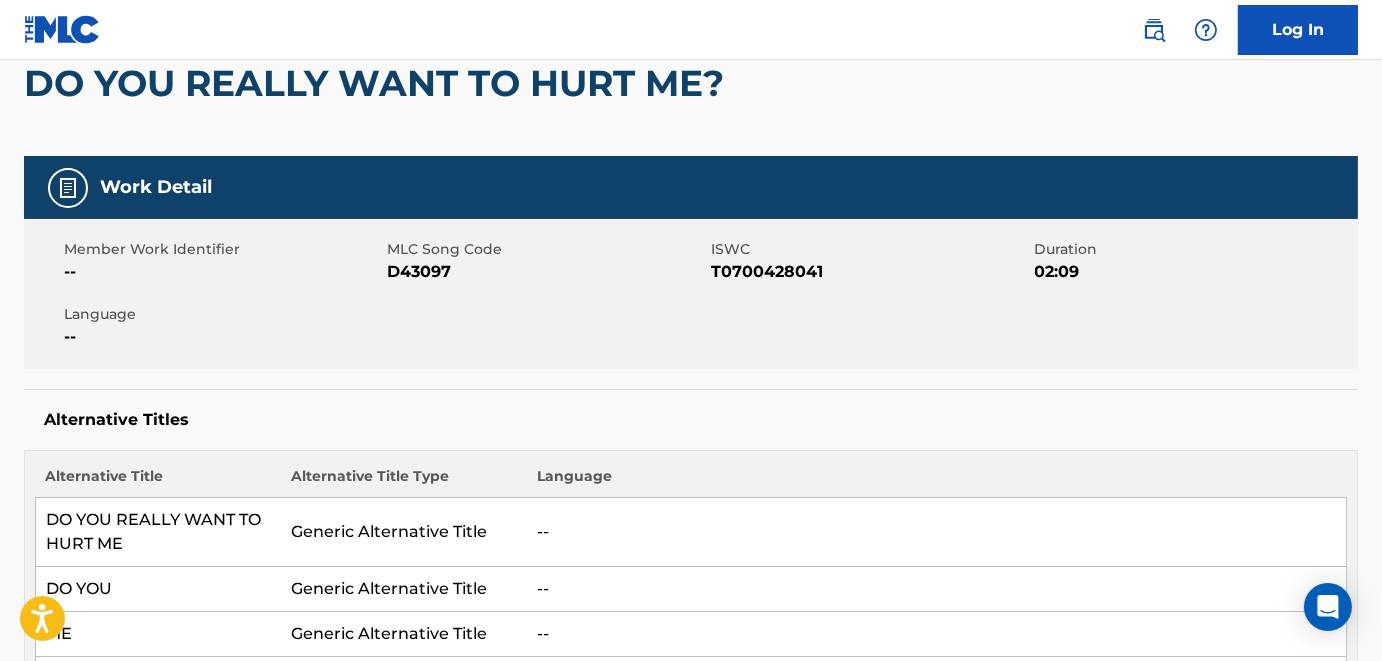 scroll, scrollTop: 0, scrollLeft: 0, axis: both 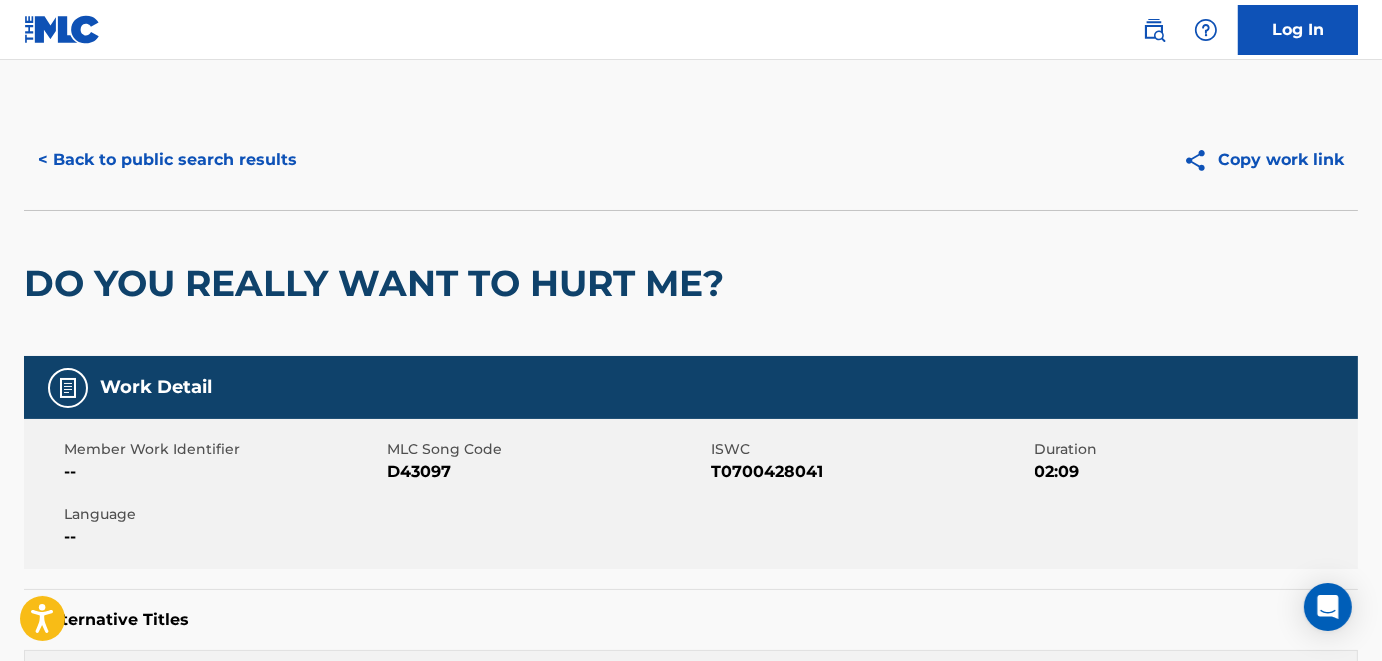 click on "< Back to public search results" at bounding box center (167, 160) 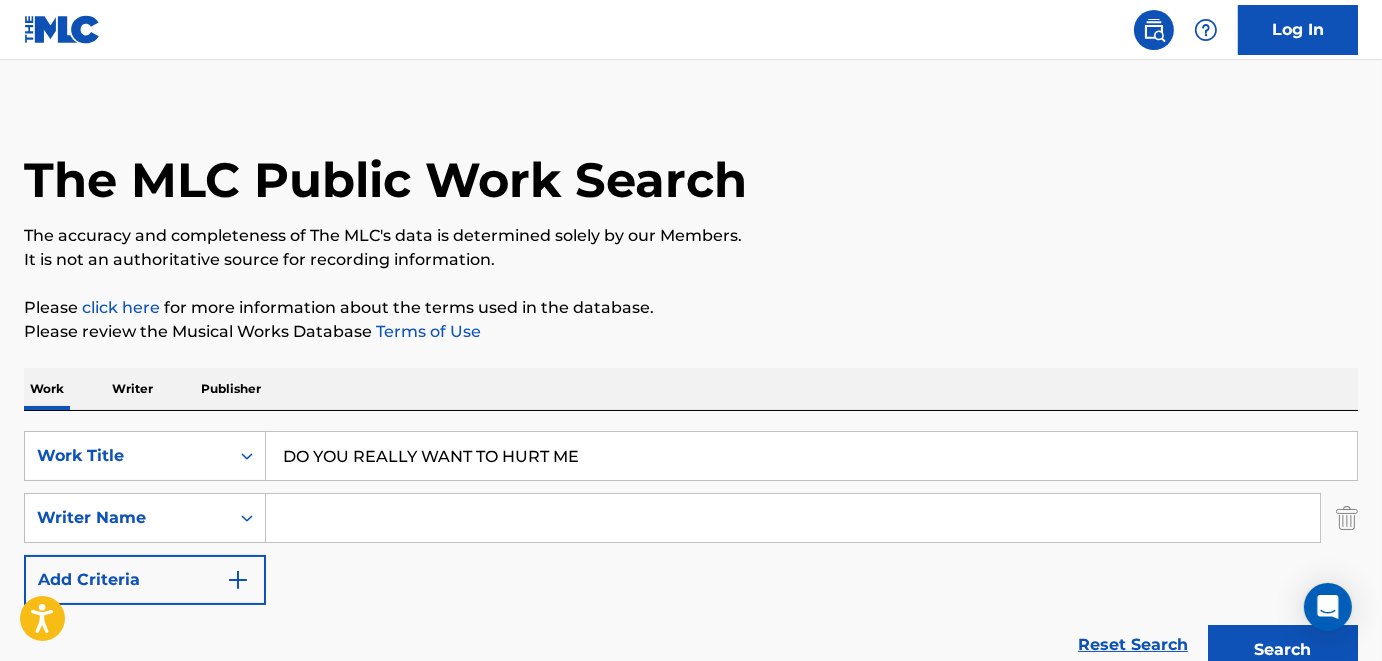 scroll, scrollTop: 0, scrollLeft: 0, axis: both 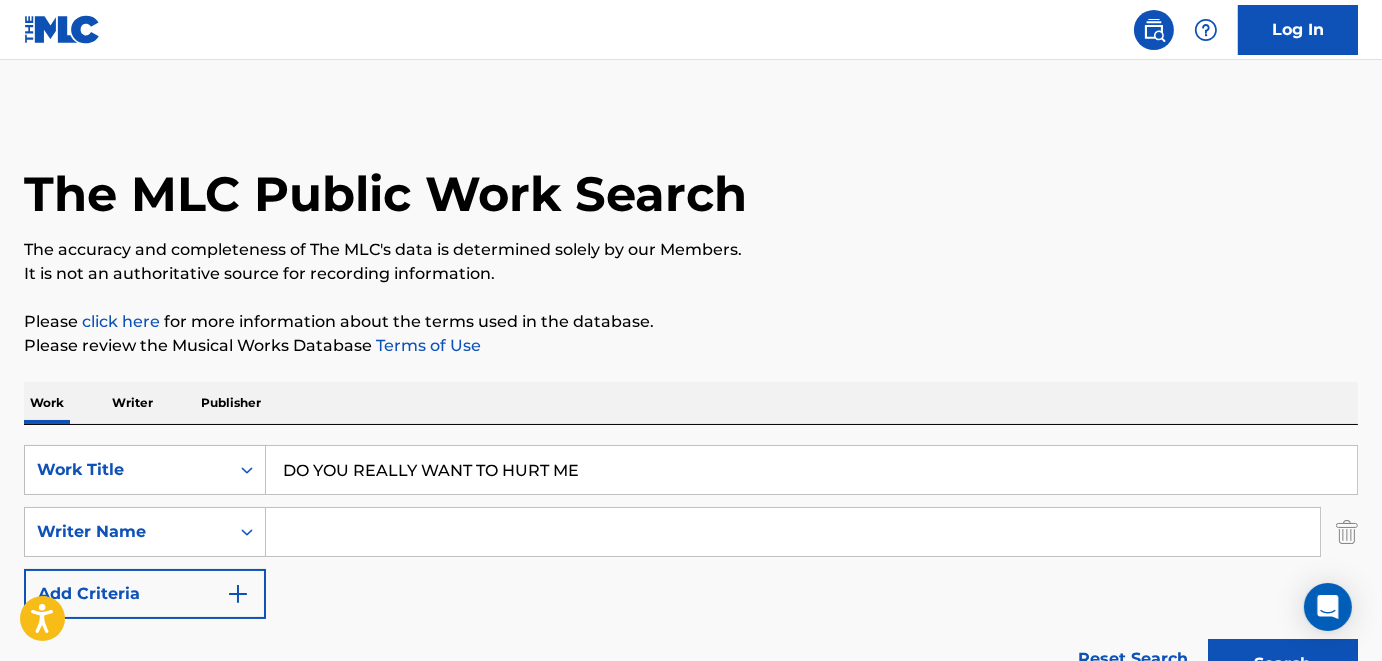 drag, startPoint x: 632, startPoint y: 463, endPoint x: 29, endPoint y: 429, distance: 603.95776 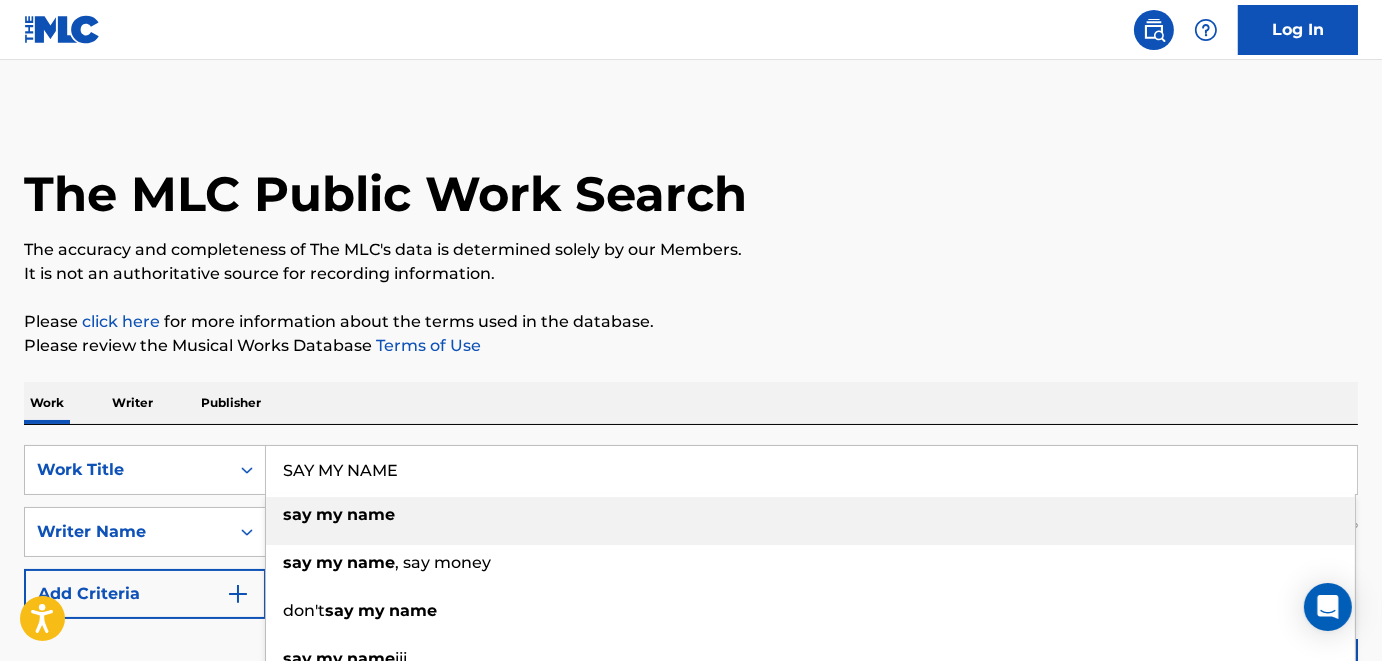 type on "SAY MY NAME" 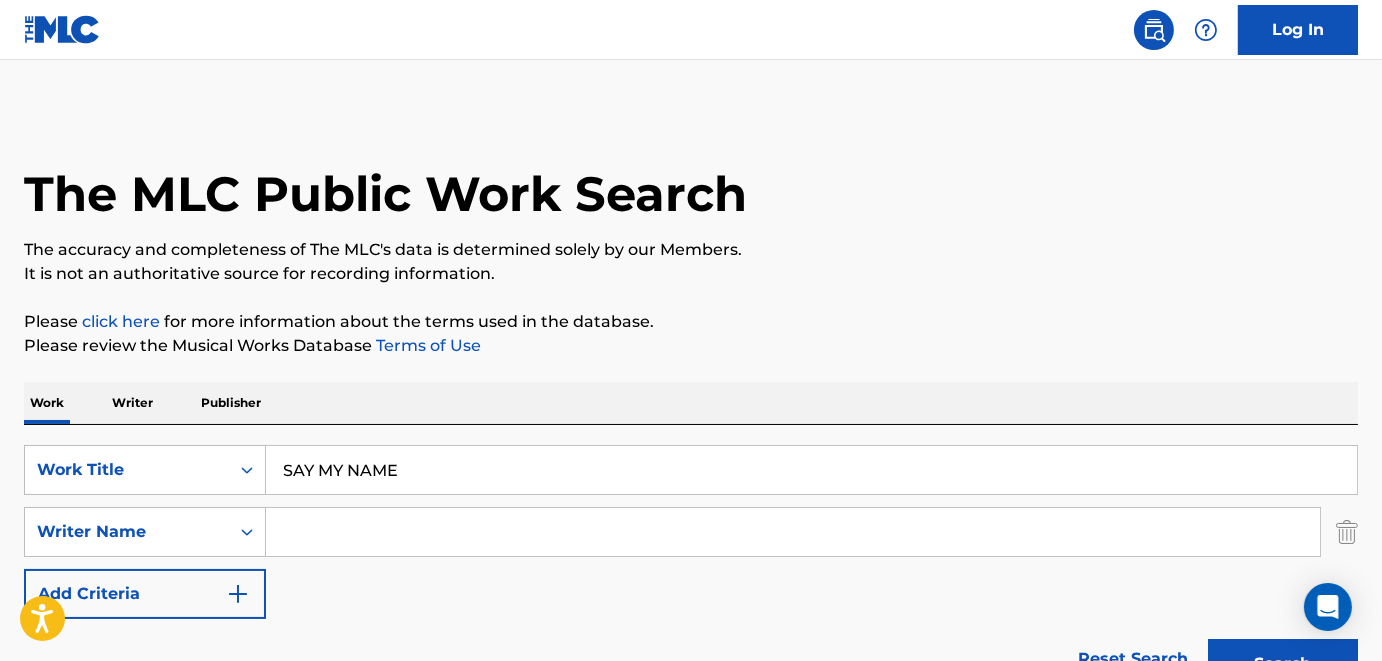 click on "Work Writer Publisher" at bounding box center (691, 403) 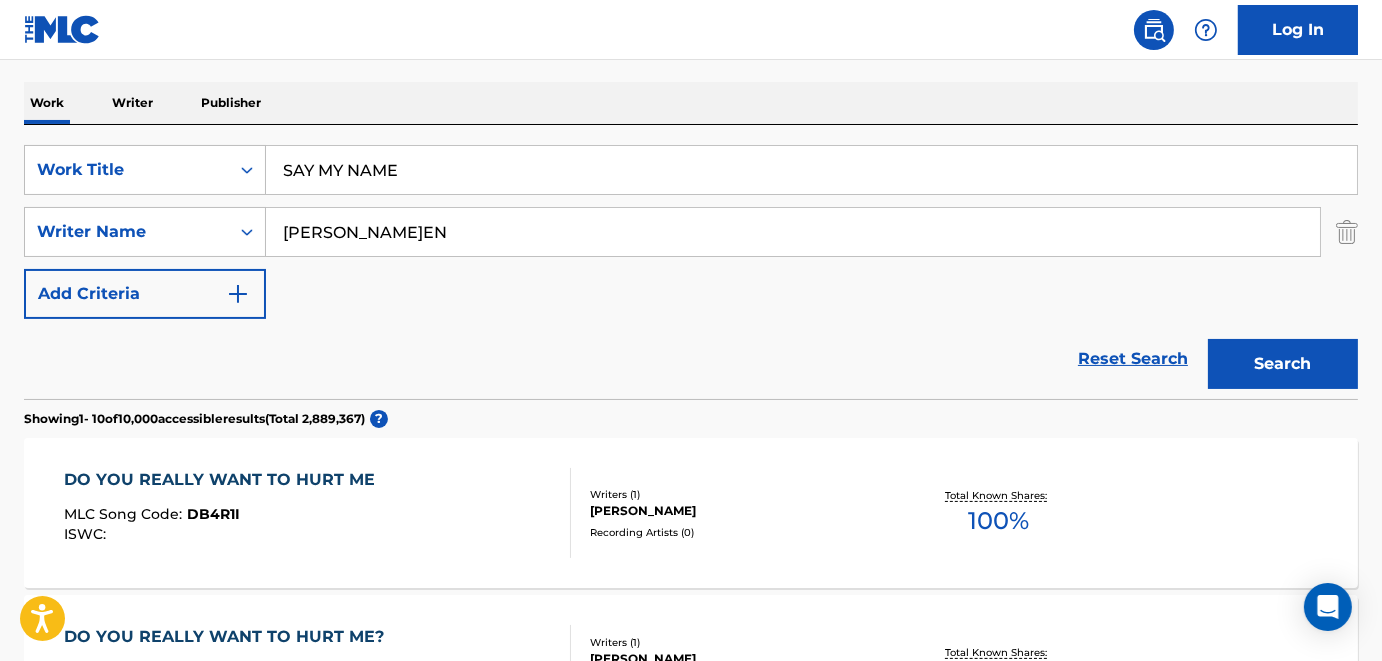 type on "[PERSON_NAME]EN" 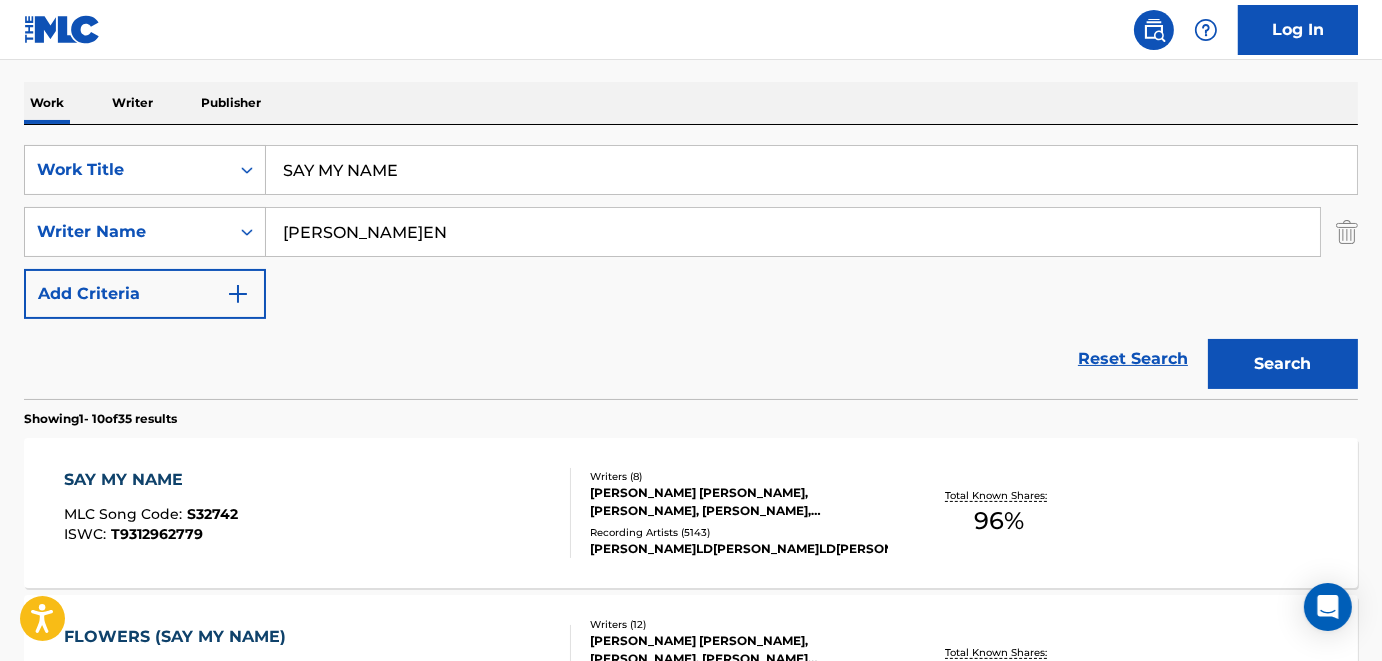 scroll, scrollTop: 200, scrollLeft: 0, axis: vertical 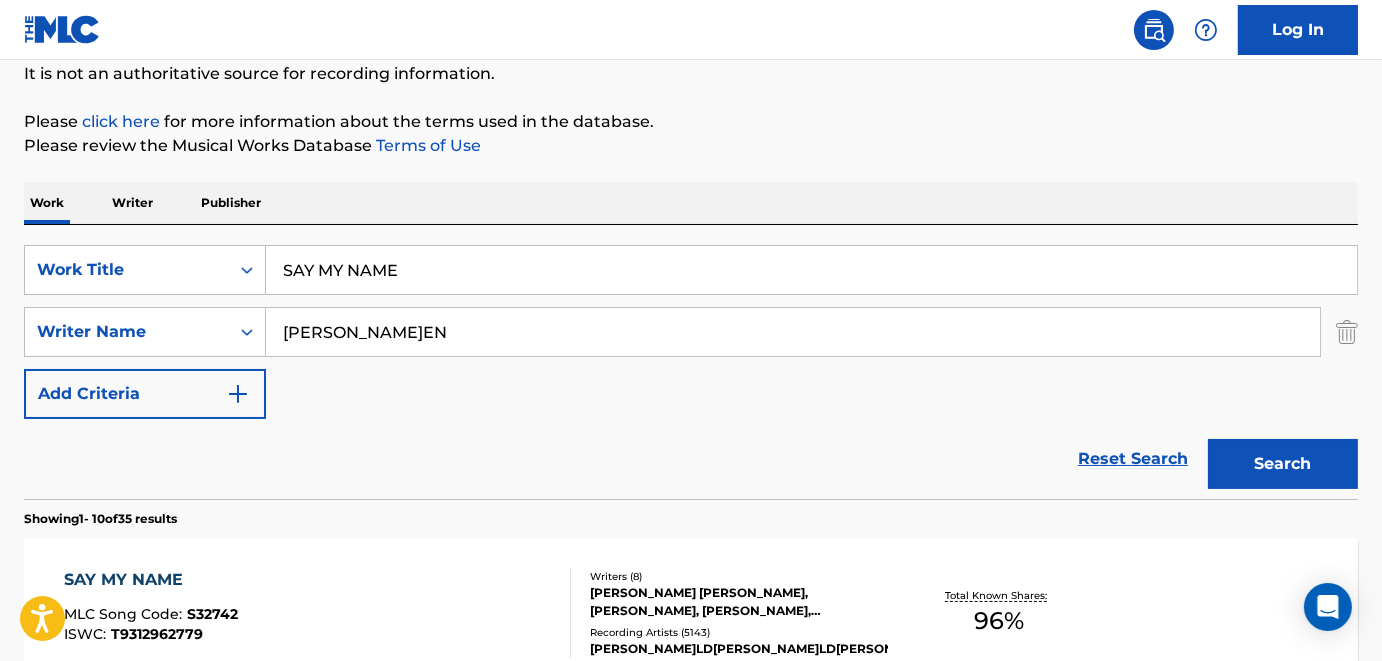 drag, startPoint x: 438, startPoint y: 267, endPoint x: 100, endPoint y: 238, distance: 339.2418 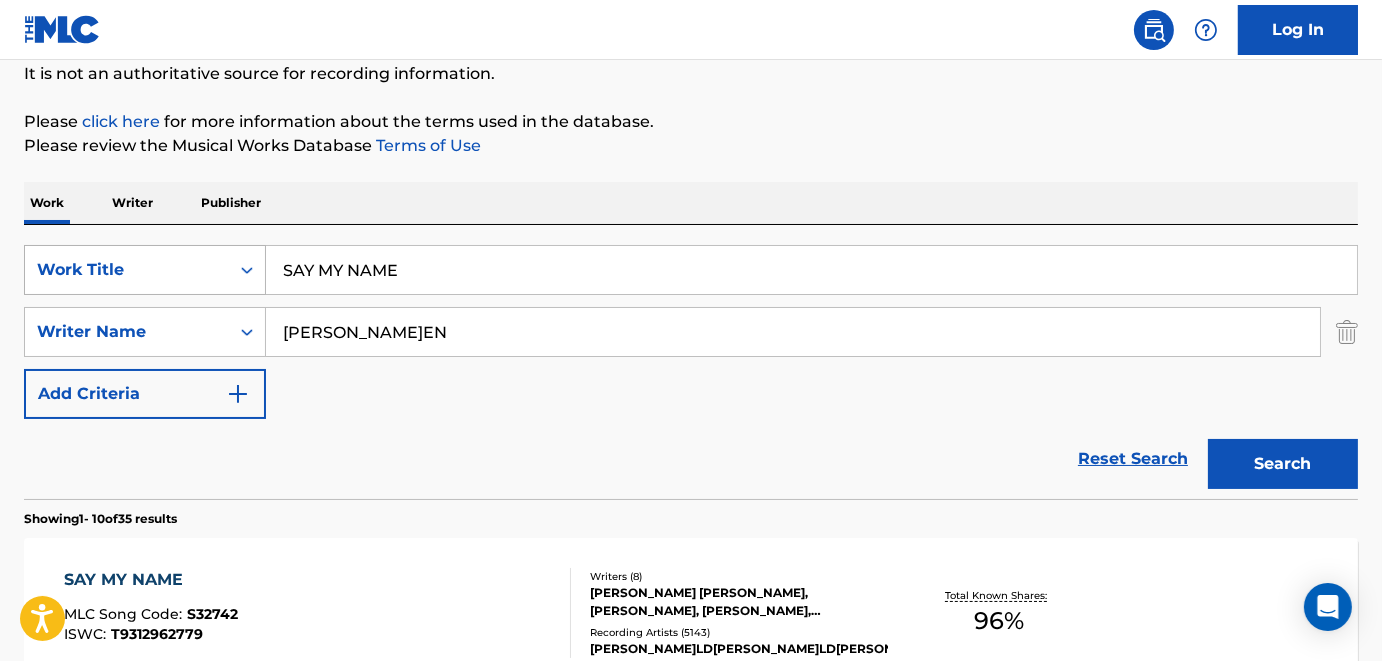 paste on "WE BUILT THIS CITY" 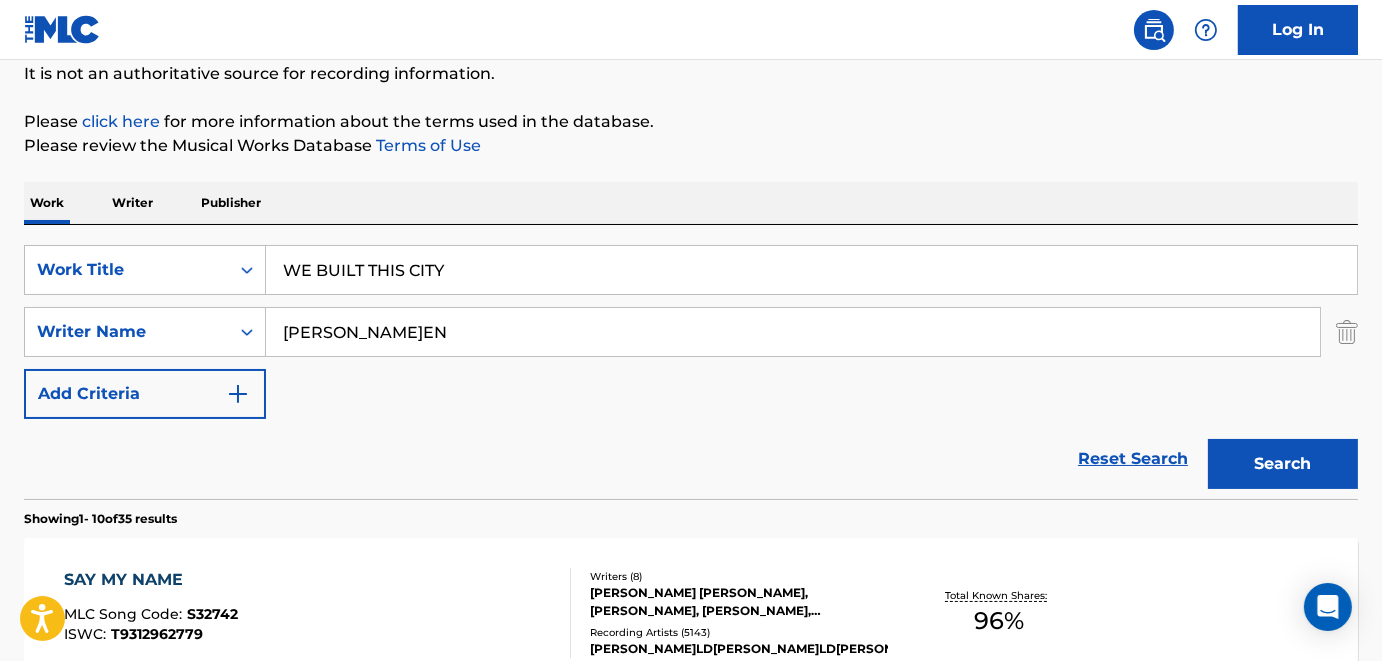 type on "WE BUILT THIS CITY" 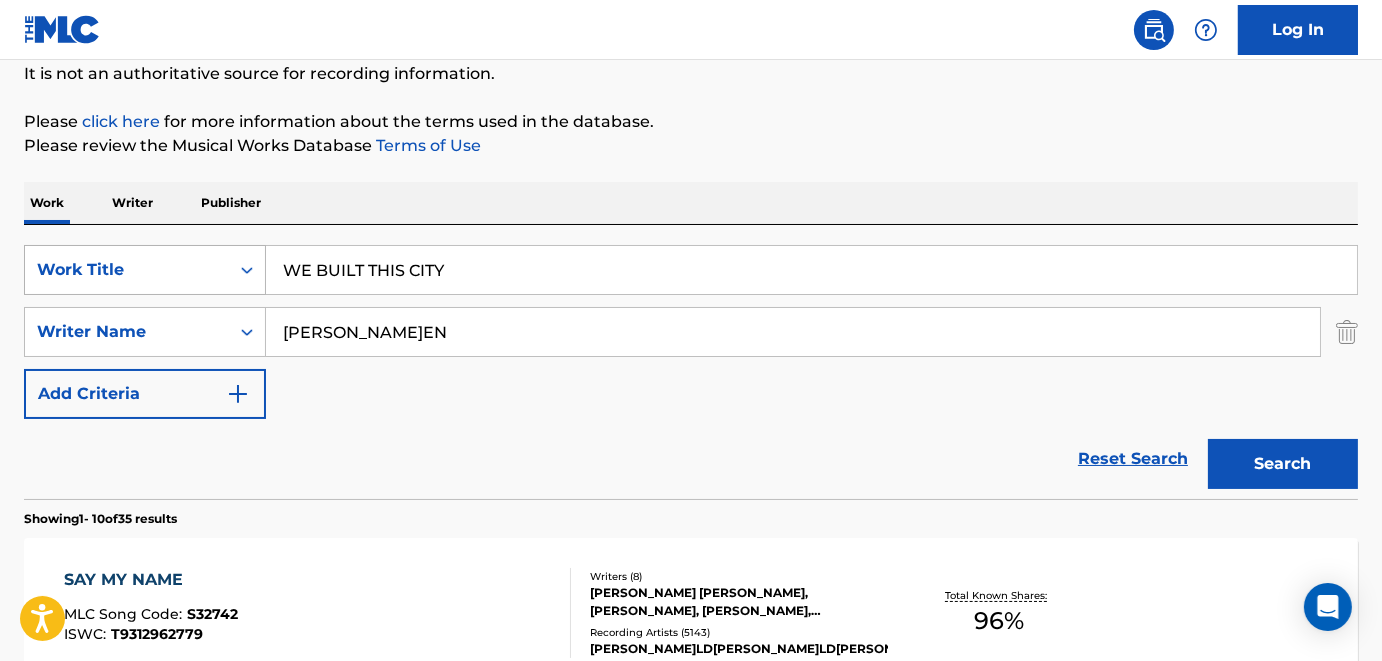 drag, startPoint x: 494, startPoint y: 331, endPoint x: 187, endPoint y: 277, distance: 311.713 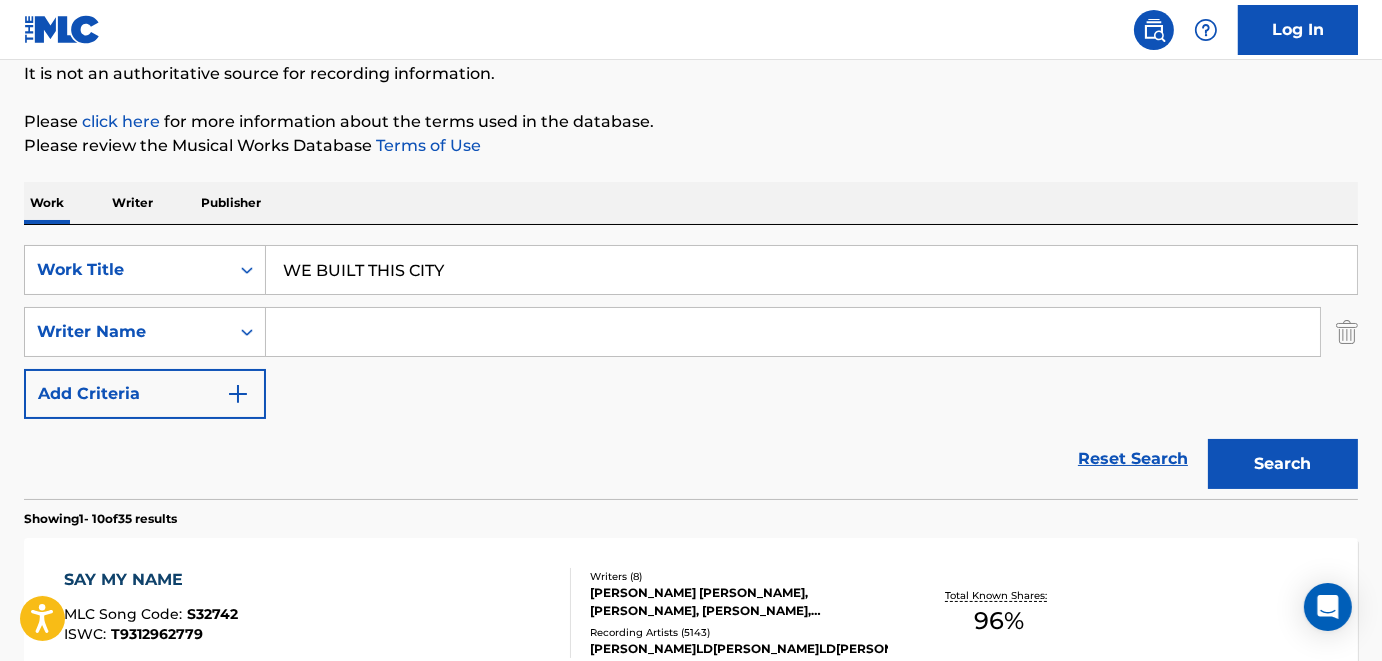 paste on "[PERSON_NAME]" 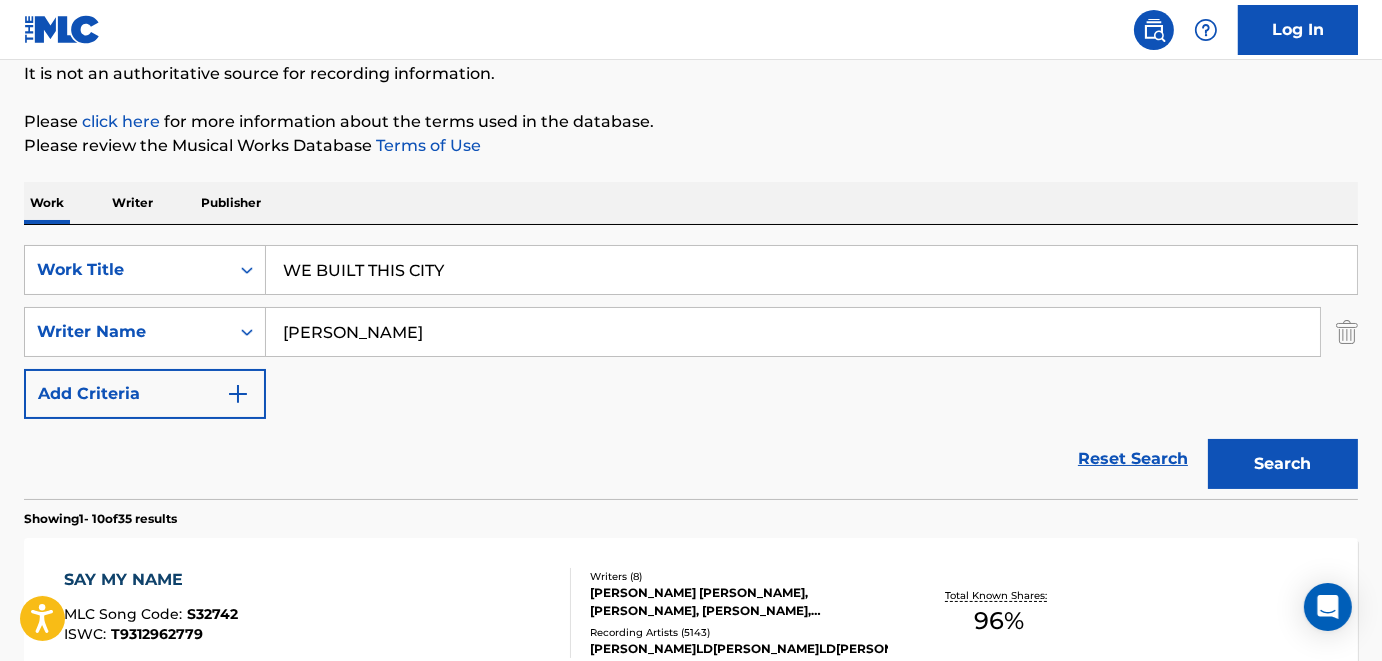 paste on "[PERSON_NAME]" 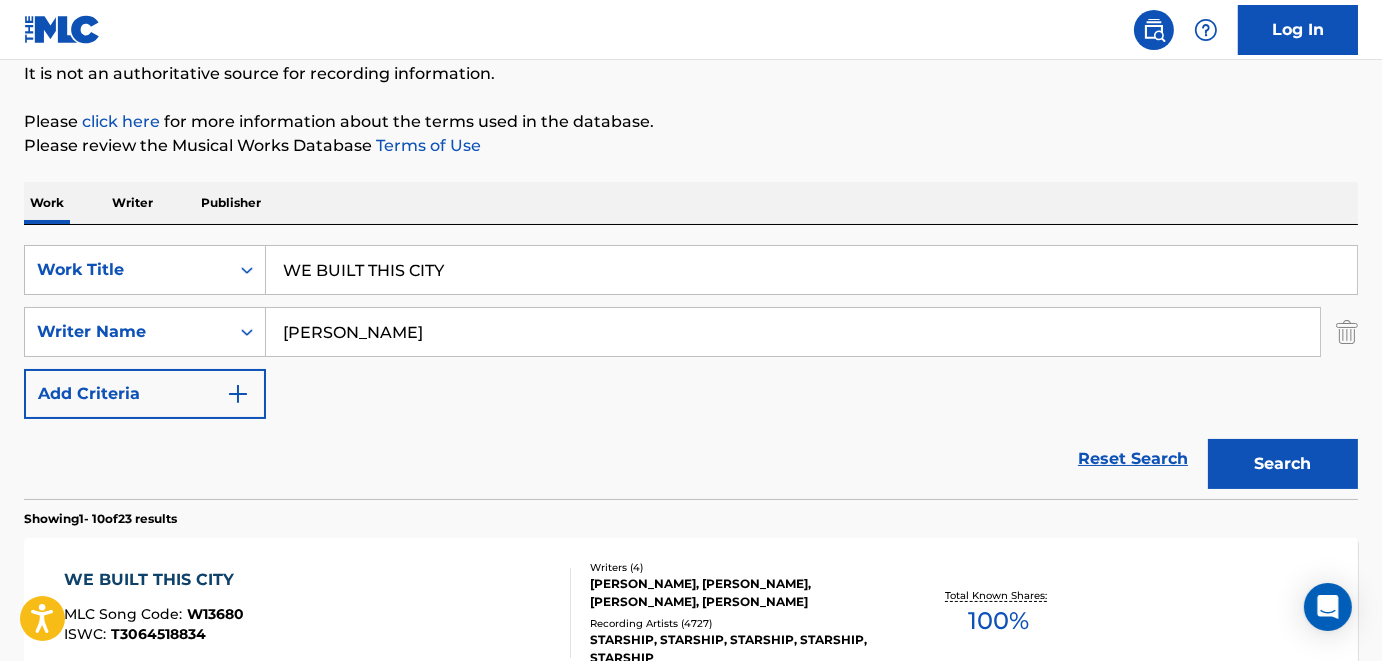scroll, scrollTop: 300, scrollLeft: 0, axis: vertical 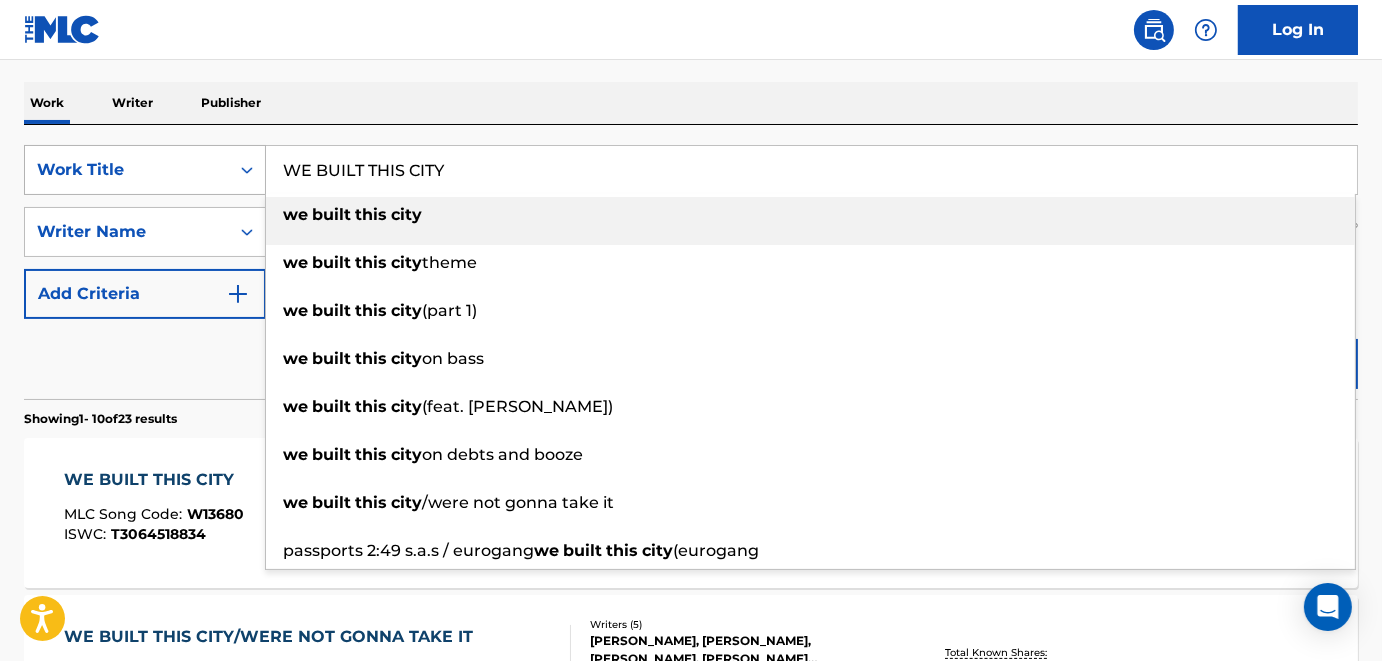 drag, startPoint x: 479, startPoint y: 169, endPoint x: 148, endPoint y: 146, distance: 331.79813 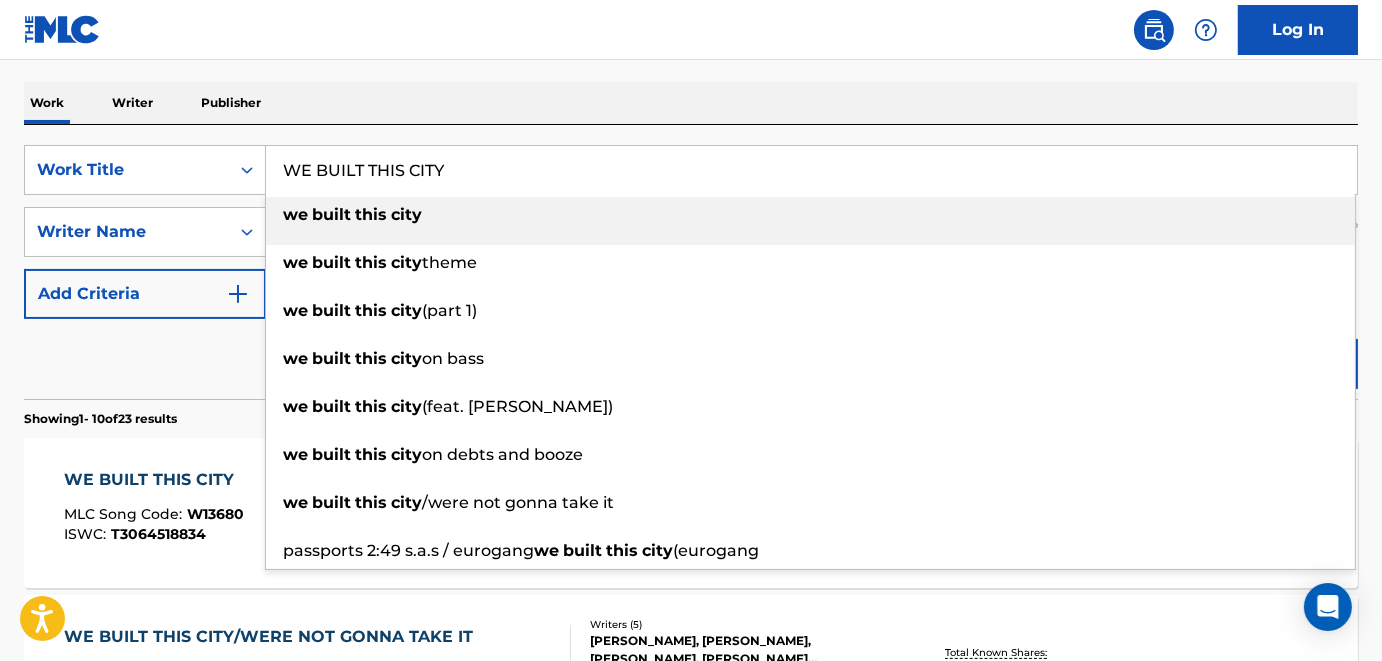 paste on "ANYONE" 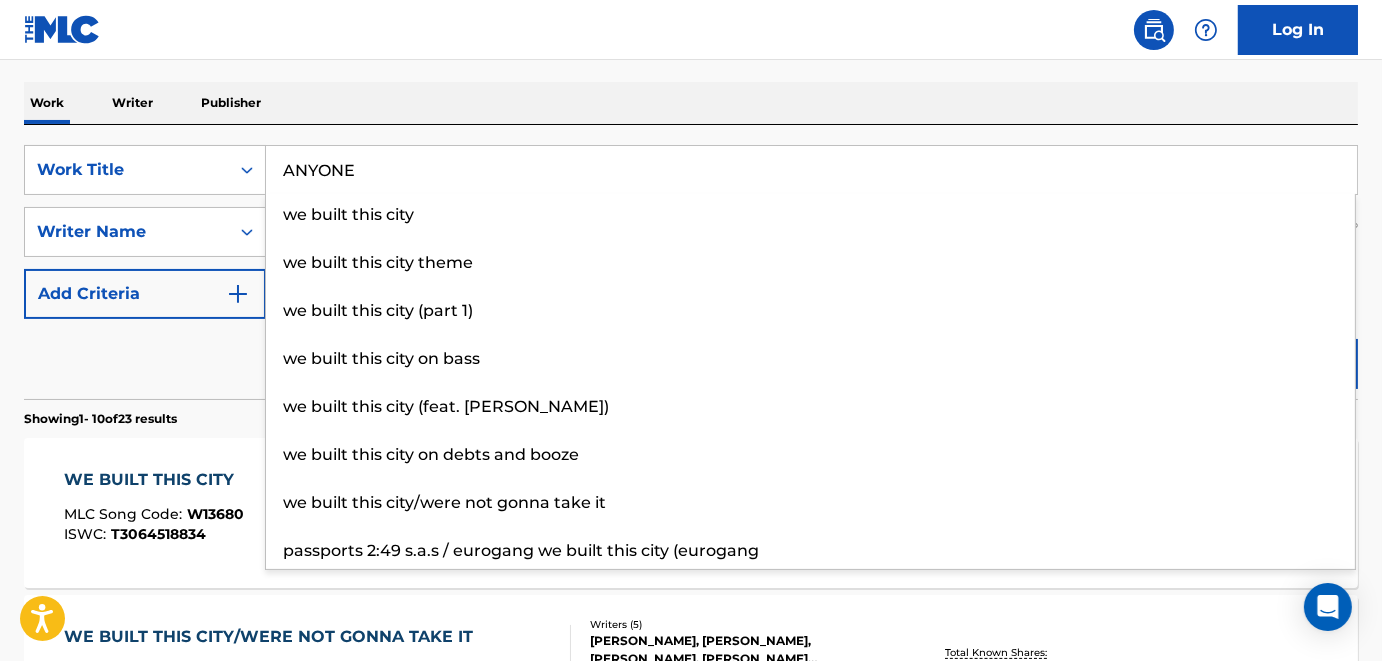 type on "ANYONE" 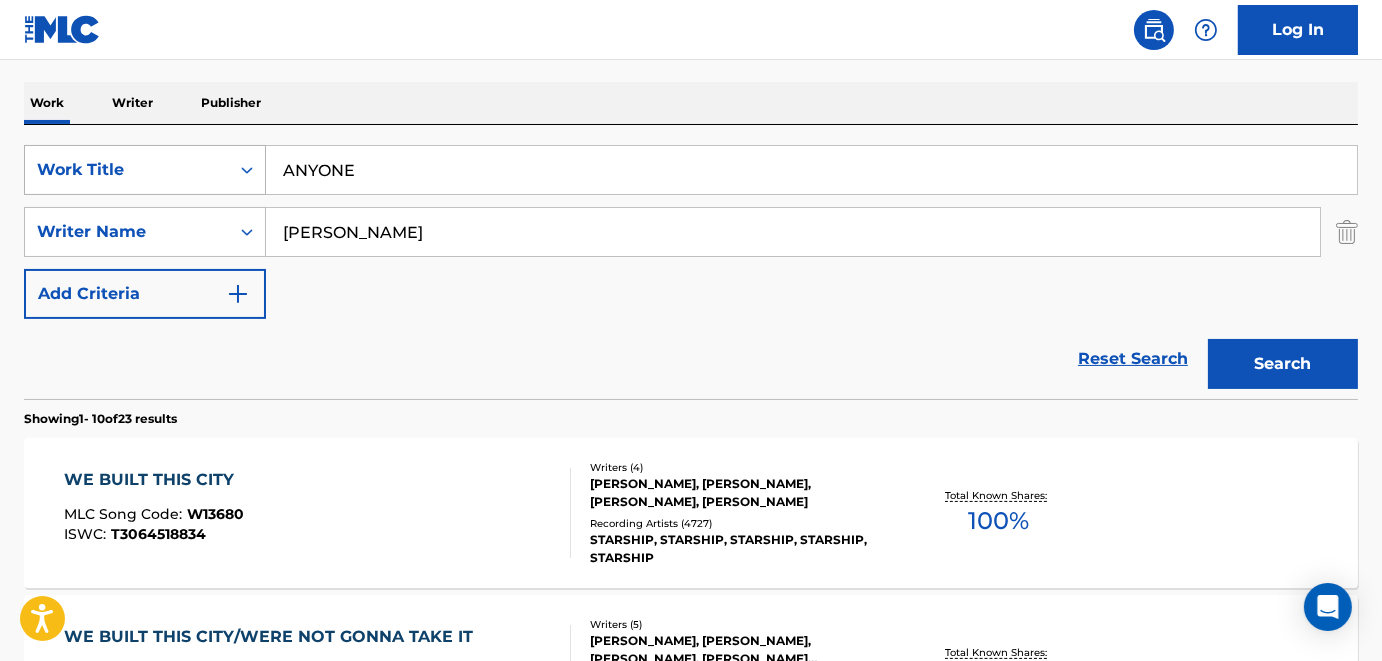 drag, startPoint x: 455, startPoint y: 228, endPoint x: 123, endPoint y: 180, distance: 335.45193 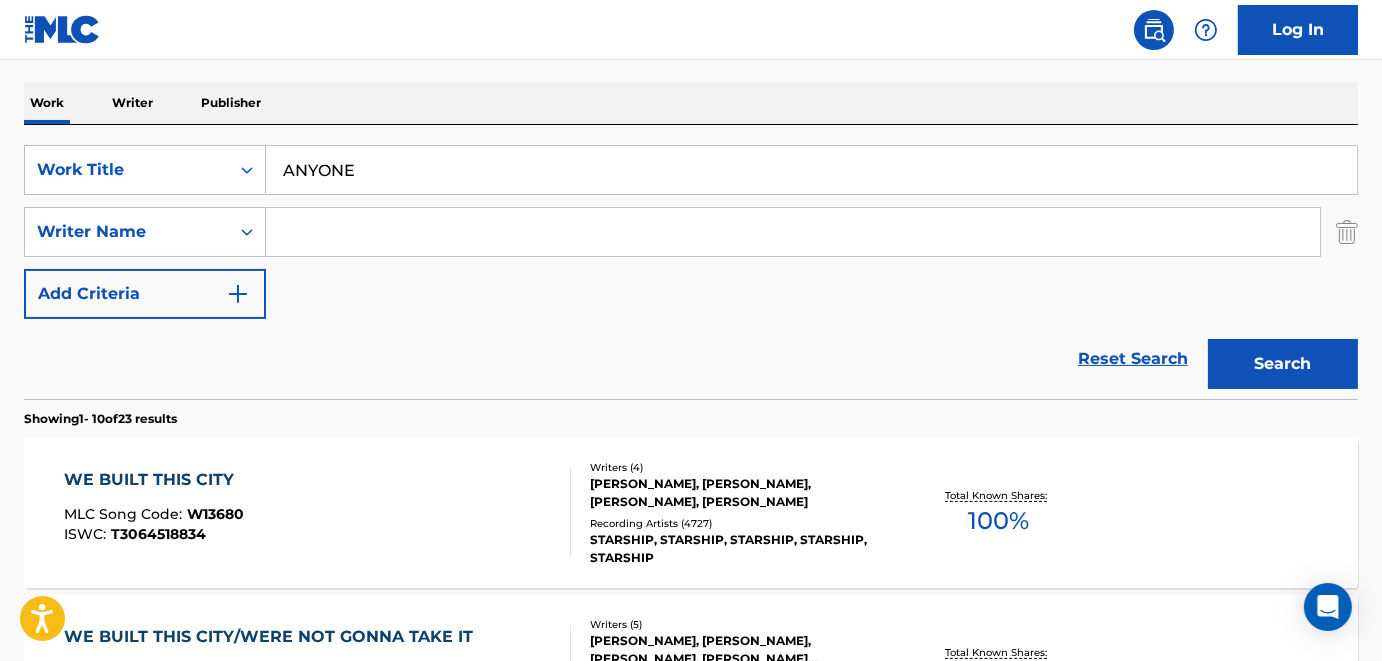 paste on "[PERSON_NAME]" 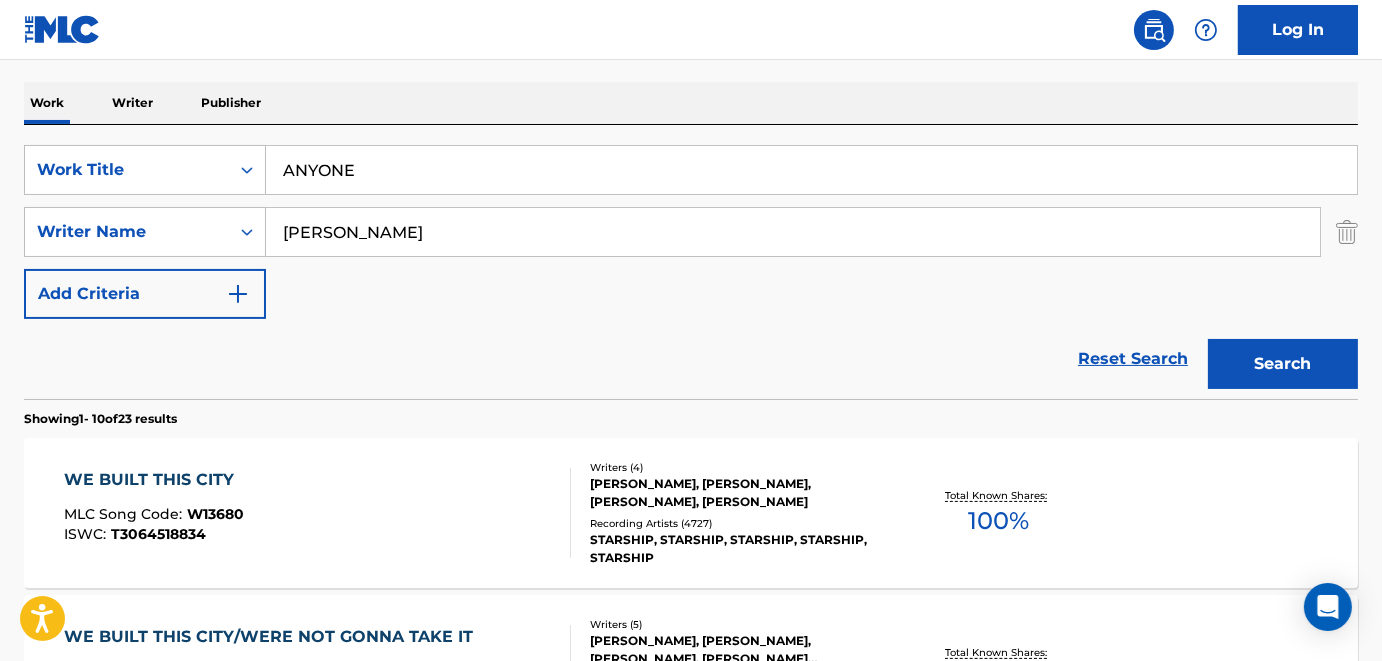 type on "[PERSON_NAME]" 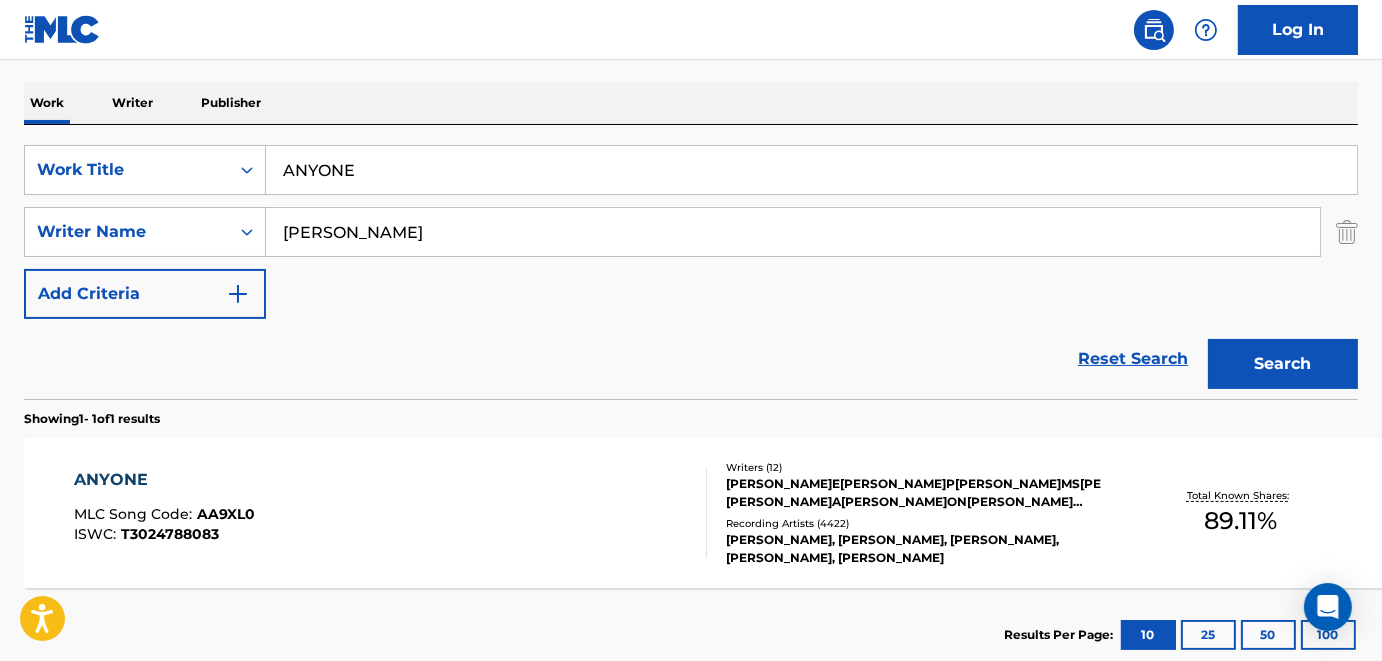 scroll, scrollTop: 200, scrollLeft: 0, axis: vertical 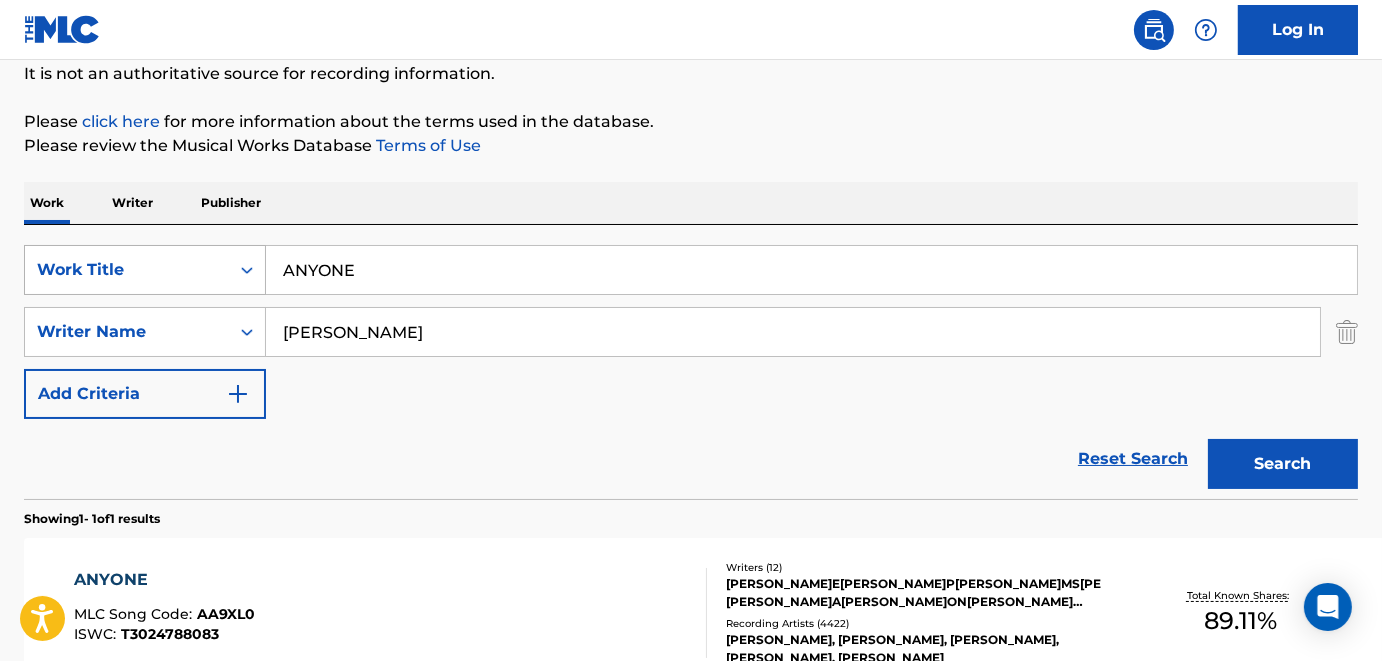 drag, startPoint x: 413, startPoint y: 263, endPoint x: 192, endPoint y: 266, distance: 221.02036 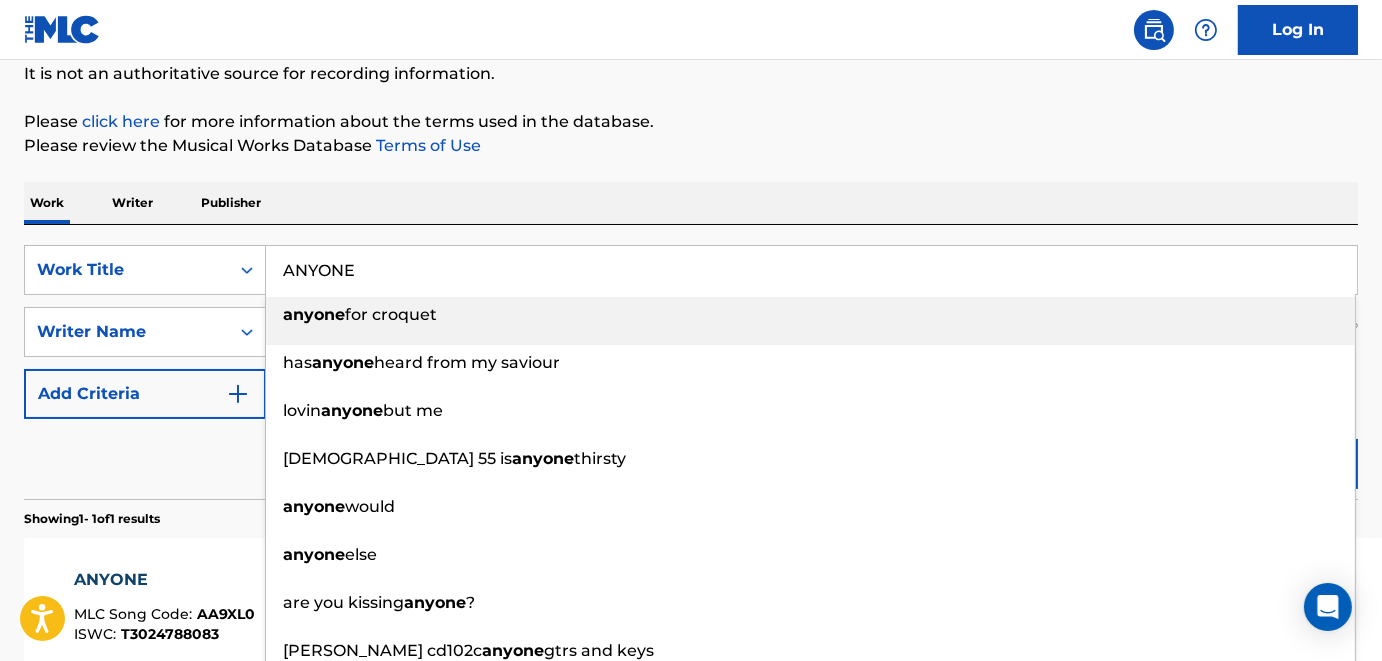 paste on "NEVER SAY NEVER feat.[PERSON_NAME]" 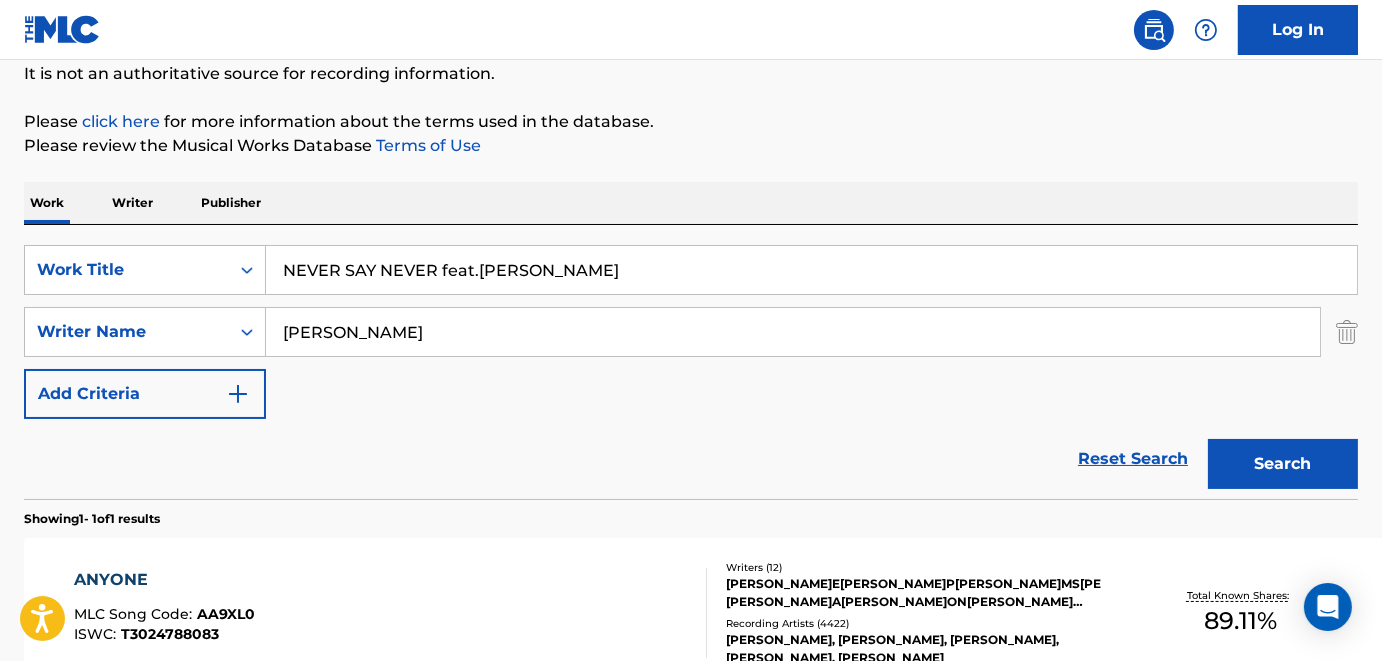drag, startPoint x: 437, startPoint y: 269, endPoint x: 787, endPoint y: 264, distance: 350.0357 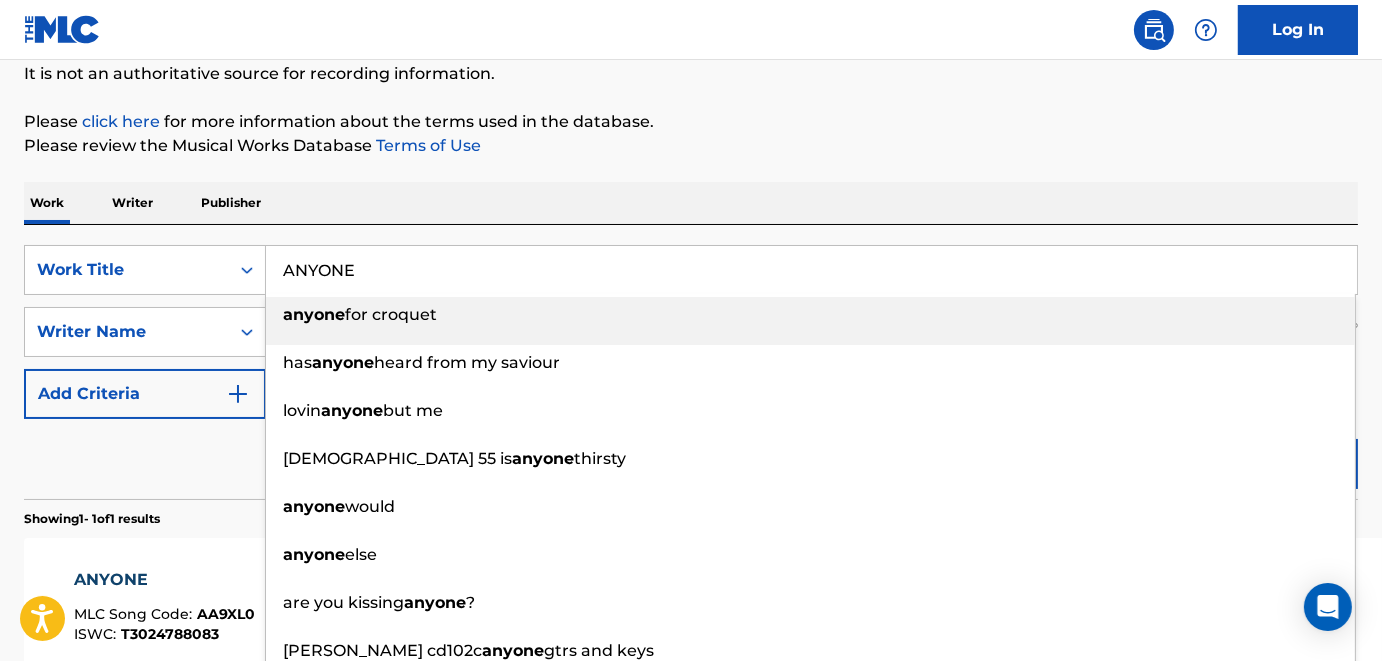 paste on "NEVER SAY NEVER feat.[PERSON_NAME]" 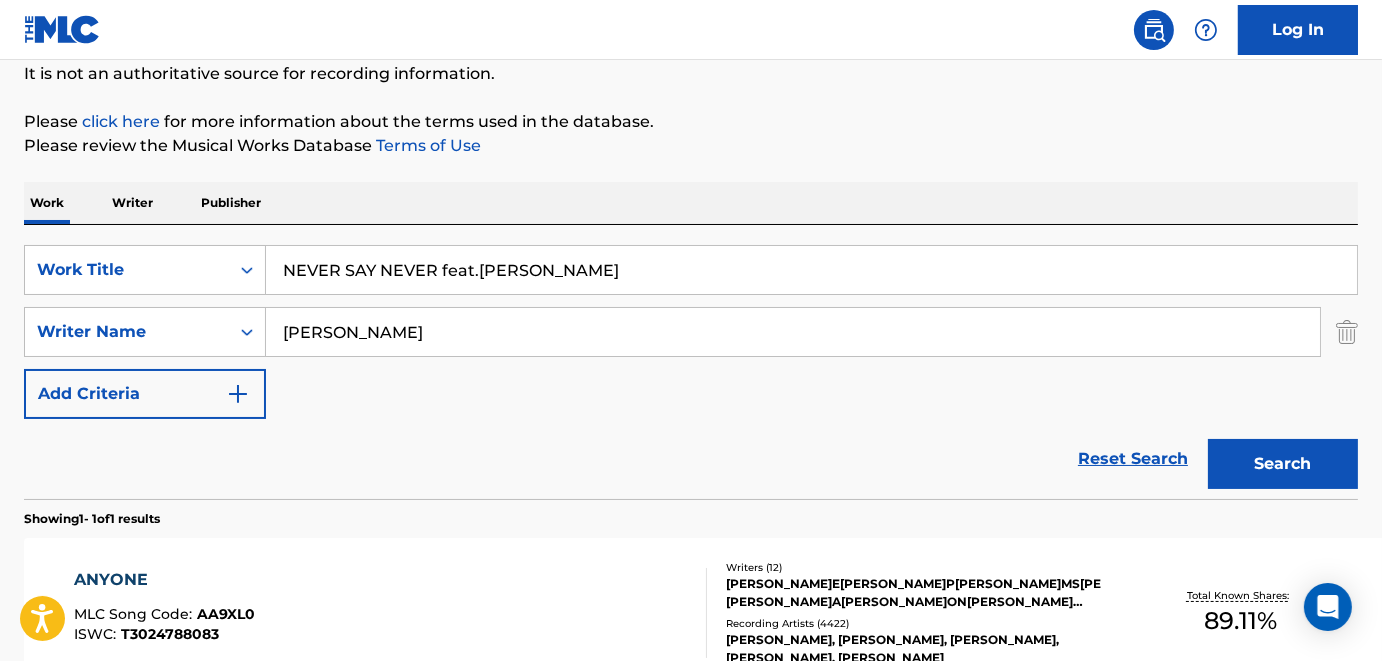 drag, startPoint x: 440, startPoint y: 268, endPoint x: 675, endPoint y: 293, distance: 236.32605 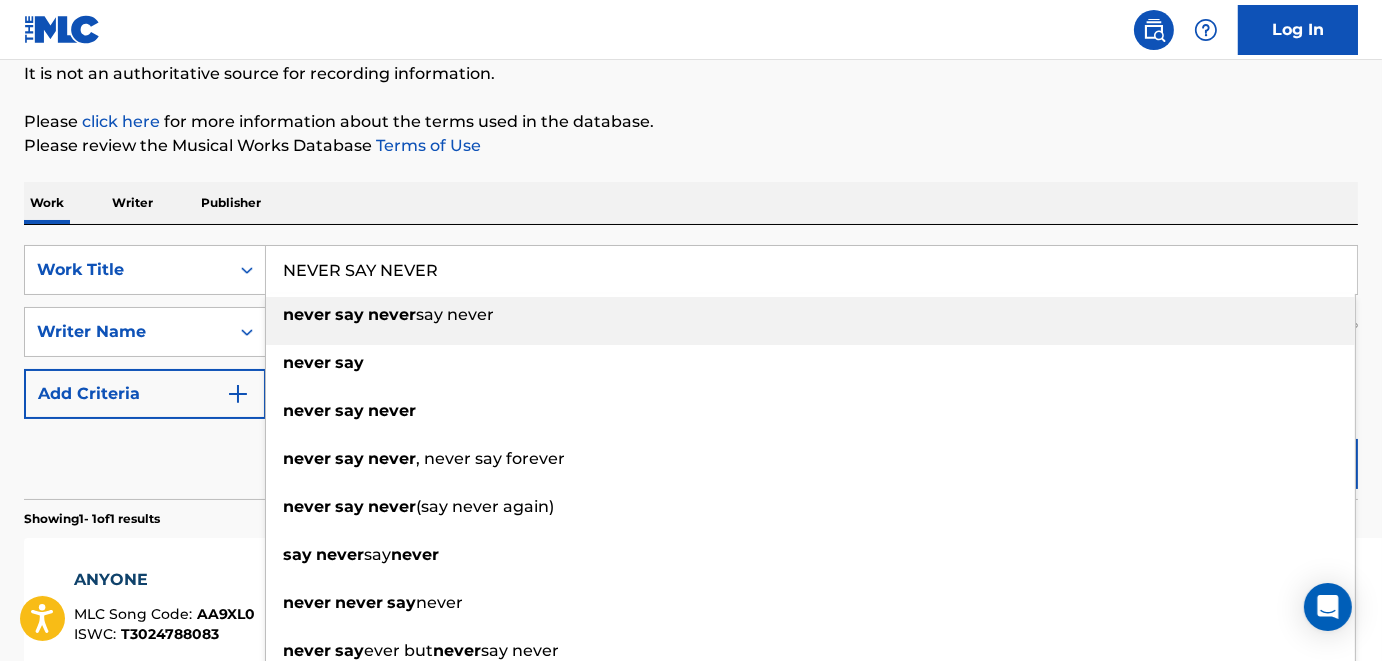 type on "NEVER SAY NEVER" 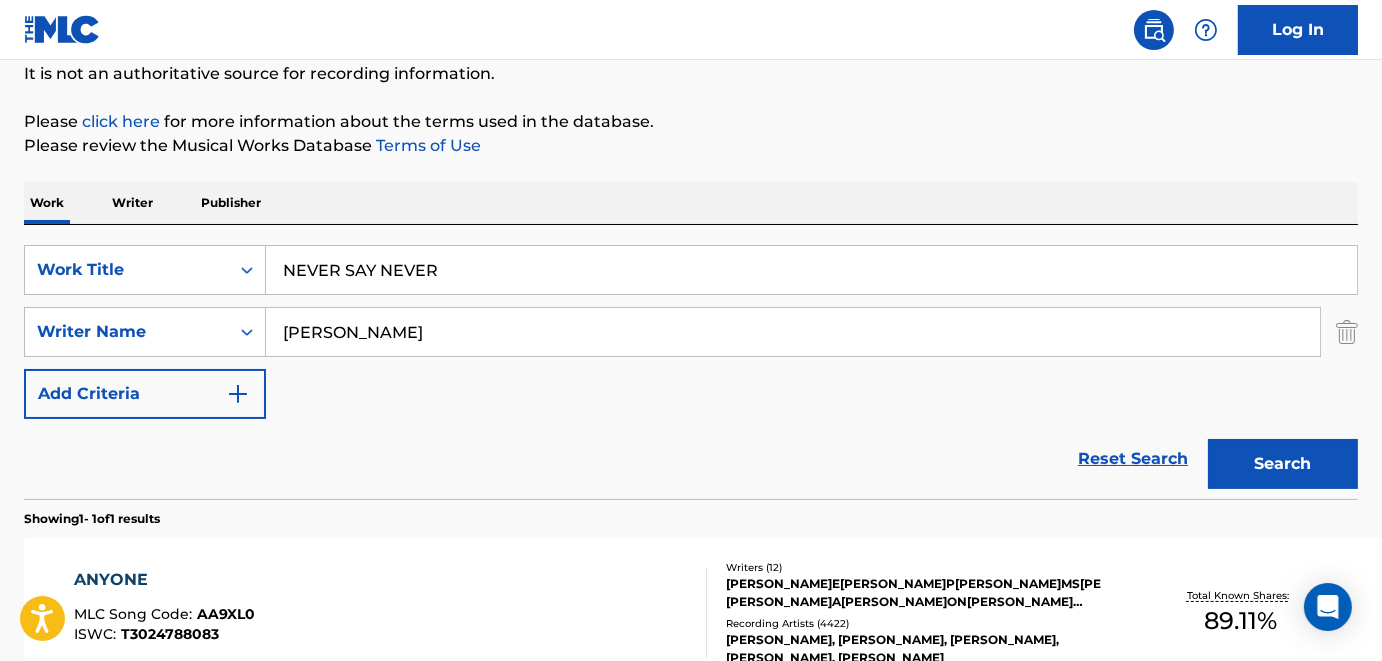 drag, startPoint x: 506, startPoint y: 200, endPoint x: 492, endPoint y: 211, distance: 17.804493 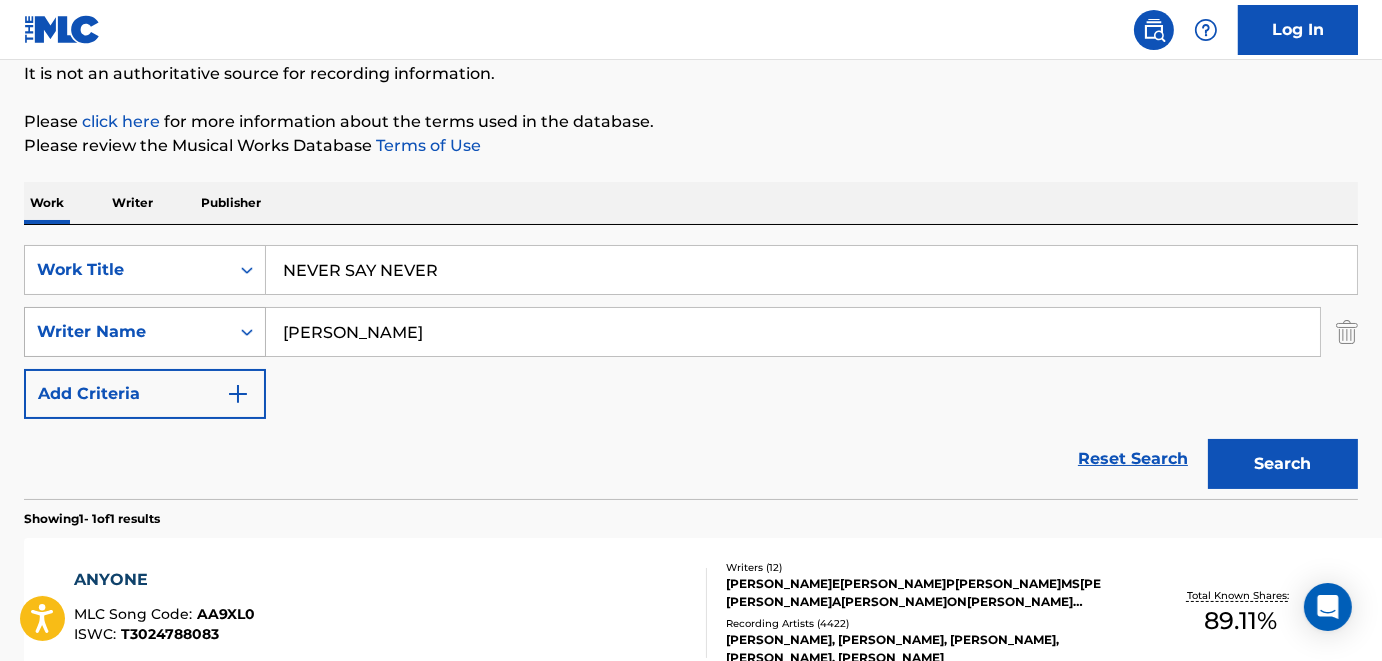 drag, startPoint x: 453, startPoint y: 331, endPoint x: 229, endPoint y: 323, distance: 224.1428 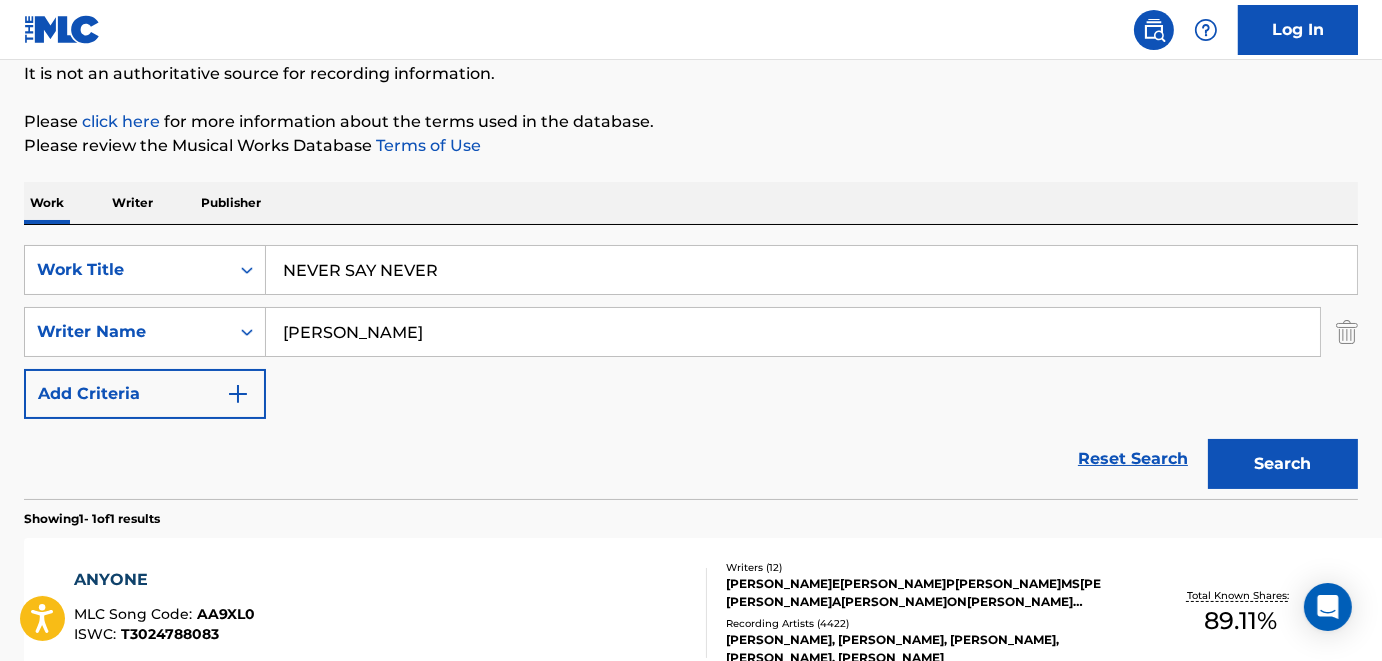 paste on "[PERSON_NAME]" 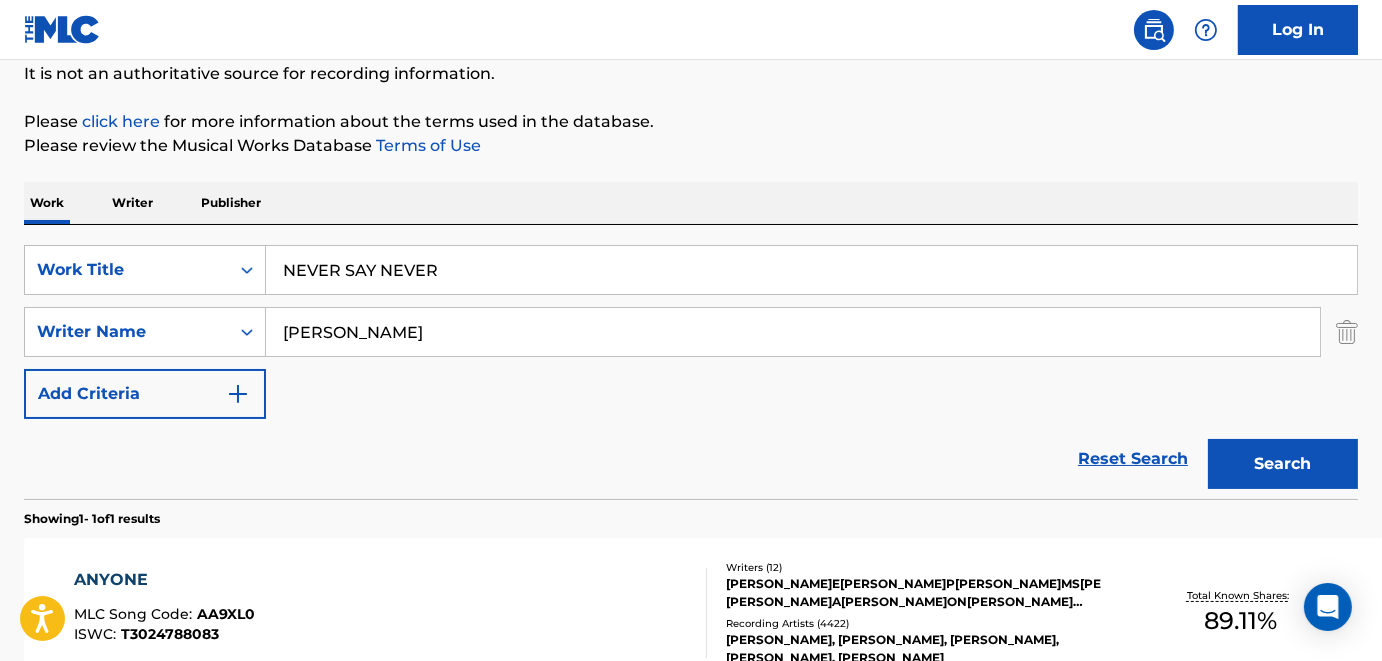 paste on "[PERSON_NAME]" 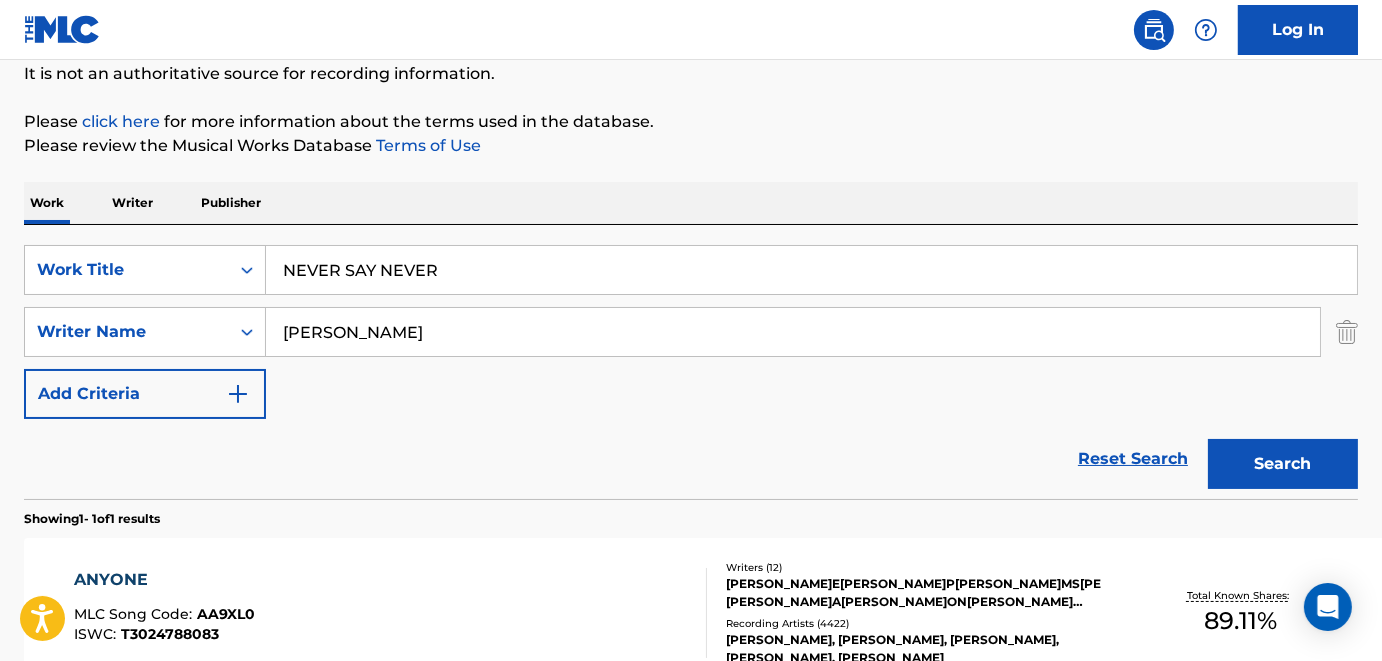 paste on "[PERSON_NAME]" 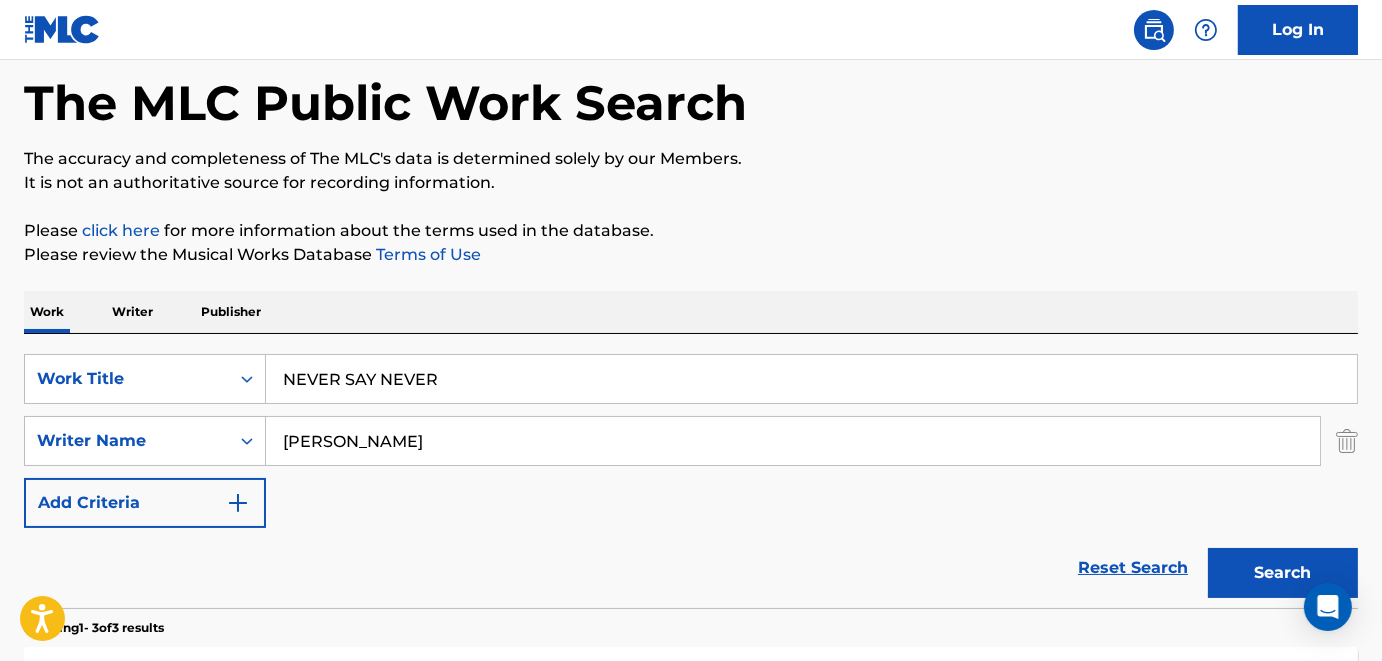 scroll, scrollTop: 0, scrollLeft: 0, axis: both 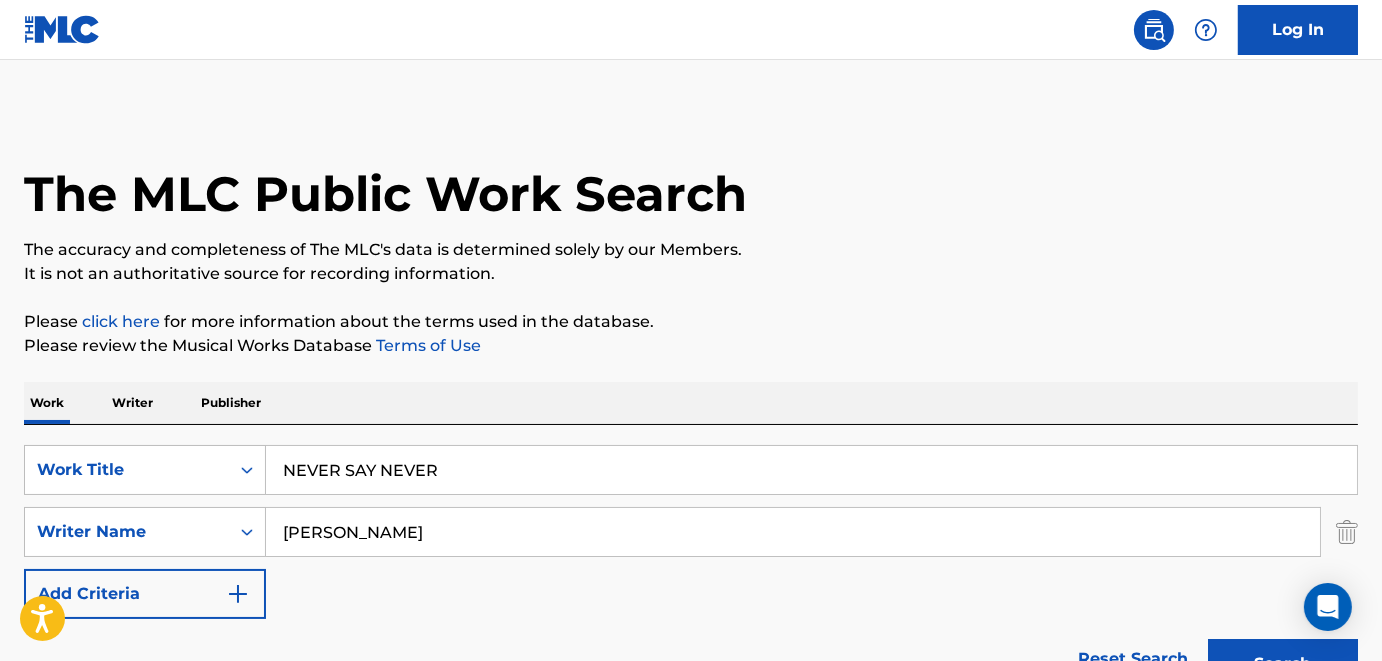 drag, startPoint x: 492, startPoint y: 475, endPoint x: 166, endPoint y: 443, distance: 327.56677 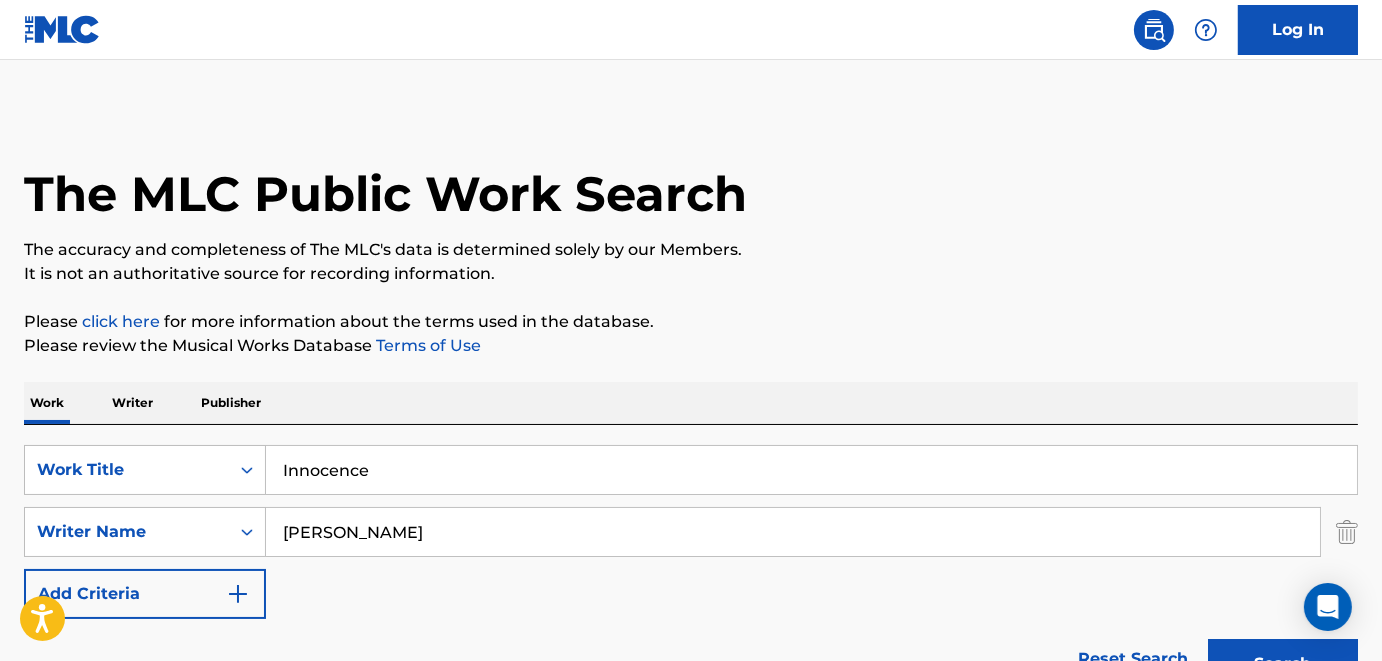 type on "Innocence" 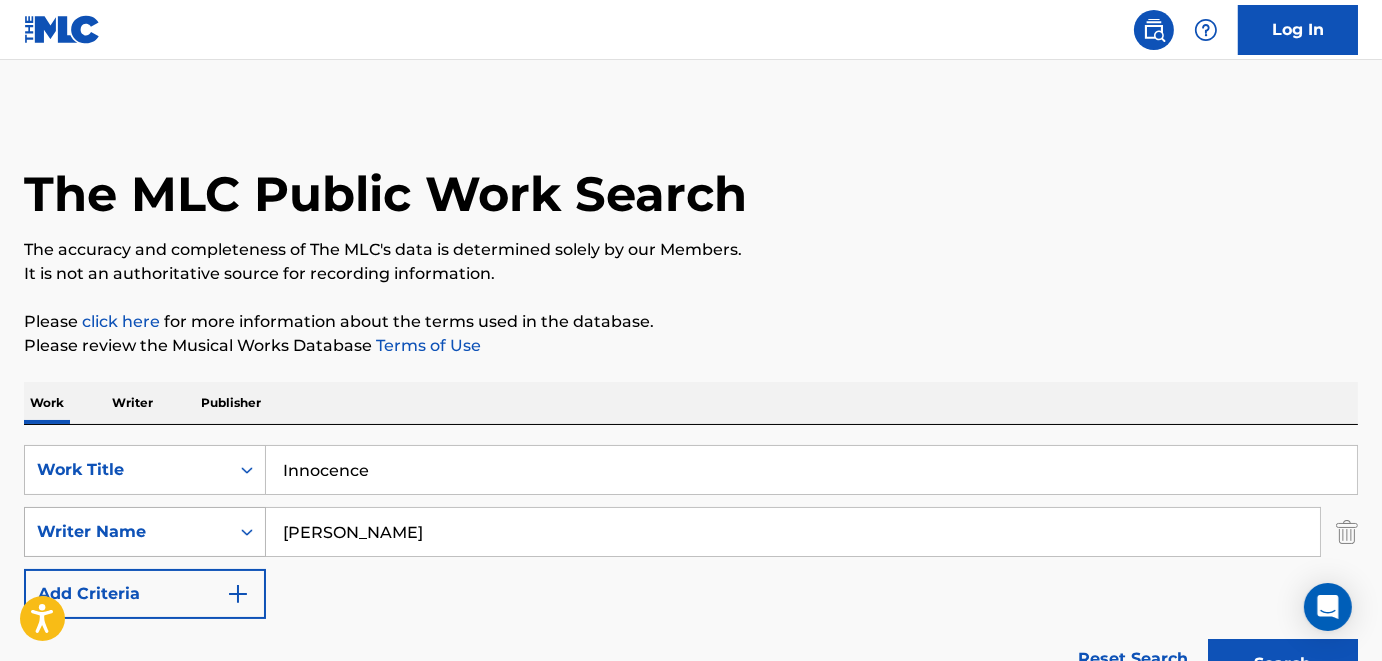 drag, startPoint x: 475, startPoint y: 529, endPoint x: 209, endPoint y: 510, distance: 266.6777 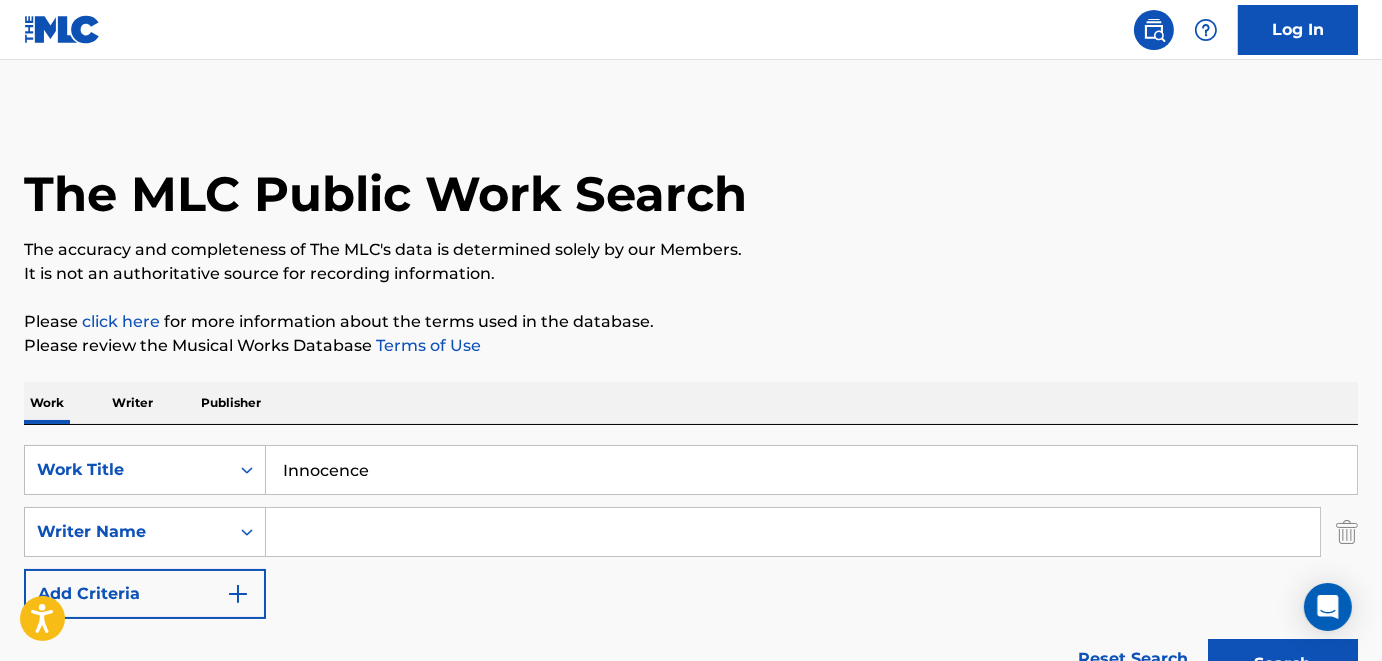 paste on "AVRIL" 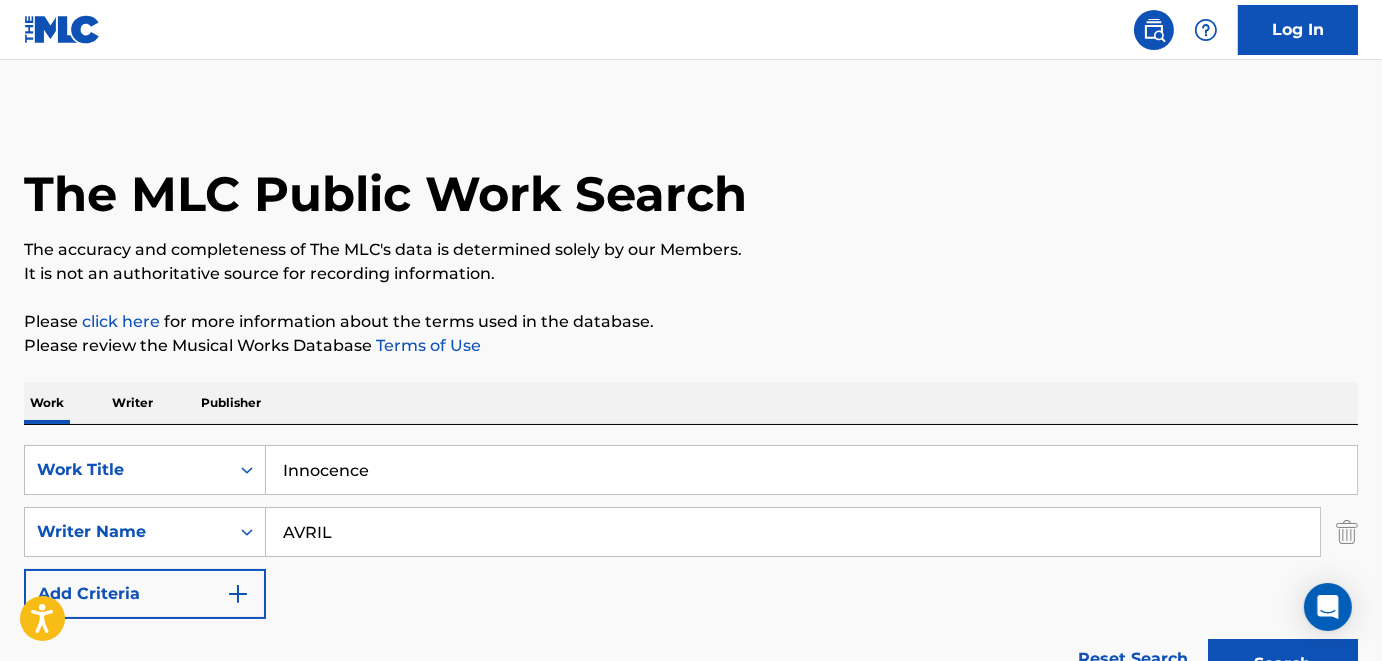 scroll, scrollTop: 400, scrollLeft: 0, axis: vertical 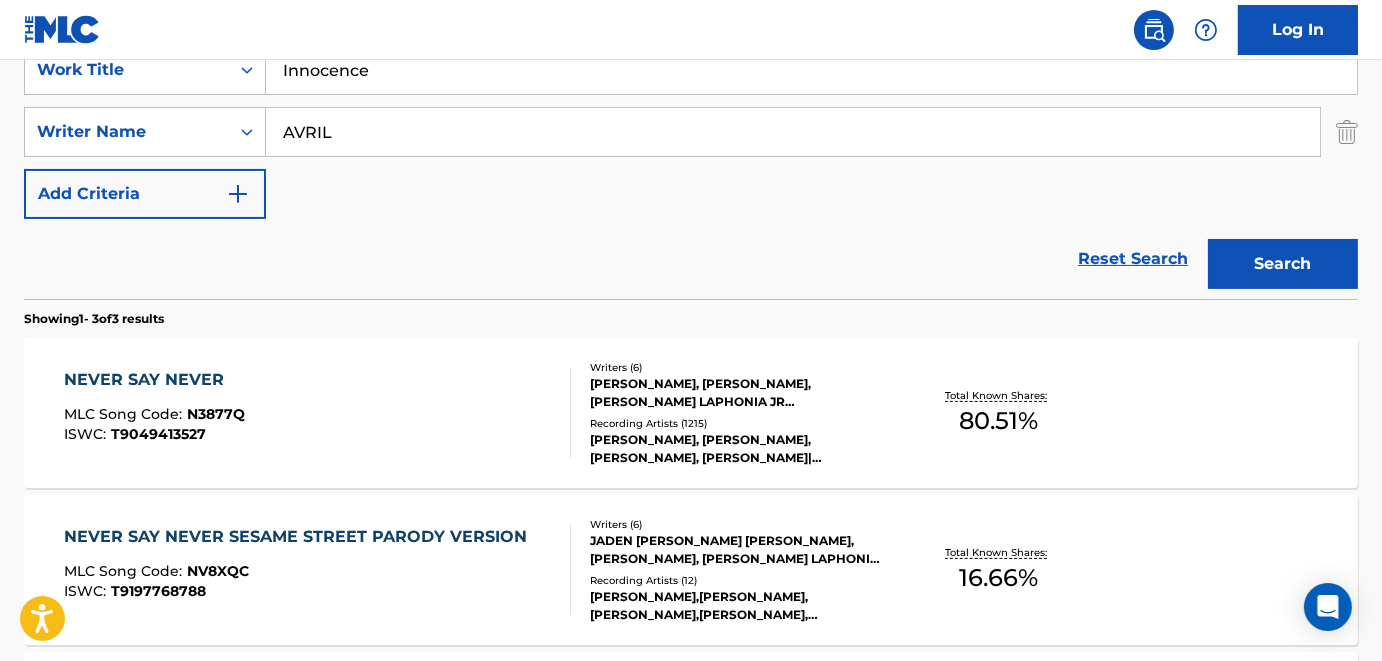 type on "AVRIL" 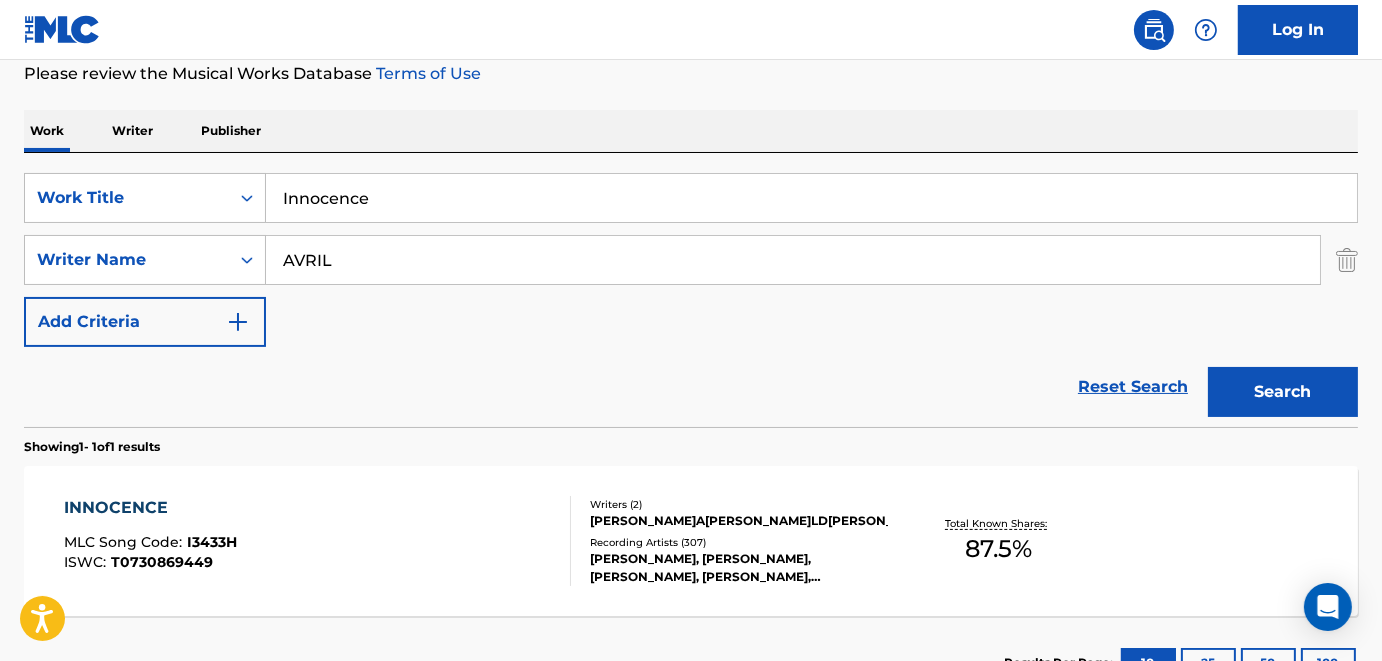 scroll, scrollTop: 400, scrollLeft: 0, axis: vertical 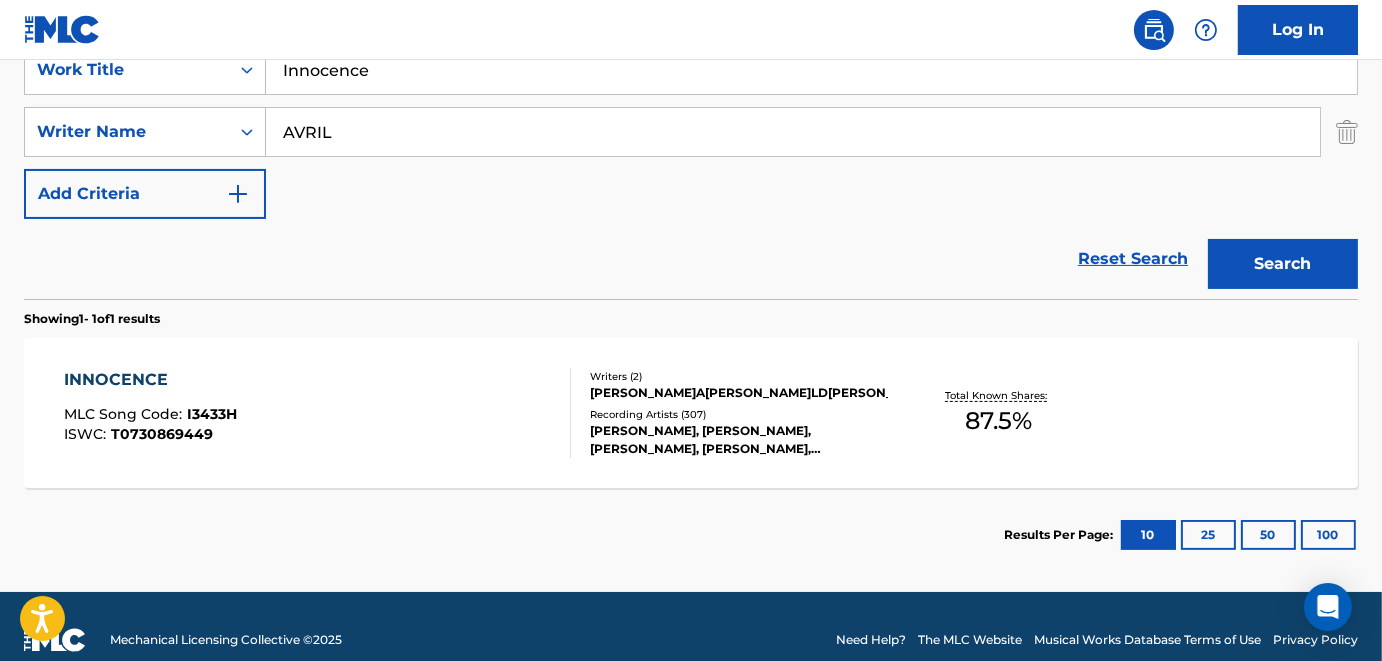 click on "Results Per Page: 10 25 50 100" at bounding box center (691, 535) 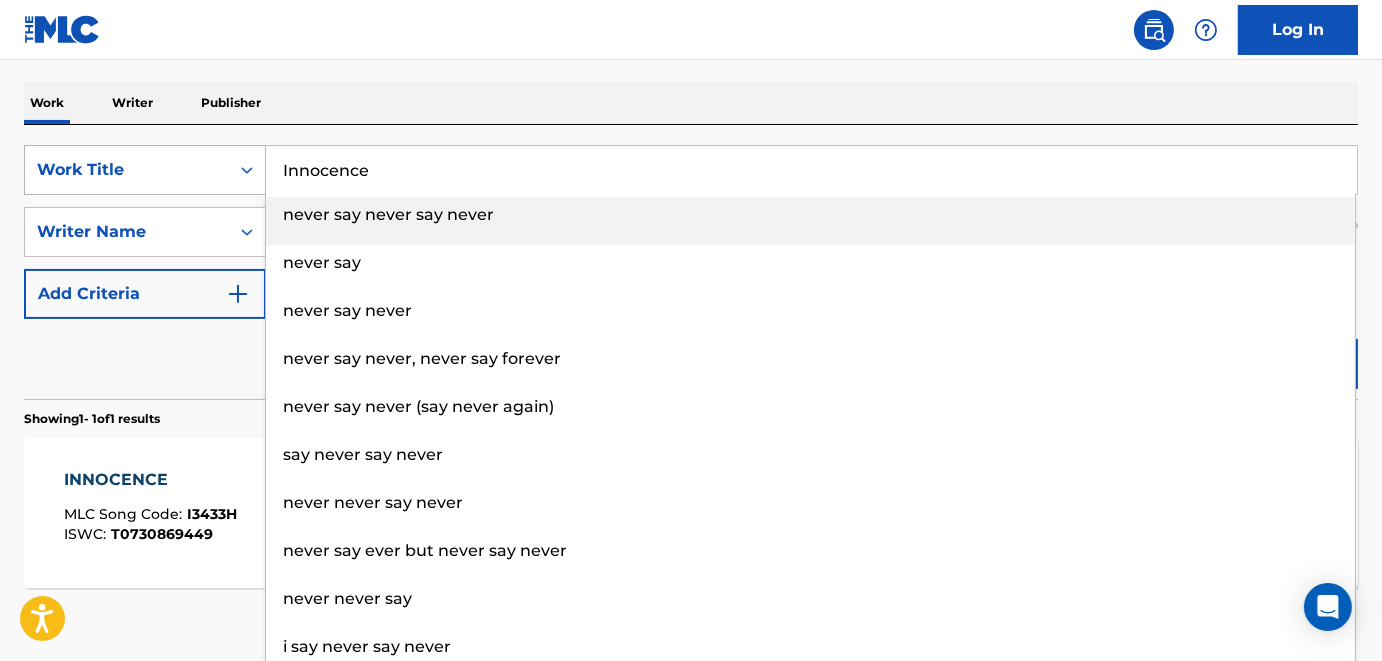 drag, startPoint x: 390, startPoint y: 173, endPoint x: 168, endPoint y: 170, distance: 222.02026 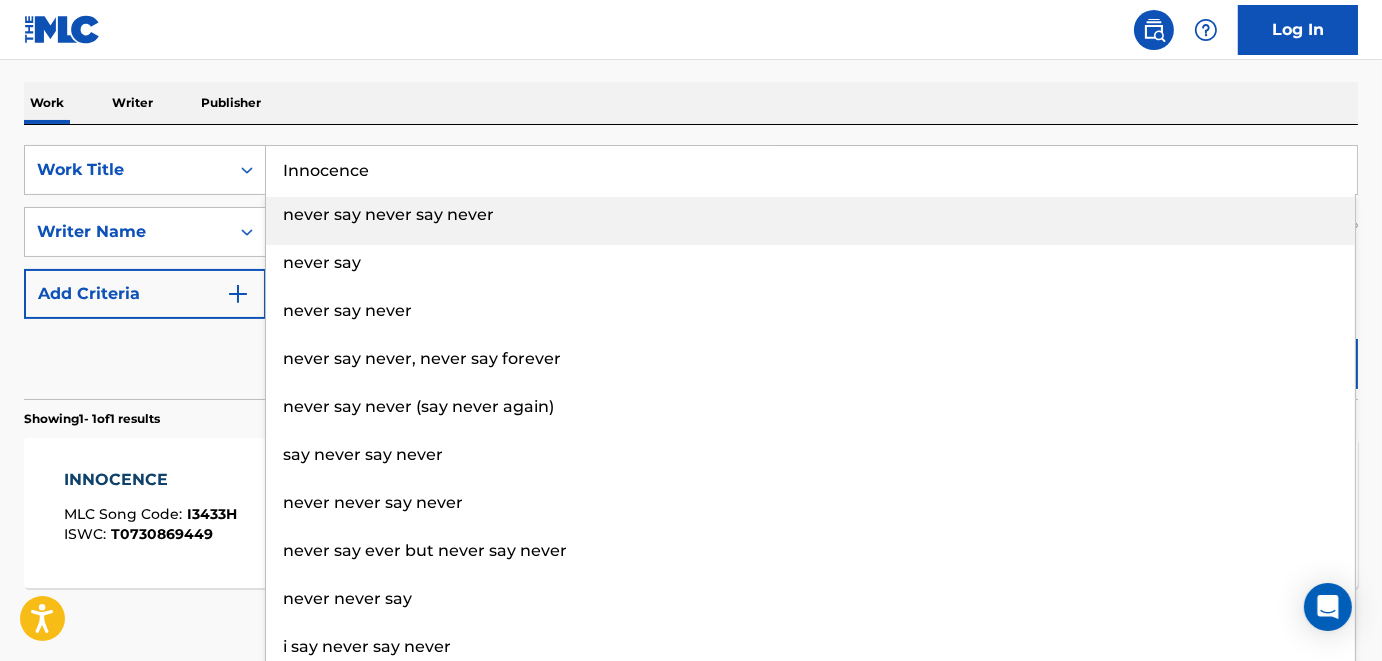 paste on "Song2" 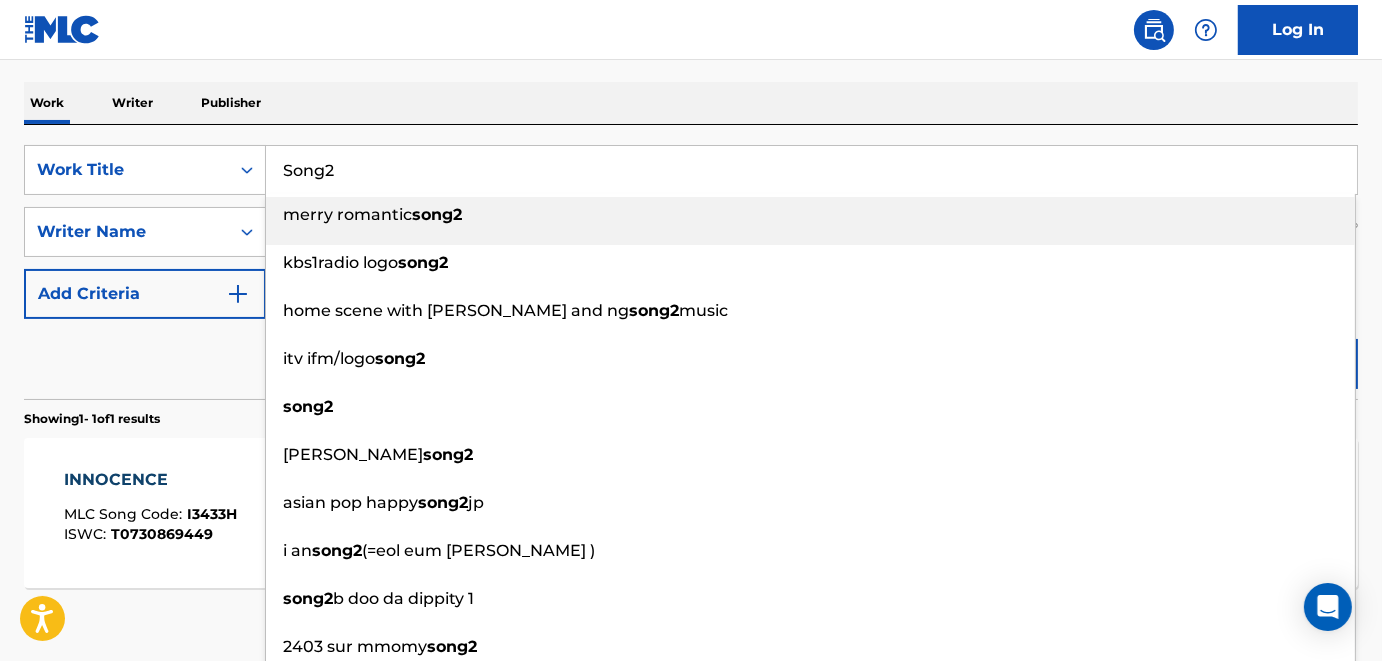 type on "Song2" 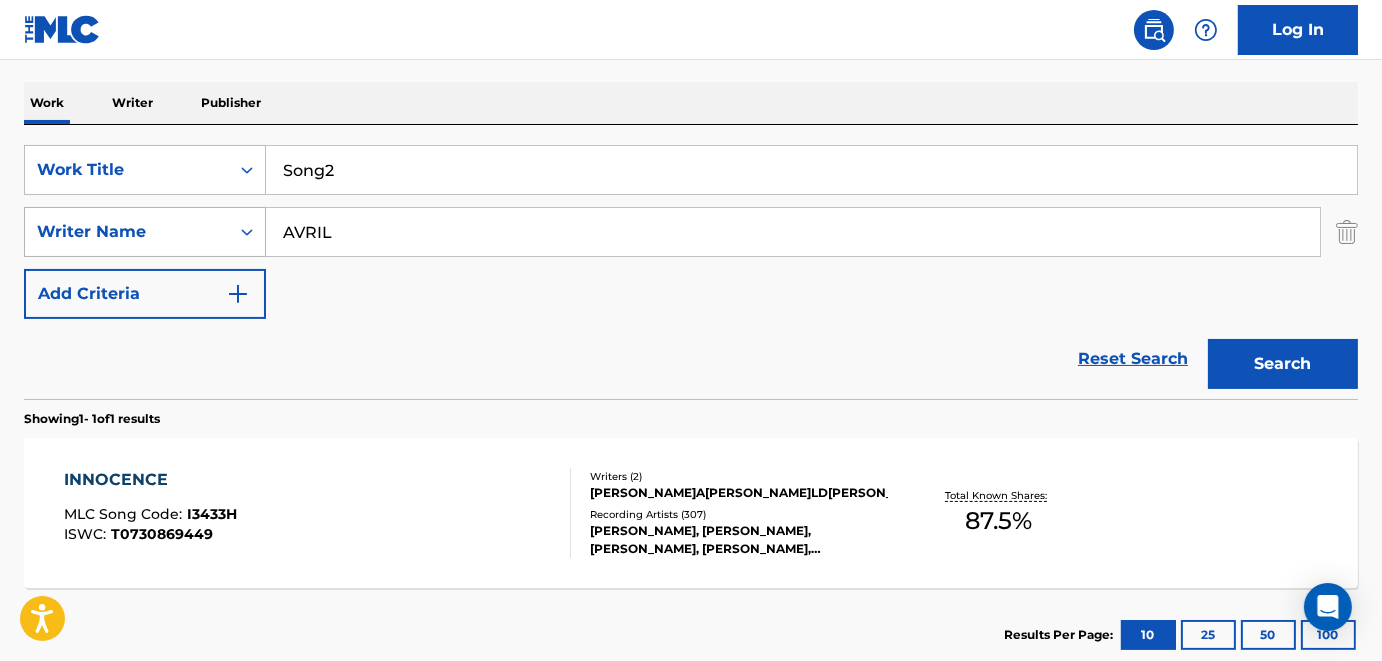 drag, startPoint x: 363, startPoint y: 243, endPoint x: 166, endPoint y: 235, distance: 197.16237 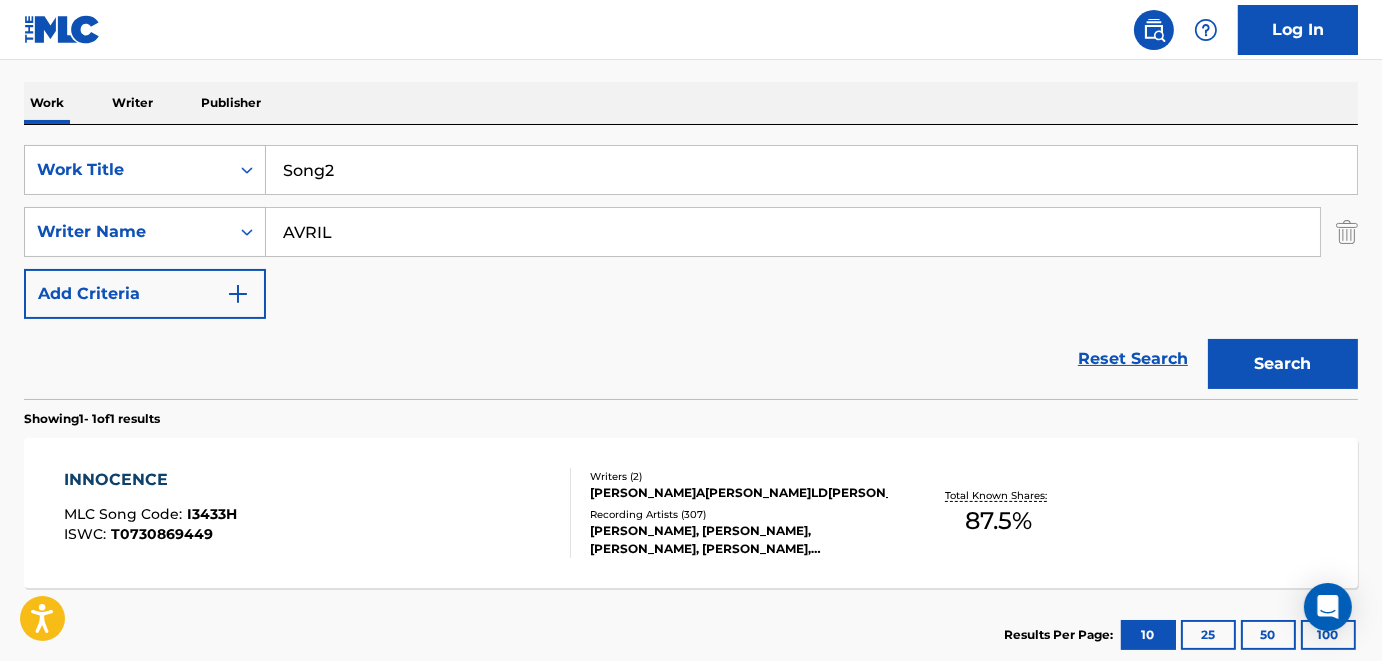 paste on "[PERSON_NAME]" 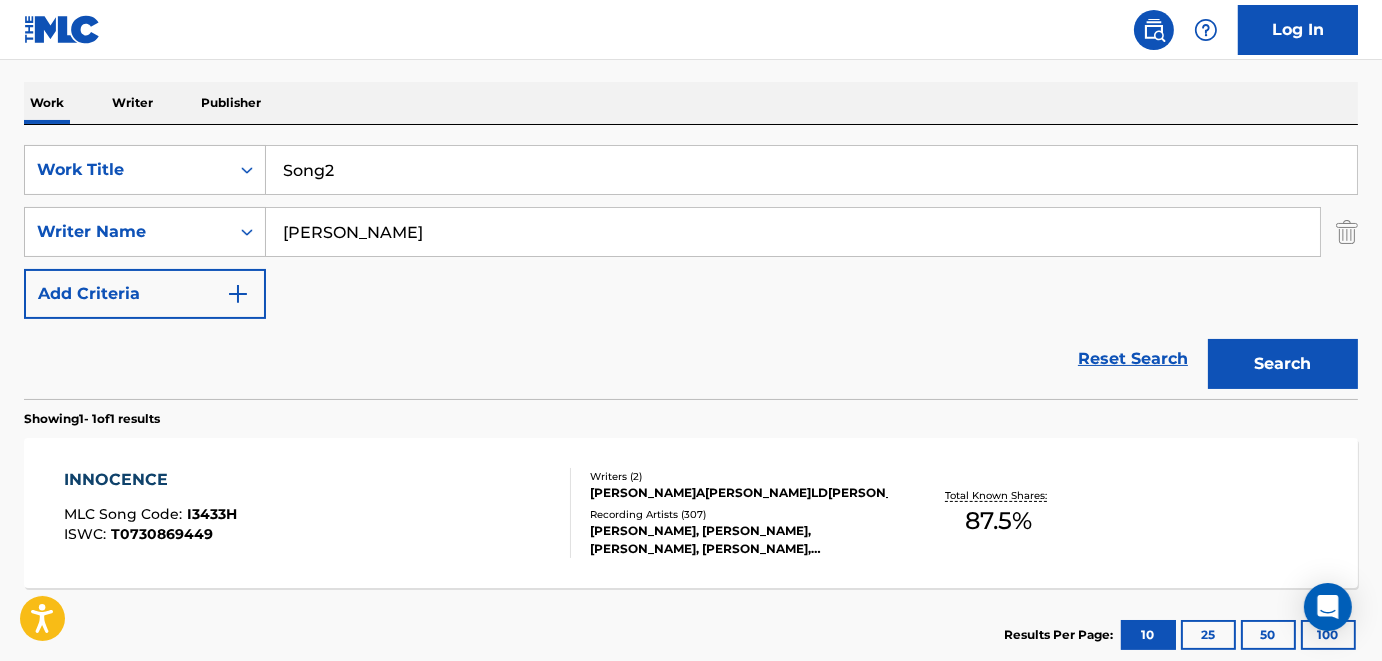 click on "Search" at bounding box center [1283, 364] 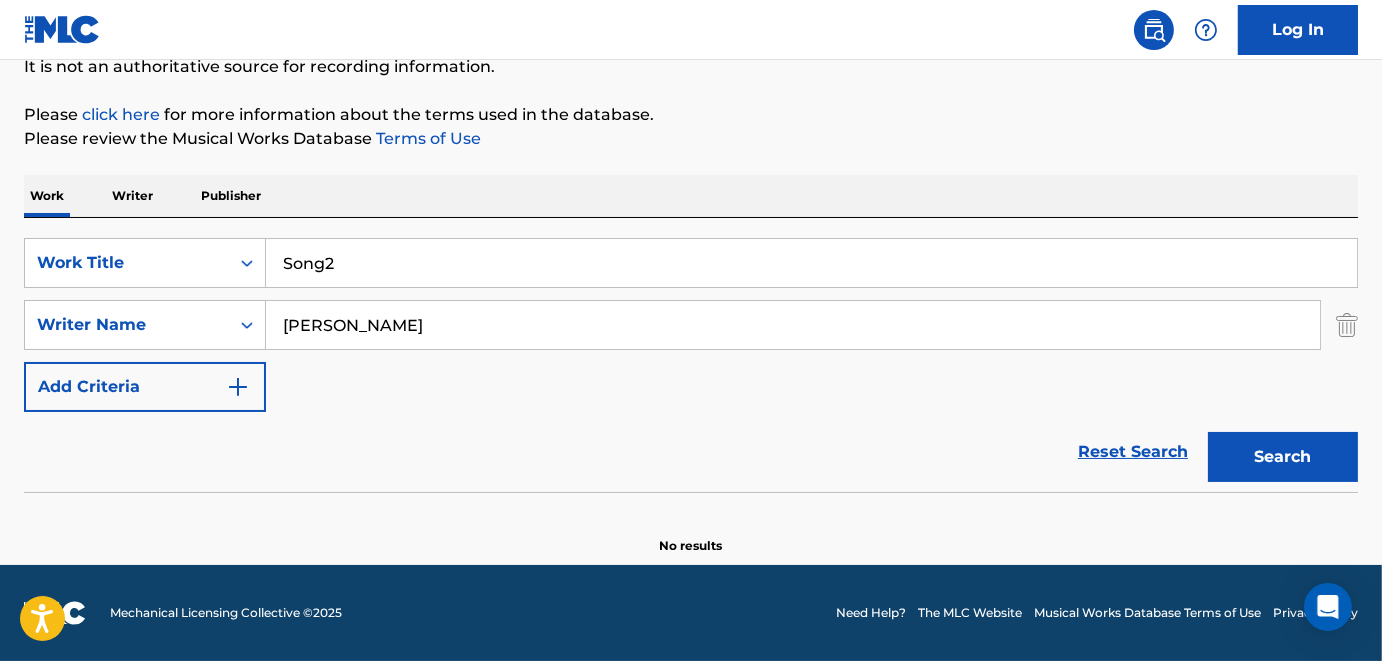 scroll, scrollTop: 207, scrollLeft: 0, axis: vertical 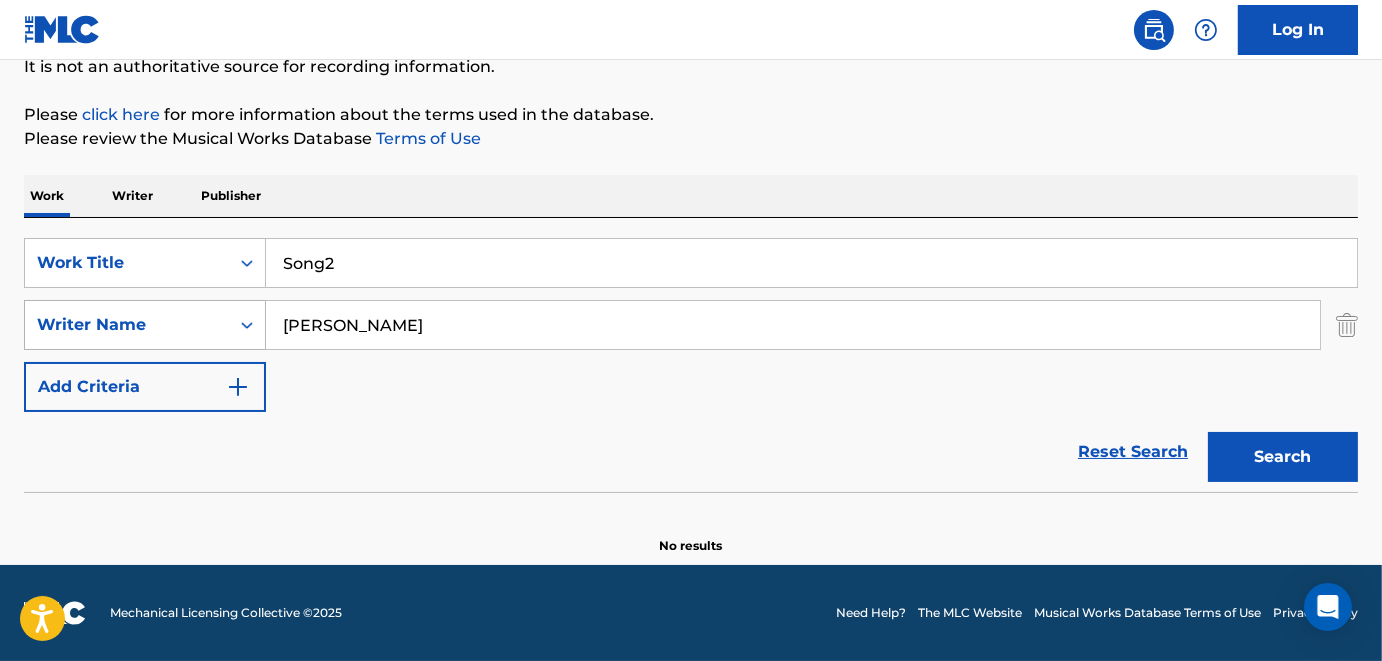 drag, startPoint x: 489, startPoint y: 325, endPoint x: 175, endPoint y: 318, distance: 314.078 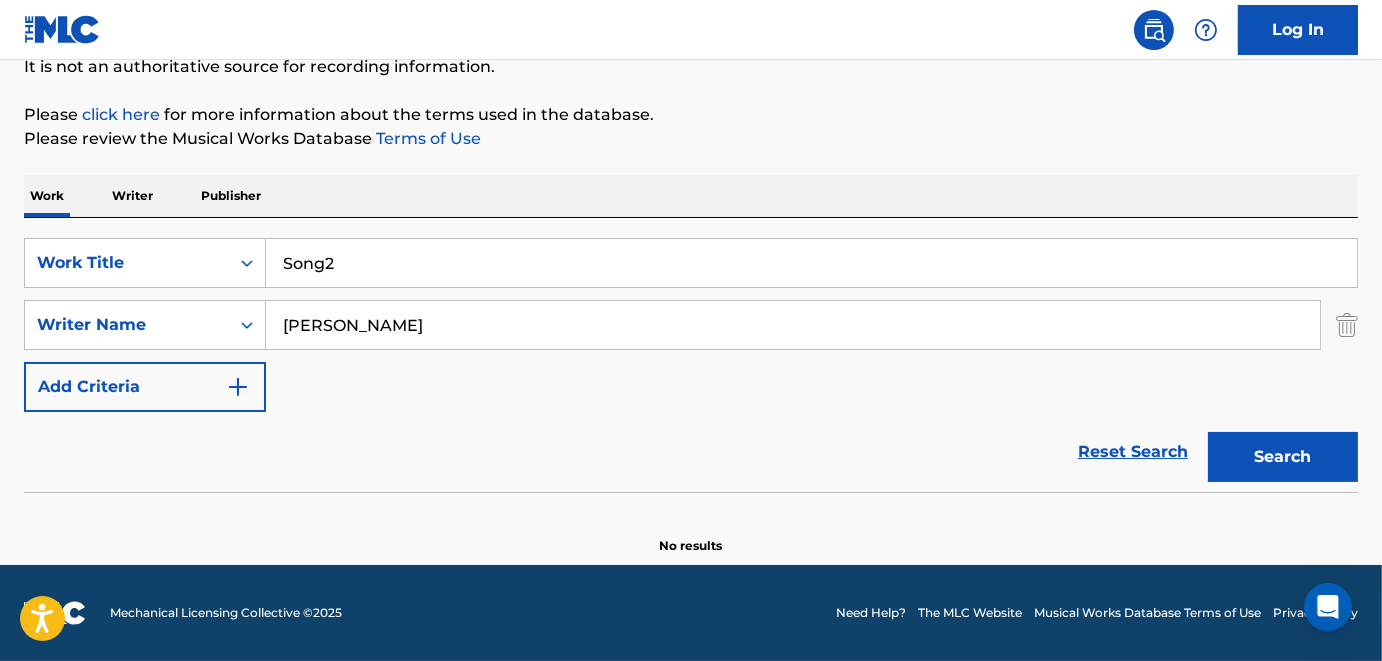 paste on "[PERSON_NAME]" 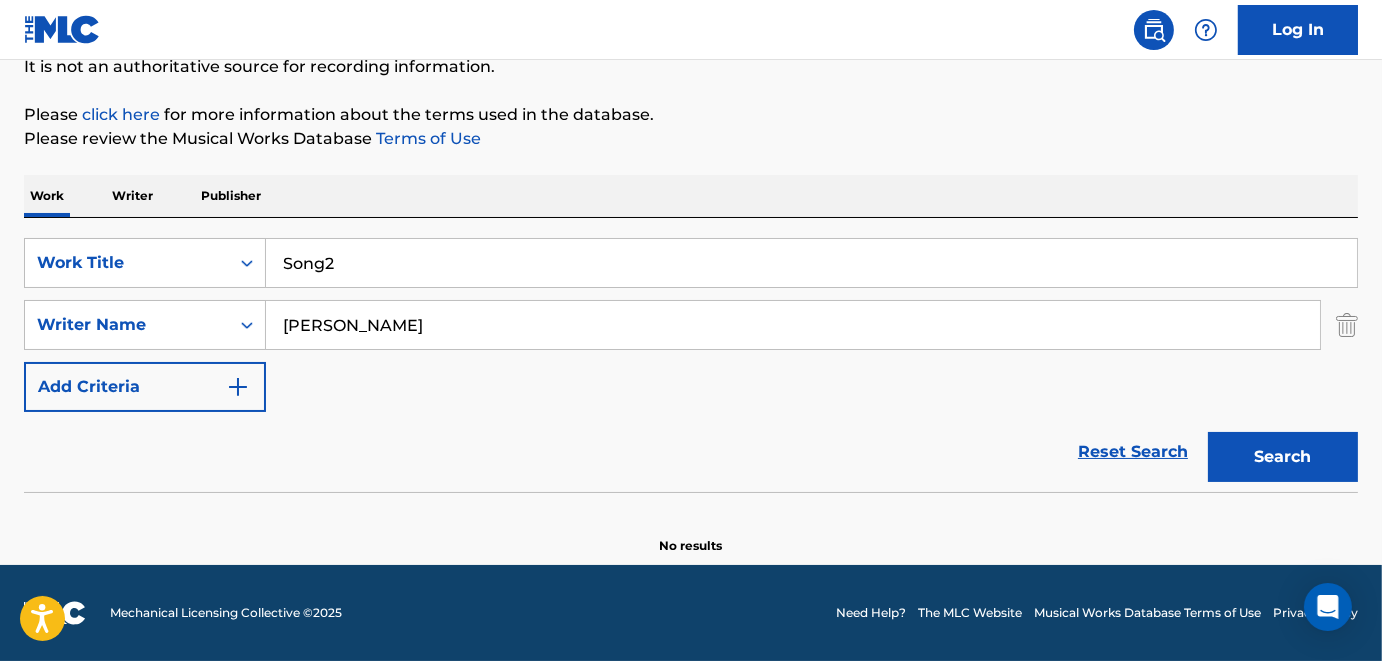click on "Song2" at bounding box center (811, 263) 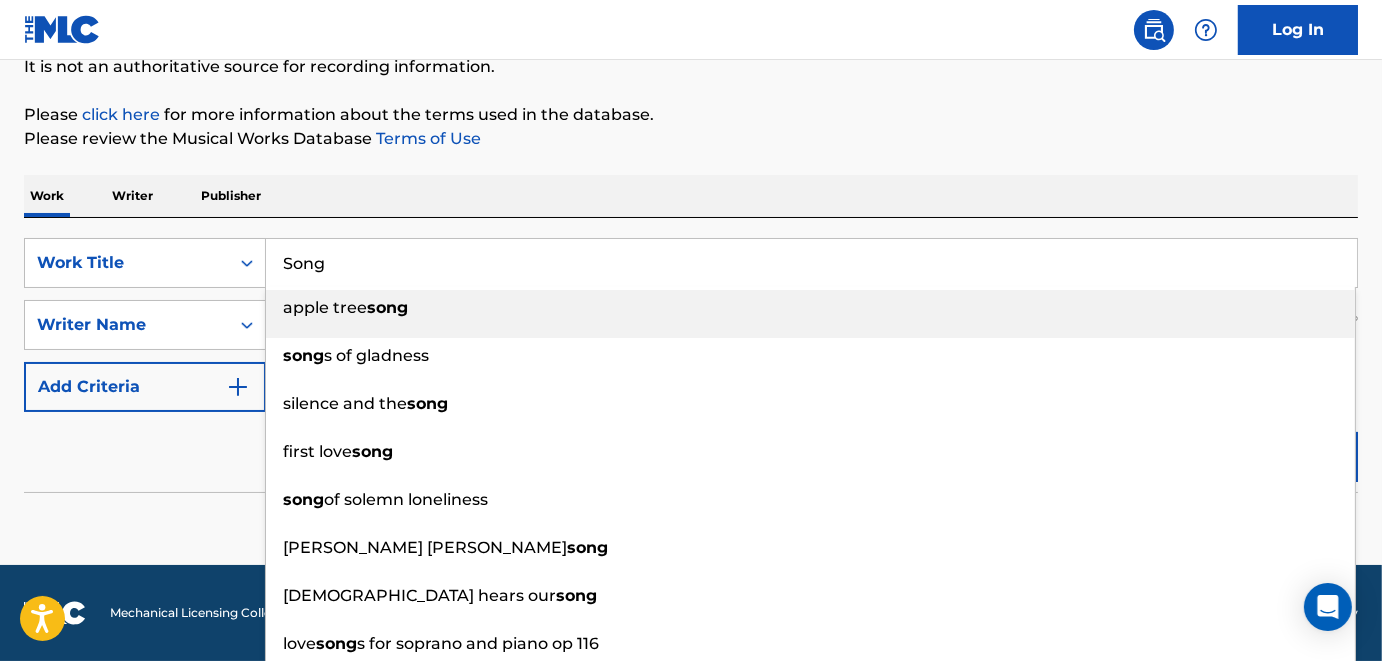 type on "Song" 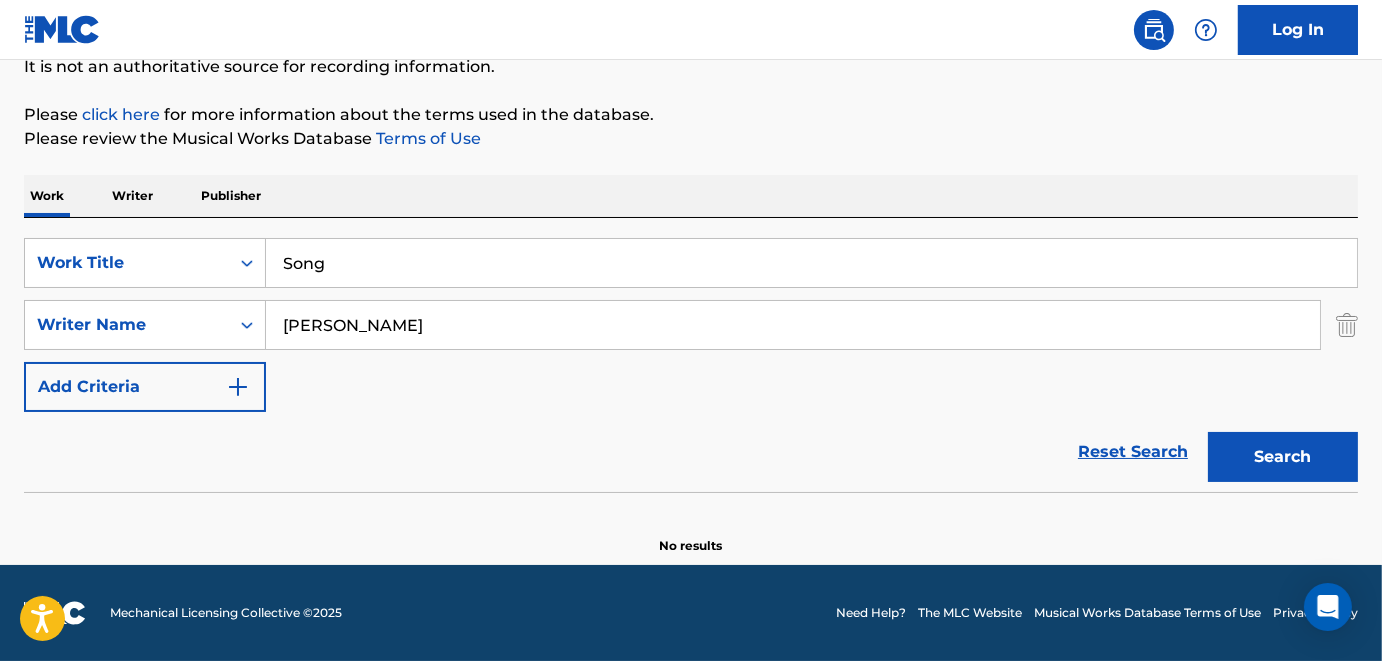 click on "Work Writer Publisher" at bounding box center (691, 196) 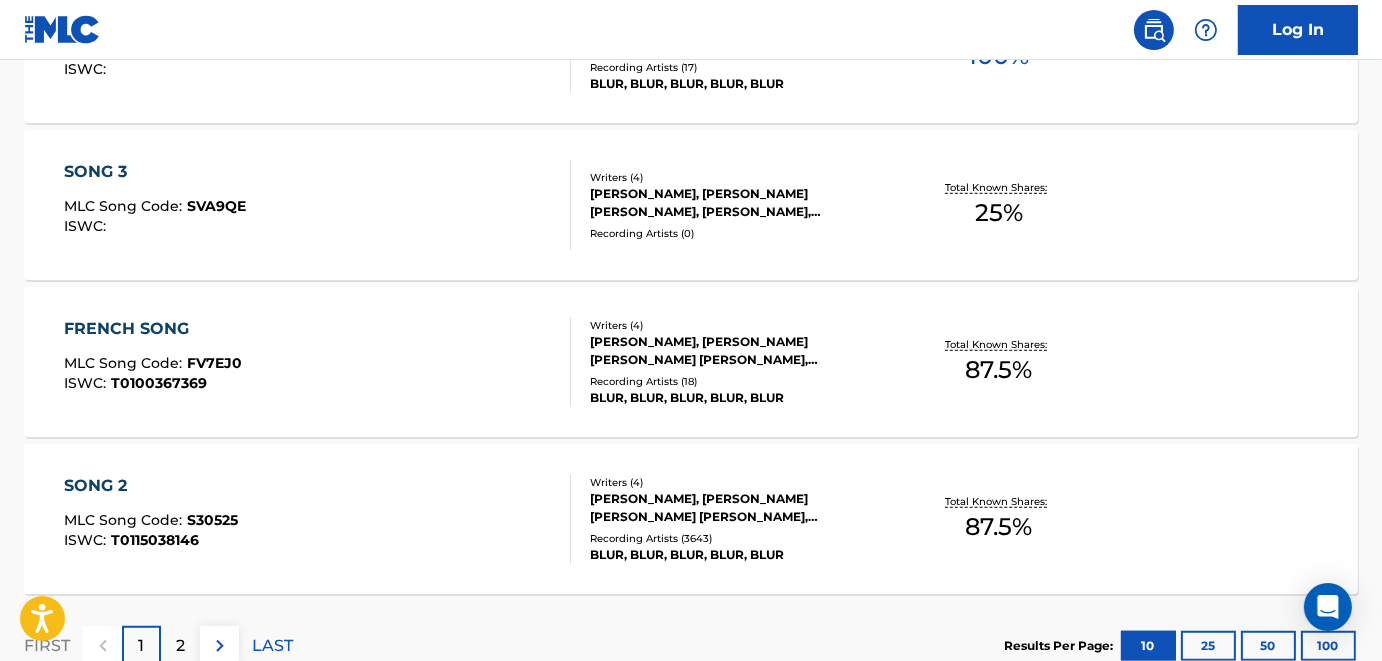 scroll, scrollTop: 1807, scrollLeft: 0, axis: vertical 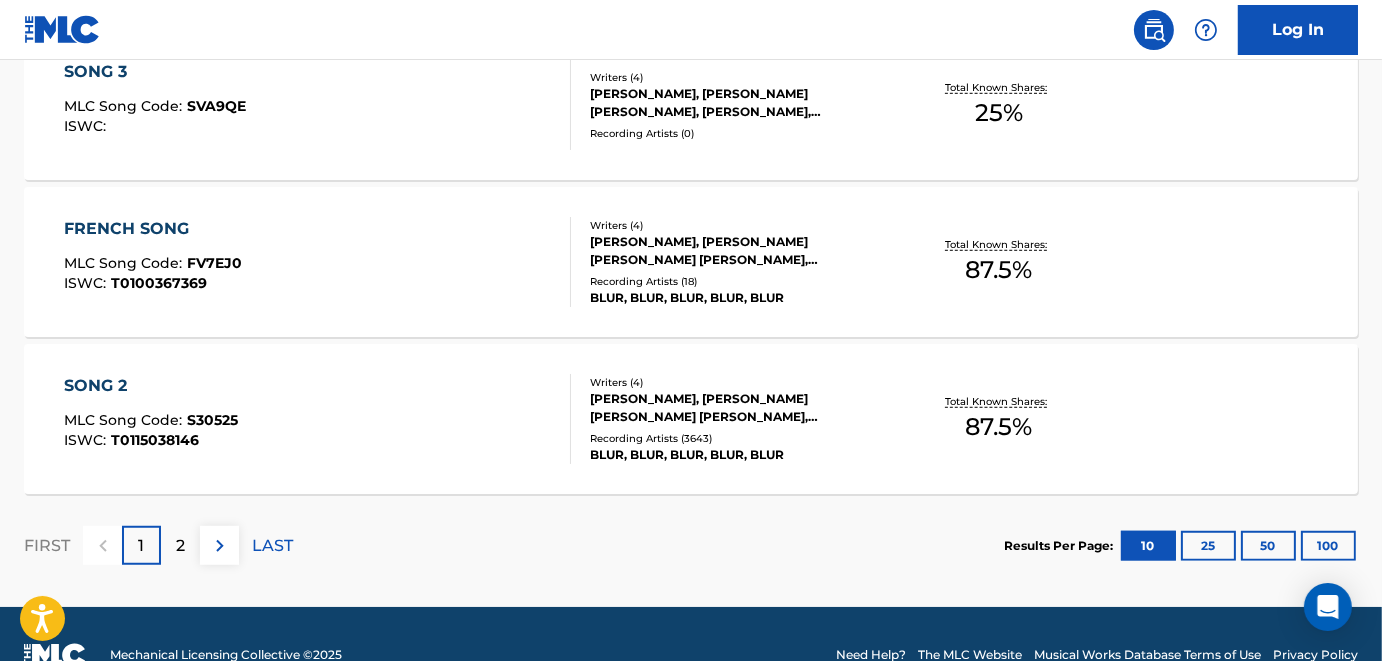click on "FIRST 1 2 LAST" at bounding box center (158, 545) 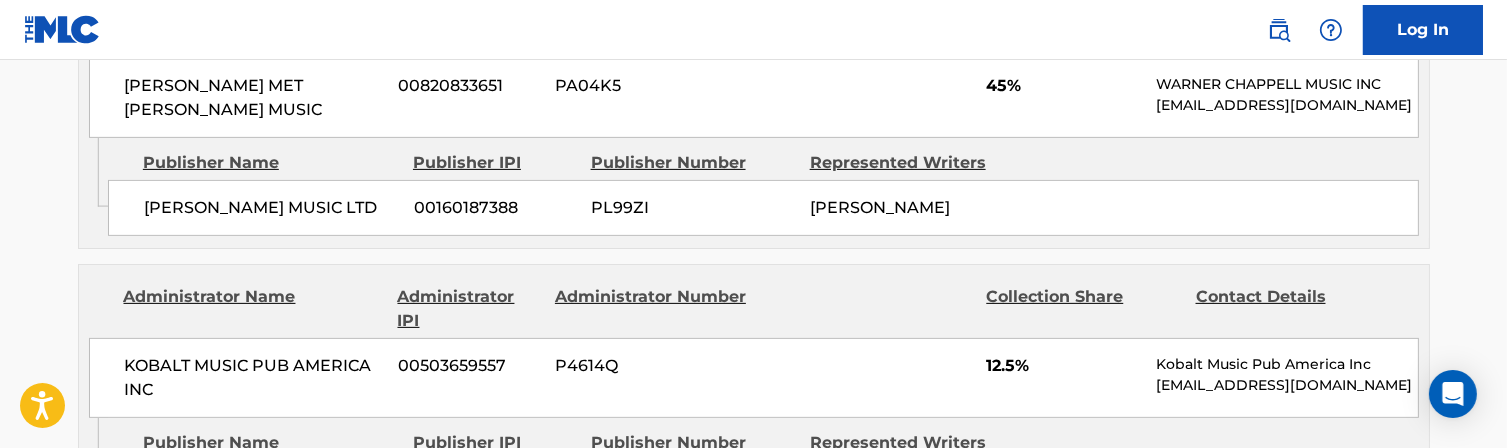 scroll, scrollTop: 1000, scrollLeft: 0, axis: vertical 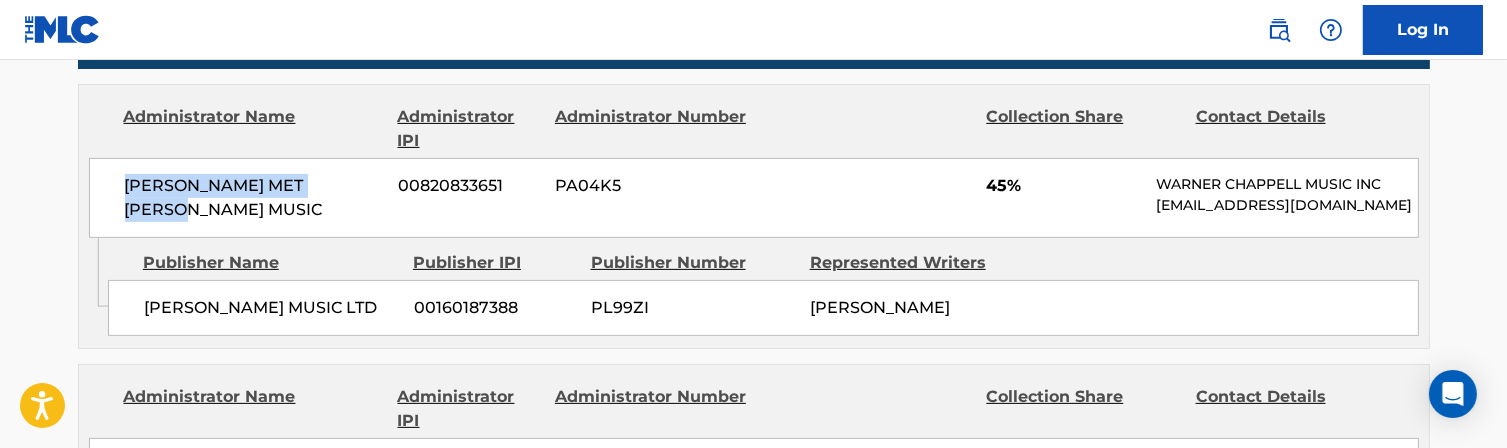 drag, startPoint x: 125, startPoint y: 186, endPoint x: 372, endPoint y: 187, distance: 247.00203 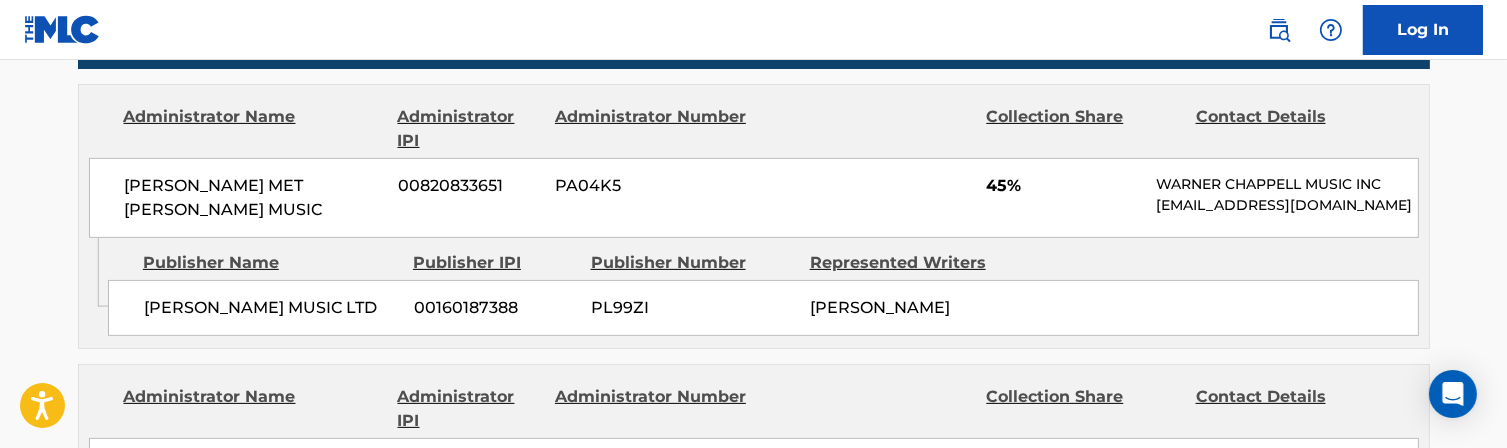 click on "[PERSON_NAME] MUSIC LTD" at bounding box center (271, 308) 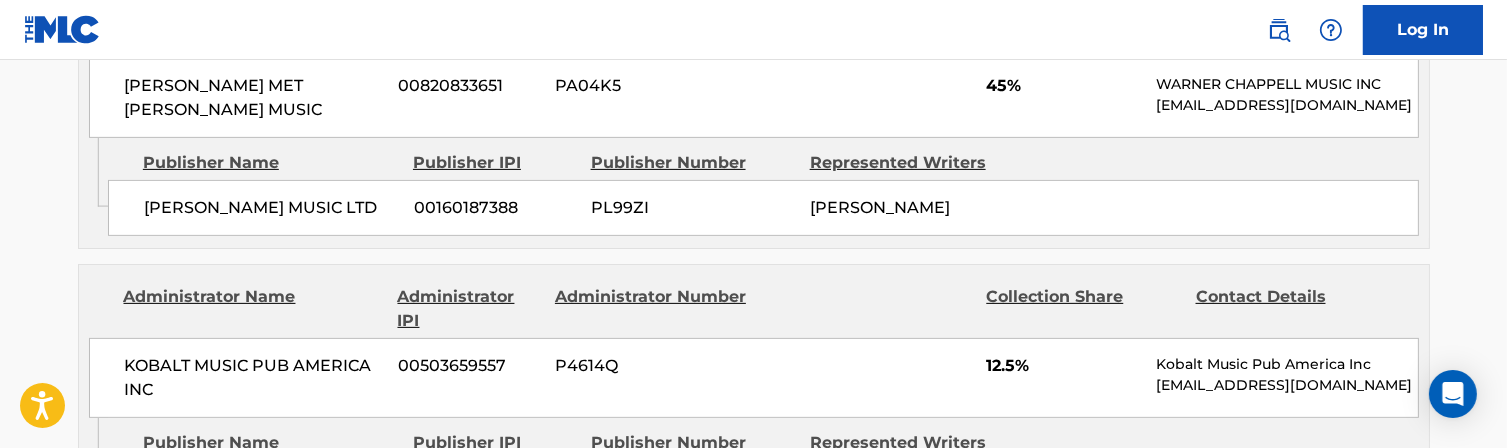 scroll, scrollTop: 1200, scrollLeft: 0, axis: vertical 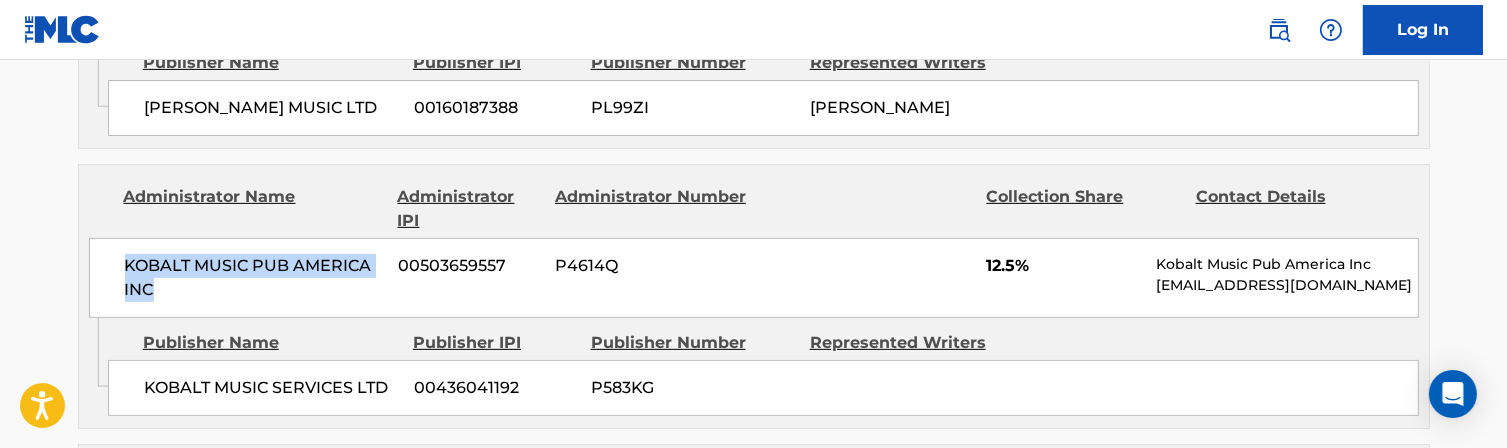drag, startPoint x: 125, startPoint y: 275, endPoint x: 154, endPoint y: 303, distance: 40.311287 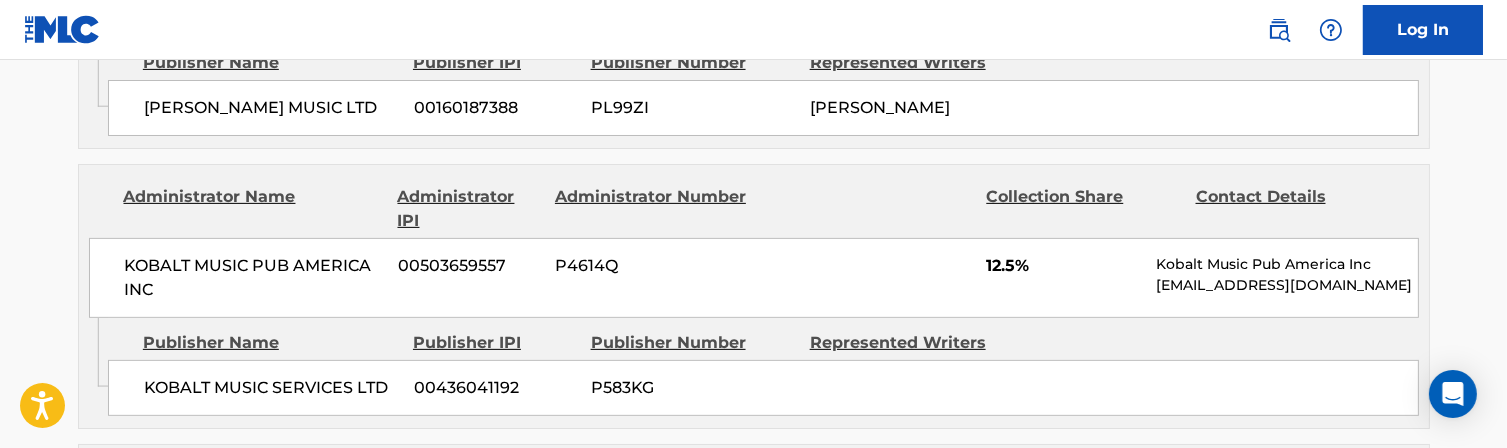 click on "KOBALT MUSIC PUB AMERICA INC 00503659557 P4614Q 12.5% Kobalt Music Pub America Inc [EMAIL_ADDRESS][DOMAIN_NAME]" at bounding box center [754, 278] 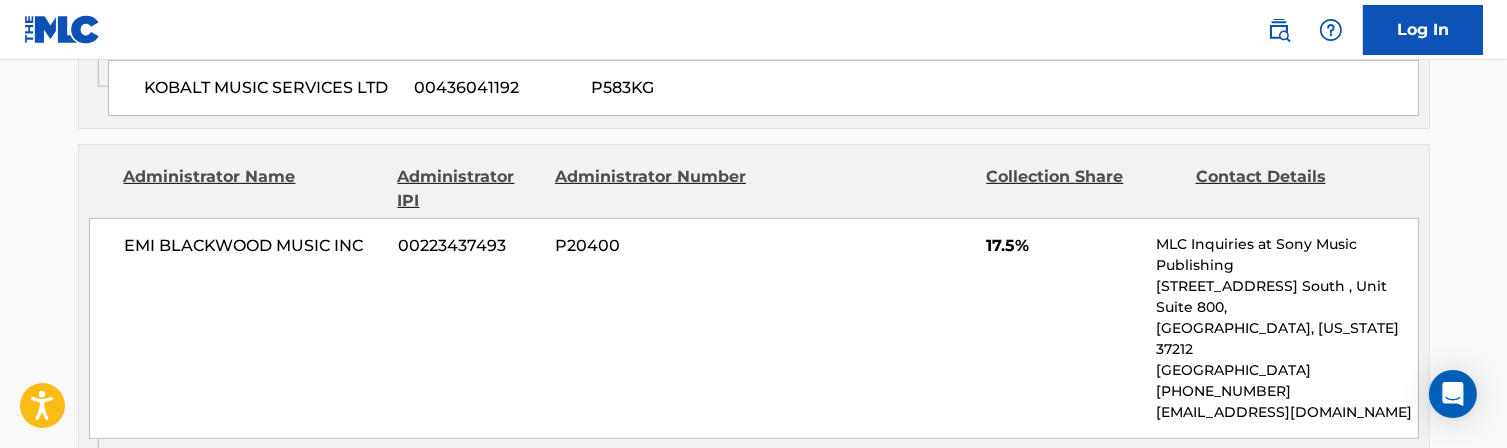 scroll, scrollTop: 1600, scrollLeft: 0, axis: vertical 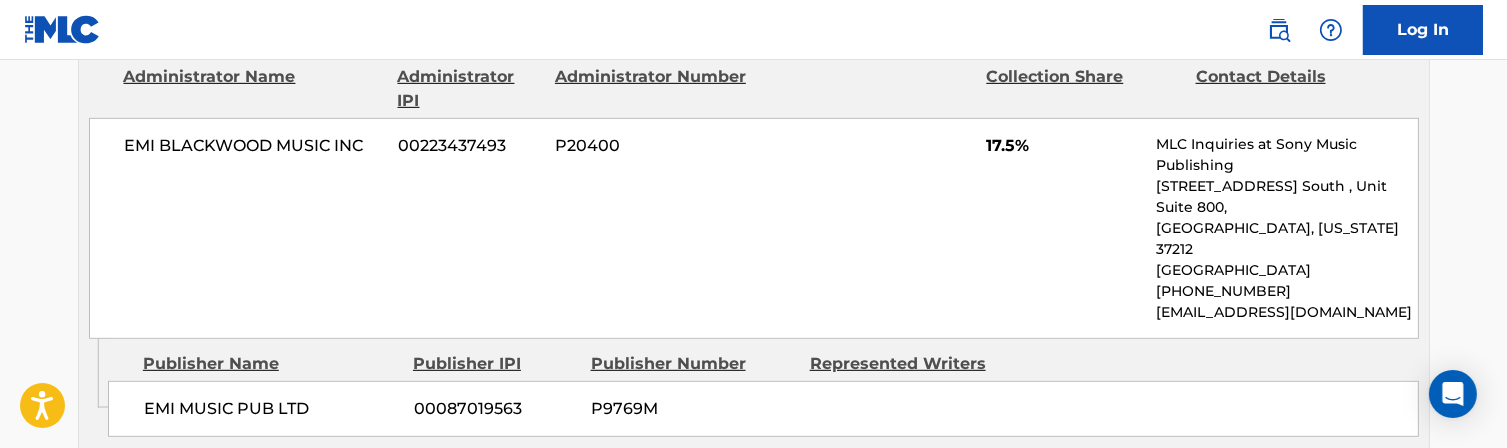 click on "EMI BLACKWOOD MUSIC INC" at bounding box center (254, 146) 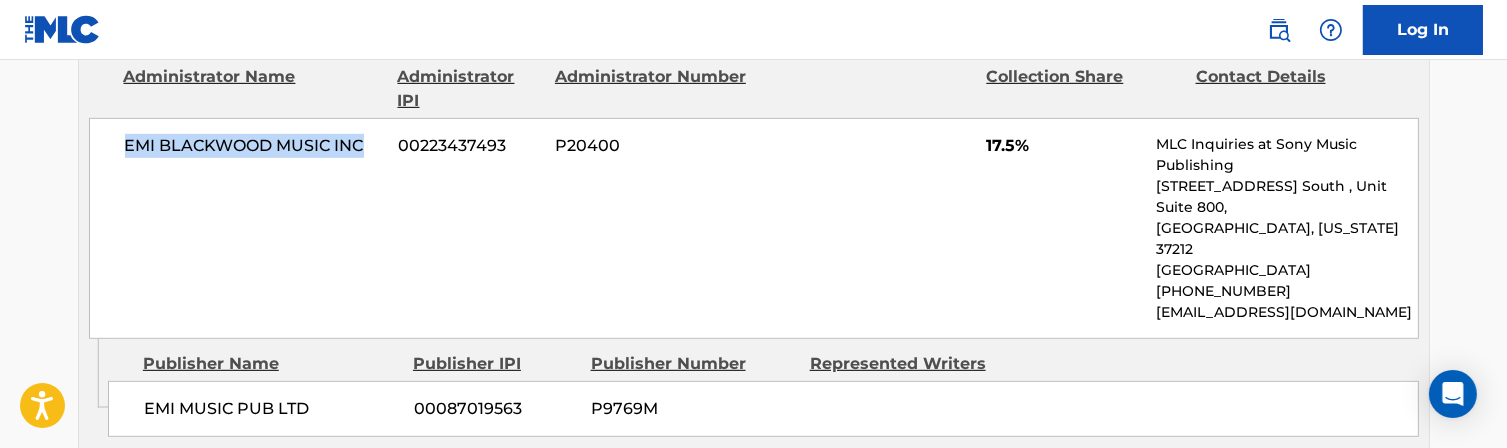 drag, startPoint x: 124, startPoint y: 157, endPoint x: 362, endPoint y: 164, distance: 238.10292 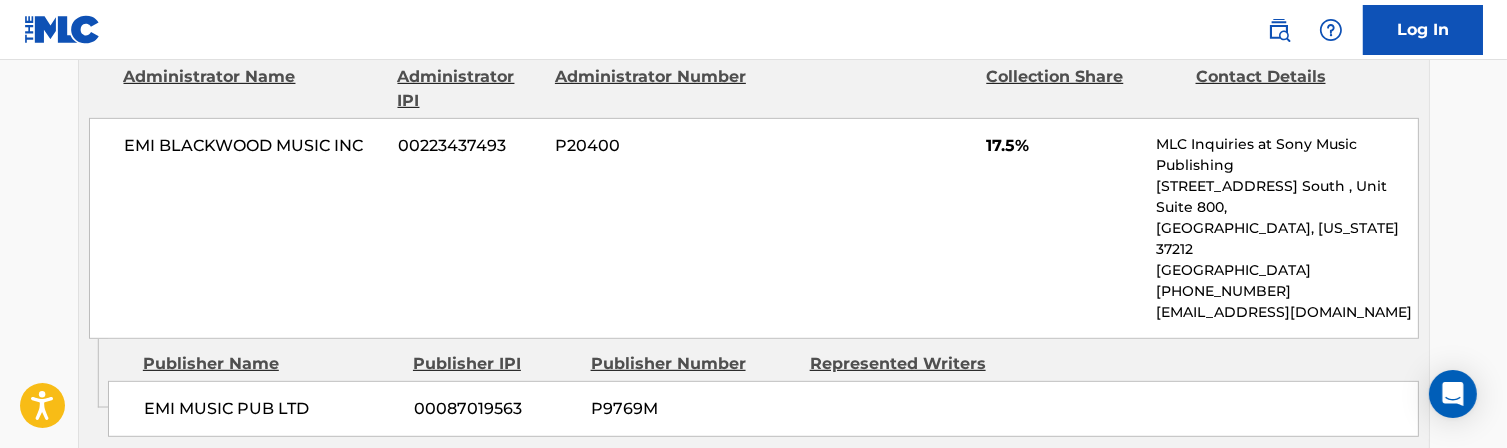 drag, startPoint x: 434, startPoint y: 181, endPoint x: 488, endPoint y: 189, distance: 54.589375 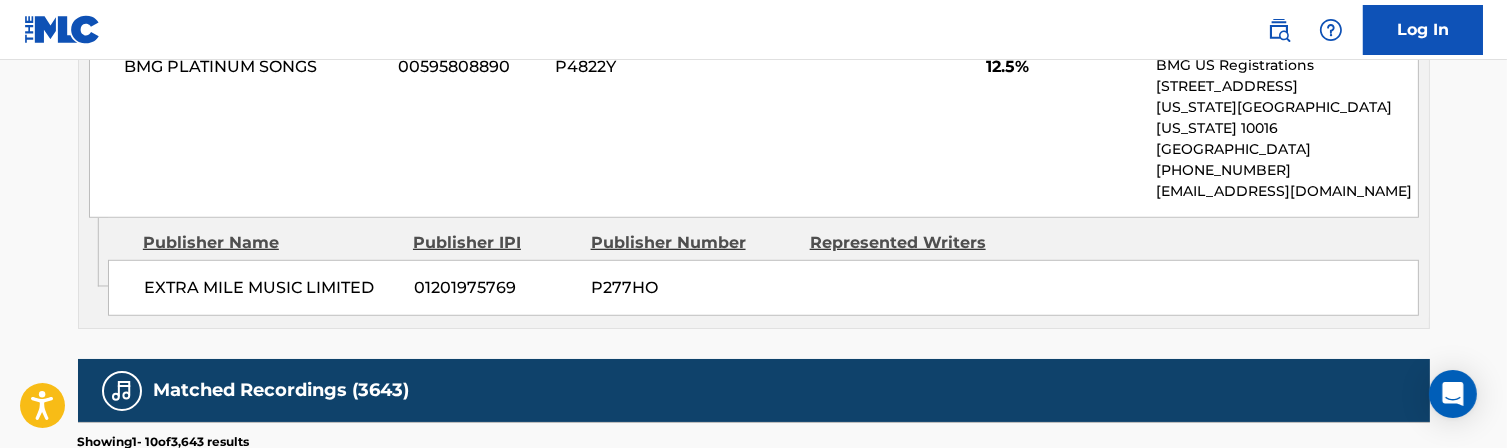 scroll, scrollTop: 1900, scrollLeft: 0, axis: vertical 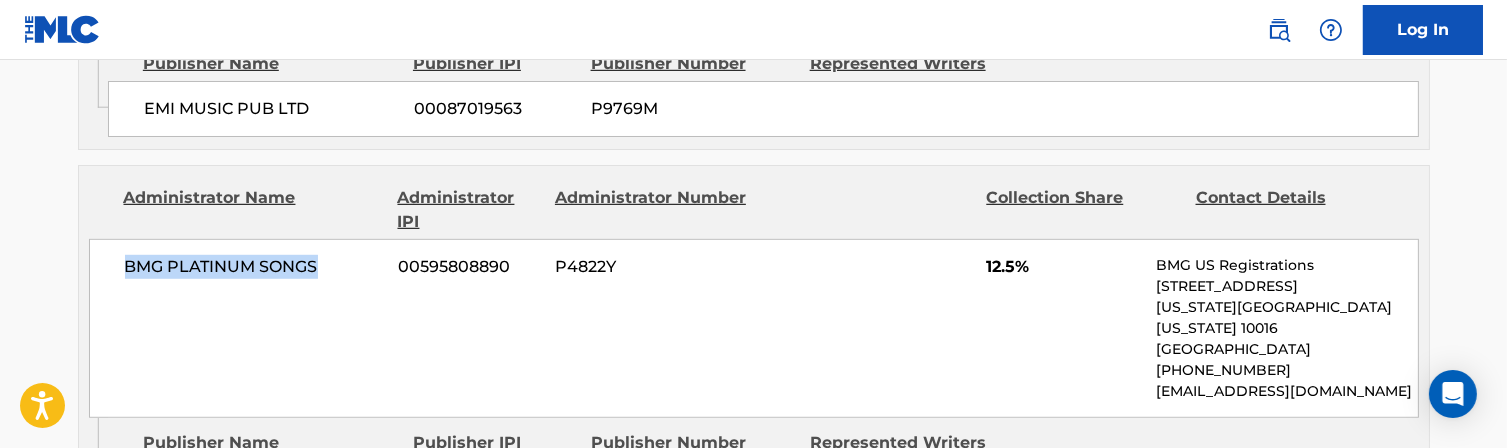 drag, startPoint x: 127, startPoint y: 234, endPoint x: 315, endPoint y: 235, distance: 188.00266 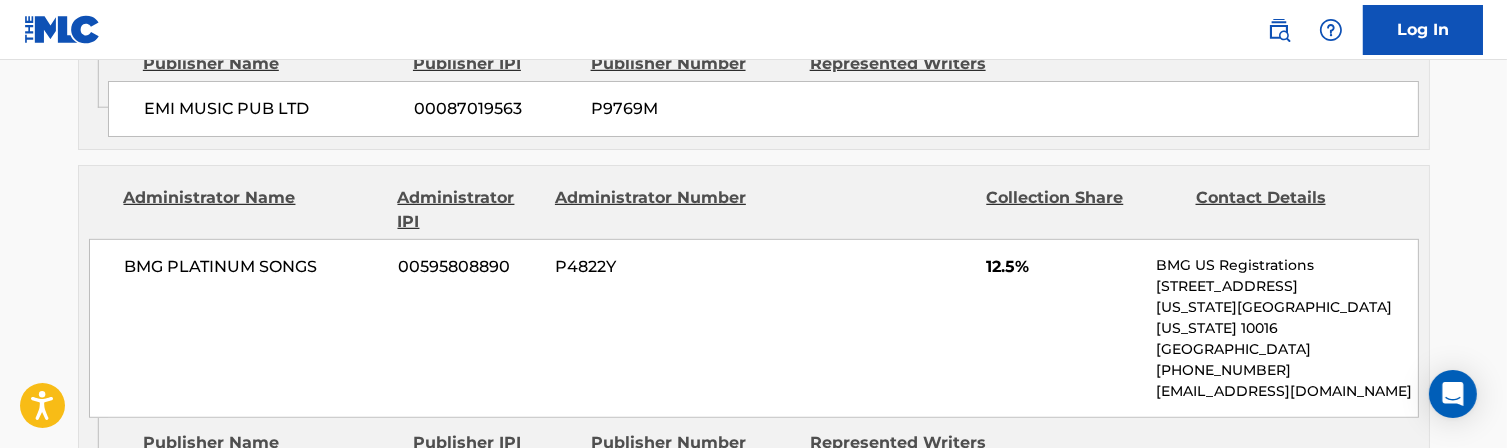 drag, startPoint x: 51, startPoint y: 192, endPoint x: 56, endPoint y: 210, distance: 18.681541 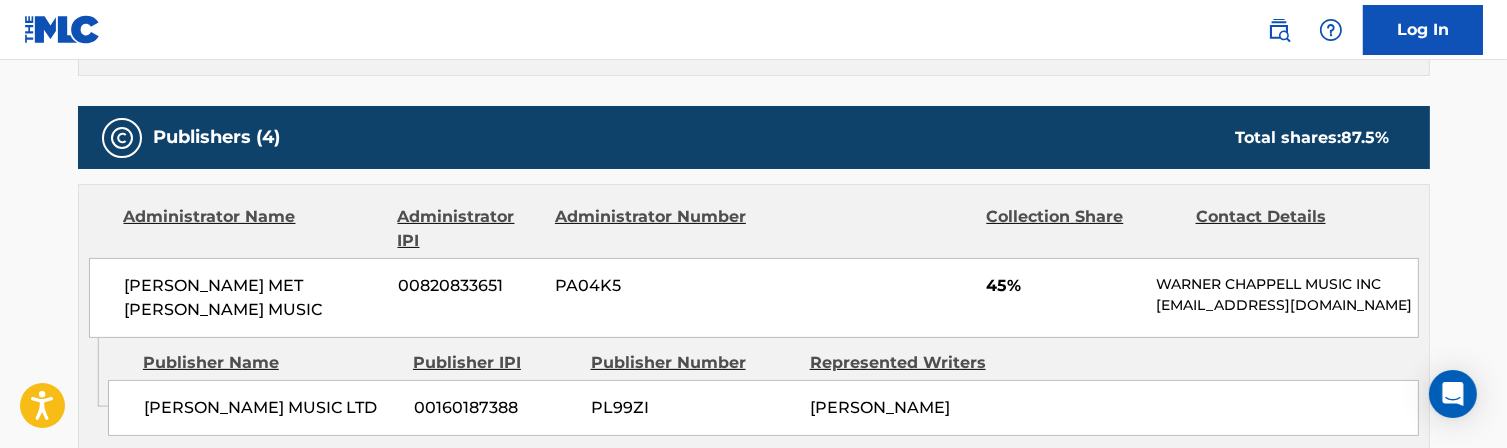 scroll, scrollTop: 1000, scrollLeft: 0, axis: vertical 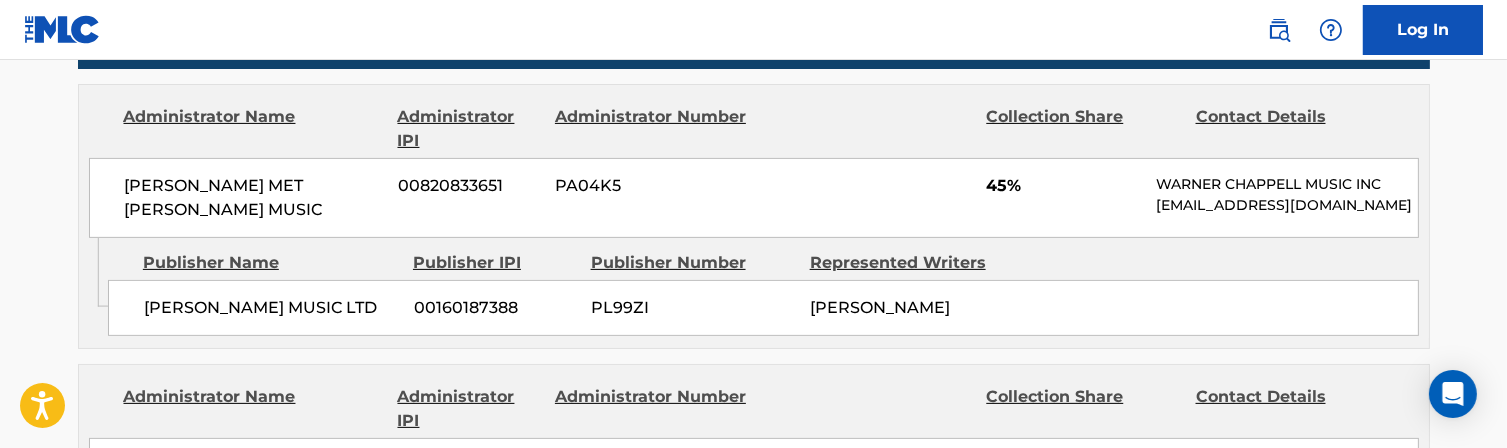 drag, startPoint x: 137, startPoint y: 296, endPoint x: 177, endPoint y: 321, distance: 47.169907 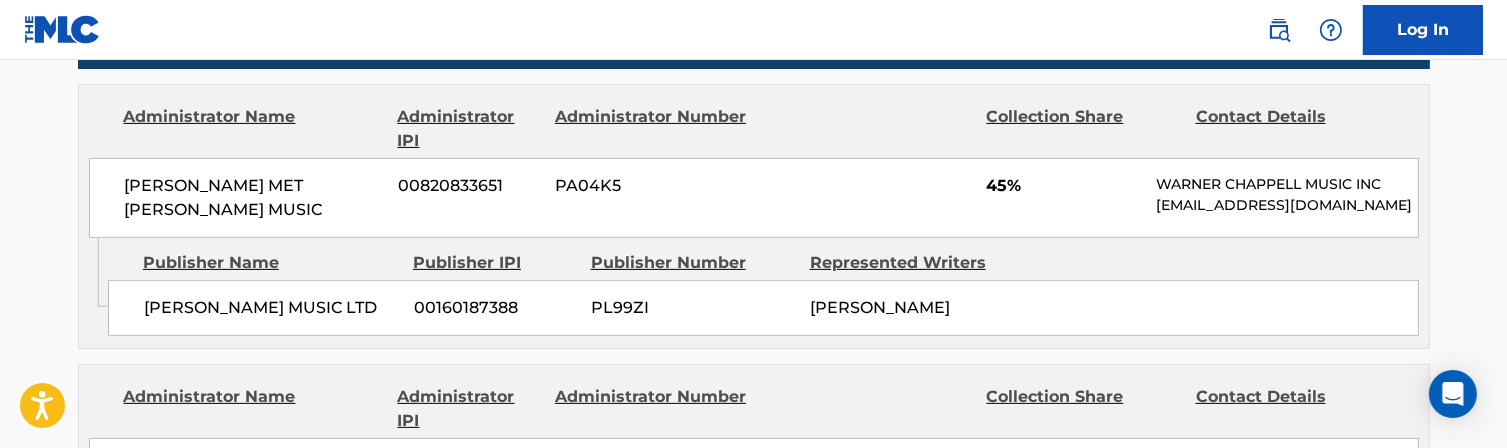 click on "[PERSON_NAME] MUSIC LTD" at bounding box center (271, 308) 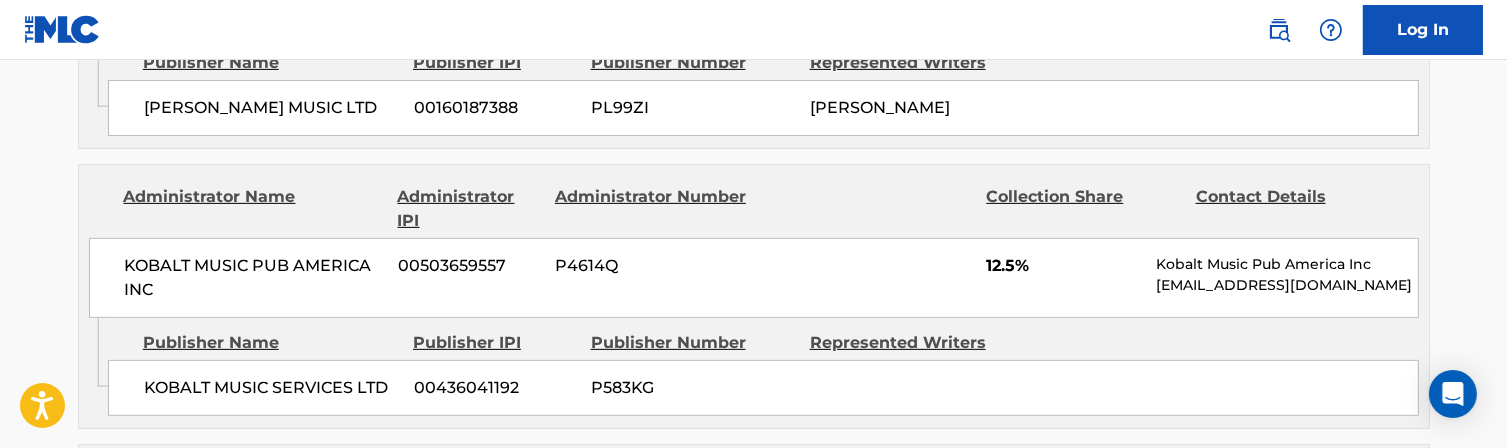 scroll, scrollTop: 1300, scrollLeft: 0, axis: vertical 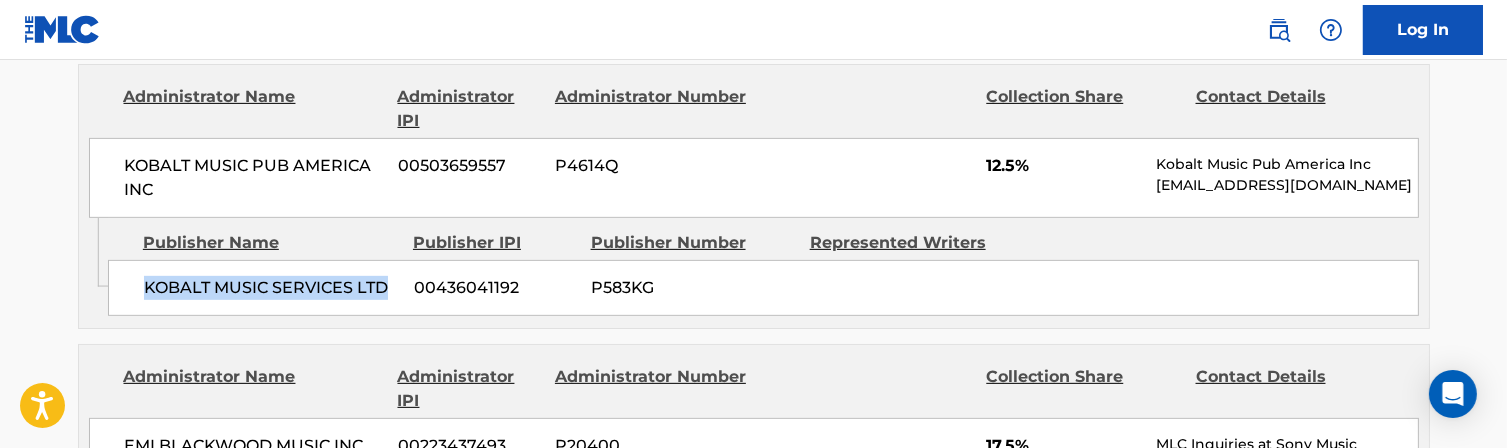 drag, startPoint x: 139, startPoint y: 298, endPoint x: 391, endPoint y: 304, distance: 252.07141 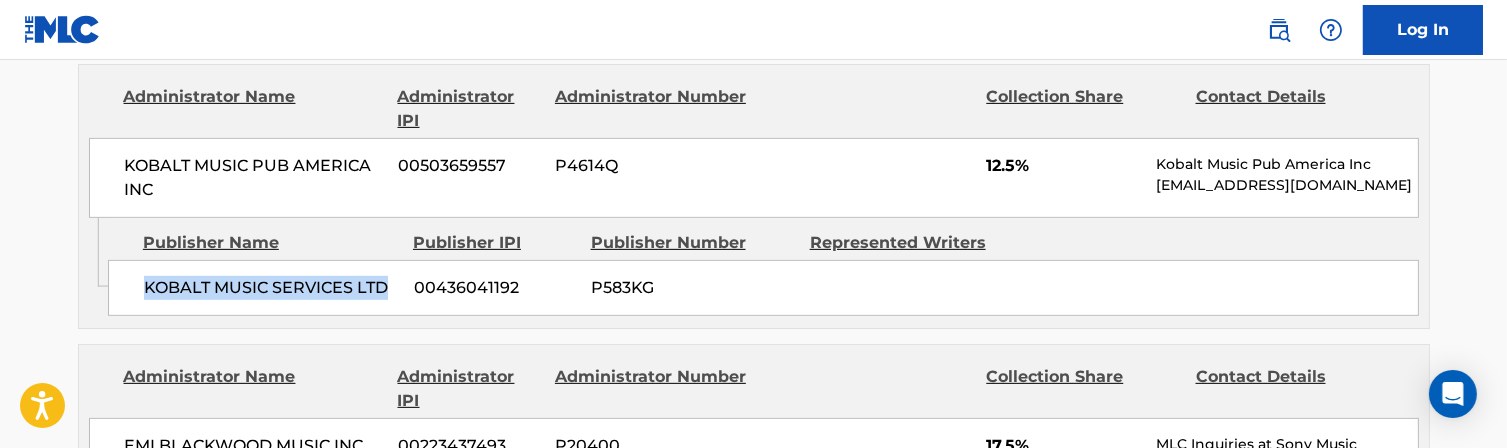 click on "KOBALT MUSIC SERVICES LTD" at bounding box center [271, 288] 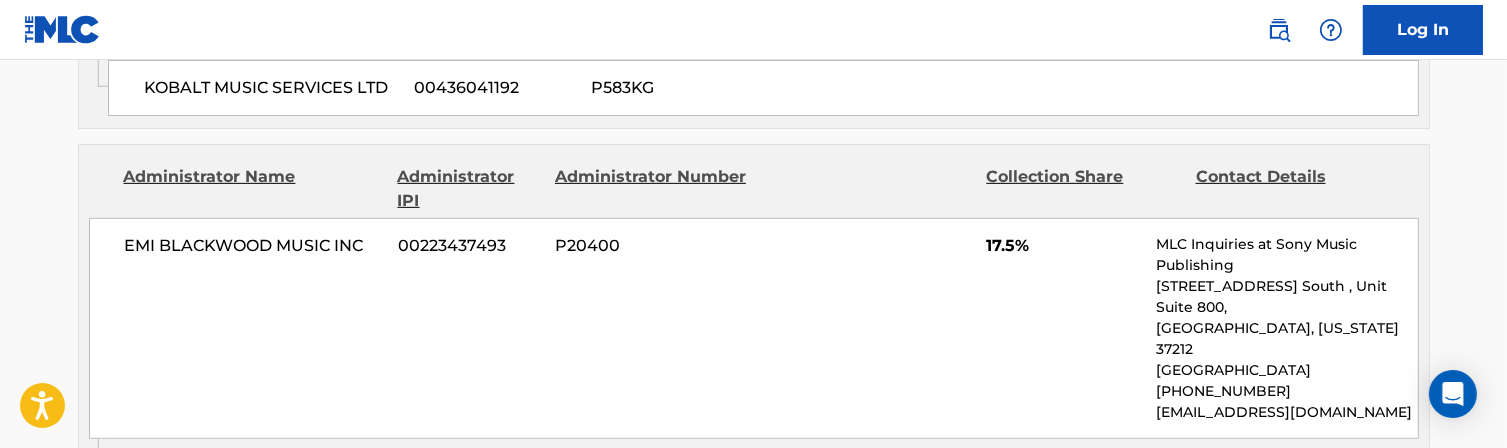 scroll, scrollTop: 1600, scrollLeft: 0, axis: vertical 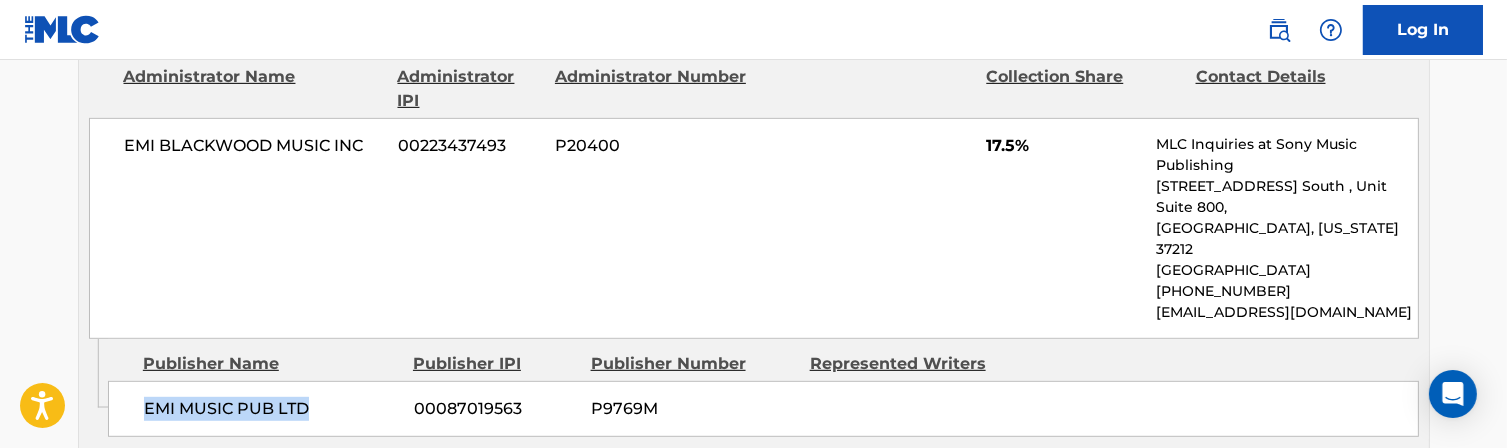 drag, startPoint x: 146, startPoint y: 372, endPoint x: 328, endPoint y: 376, distance: 182.04395 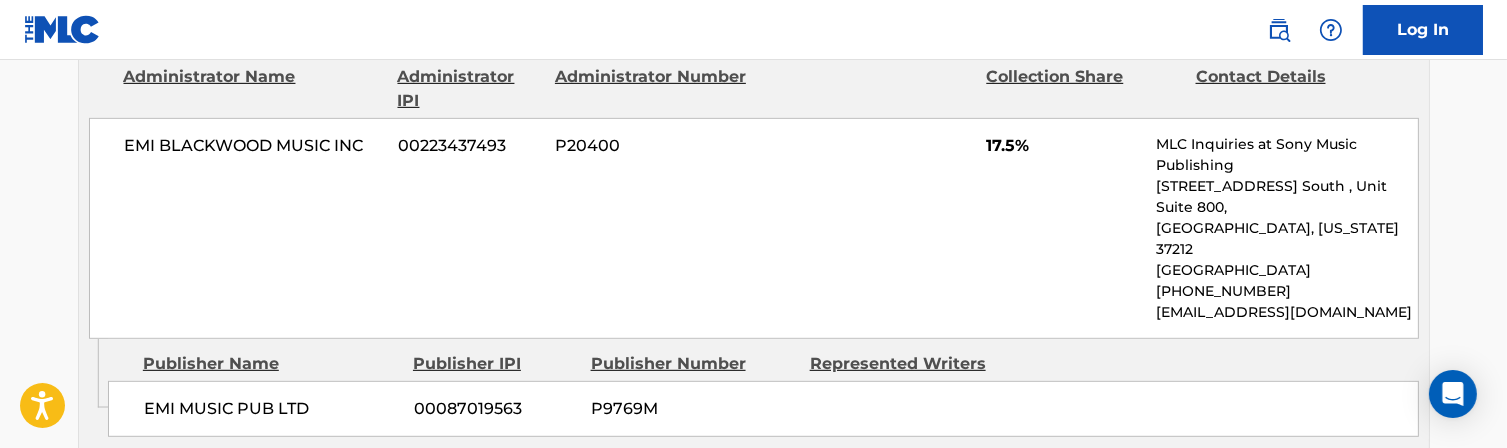 click on "EMI [PERSON_NAME] MUSIC INC 00223437493 P20400 17.5% MLC Inquiries at Sony Music Publishing [STREET_ADDRESS] [GEOGRAPHIC_DATA][US_STATE] [PHONE_NUMBER] [EMAIL_ADDRESS][DOMAIN_NAME]" at bounding box center [754, 228] 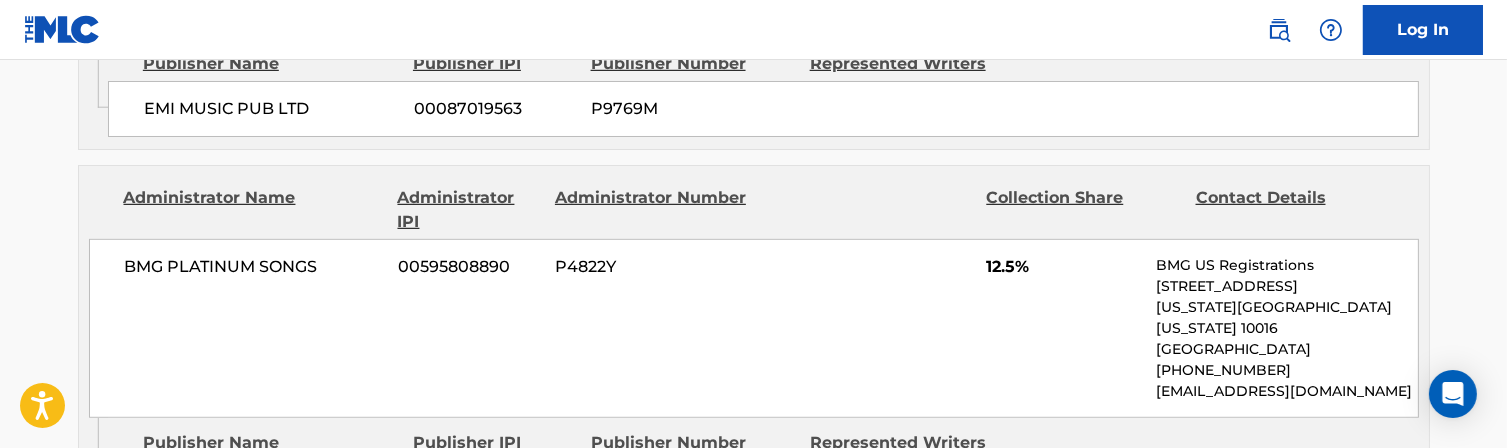 scroll, scrollTop: 2000, scrollLeft: 0, axis: vertical 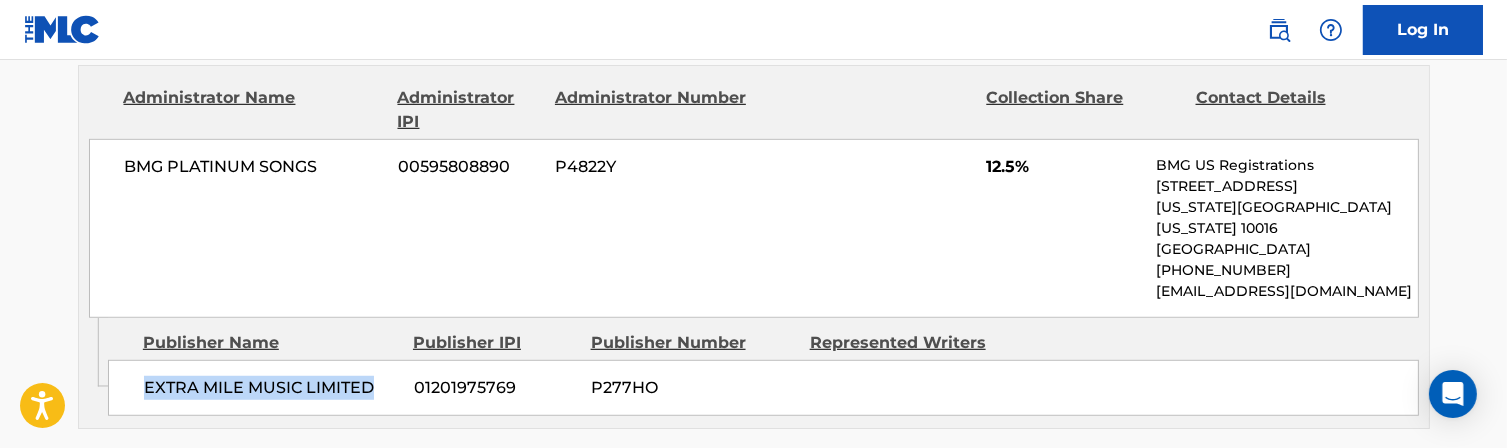 drag, startPoint x: 144, startPoint y: 331, endPoint x: 375, endPoint y: 335, distance: 231.03462 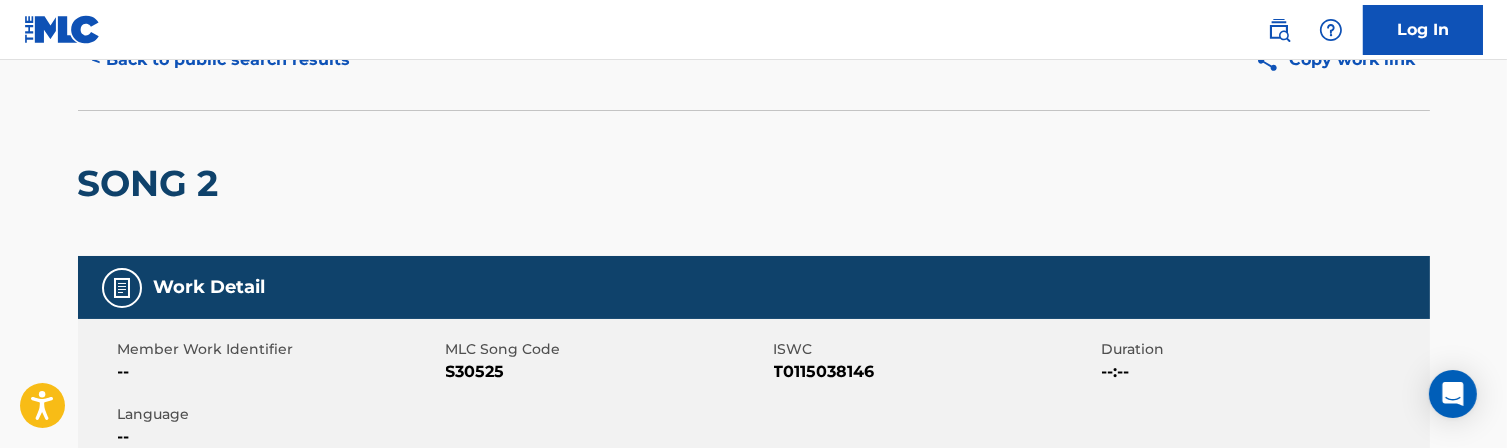 scroll, scrollTop: 0, scrollLeft: 0, axis: both 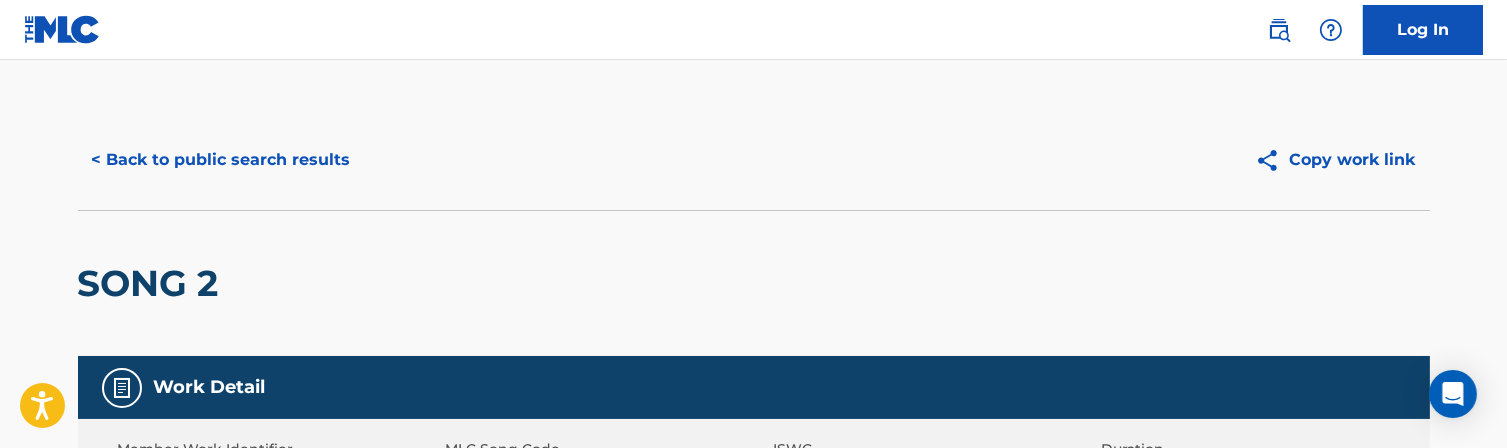 click on "< Back to public search results" at bounding box center [221, 160] 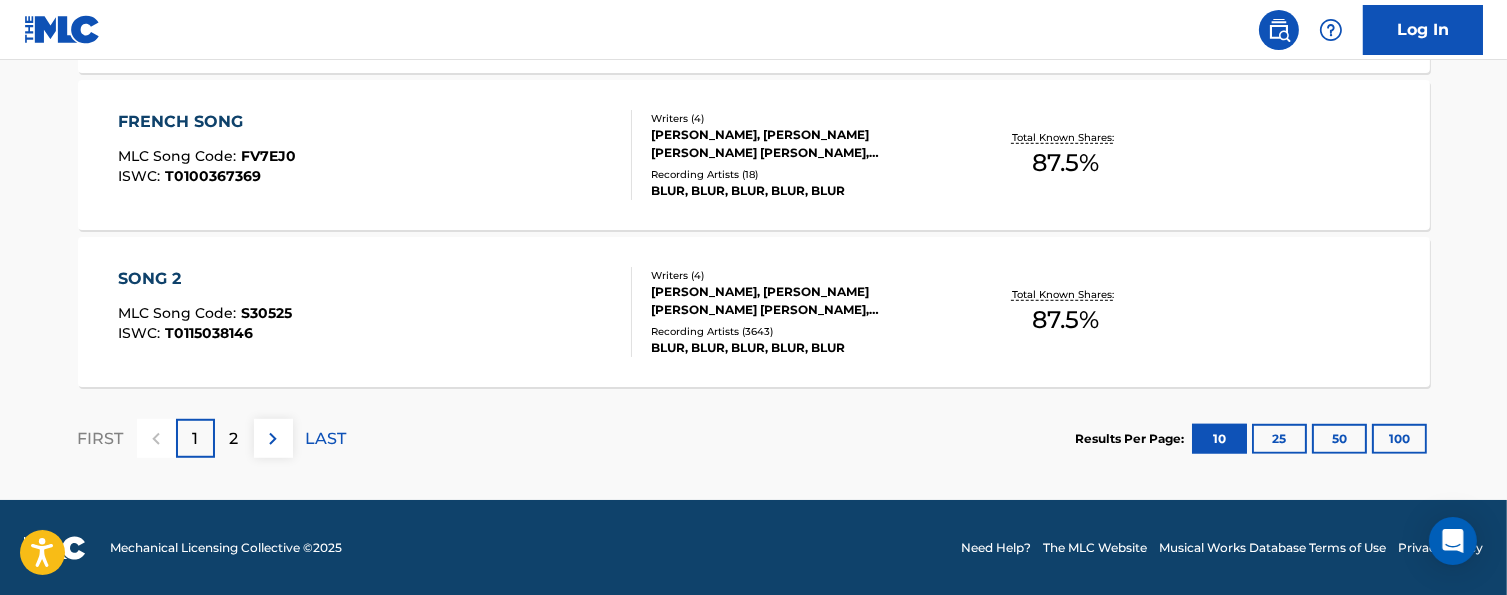 scroll, scrollTop: 1814, scrollLeft: 0, axis: vertical 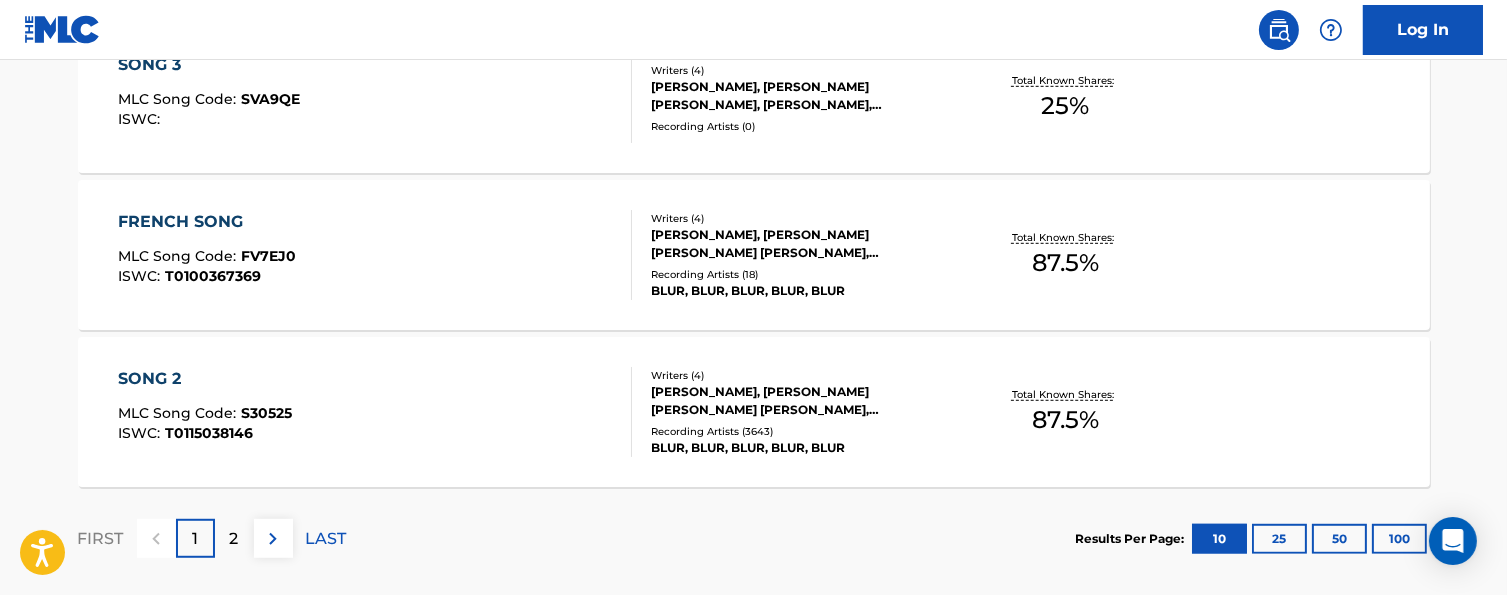 click on "2" at bounding box center [234, 539] 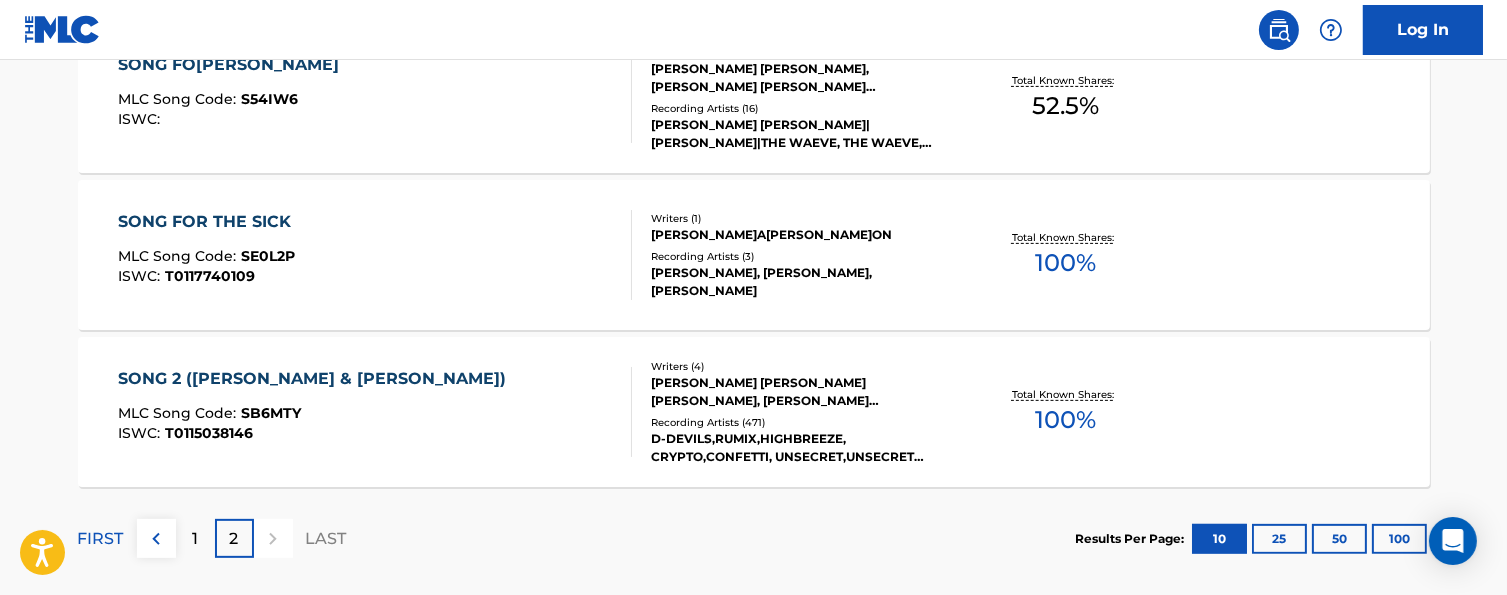 scroll, scrollTop: 1129, scrollLeft: 0, axis: vertical 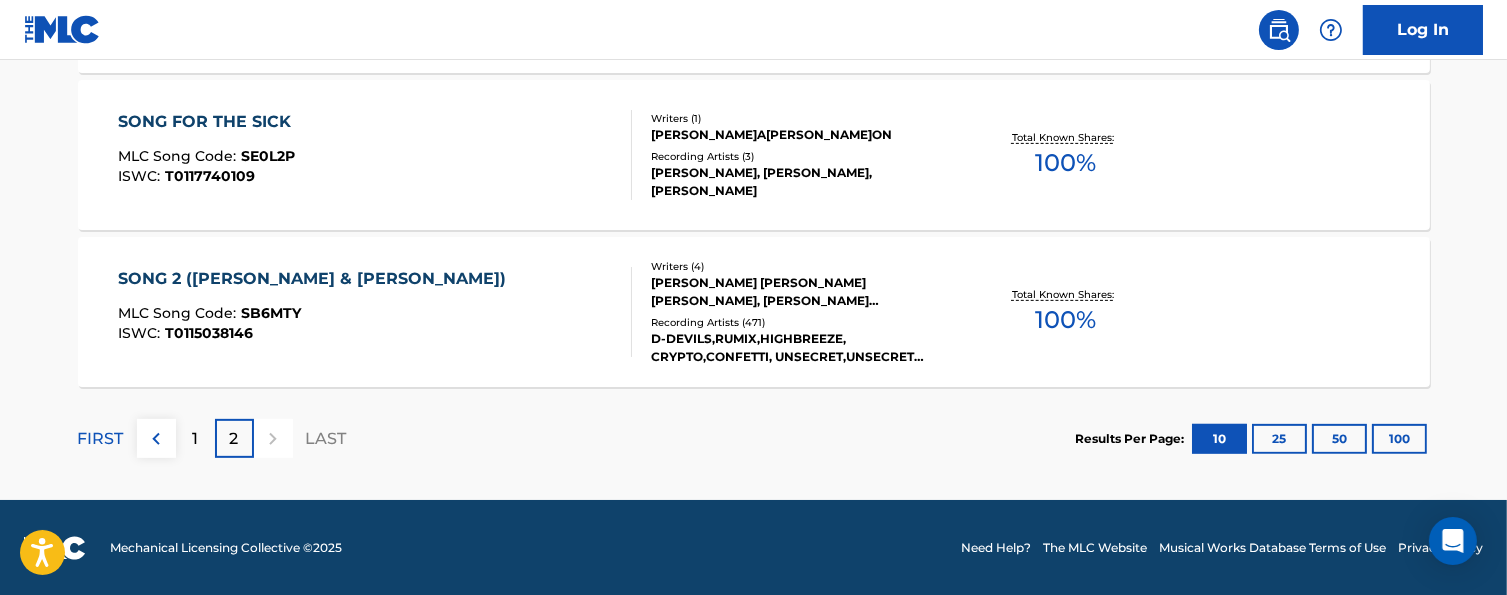 click on "1" at bounding box center (195, 439) 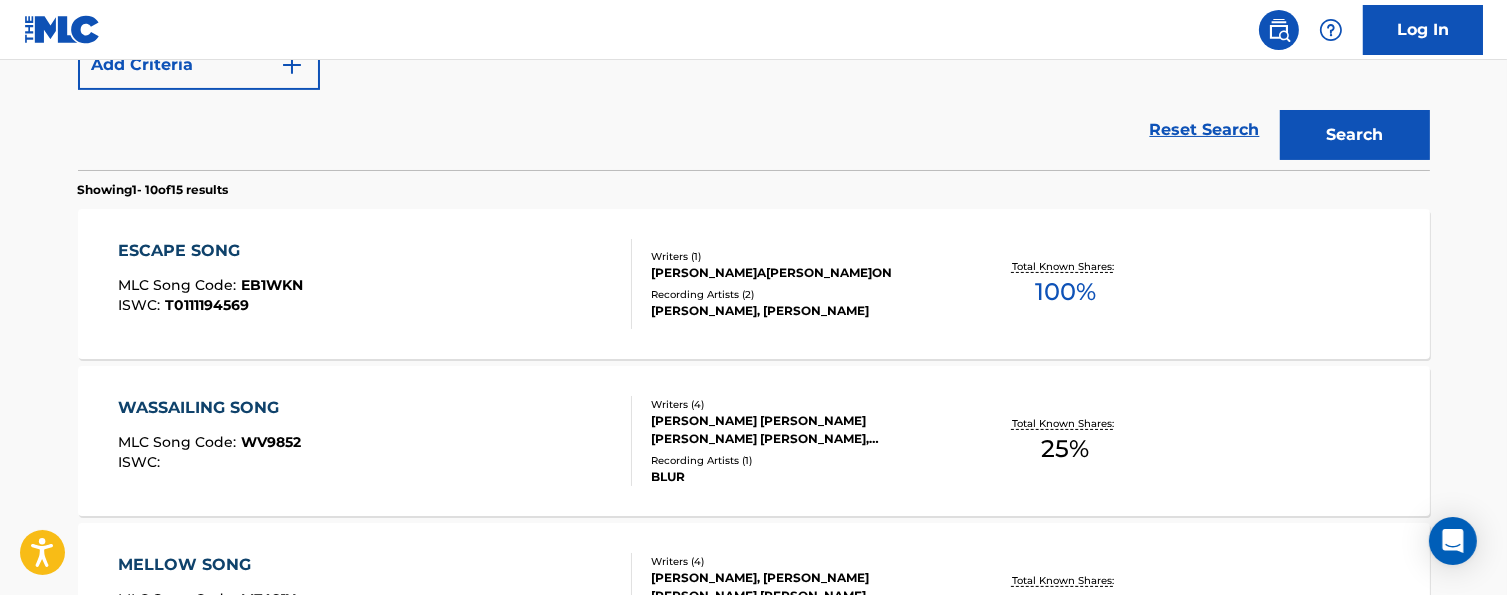 scroll, scrollTop: 0, scrollLeft: 0, axis: both 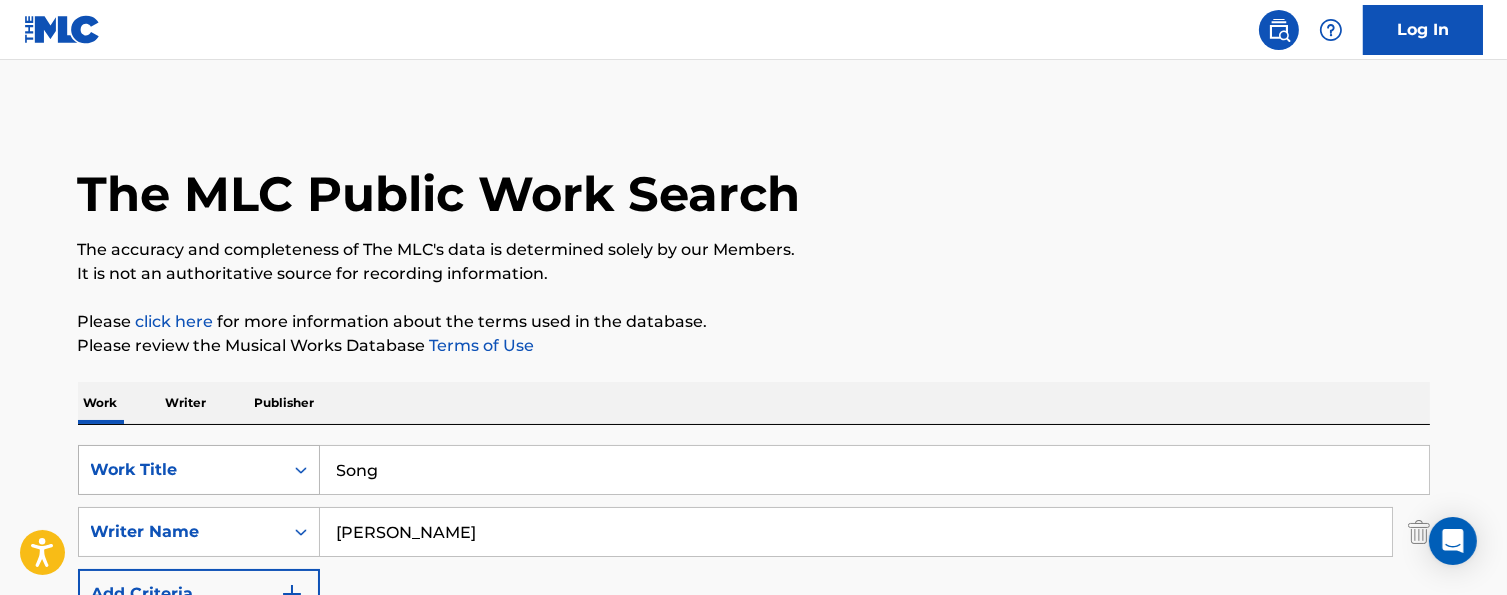 click on "SearchWithCriteria3afff802-5d31-45f4-abd3-bd398d306ad8 Work Title Song" at bounding box center [754, 470] 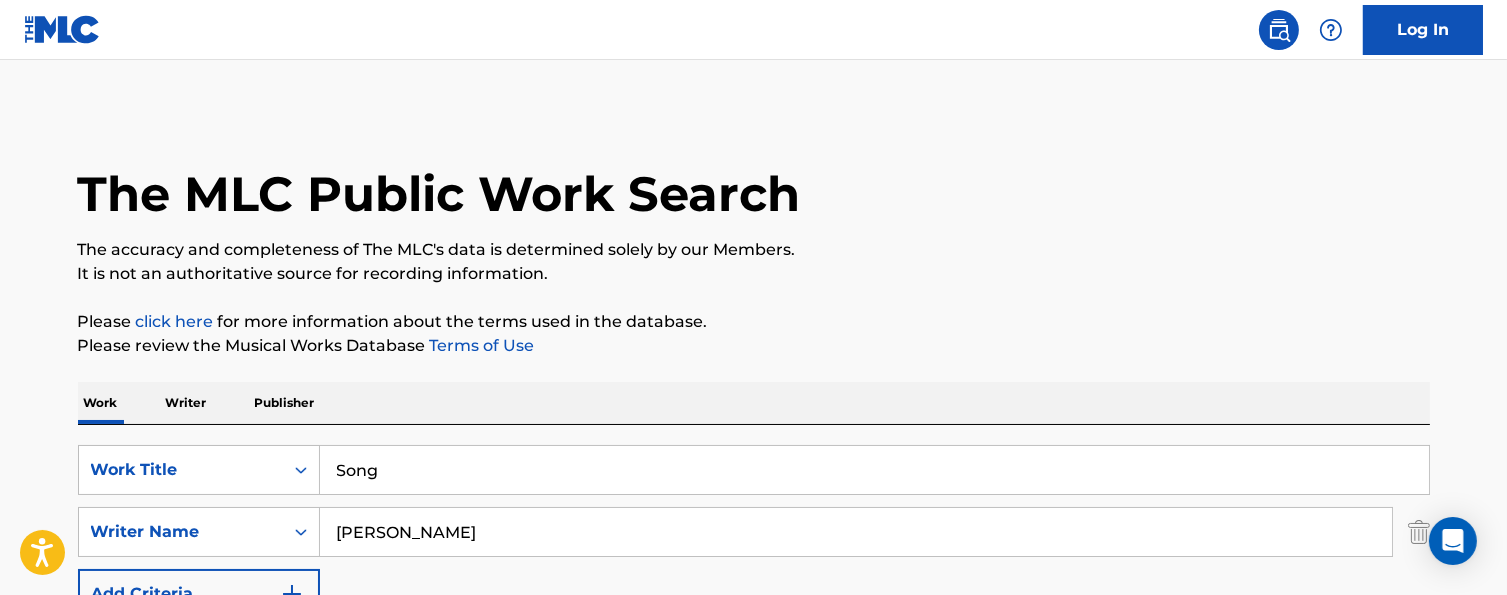 paste on "Bertaut" 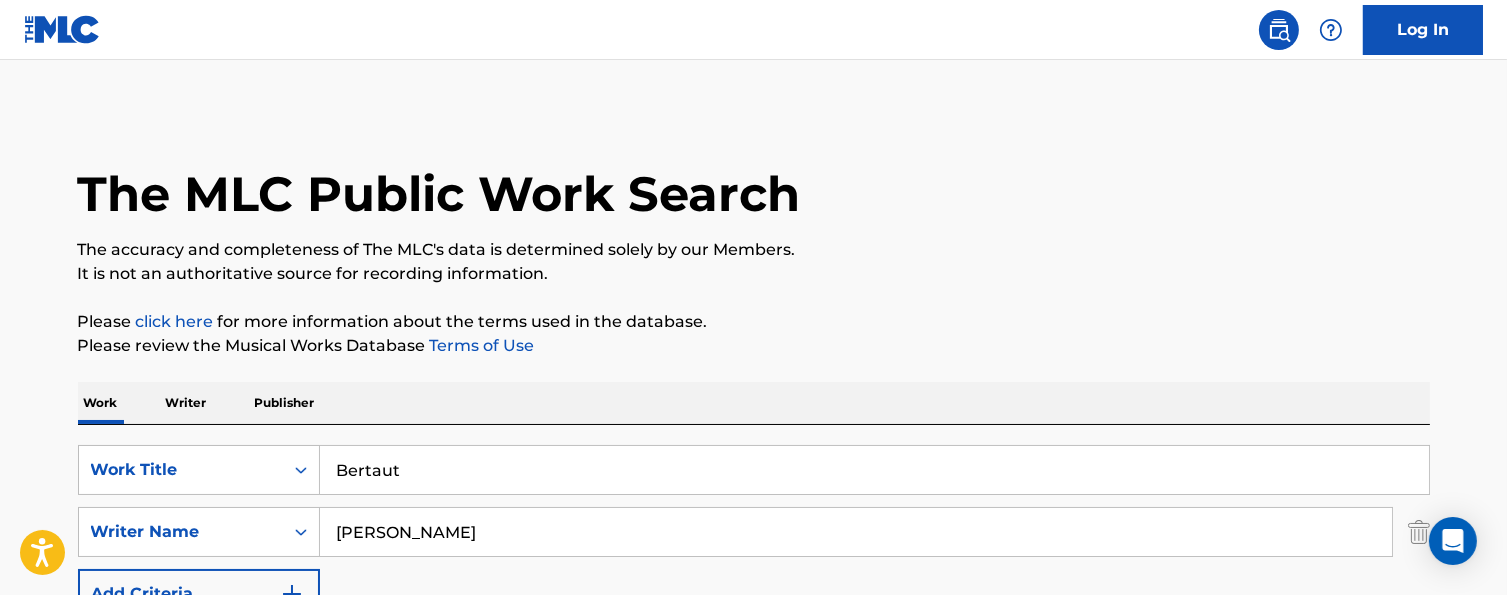 type on "Bertaut" 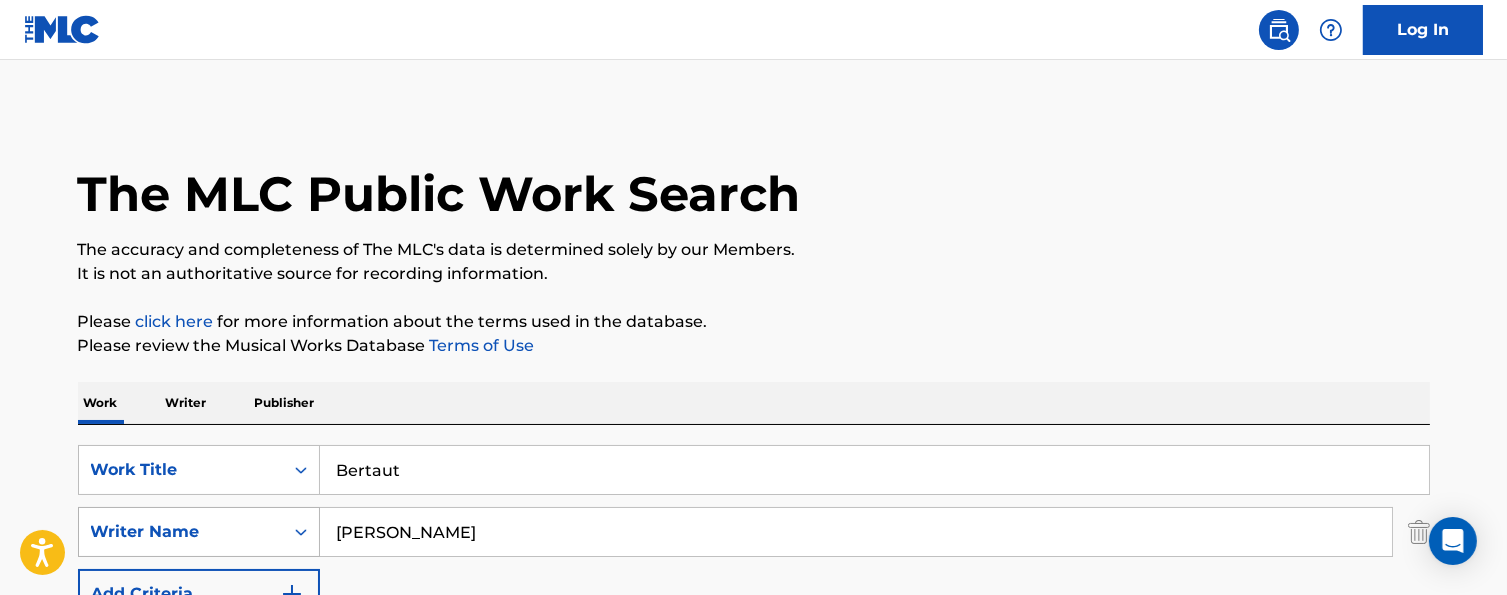 drag, startPoint x: 505, startPoint y: 530, endPoint x: 193, endPoint y: 520, distance: 312.16022 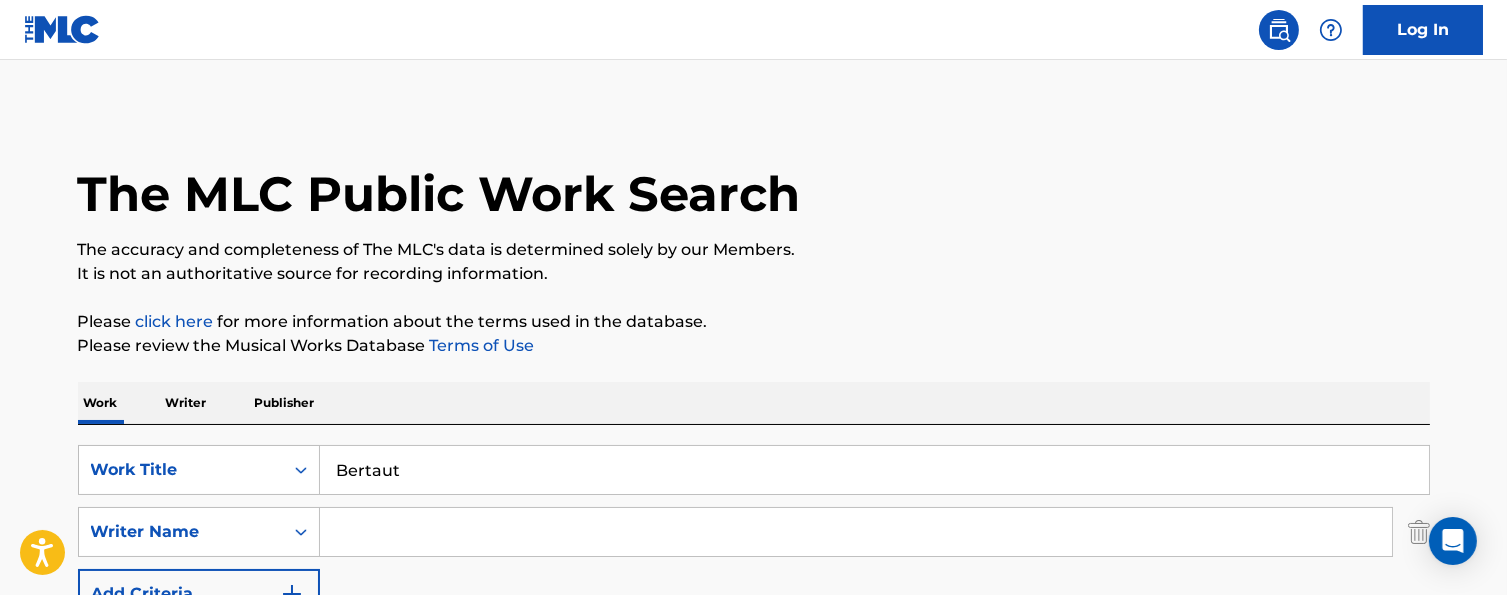 paste on "[DEMOGRAPHIC_DATA]" 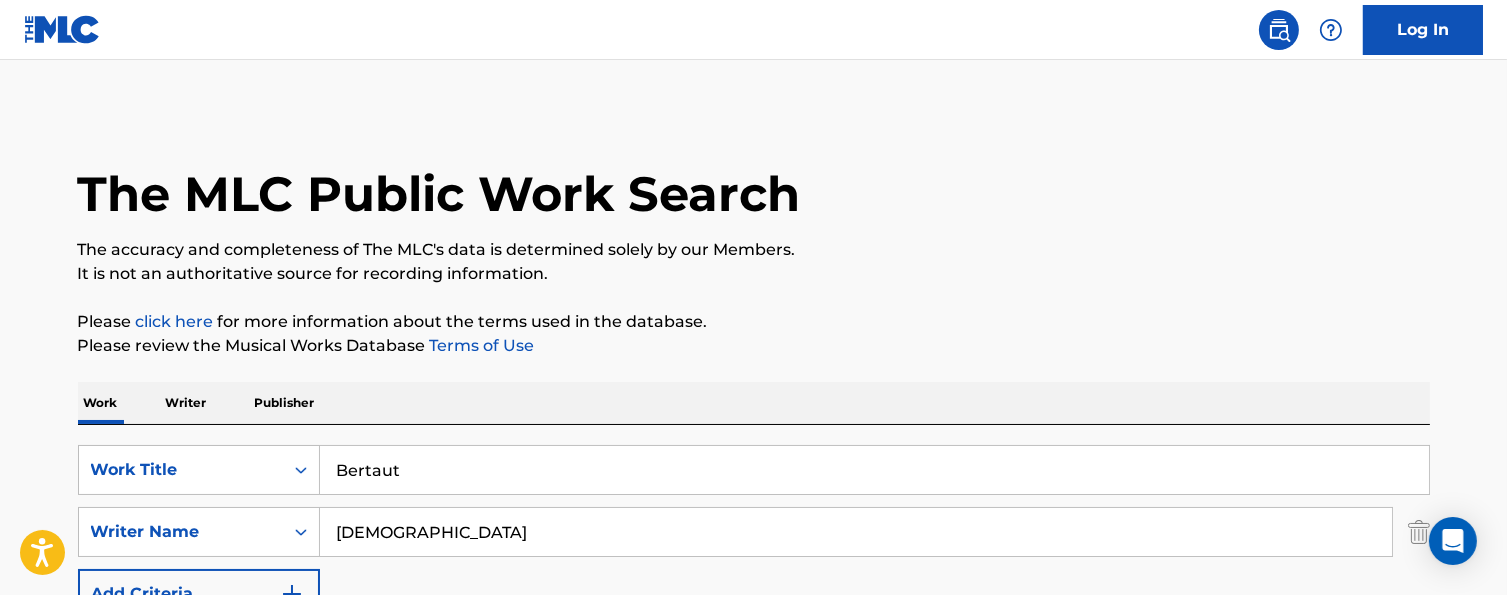 scroll, scrollTop: 300, scrollLeft: 0, axis: vertical 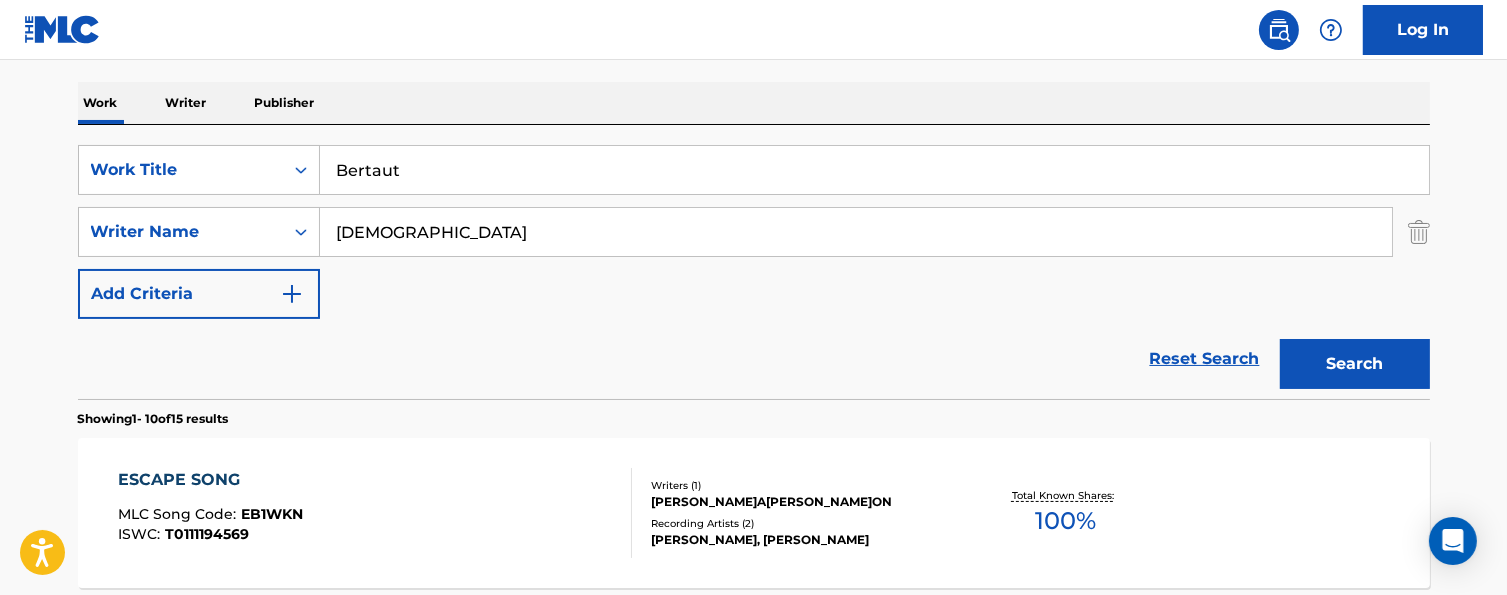type on "[DEMOGRAPHIC_DATA]" 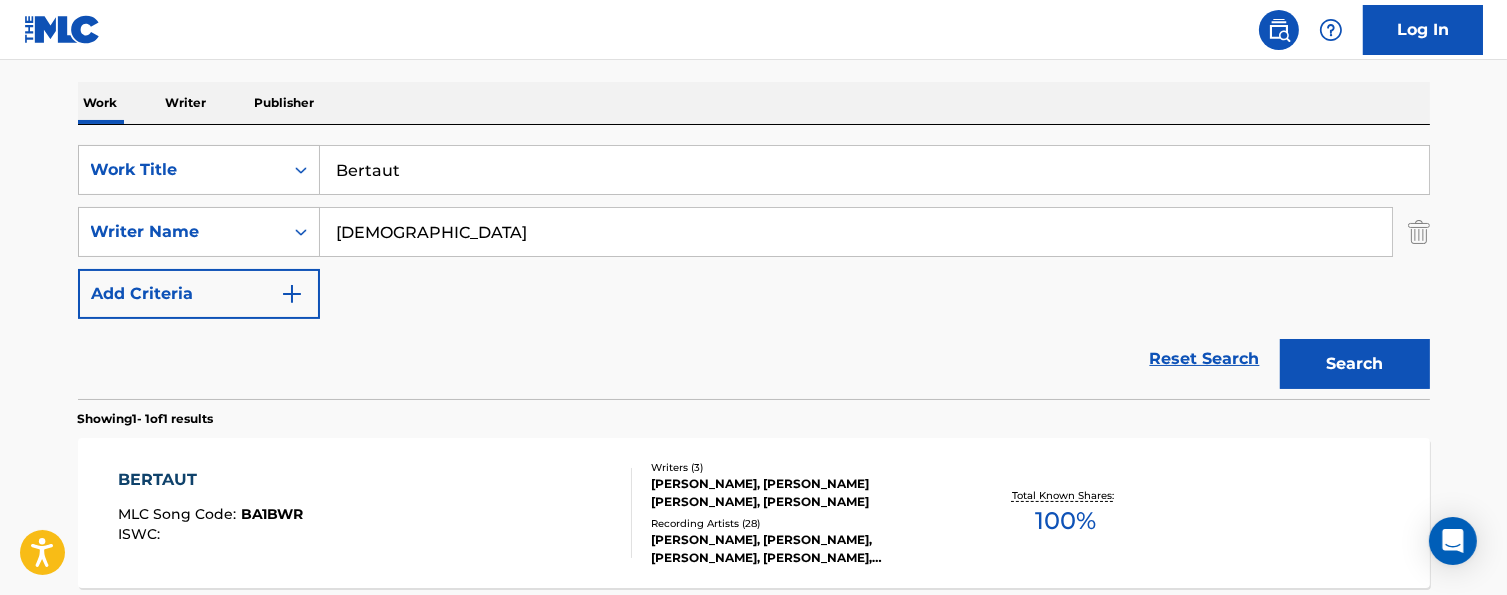 scroll, scrollTop: 400, scrollLeft: 0, axis: vertical 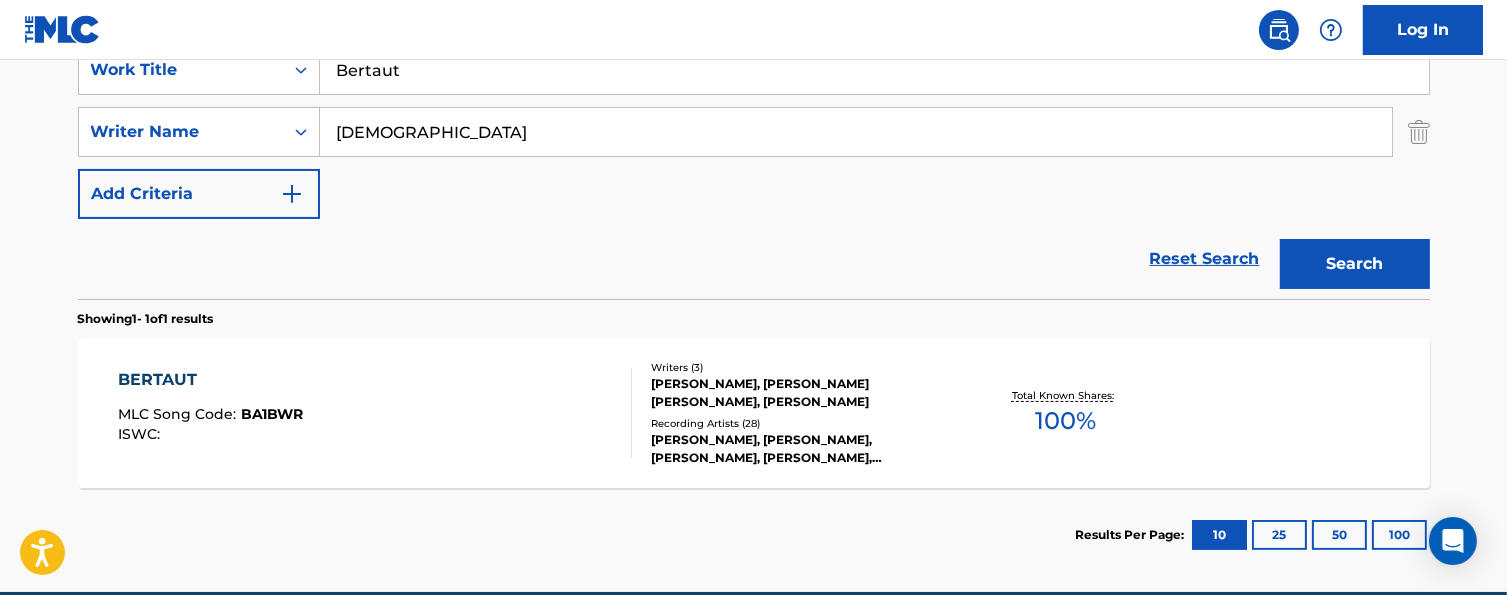 click on "The MLC Public Work Search The accuracy and completeness of The MLC's data is determined solely by our Members. It is not an authoritative source for recording information. Please   click here   for more information about the terms used in the database. Please review the Musical Works Database   Terms of Use Work Writer Publisher SearchWithCriteria3afff802-5d31-45f4-abd3-bd398d306ad8 Work Title Bertaut SearchWithCriteriae2a40ead-2438-4e64-84c1-a85394aceaad Writer Name BRAHMANTYO Add Criteria Reset Search Search Showing  1  -   1  of  1   results   BERTAUT MLC Song Code : BA1BWR ISWC : Writers ( 3 ) [PERSON_NAME], [PERSON_NAME] [PERSON_NAME], [PERSON_NAME] Recording Artists ( 28 ) [PERSON_NAME], [PERSON_NAME], [PERSON_NAME], [PERSON_NAME], [PERSON_NAME] Total Known Shares: 100 % Results Per Page: 10 25 50 100" at bounding box center (753, 126) 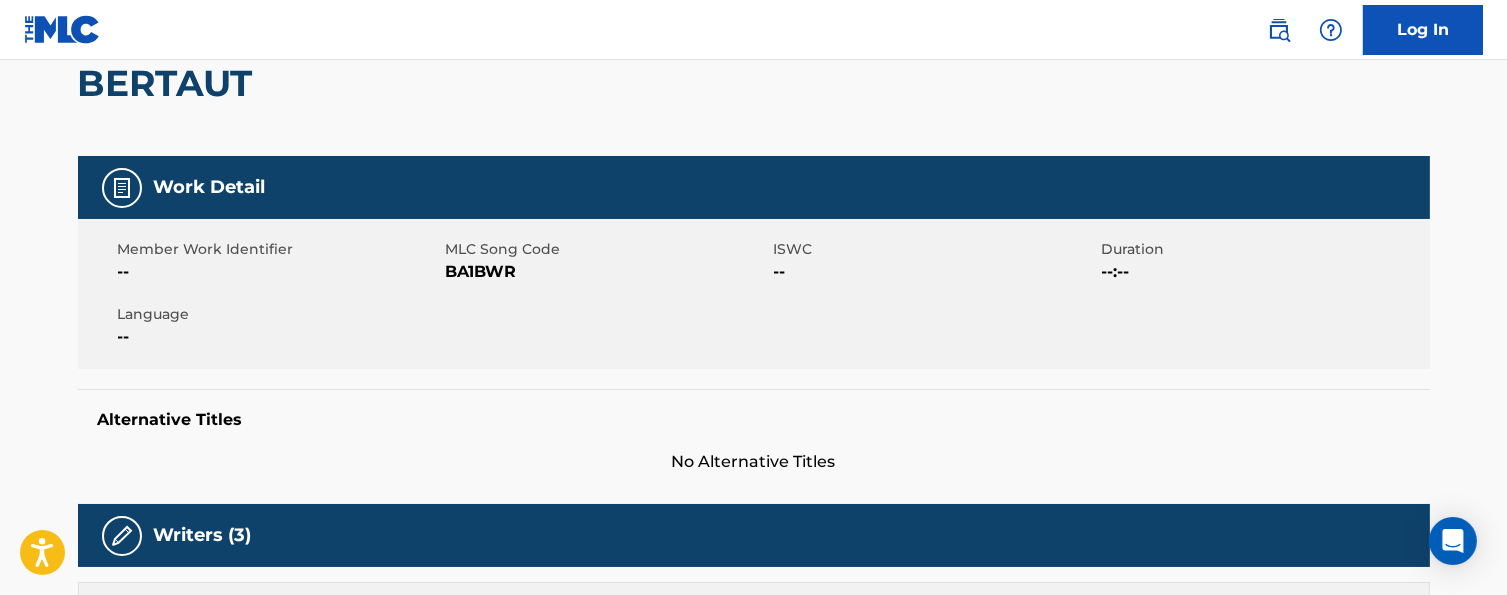 scroll, scrollTop: 0, scrollLeft: 0, axis: both 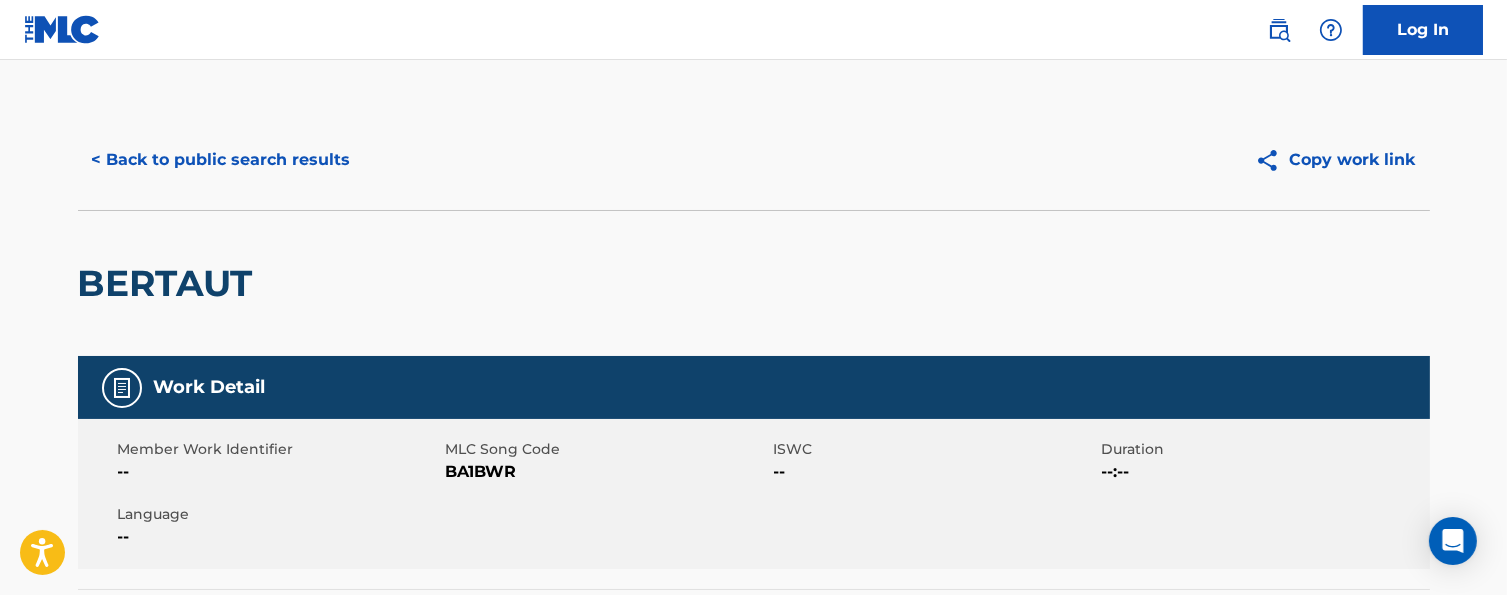 click on "< Back to public search results" at bounding box center [221, 160] 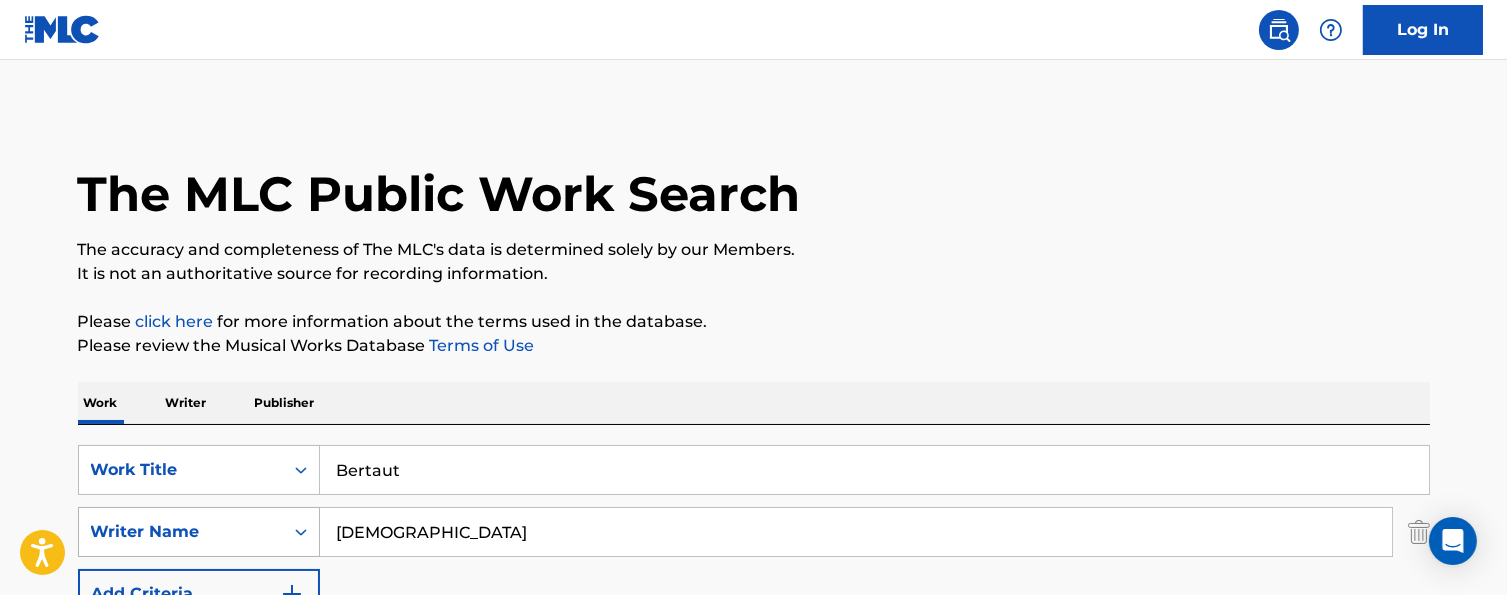 scroll, scrollTop: 377, scrollLeft: 0, axis: vertical 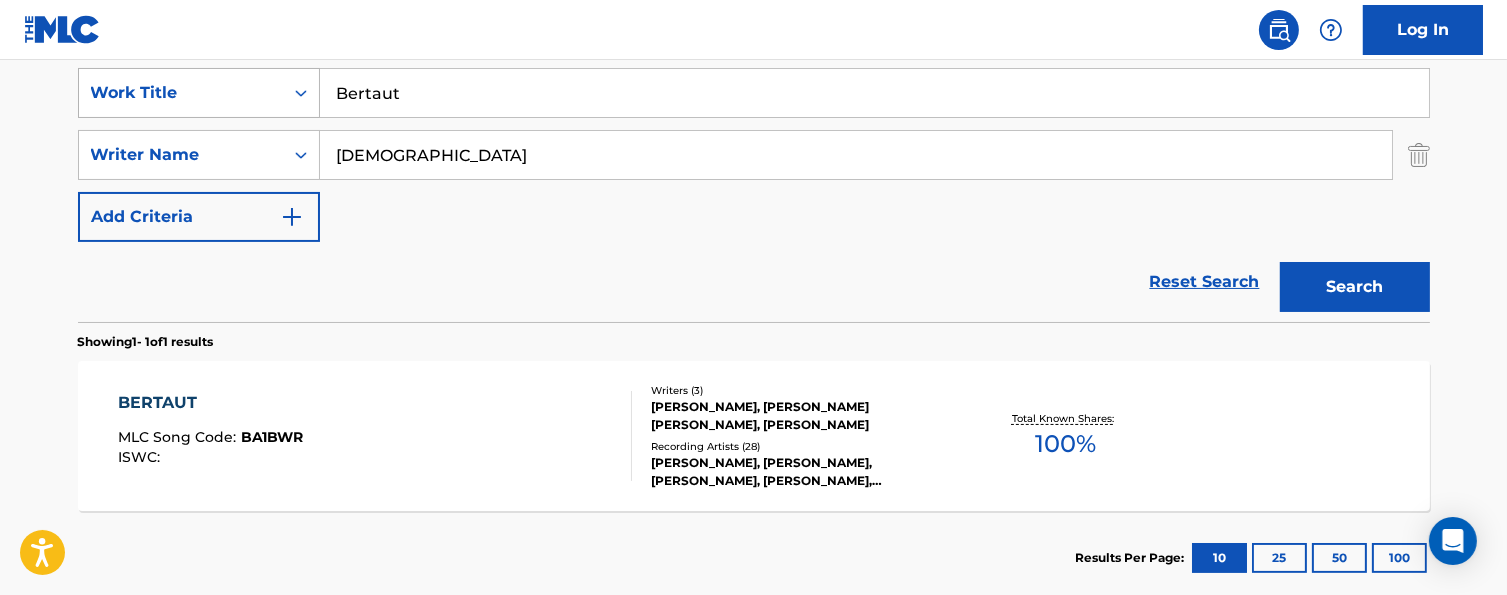 drag, startPoint x: 425, startPoint y: 81, endPoint x: 206, endPoint y: 83, distance: 219.00912 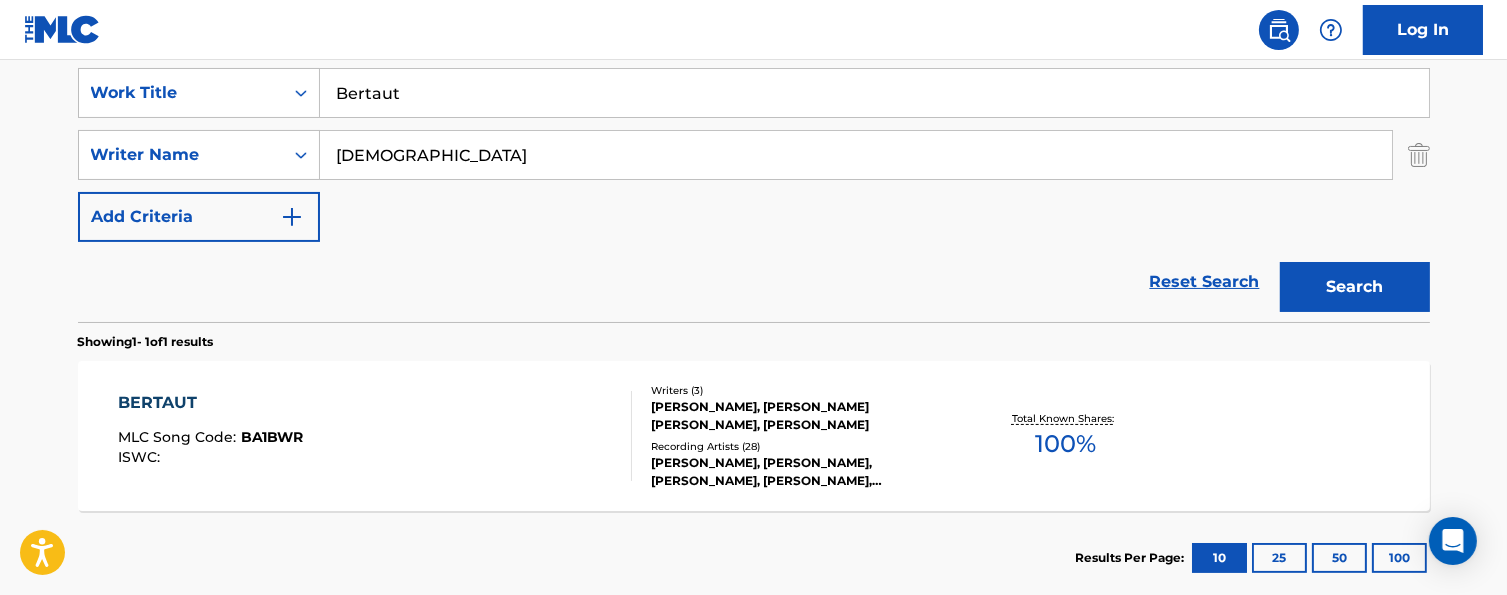 paste on "L'AMOUR EST BLEU" 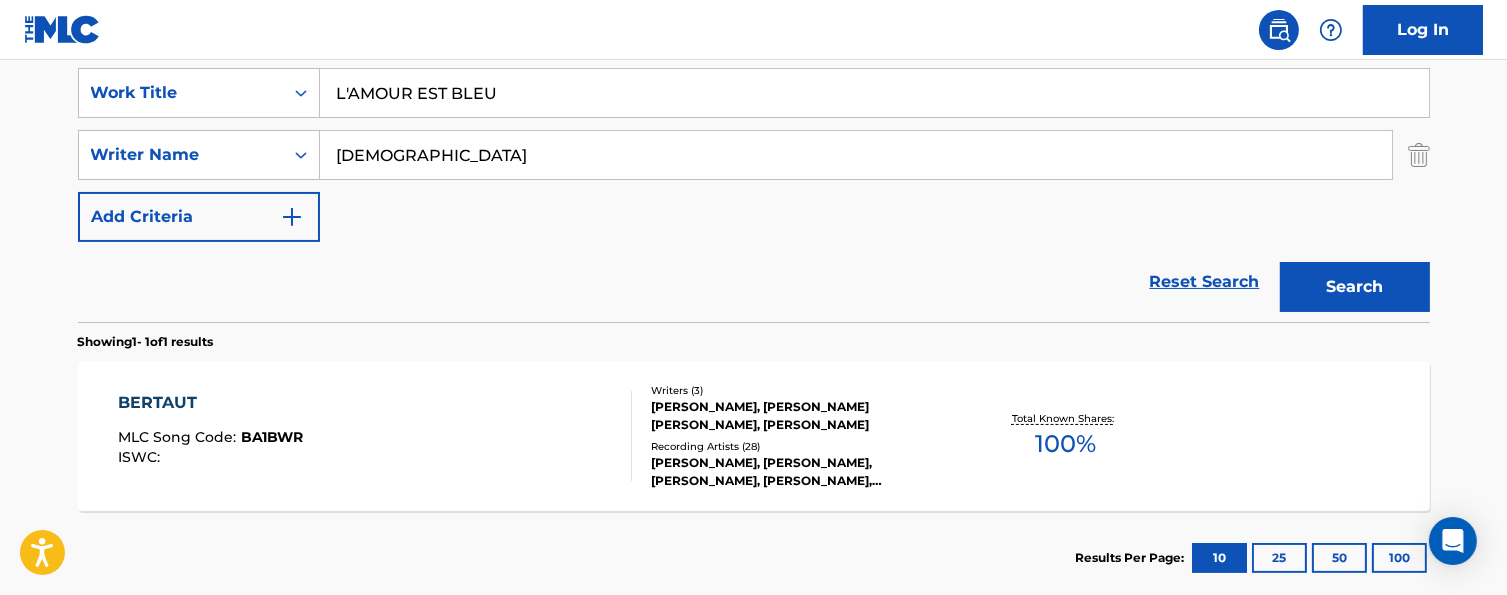 type on "L'AMOUR EST BLEU" 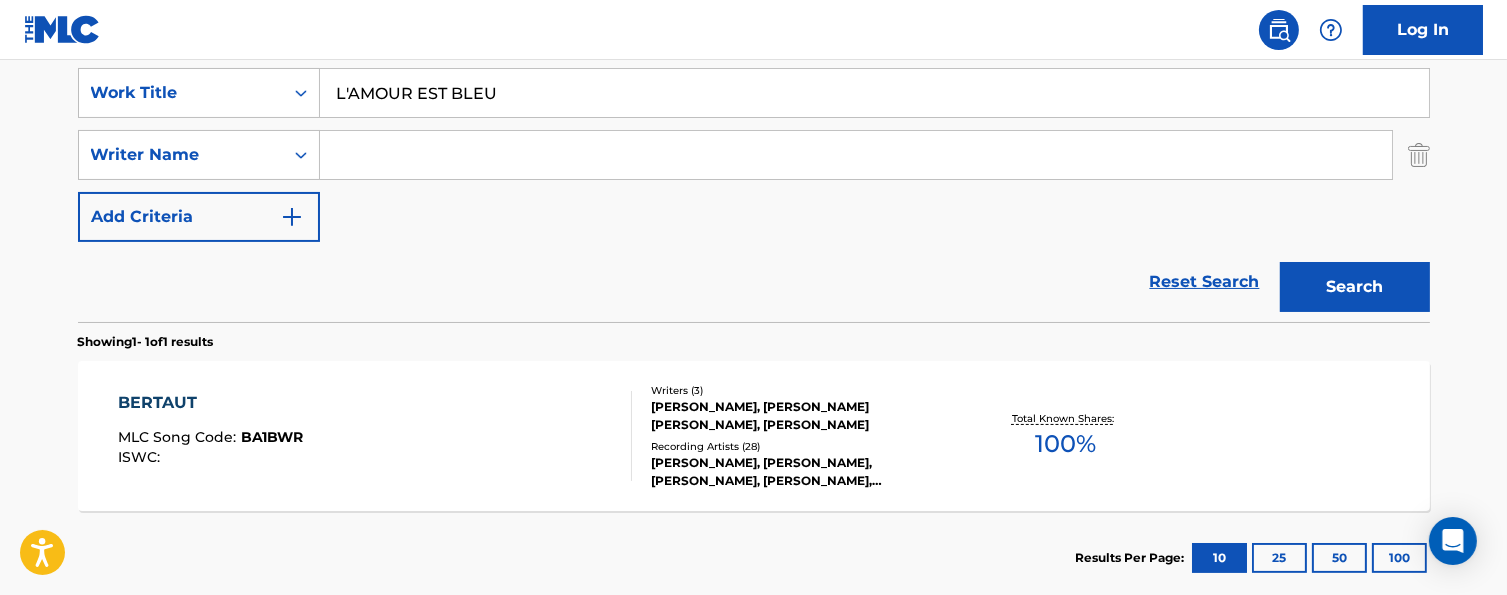 paste on "PIERRE" 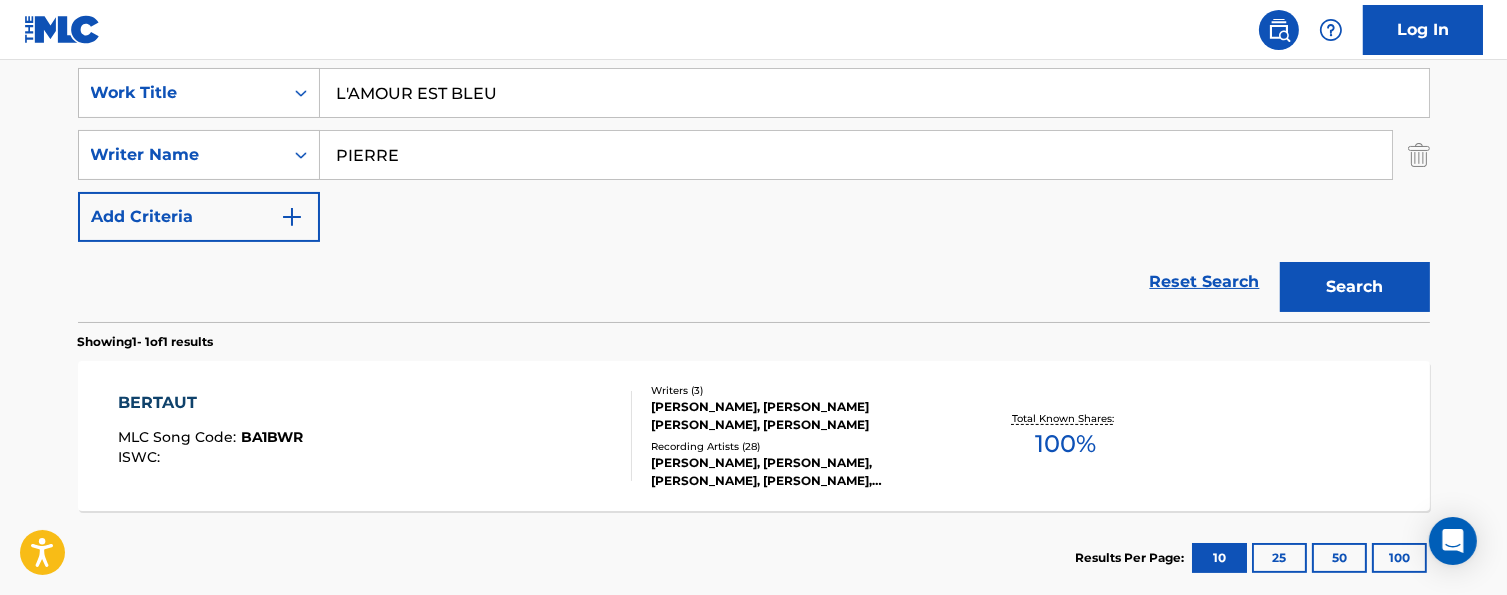 paste on "COUR" 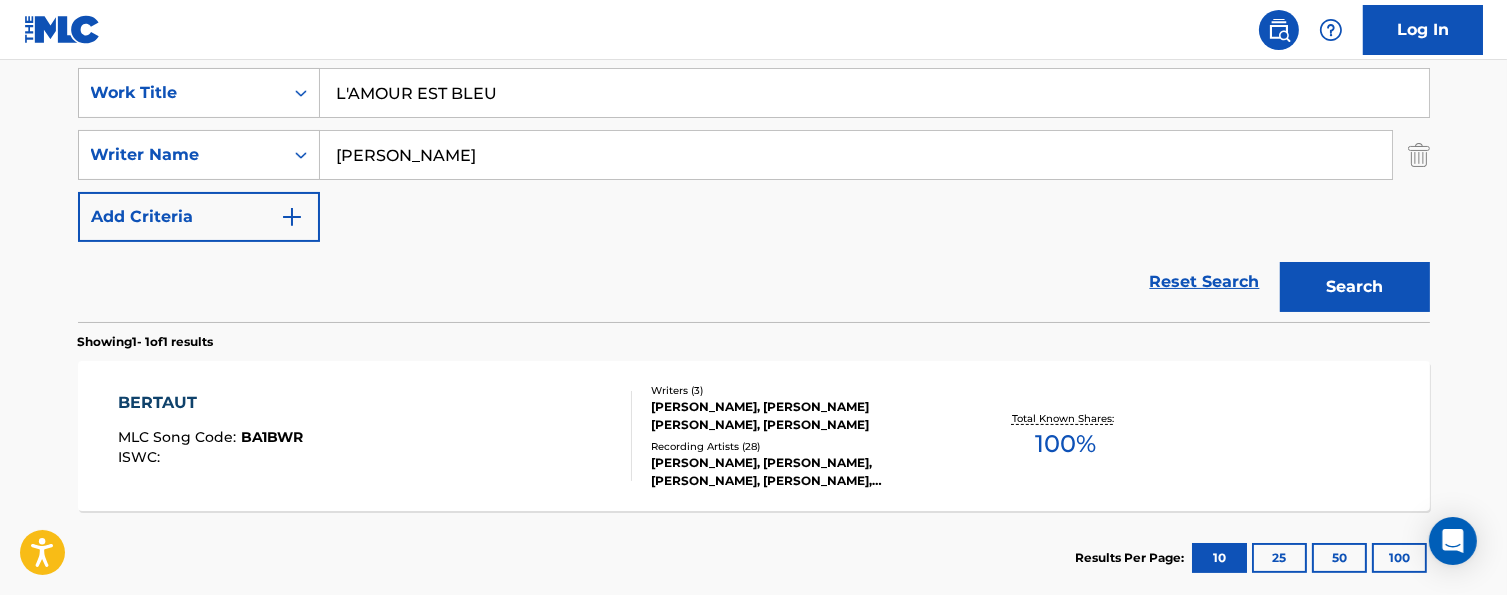 drag, startPoint x: 450, startPoint y: 153, endPoint x: 494, endPoint y: 156, distance: 44.102154 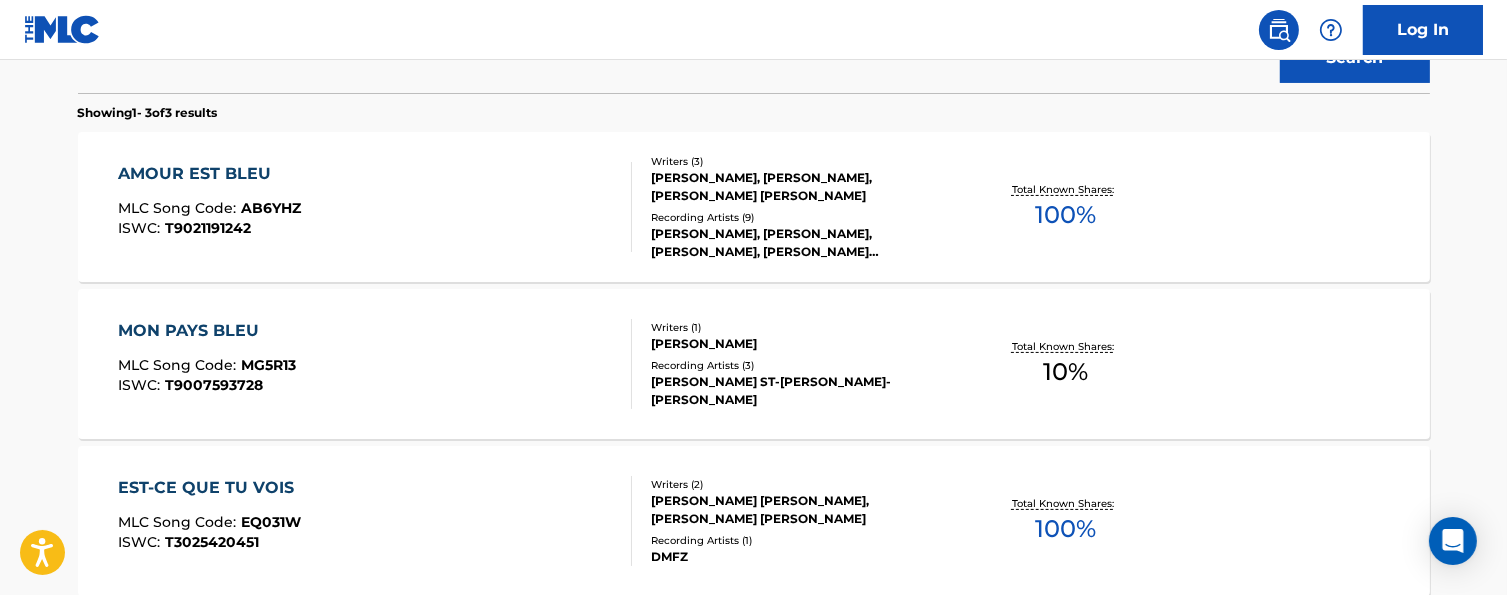 scroll, scrollTop: 506, scrollLeft: 0, axis: vertical 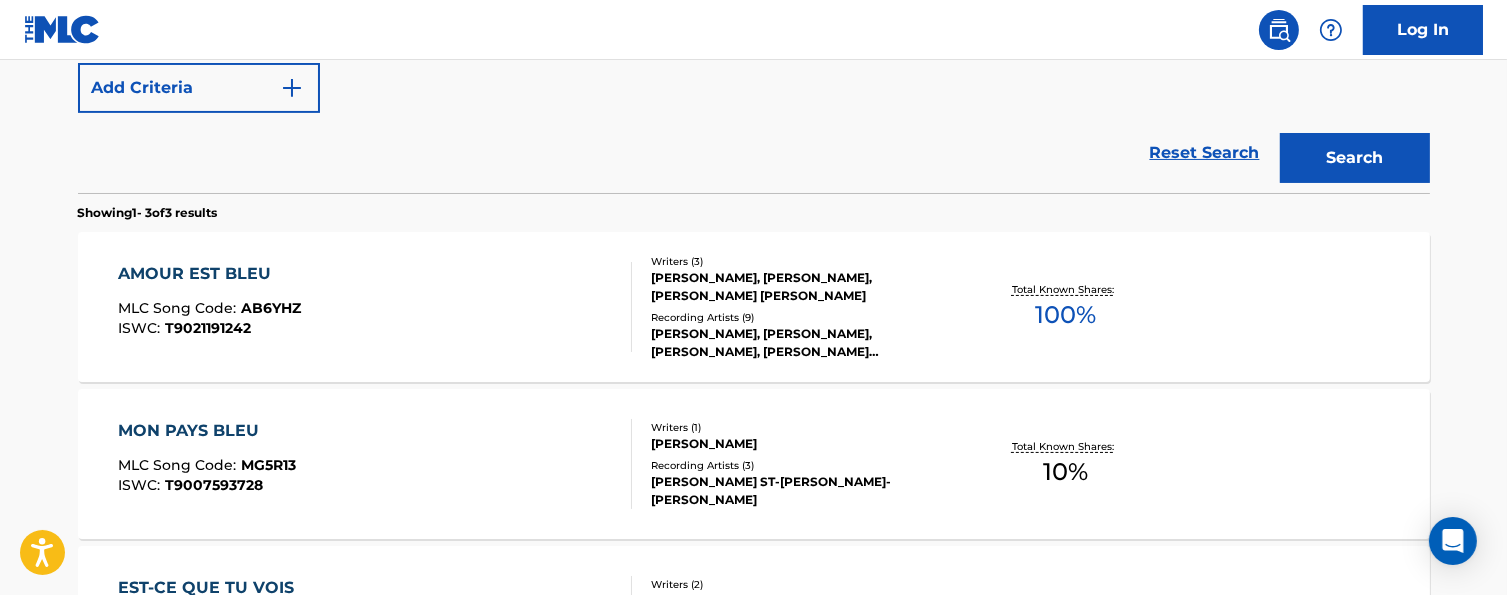 click on "AMOUR EST BLEU" at bounding box center (209, 274) 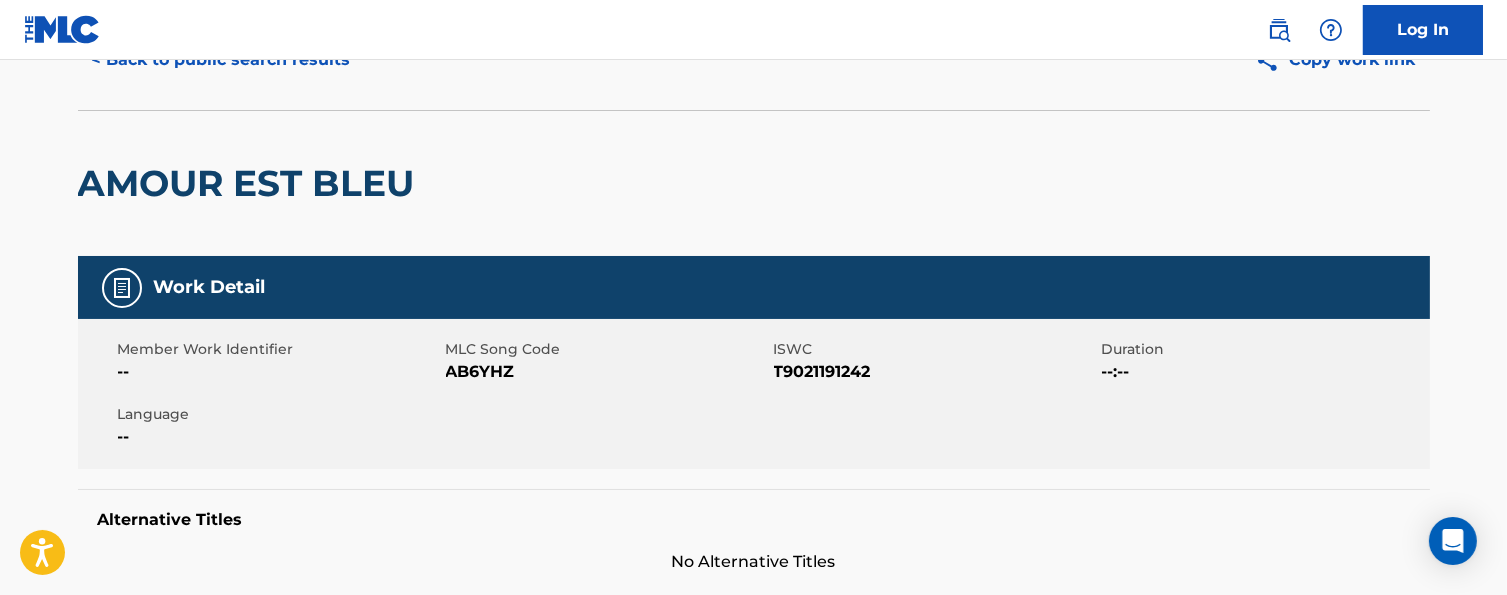 scroll, scrollTop: 0, scrollLeft: 0, axis: both 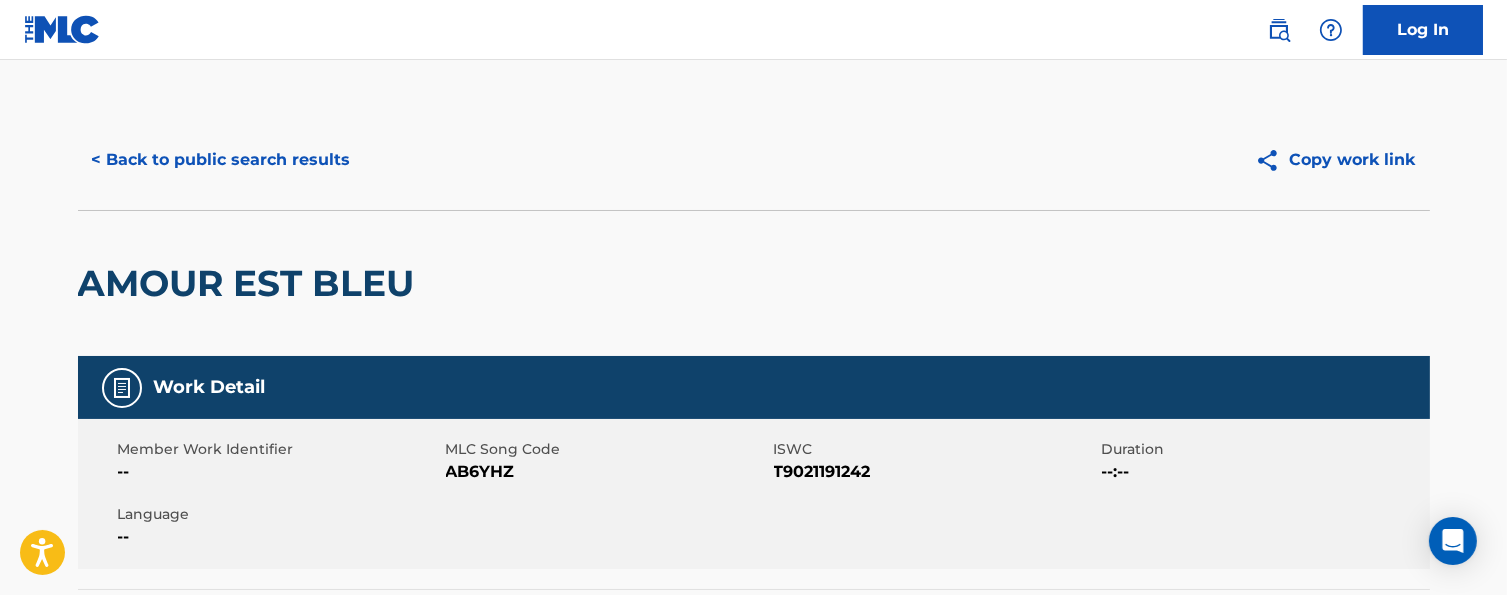 click on "< Back to public search results" at bounding box center (221, 160) 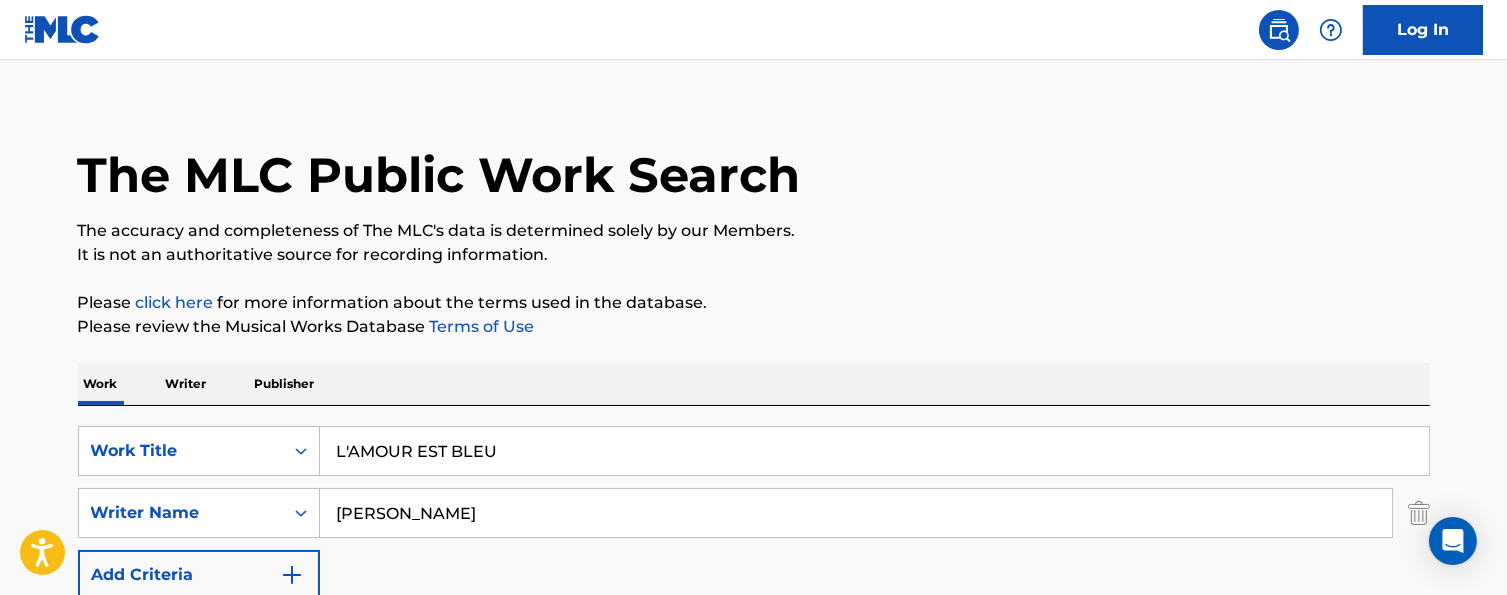 scroll, scrollTop: 119, scrollLeft: 0, axis: vertical 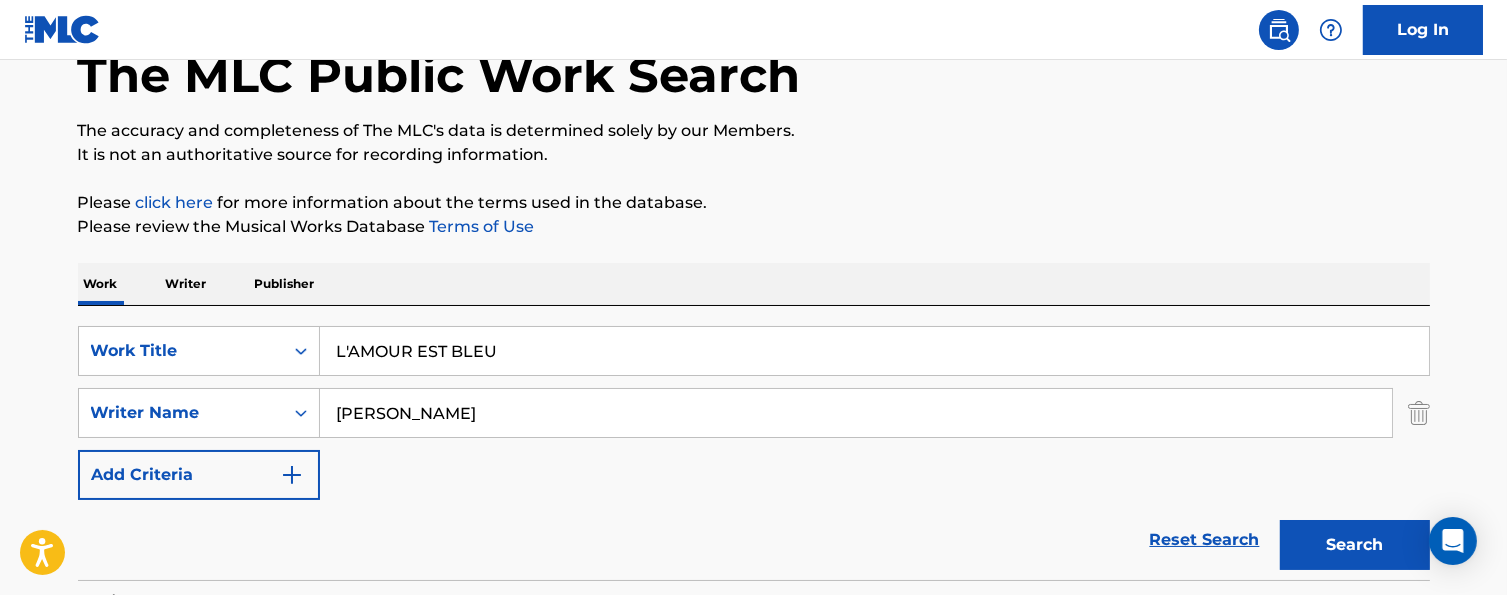 drag, startPoint x: 579, startPoint y: 358, endPoint x: 70, endPoint y: 338, distance: 509.39276 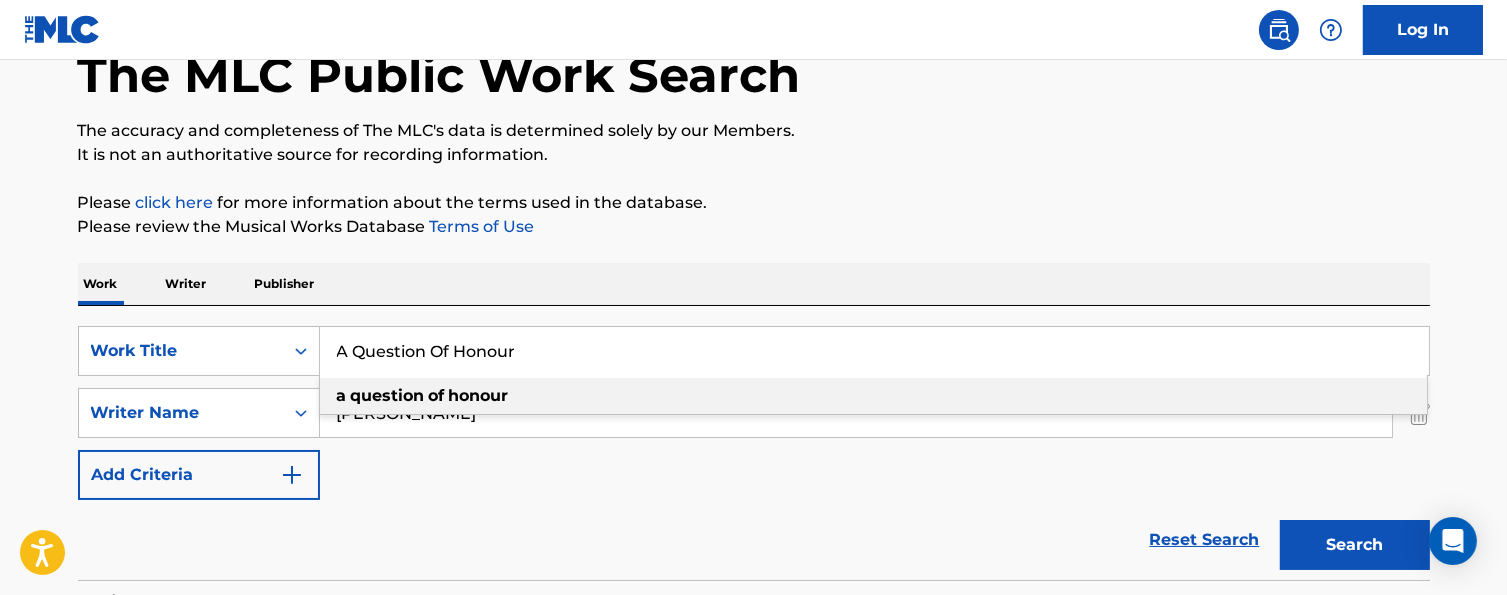 type on "A Question Of Honour" 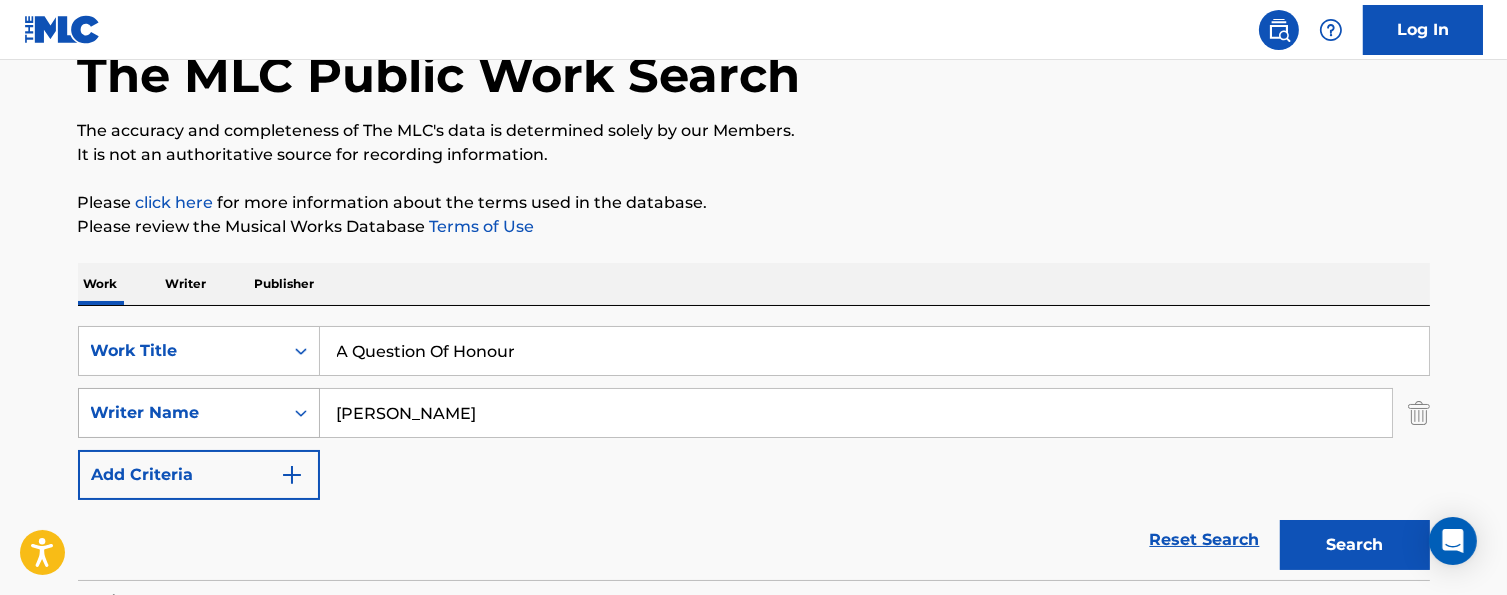 drag, startPoint x: 481, startPoint y: 419, endPoint x: 189, endPoint y: 393, distance: 293.15524 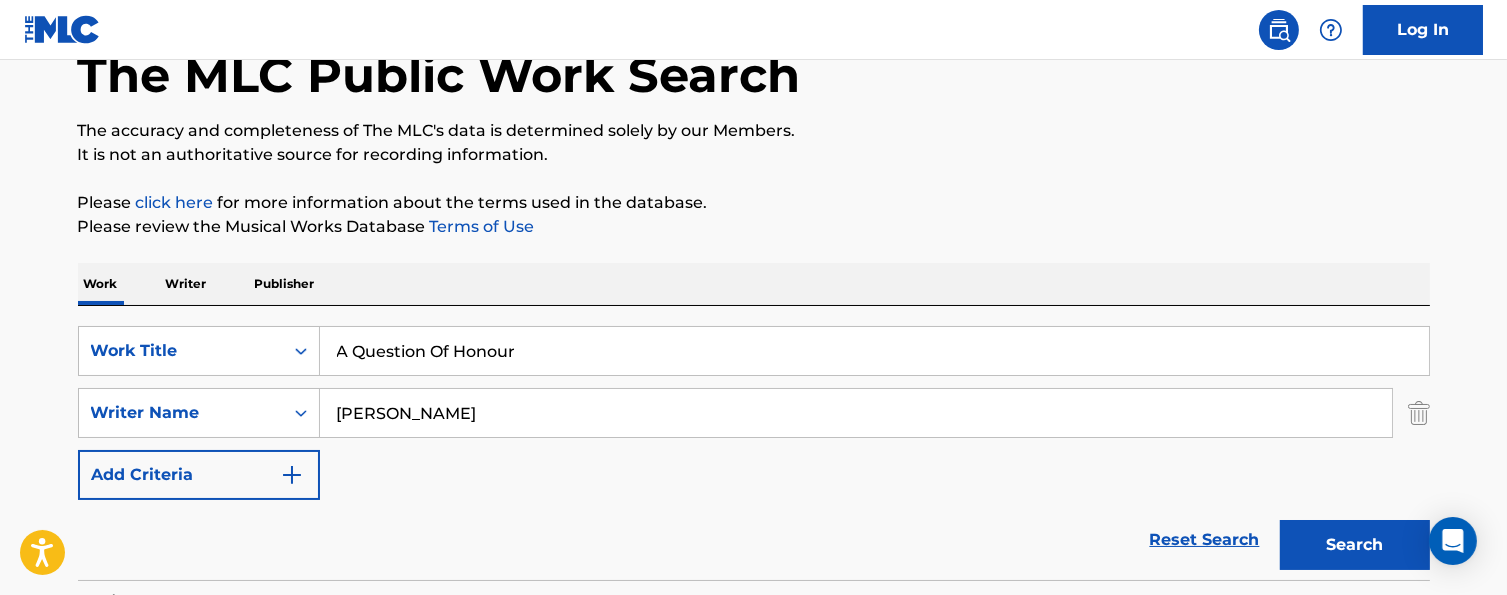 paste on "[PERSON_NAME]" 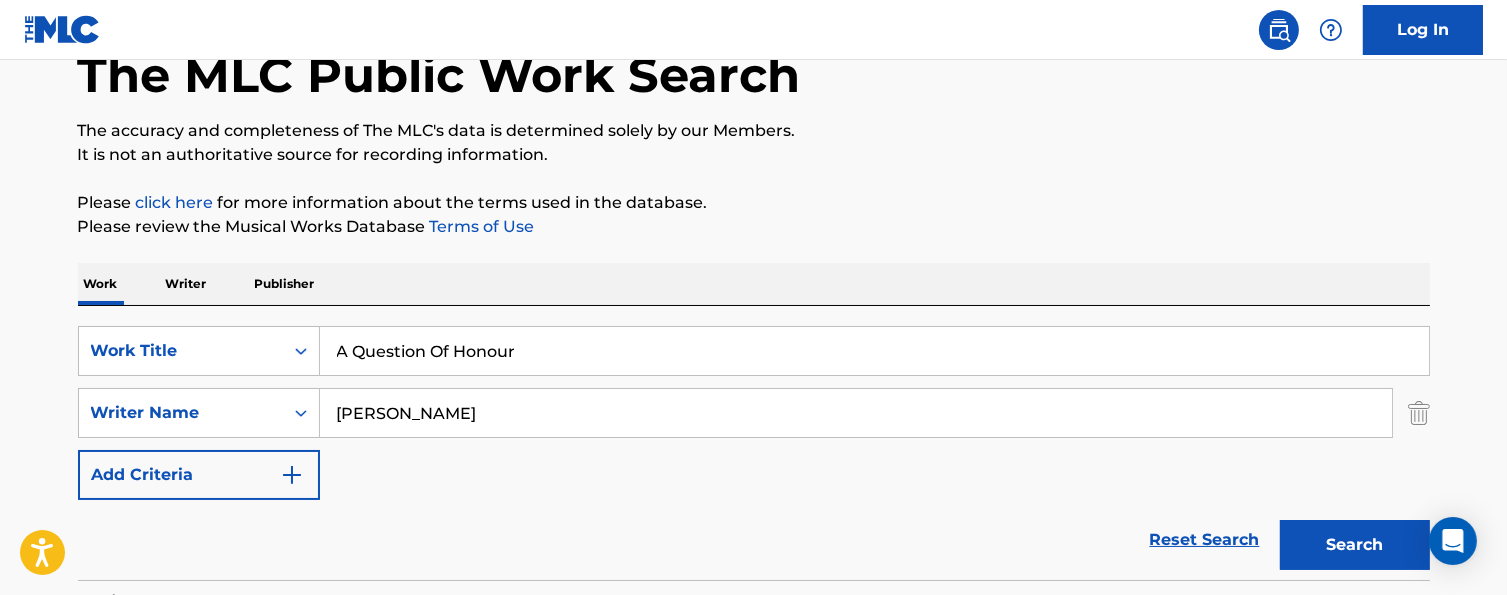 paste on "[PERSON_NAME]" 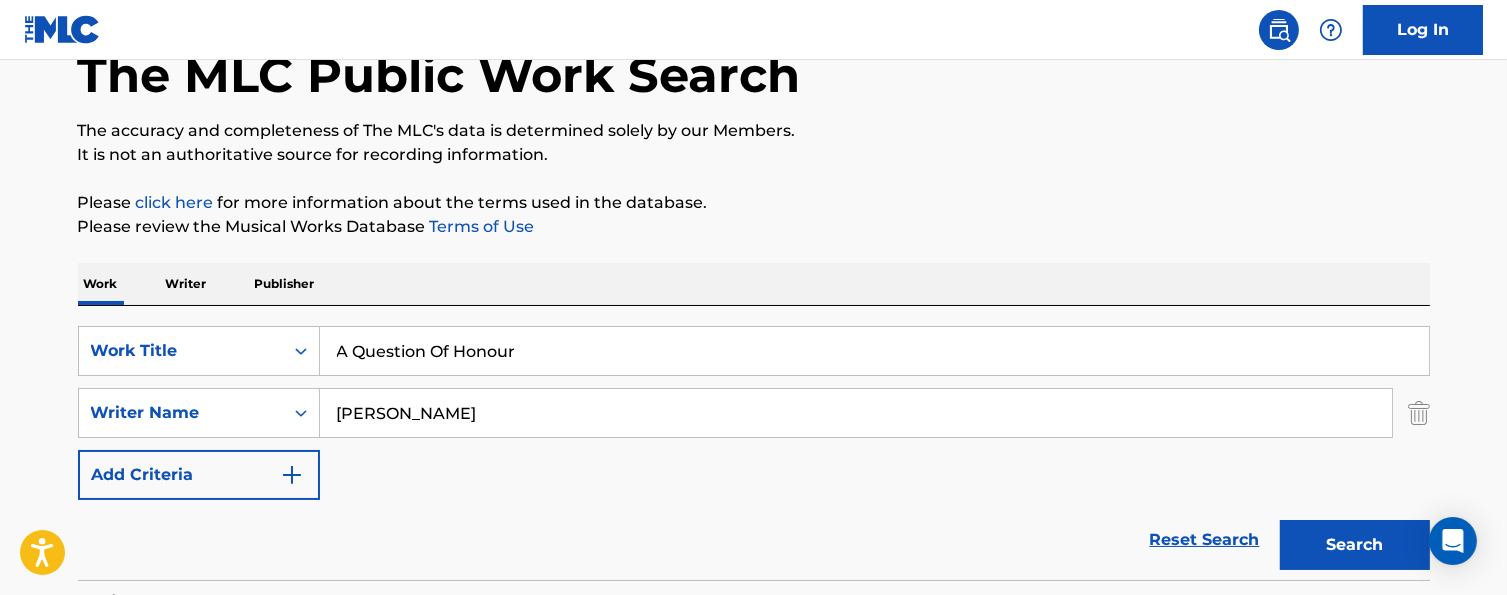 type on "[PERSON_NAME]" 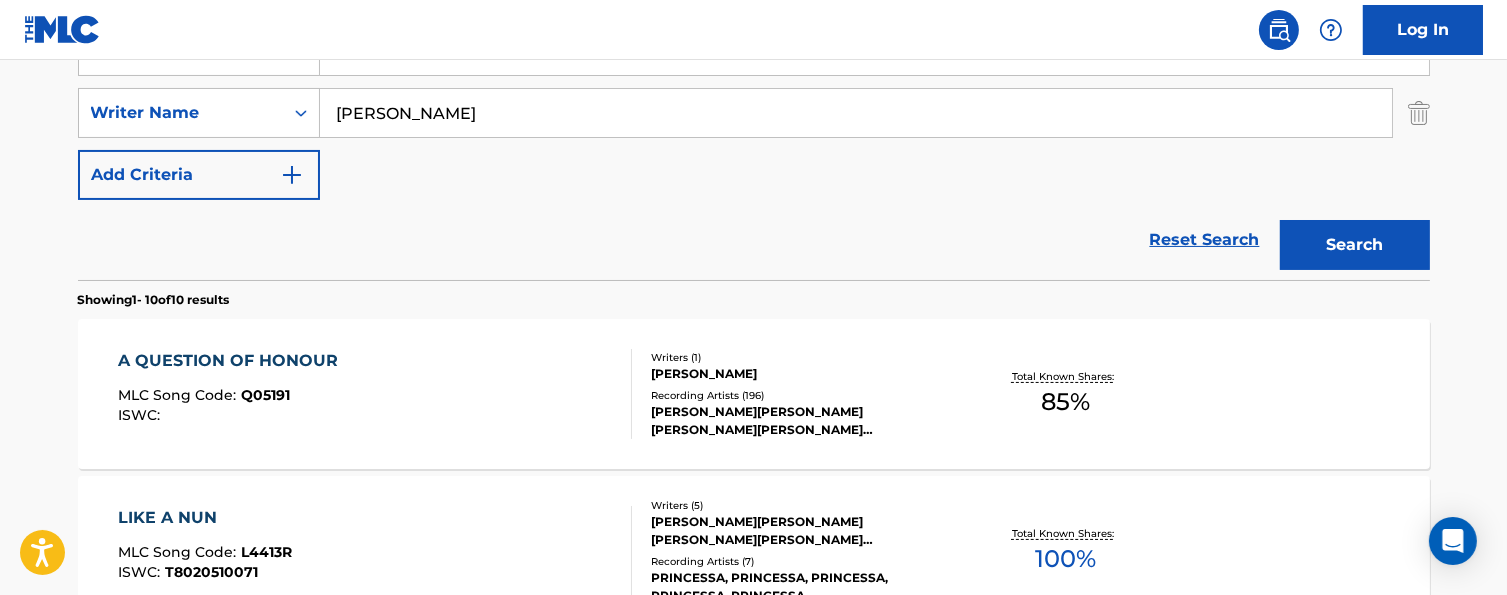 click on "The MLC Public Work Search The accuracy and completeness of The MLC's data is determined solely by our Members. It is not an authoritative source for recording information. Please   click here   for more information about the terms used in the database. Please review the Musical Works Database   Terms of Use Work Writer Publisher SearchWithCriteria3afff802-5d31-45f4-abd3-bd398d306ad8 Work Title A Question Of Honour SearchWithCriteriae2a40ead-2438-4e64-84c1-a85394aceaad Writer Name [PERSON_NAME] Add Criteria Reset Search Search Showing  1  -   10  of  10   results   A QUESTION OF HONOUR MLC Song Code : Q05191 ISWC : Writers ( 1 ) [PERSON_NAME] Recording Artists ( 196 ) [PERSON_NAME], [PERSON_NAME], [PERSON_NAME], [PERSON_NAME], [PERSON_NAME] Total Known Shares: 85 % LIKE A NUN MLC Song Code : L4413R ISWC : T8020510071 Writers ( 5 ) [PERSON_NAME], [PERSON_NAME], [PERSON_NAME], [PERSON_NAME], [PERSON_NAME] Recording Artists ( 7 ) PRINCESSA, PRINCESSA, PRINCESSA, PRINCESSA, PRINCESSA 100 % : : 5" at bounding box center [753, 813] 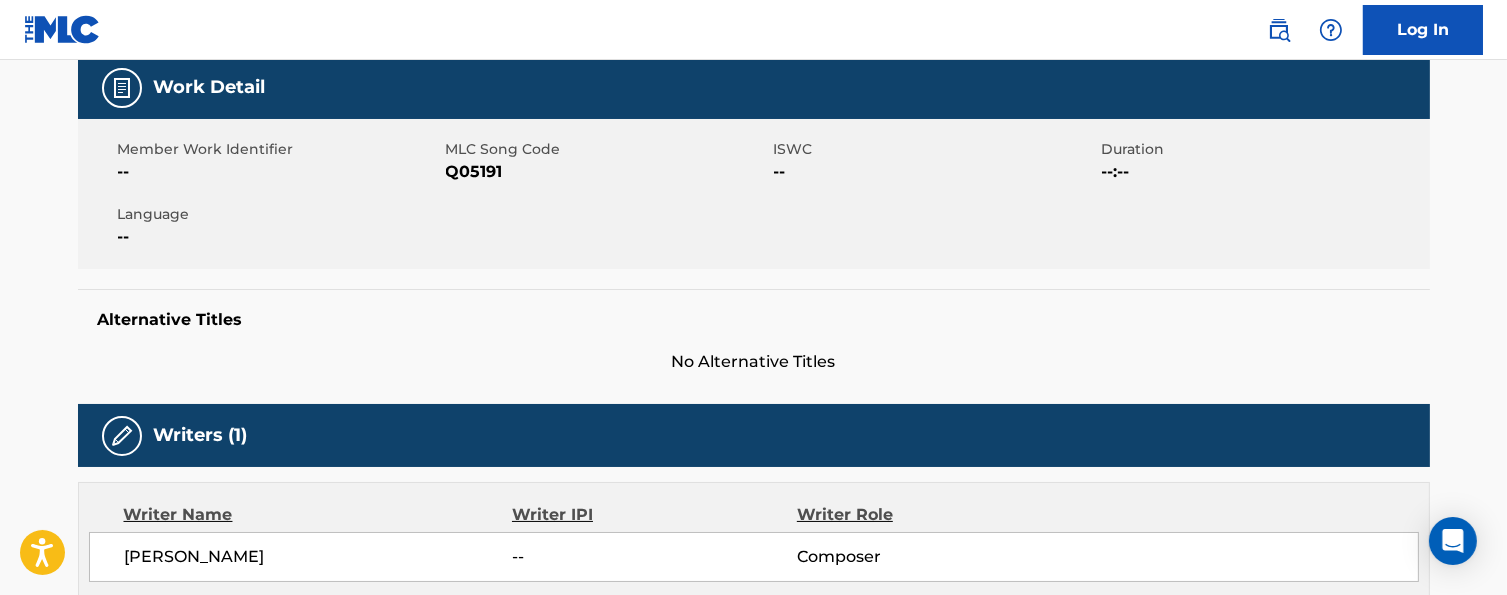 scroll, scrollTop: 0, scrollLeft: 0, axis: both 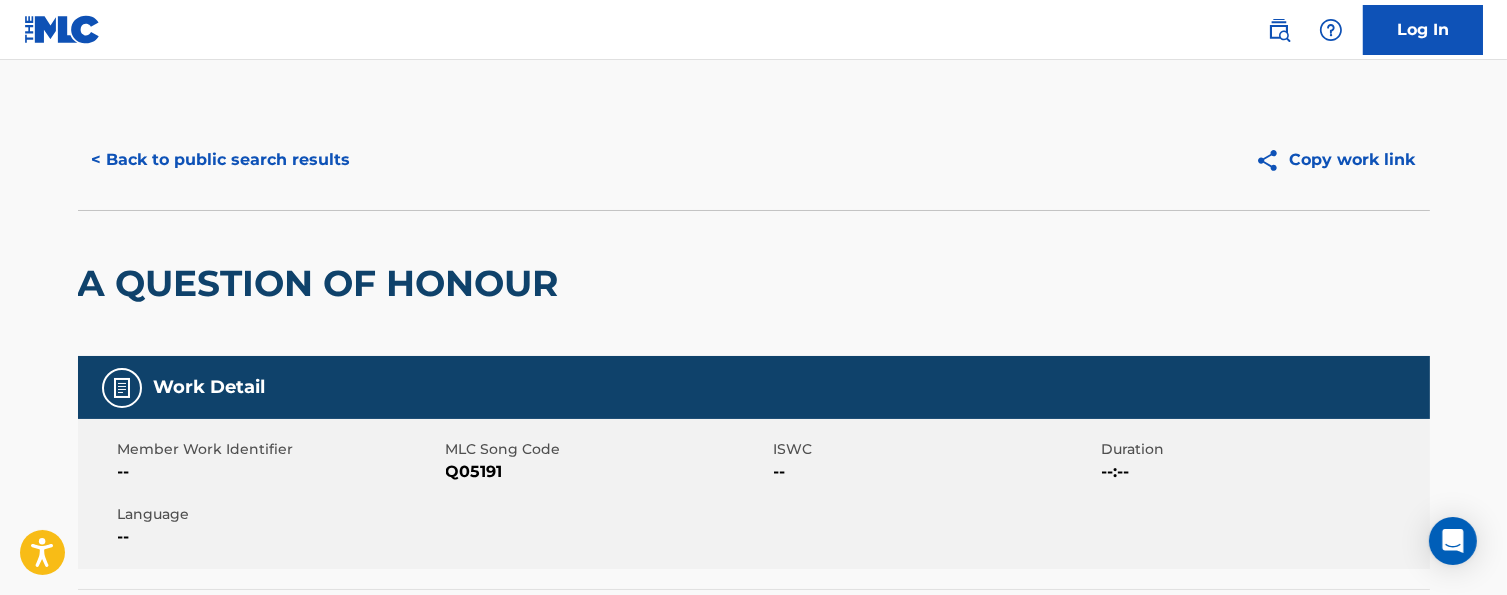 click on "< Back to public search results" at bounding box center (221, 160) 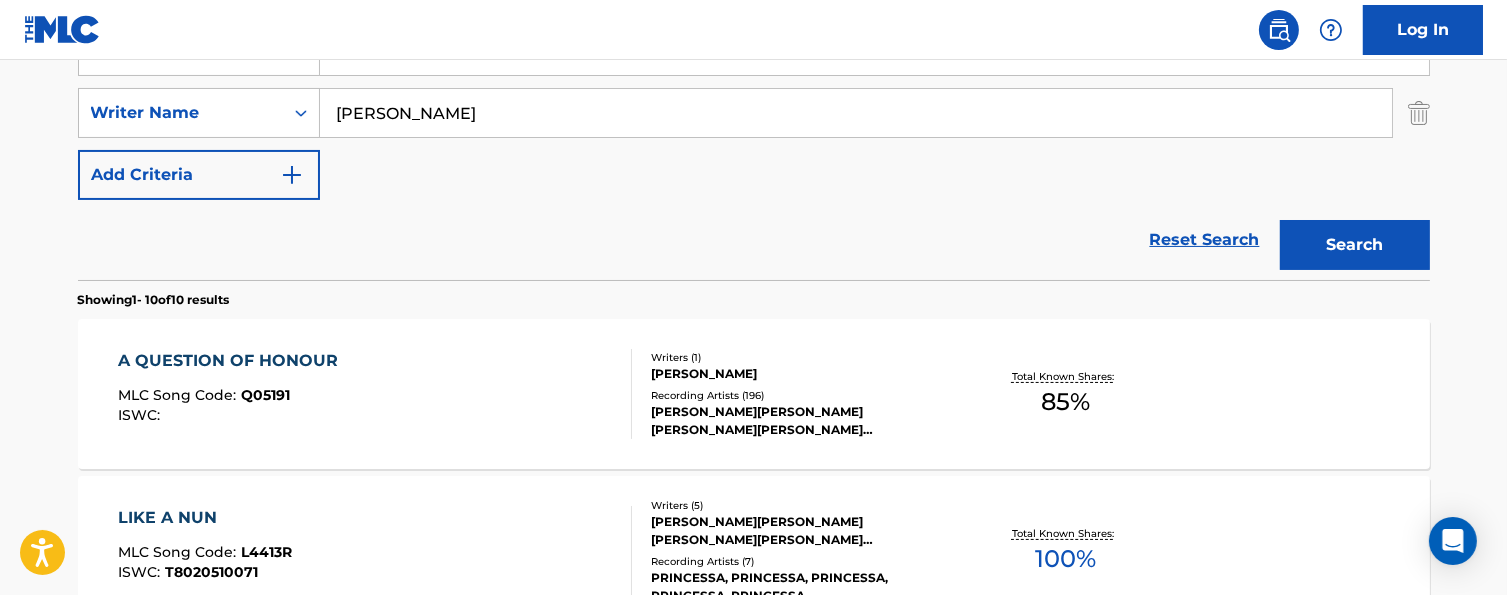 scroll, scrollTop: 319, scrollLeft: 0, axis: vertical 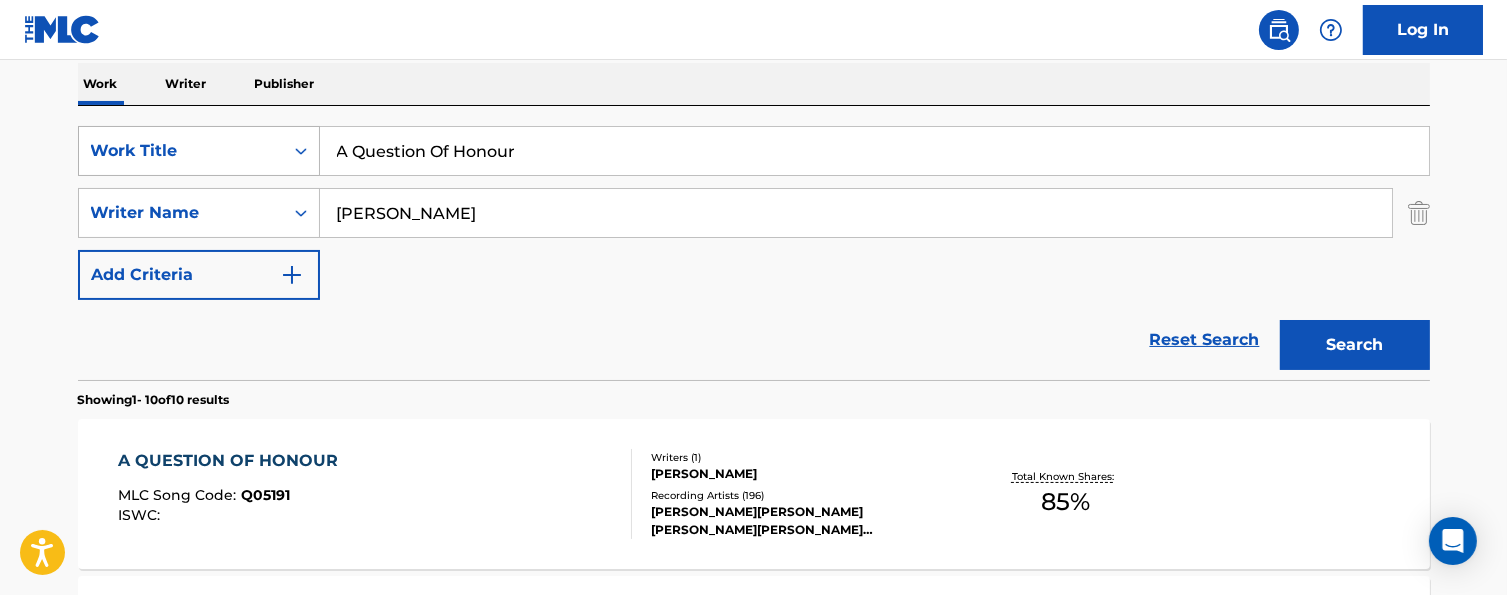 drag, startPoint x: 569, startPoint y: 138, endPoint x: 92, endPoint y: 135, distance: 477.00943 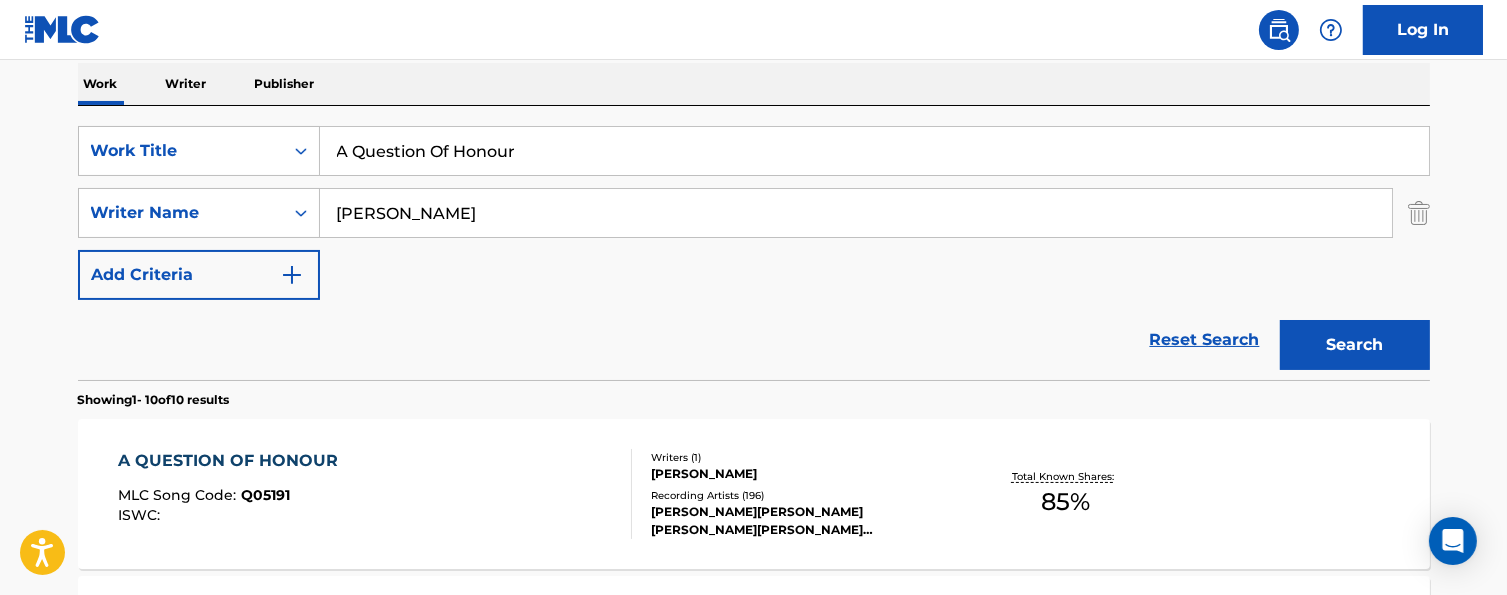 paste on "THE SIGN" 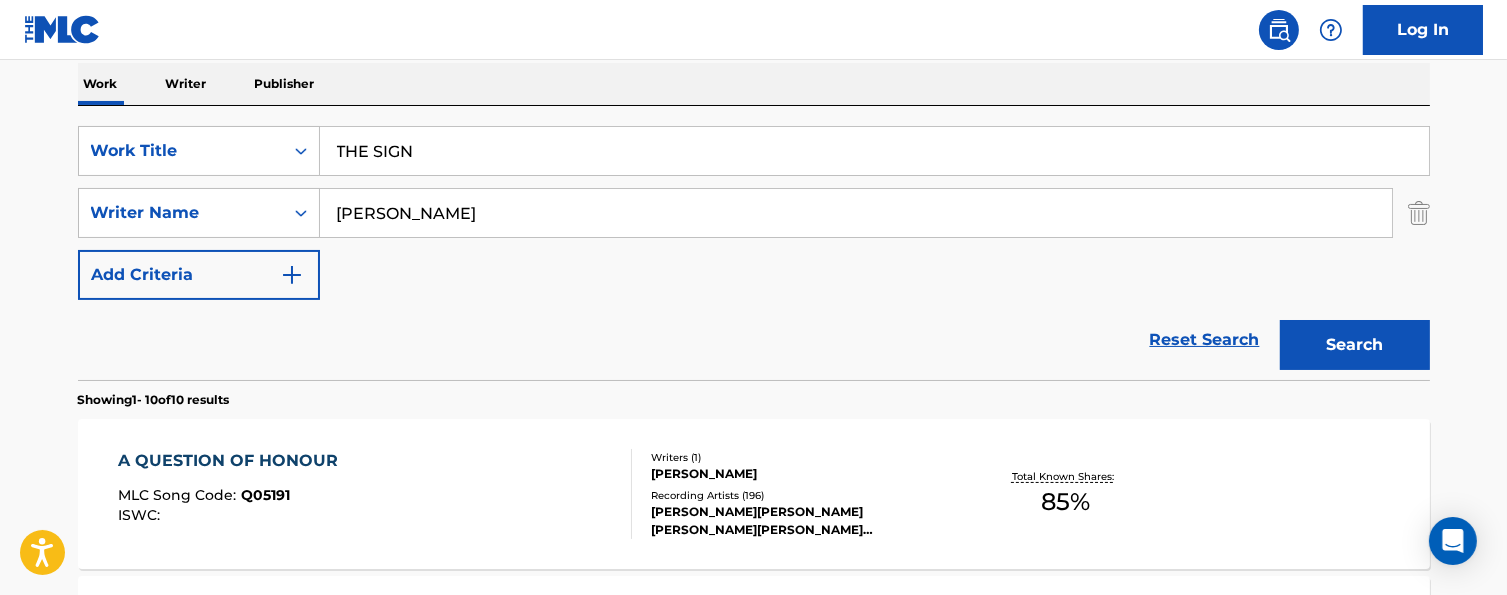 type on "THE SIGN" 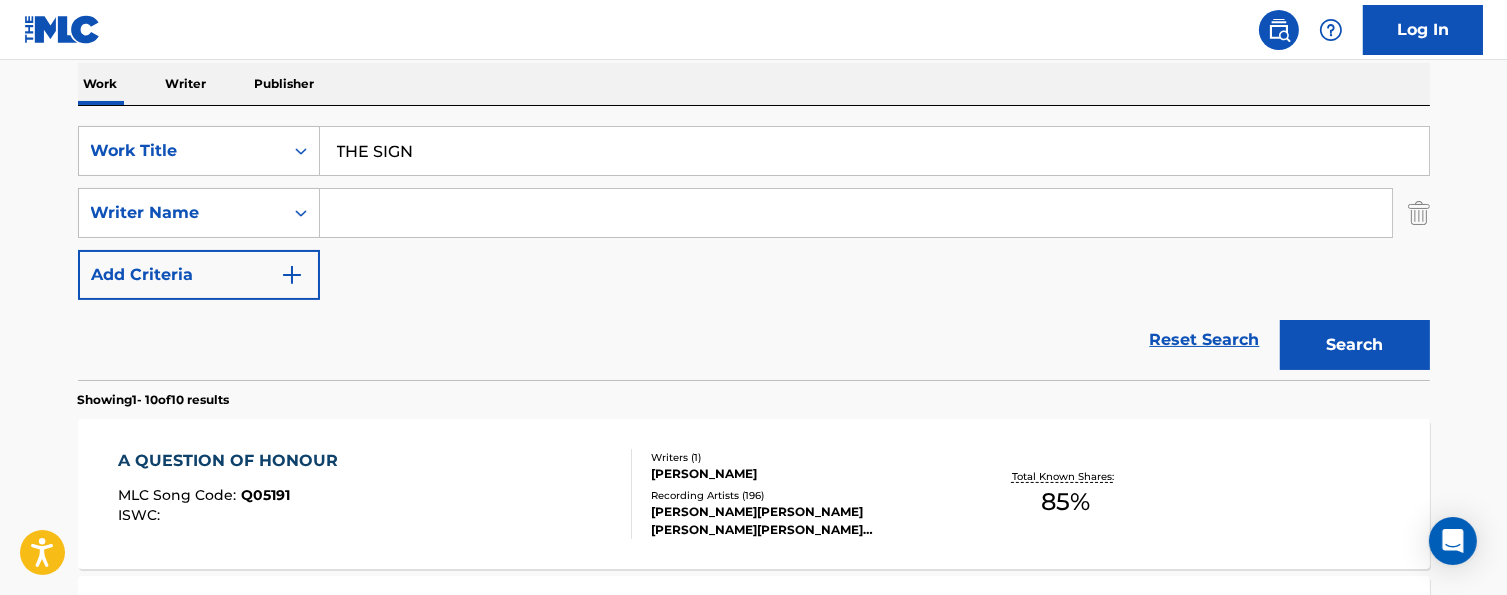 paste on "[PERSON_NAME] [PERSON_NAME]" 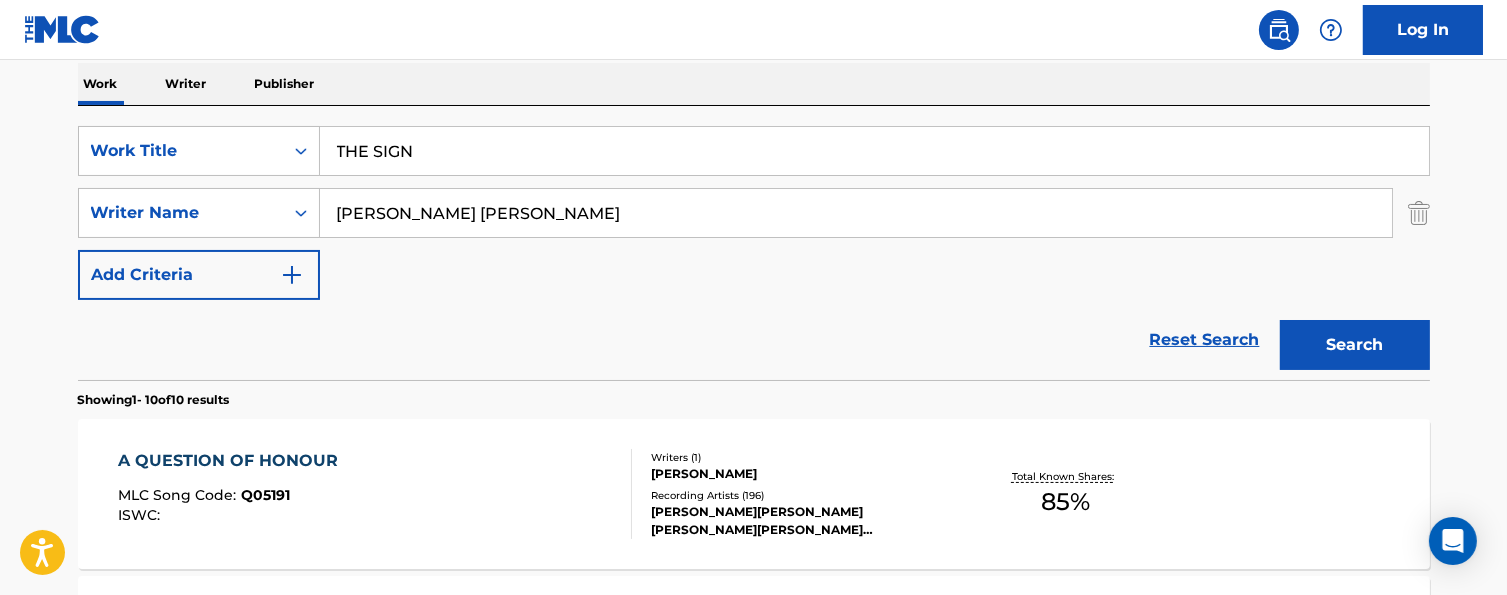 type on "[PERSON_NAME] [PERSON_NAME]" 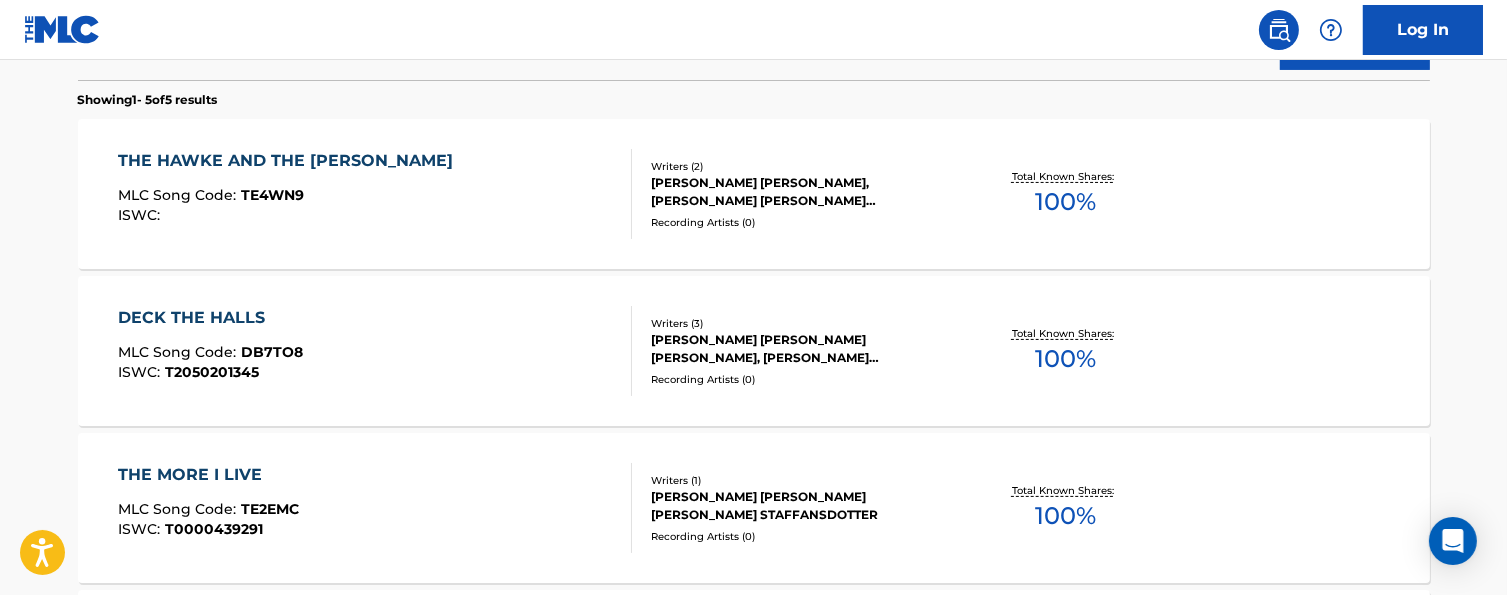 scroll, scrollTop: 319, scrollLeft: 0, axis: vertical 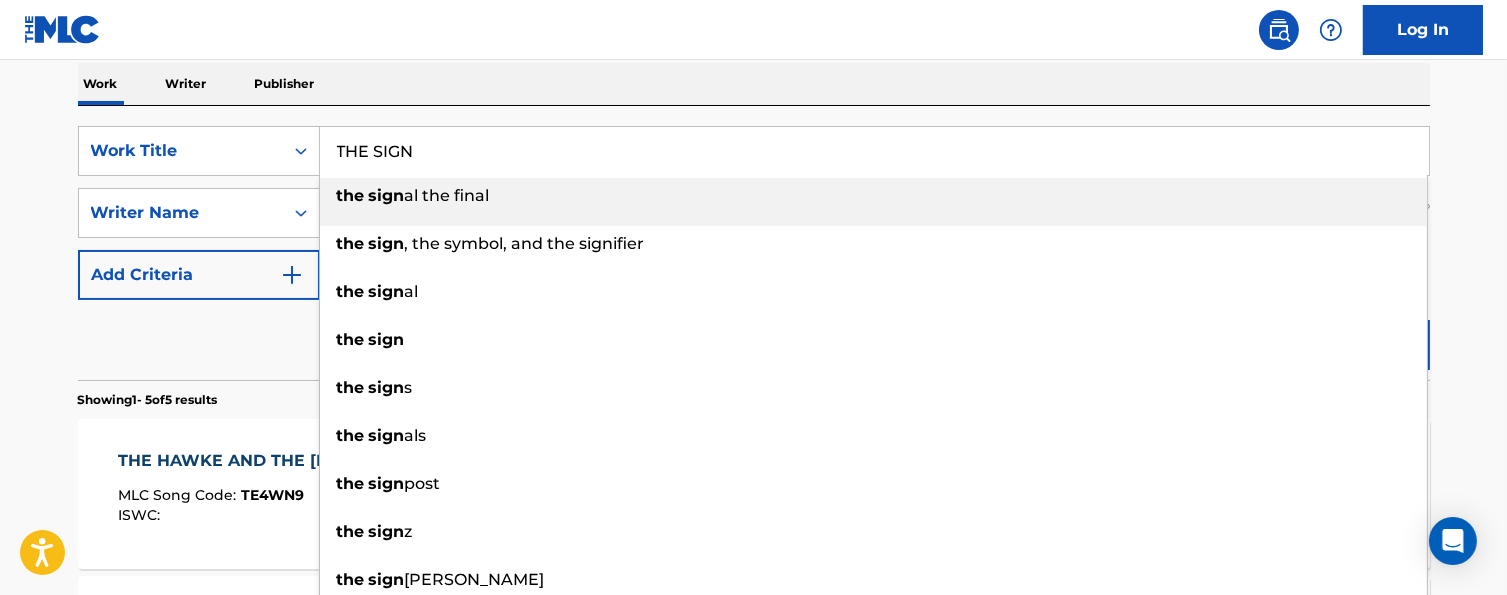 drag, startPoint x: 372, startPoint y: 151, endPoint x: 322, endPoint y: 152, distance: 50.01 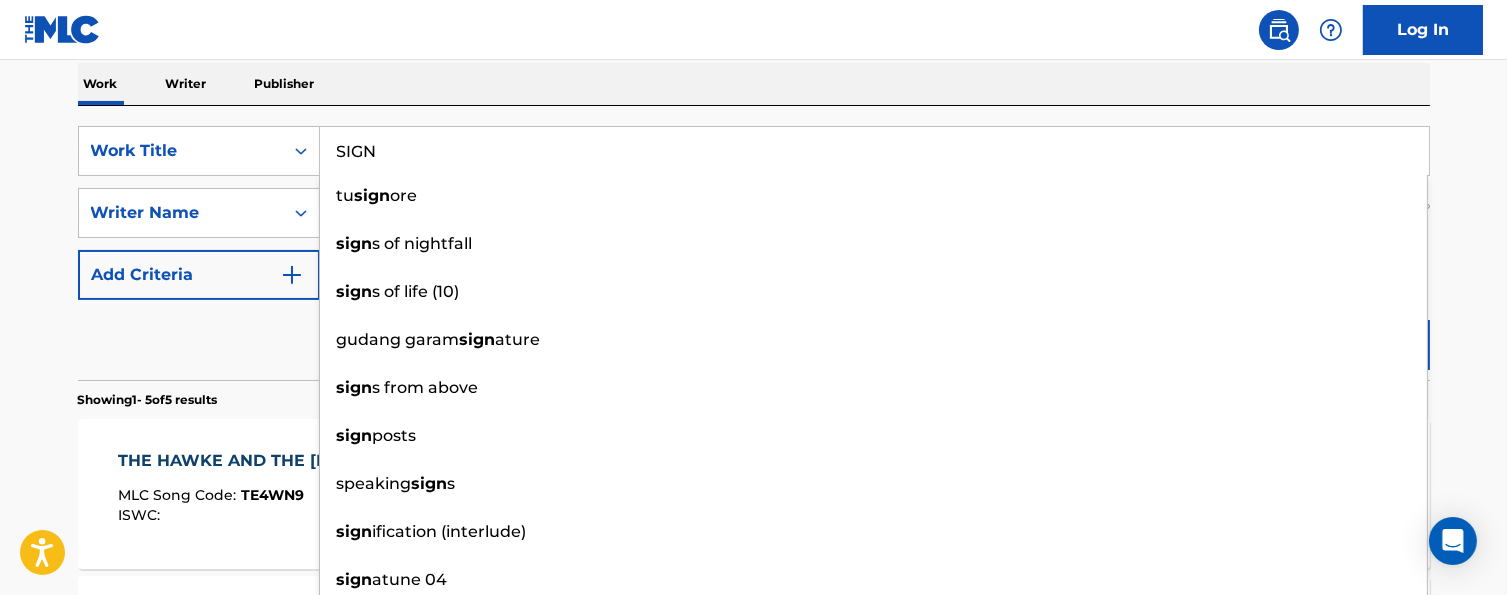 type on "SIGN" 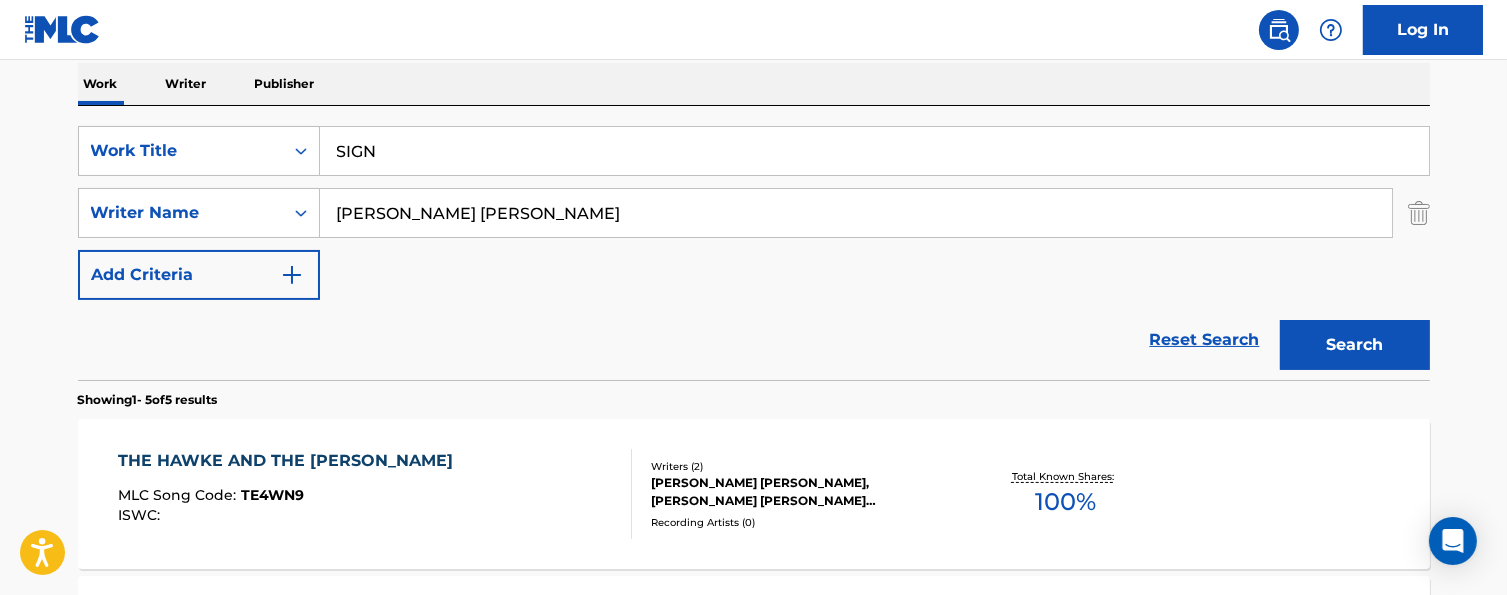 click on "Search" at bounding box center [1355, 345] 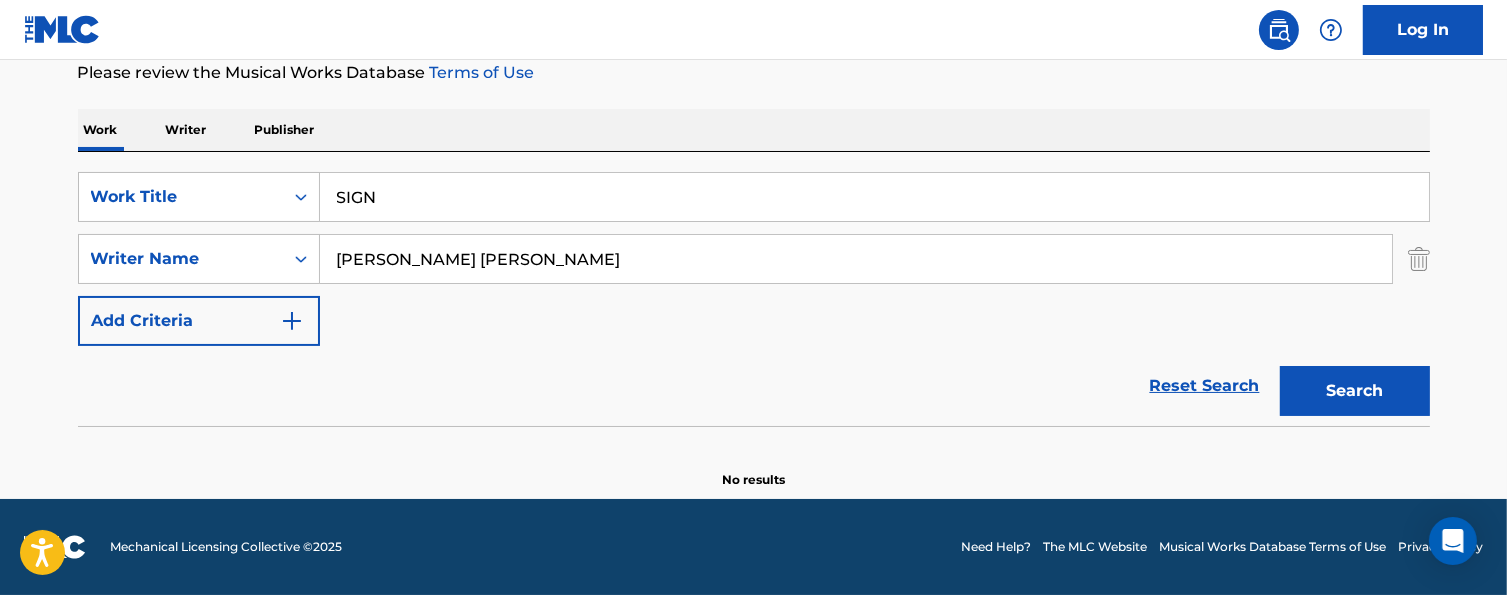 scroll, scrollTop: 272, scrollLeft: 0, axis: vertical 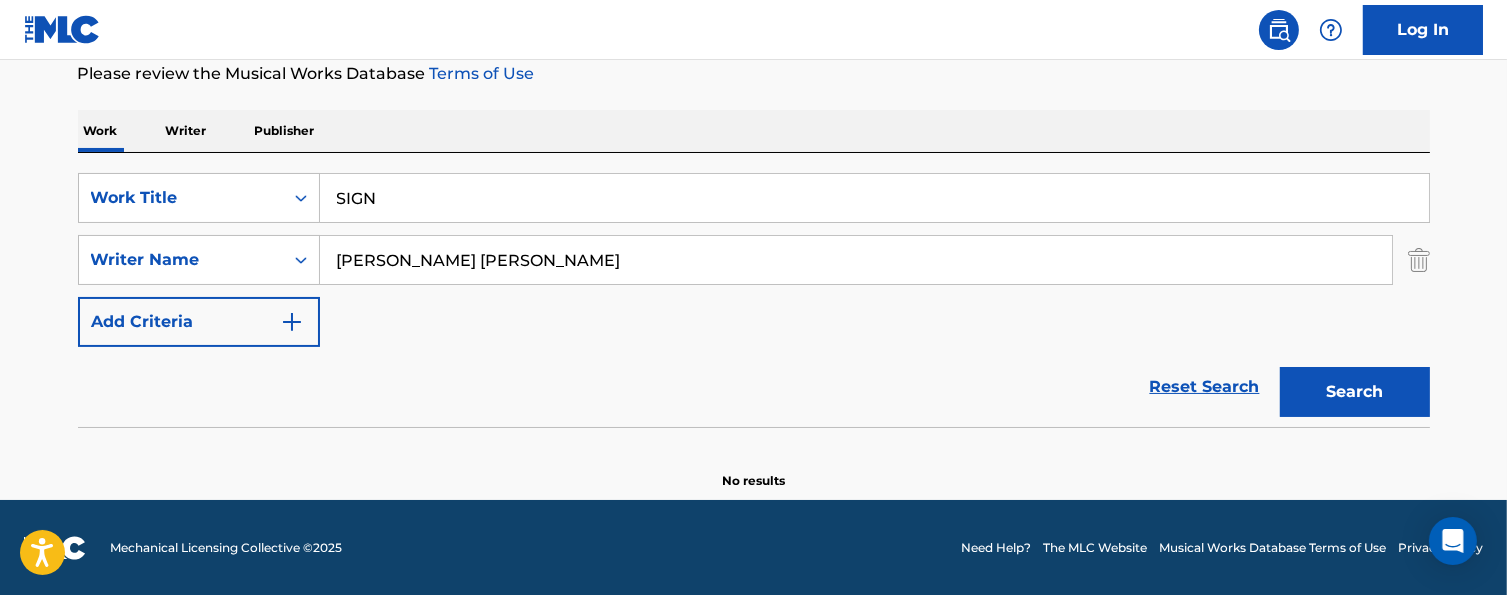 click on "[PERSON_NAME] [PERSON_NAME]" at bounding box center (856, 260) 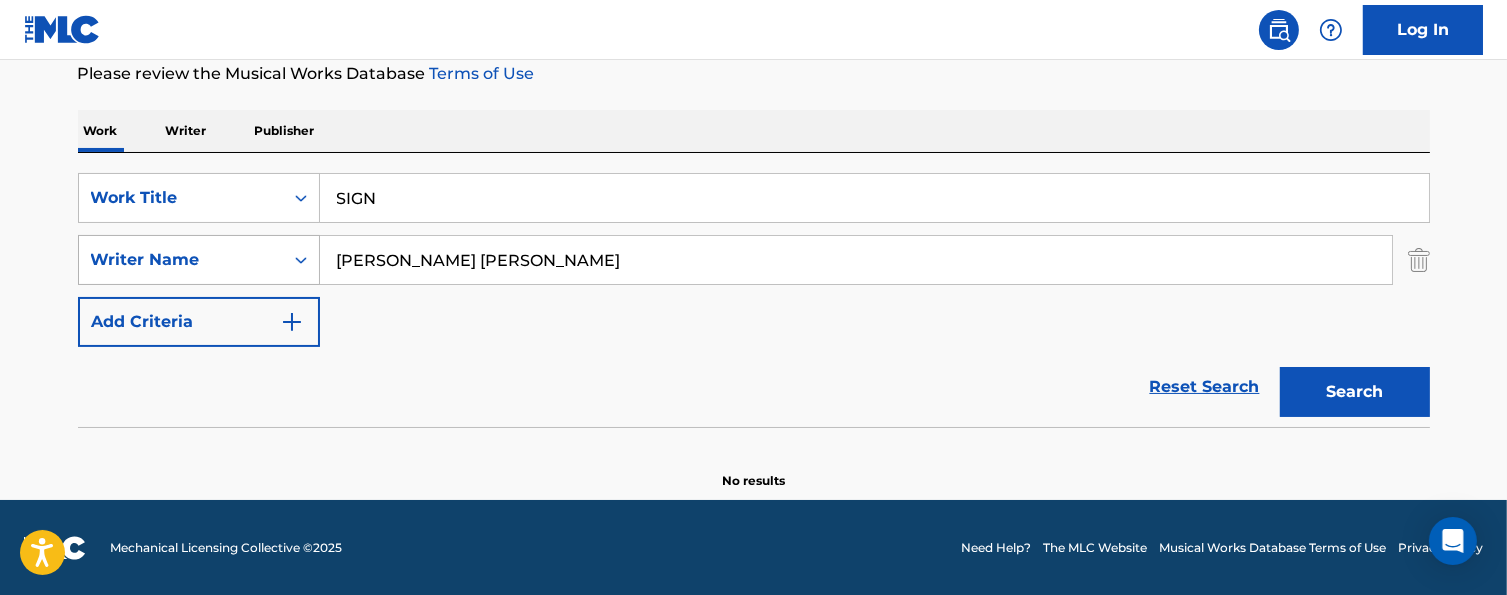 drag, startPoint x: 521, startPoint y: 265, endPoint x: 283, endPoint y: 237, distance: 239.6414 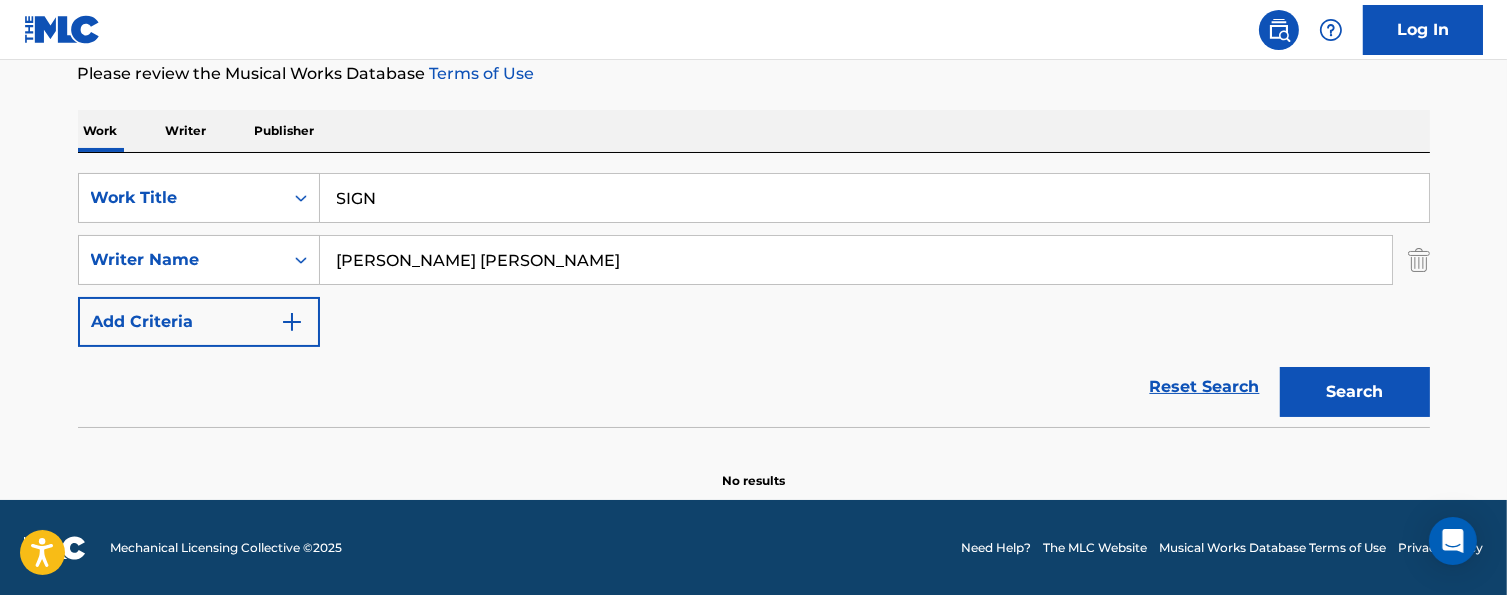 paste on "[PERSON_NAME]" 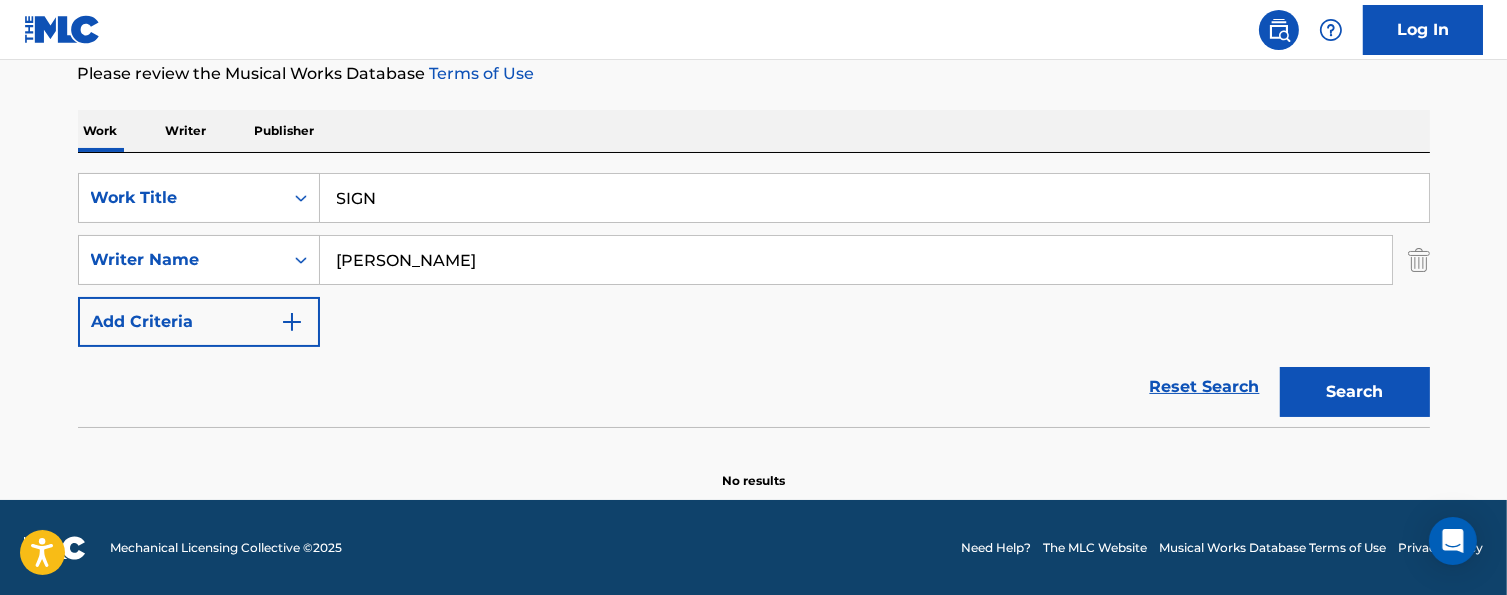 drag, startPoint x: 429, startPoint y: 262, endPoint x: 656, endPoint y: 282, distance: 227.87935 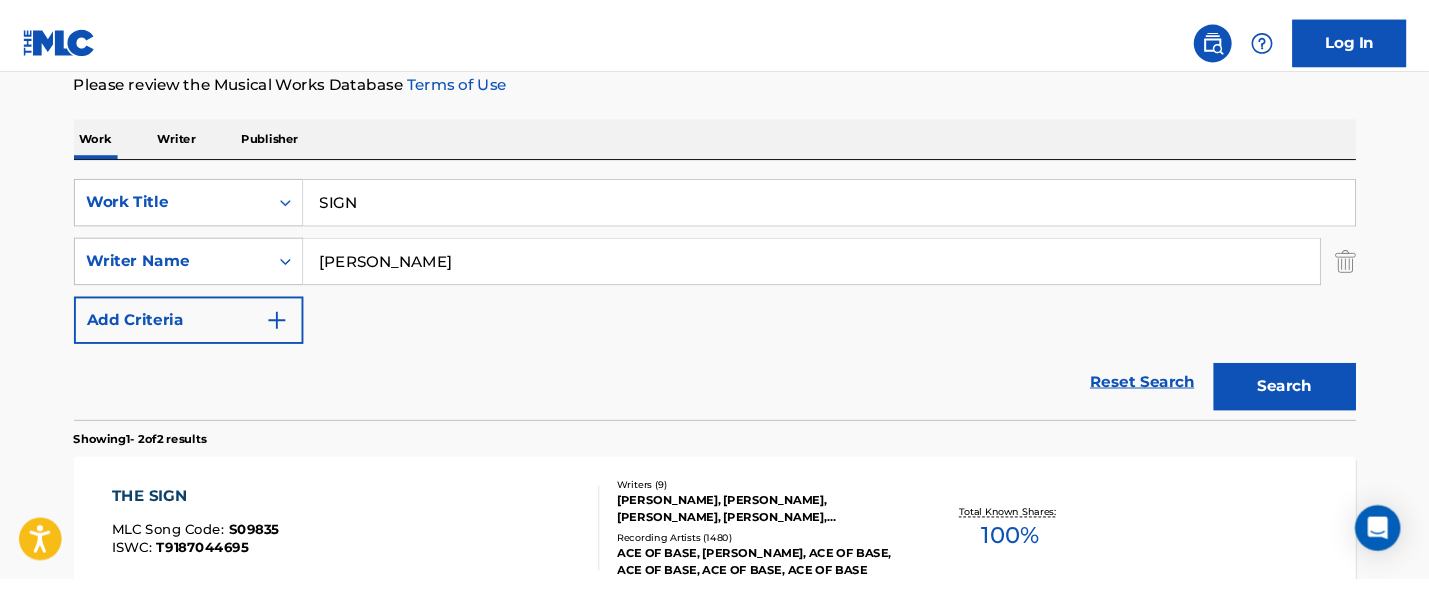 scroll, scrollTop: 372, scrollLeft: 0, axis: vertical 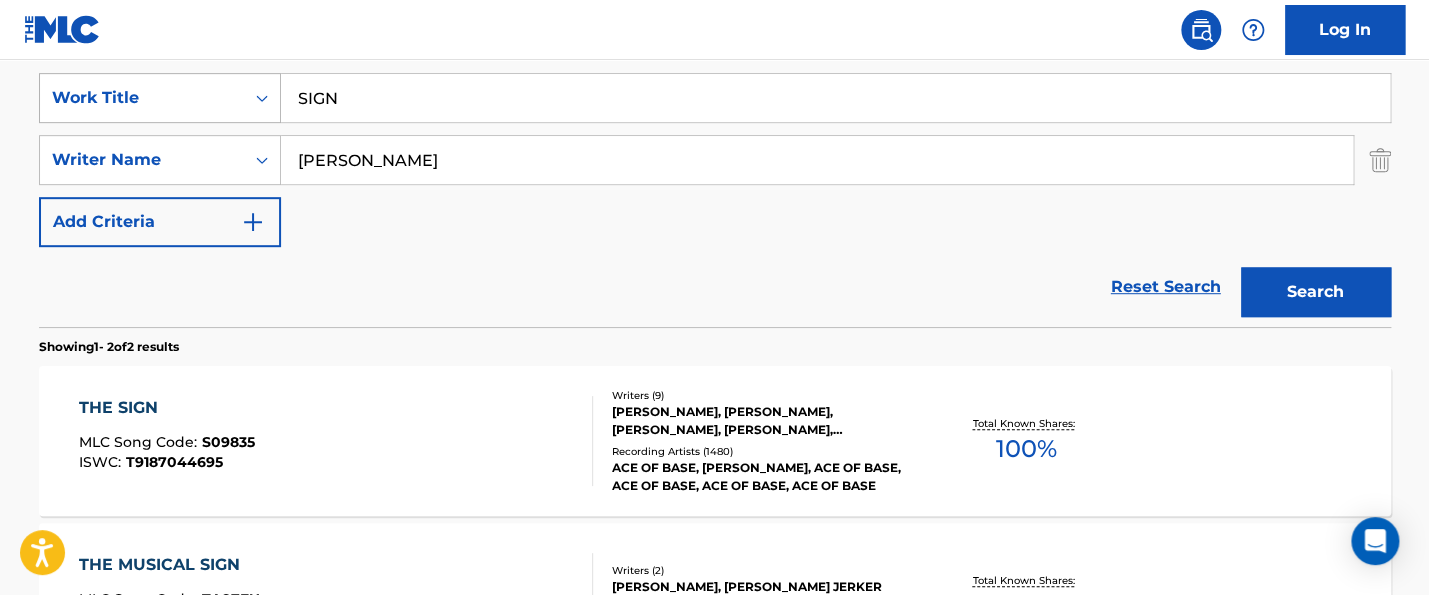 drag, startPoint x: 387, startPoint y: 99, endPoint x: 242, endPoint y: 92, distance: 145.16887 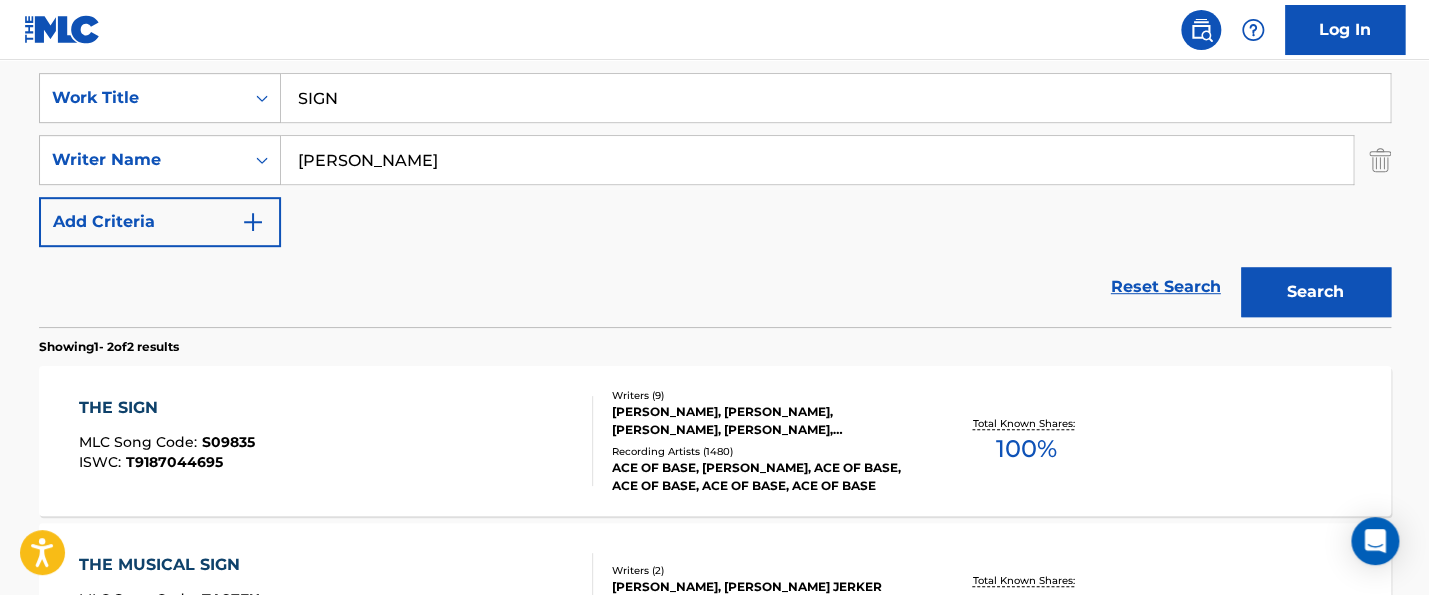 paste on "If We Ever Broke Up" 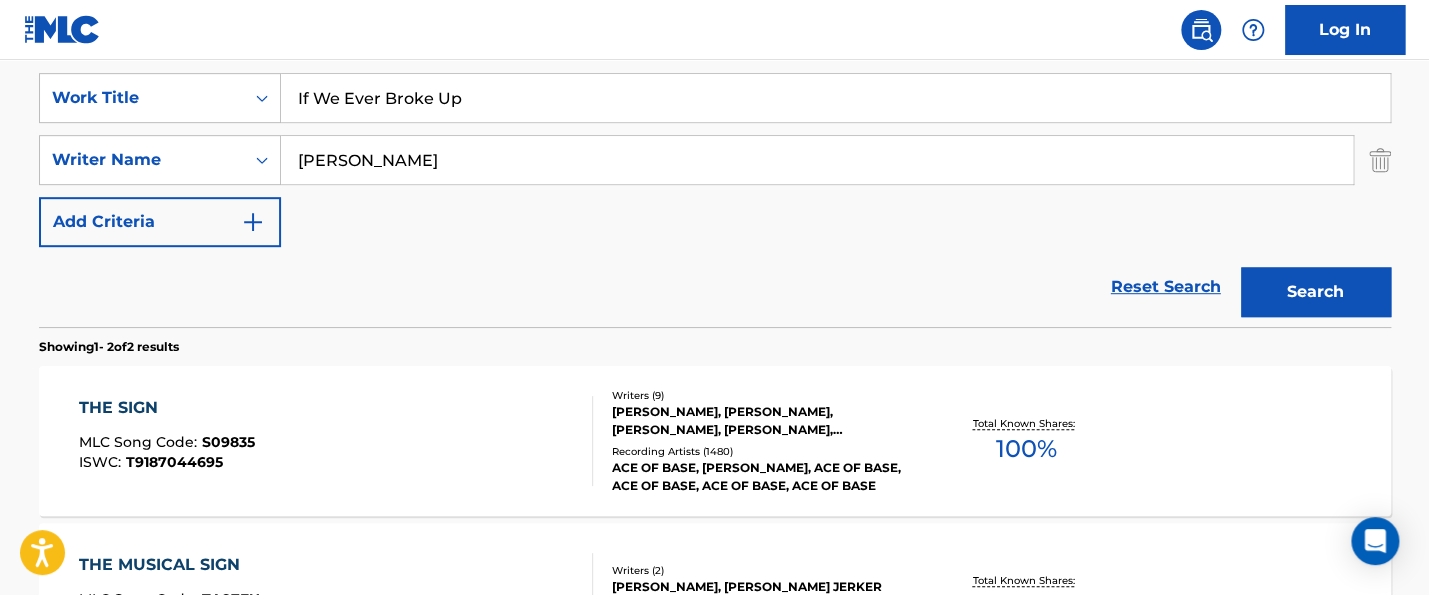 type on "If We Ever Broke Up" 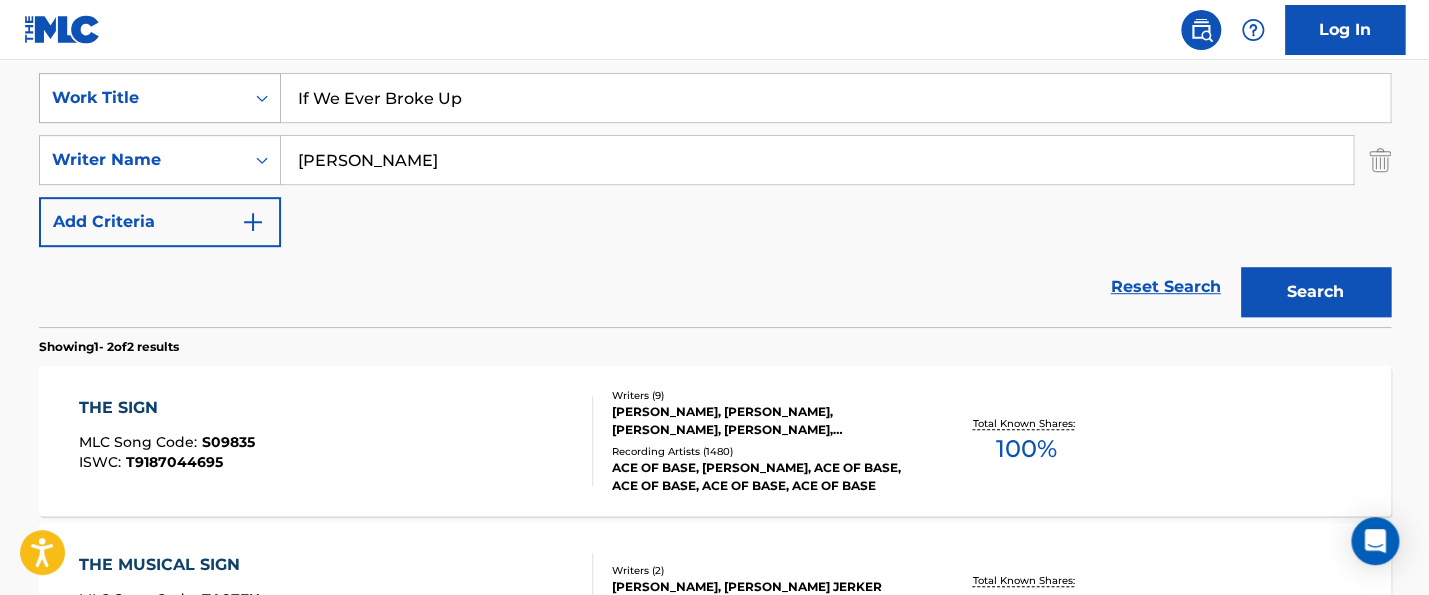drag, startPoint x: 441, startPoint y: 151, endPoint x: 204, endPoint y: 117, distance: 239.42639 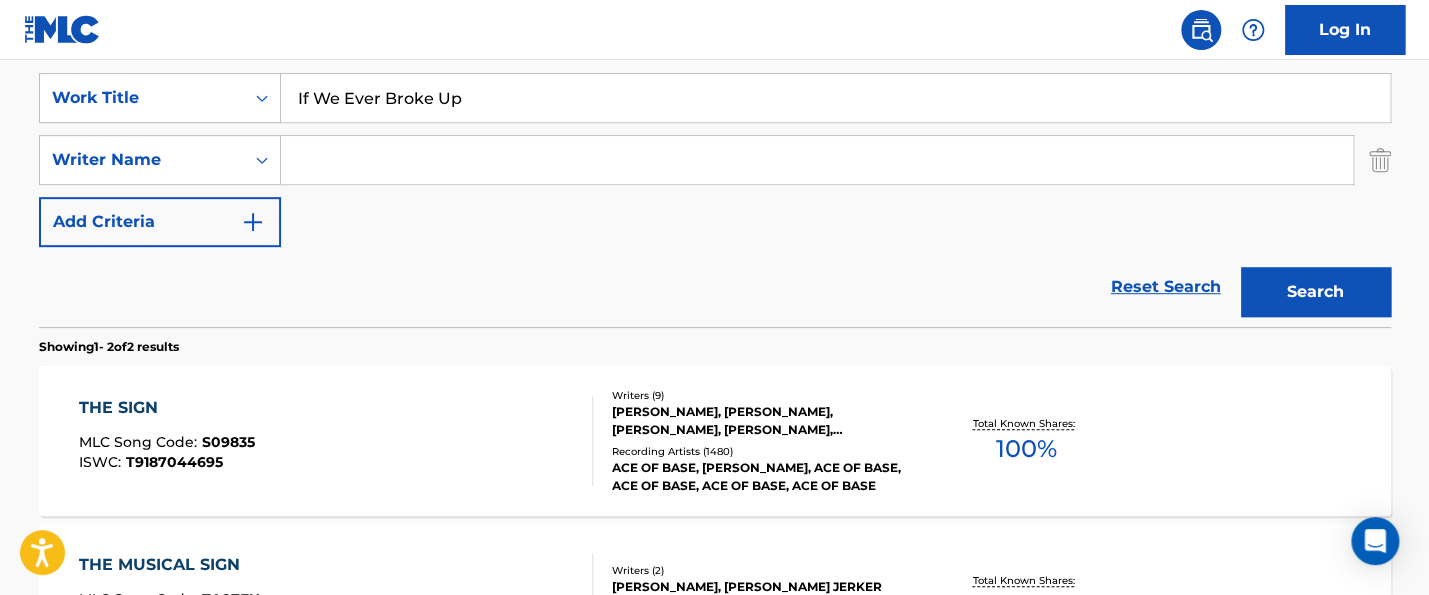 paste on "[PERSON_NAME]" 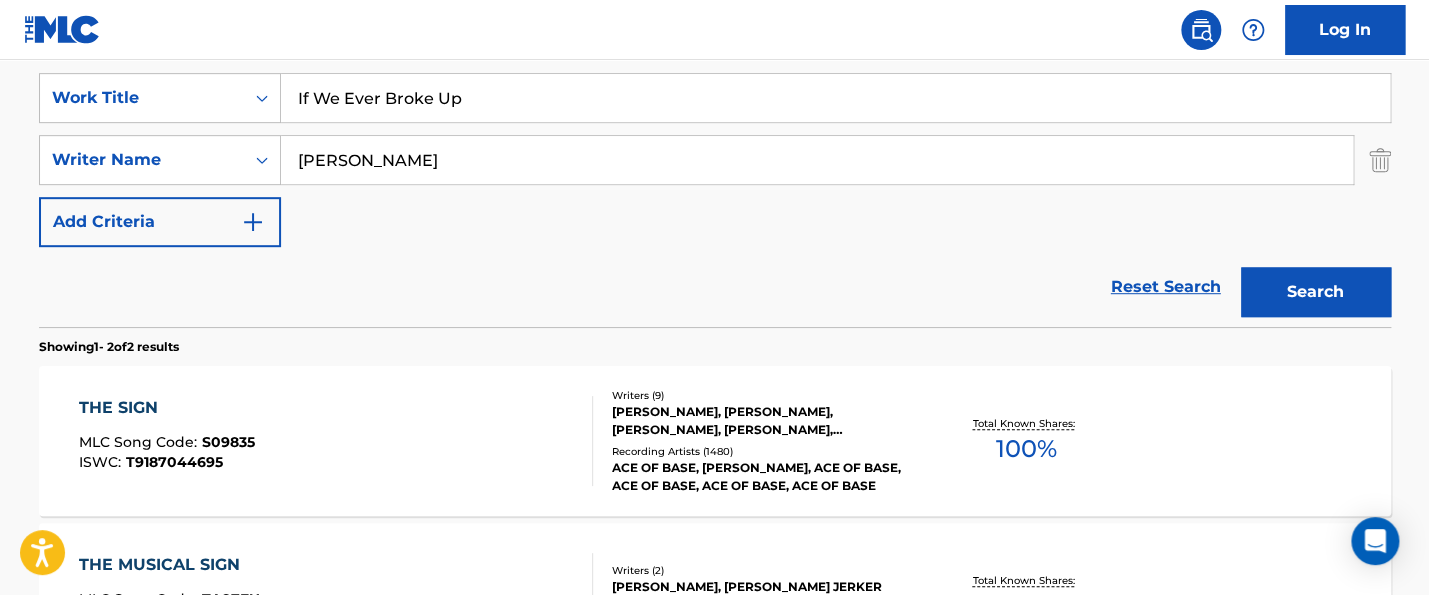 drag, startPoint x: 366, startPoint y: 165, endPoint x: 463, endPoint y: 173, distance: 97.32934 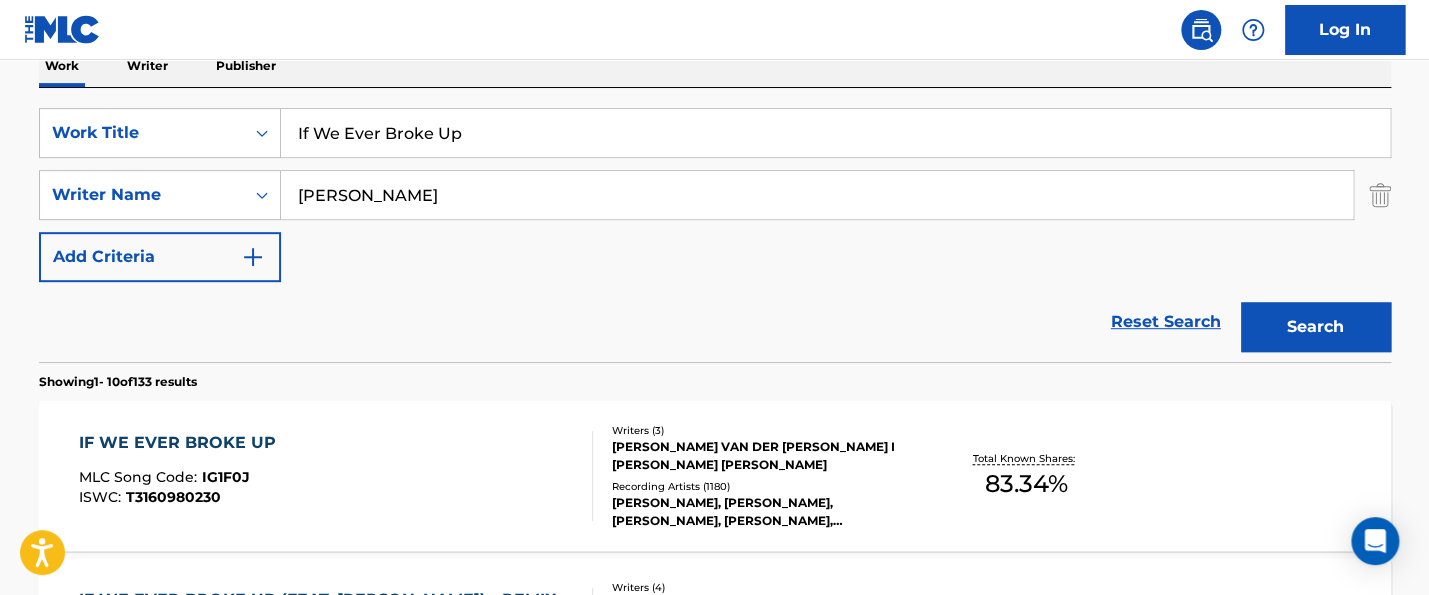 scroll, scrollTop: 372, scrollLeft: 0, axis: vertical 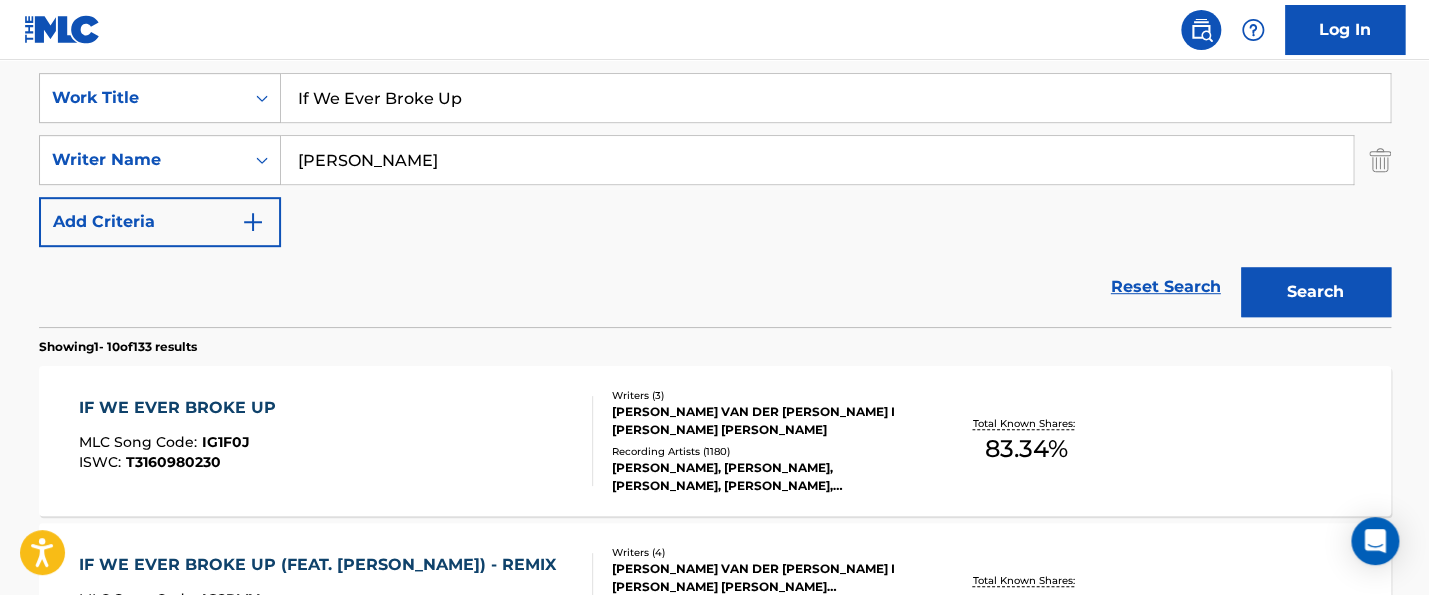 click on "The MLC Public Work Search The accuracy and completeness of The MLC's data is determined solely by our Members. It is not an authoritative source for recording information. Please   click here   for more information about the terms used in the database. Please review the Musical Works Database   Terms of Use Work Writer Publisher SearchWithCriteria3afff802-5d31-45f4-abd3-bd398d306ad8 Work Title If We Ever Broke Up SearchWithCriteriae2a40ead-2438-4e64-84c1-a85394aceaad Writer Name [PERSON_NAME] Add Criteria Reset Search Search Showing  1  -   10  of  133   results   IF WE EVER BROKE UP MLC Song Code : IG1F0J ISWC : T3160980230 Writers ( 3 ) [PERSON_NAME] VAN DER [PERSON_NAME] I [PERSON_NAME] [PERSON_NAME] Recording Artists ( 1180 ) [PERSON_NAME], [PERSON_NAME], [PERSON_NAME], [PERSON_NAME], [PERSON_NAME] Total Known Shares: 83.34 % IF WE EVER BROKE UP (FEAT. [PERSON_NAME]) - REMIX MLC Song Code : IG2PMV ISWC : Writers ( 4 ) [PERSON_NAME] VAN DER [PERSON_NAME] I [PERSON_NAME] [PERSON_NAME] [PERSON_NAME] Recording Artists ( 6 ) 42.5 % : :" at bounding box center (715, 885) 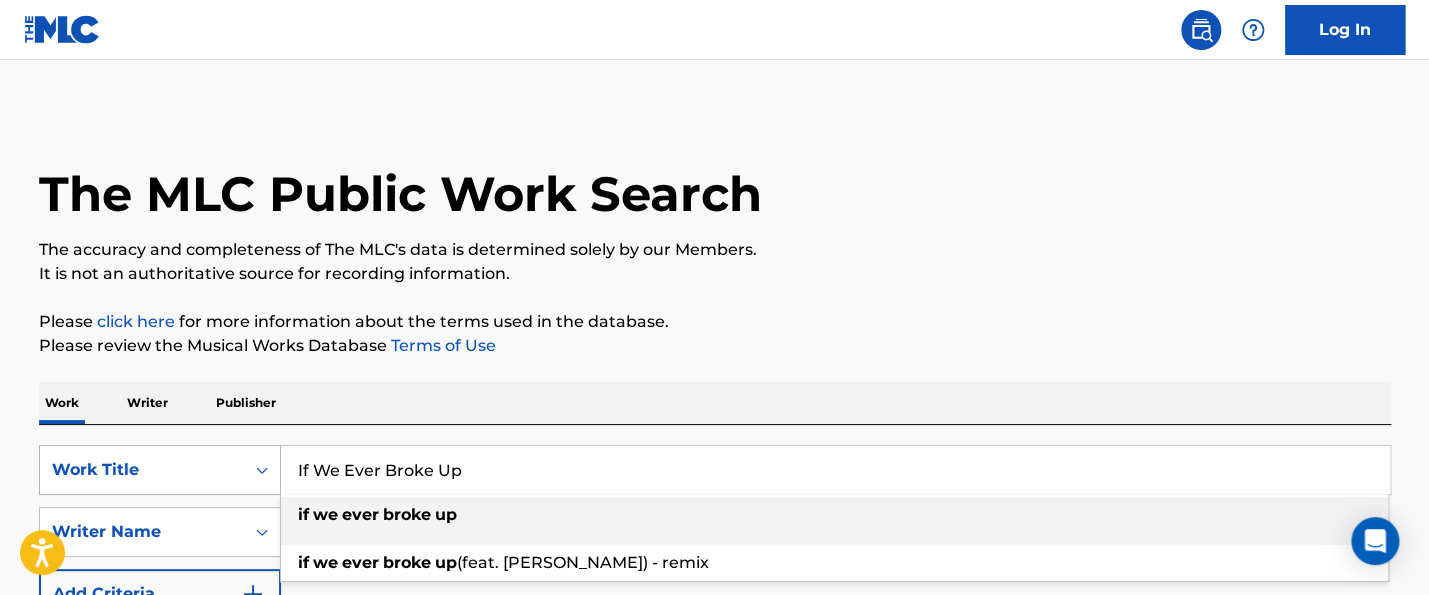 drag, startPoint x: 517, startPoint y: 471, endPoint x: 137, endPoint y: 460, distance: 380.15918 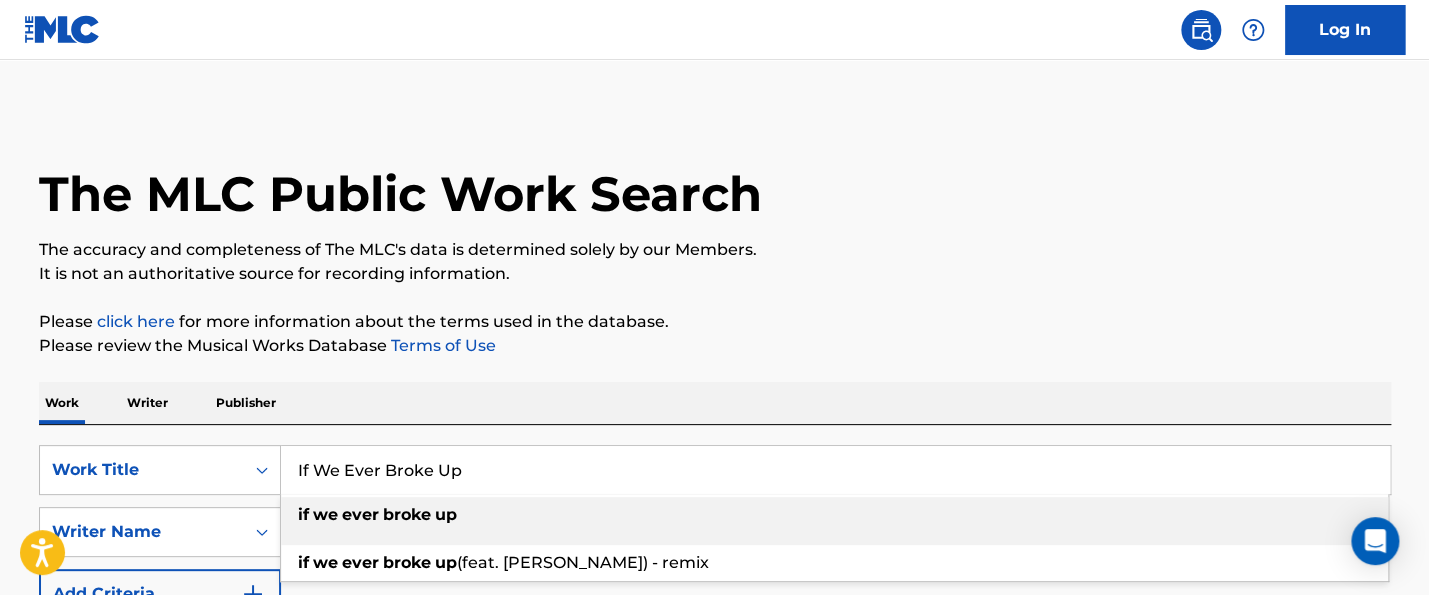 paste on "HIPS DON'T LIE" 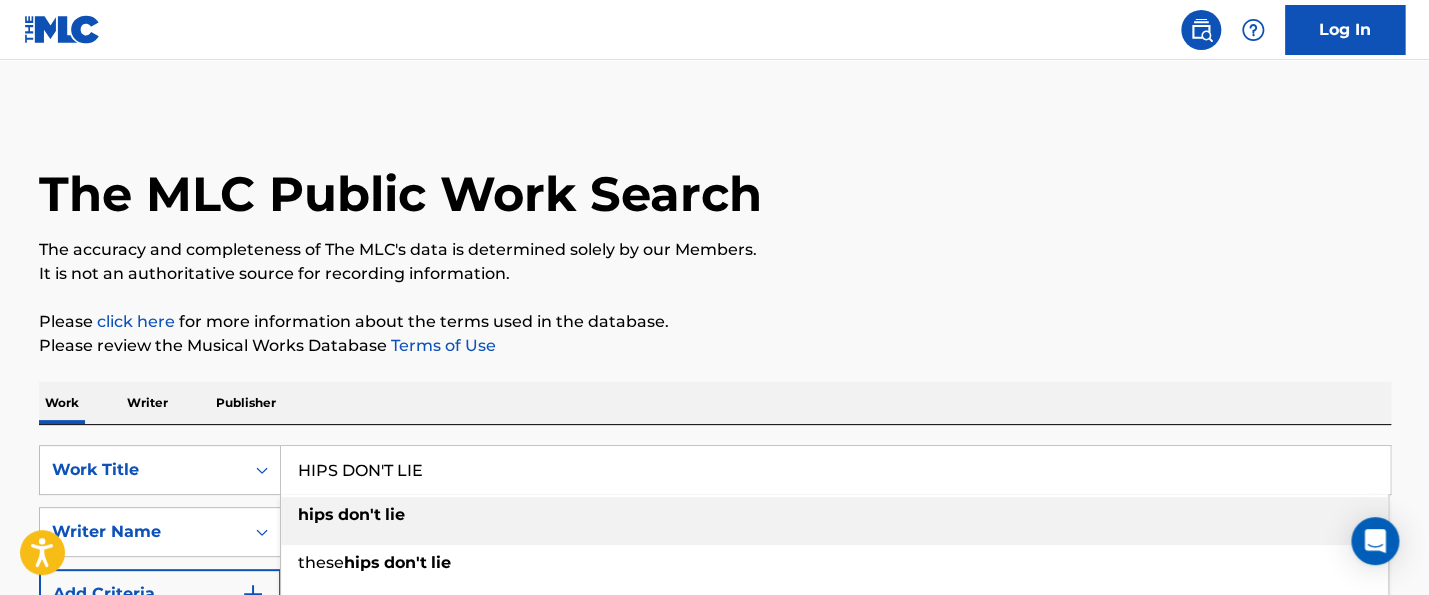 type on "HIPS DON'T LIE" 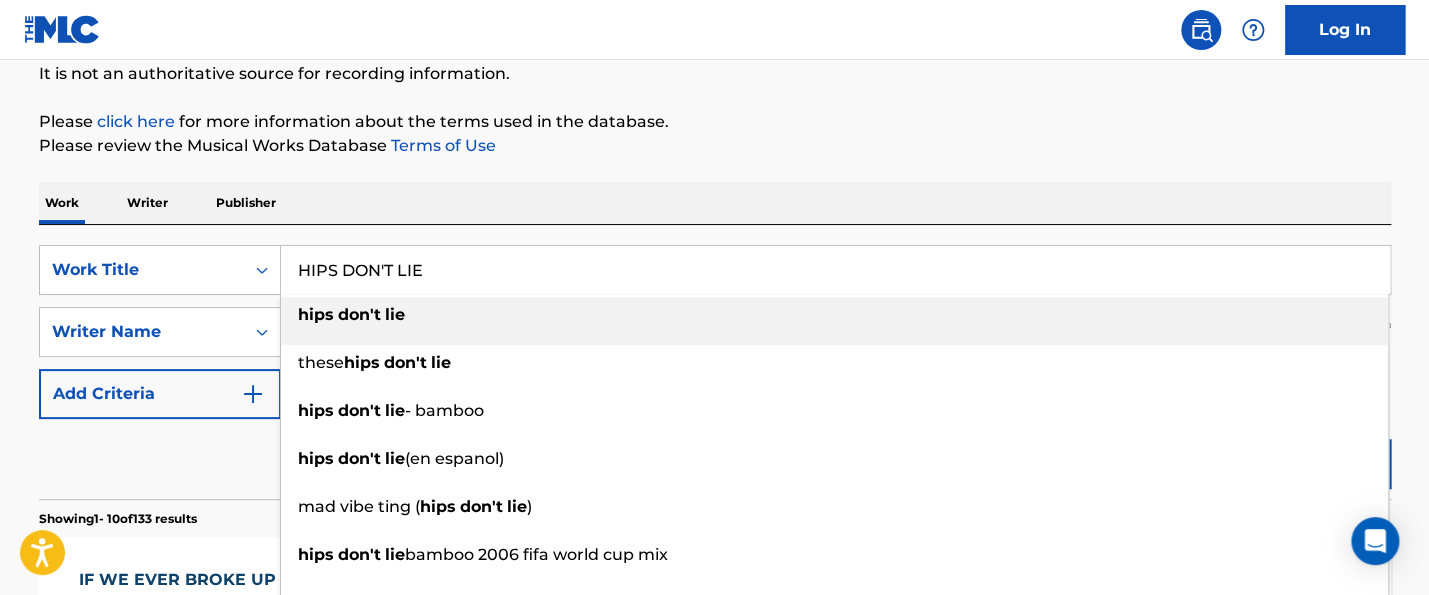 scroll, scrollTop: 300, scrollLeft: 0, axis: vertical 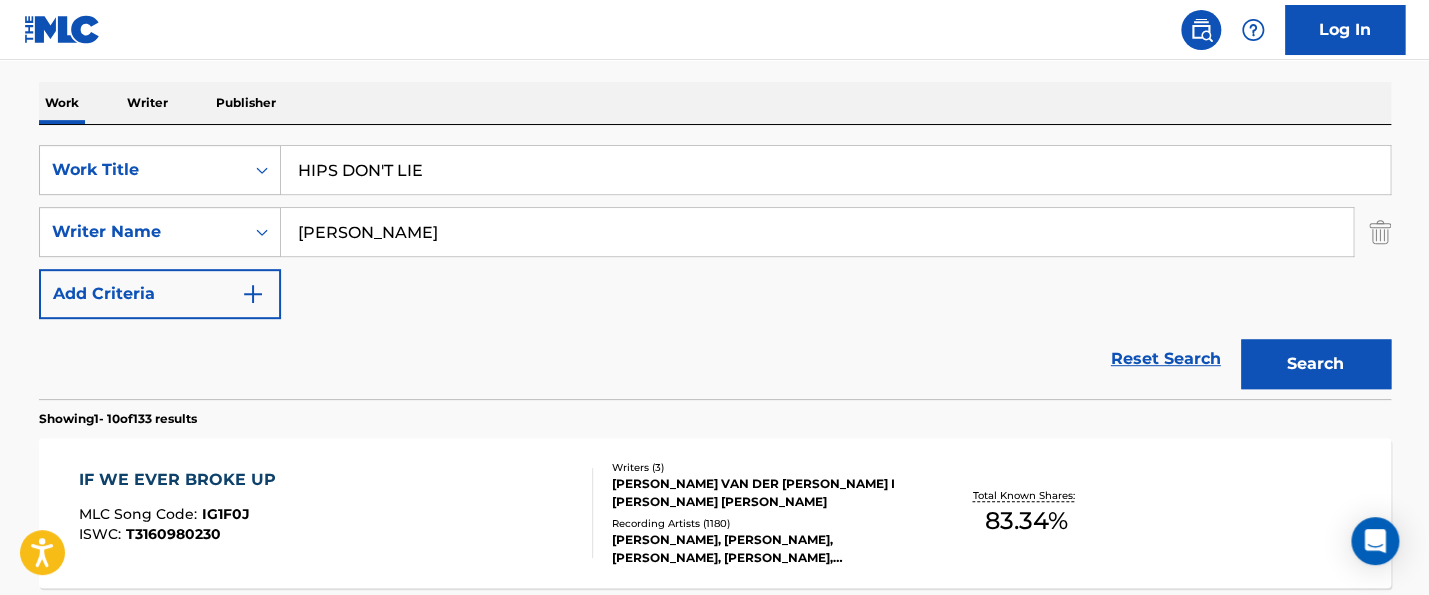 click on "Reset Search Search" at bounding box center (715, 359) 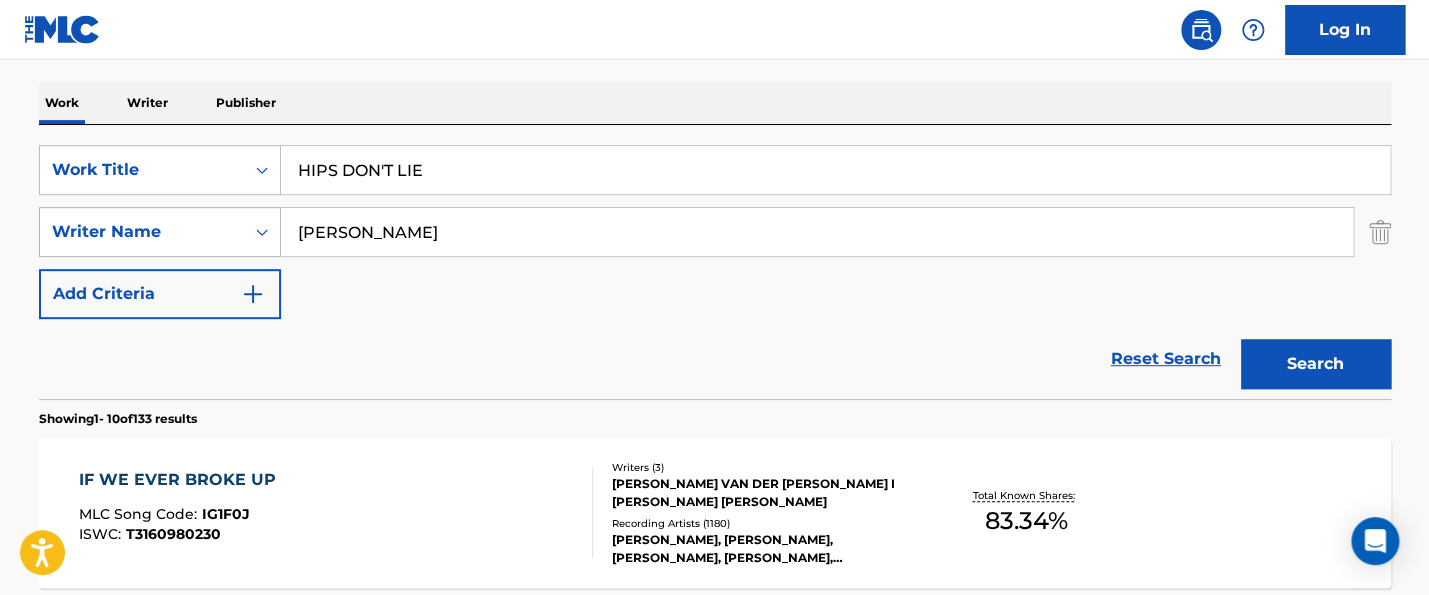 drag, startPoint x: 393, startPoint y: 228, endPoint x: 183, endPoint y: 209, distance: 210.85777 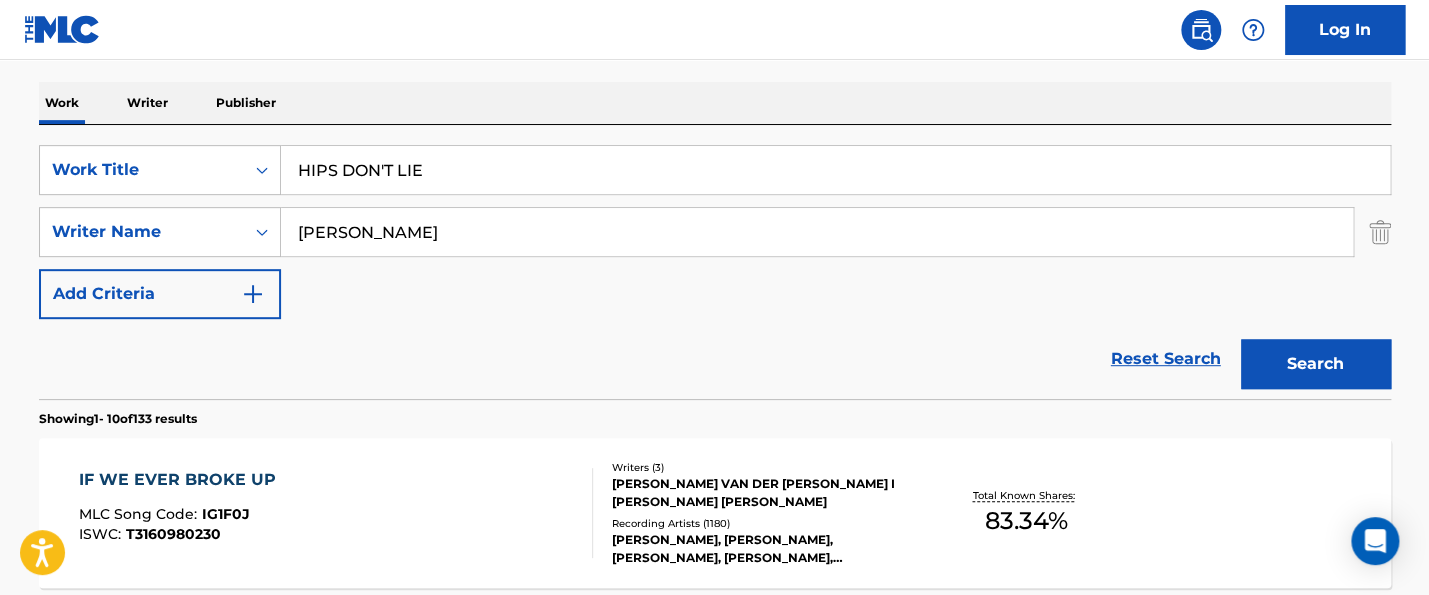 paste on "WYCLEF" 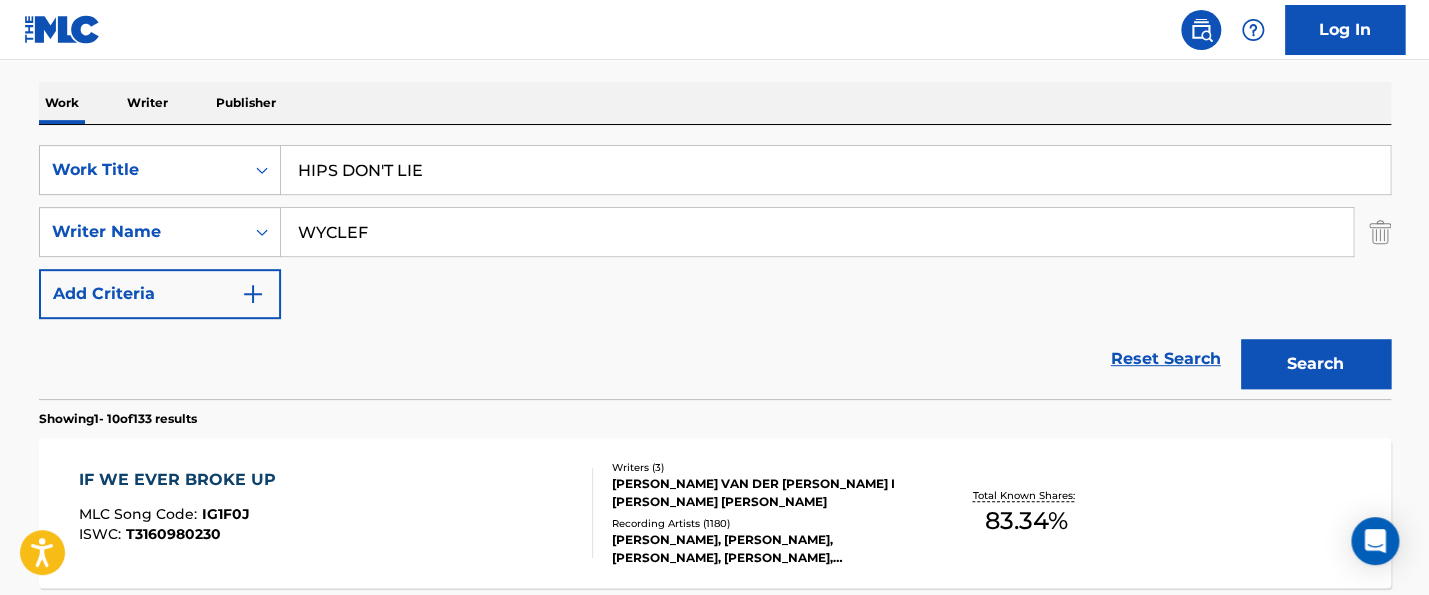 type on "WYCLEF" 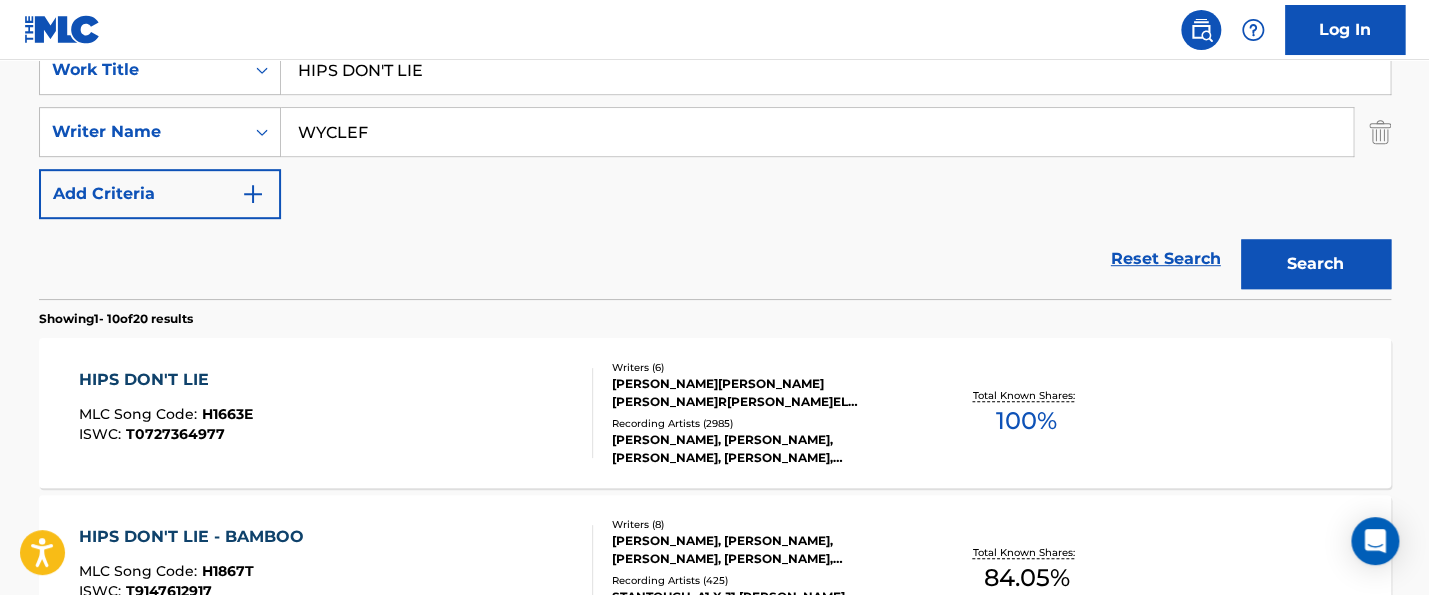 scroll, scrollTop: 500, scrollLeft: 0, axis: vertical 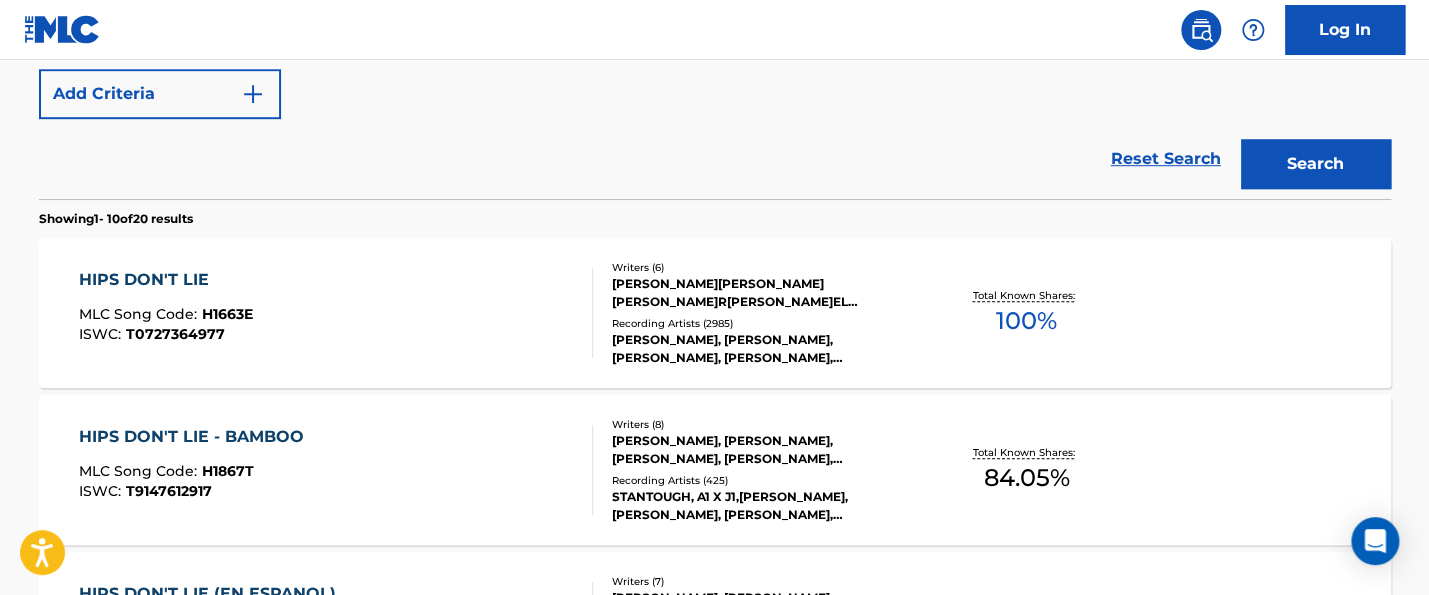 click on "The MLC Public Work Search The accuracy and completeness of The MLC's data is determined solely by our Members. It is not an authoritative source for recording information. Please   click here   for more information about the terms used in the database. Please review the Musical Works Database   Terms of Use Work Writer Publisher SearchWithCriteria3afff802-5d31-45f4-abd3-bd398d306ad8 Work Title HIPS DON'T LIE SearchWithCriteriae2a40ead-2438-4e64-84c1-a85394aceaad Writer Name WYCLEF Add Criteria Reset Search Search Showing  1  -   10  of  20   results   HIPS DON'T LIE MLC Song Code : H1663E ISWC : T0727364977 Writers ( 6 ) [PERSON_NAME], [PERSON_NAME], [PERSON_NAME] [PERSON_NAME] MEBARAK [PERSON_NAME], [PERSON_NAME], [PERSON_NAME], [PERSON_NAME] Recording Artists ( 2985 ) [PERSON_NAME], [PERSON_NAME], [PERSON_NAME], [PERSON_NAME], [PERSON_NAME]|[PERSON_NAME], [PERSON_NAME] Total Known Shares: 100 % HIPS DON'T LIE - BAMBOO MLC Song Code : H1867T ISWC : T9147612917 Writers ( 8 ) Recording Artists ( 425 ) STANTOUGH, A1 X J1,[PERSON_NAME], [PERSON_NAME], [PERSON_NAME], [PERSON_NAME] 84.05 %" at bounding box center (715, 757) 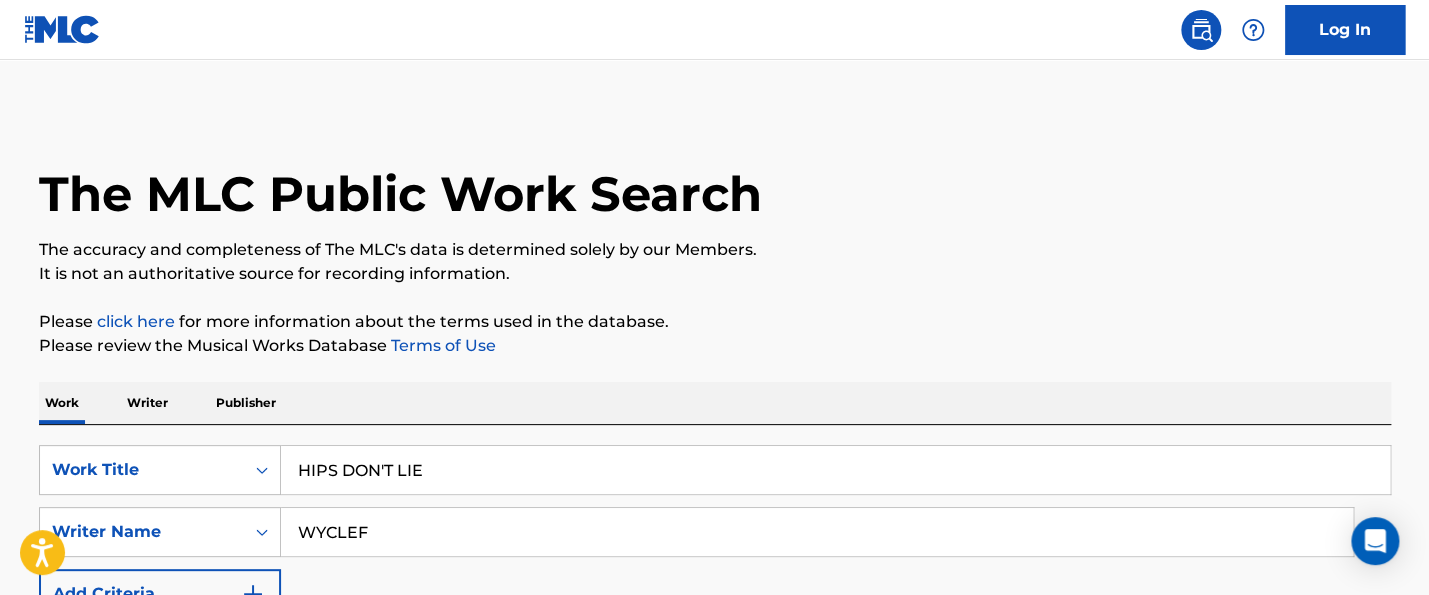 scroll, scrollTop: 200, scrollLeft: 0, axis: vertical 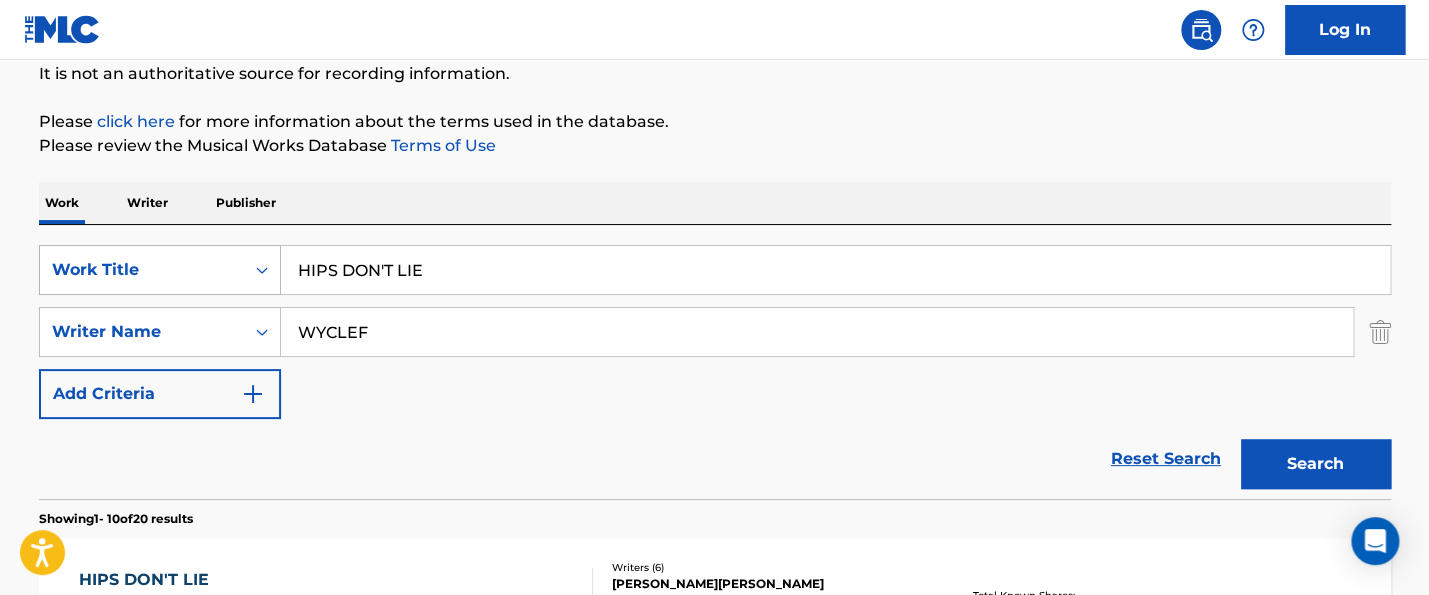 drag, startPoint x: 481, startPoint y: 273, endPoint x: 185, endPoint y: 273, distance: 296 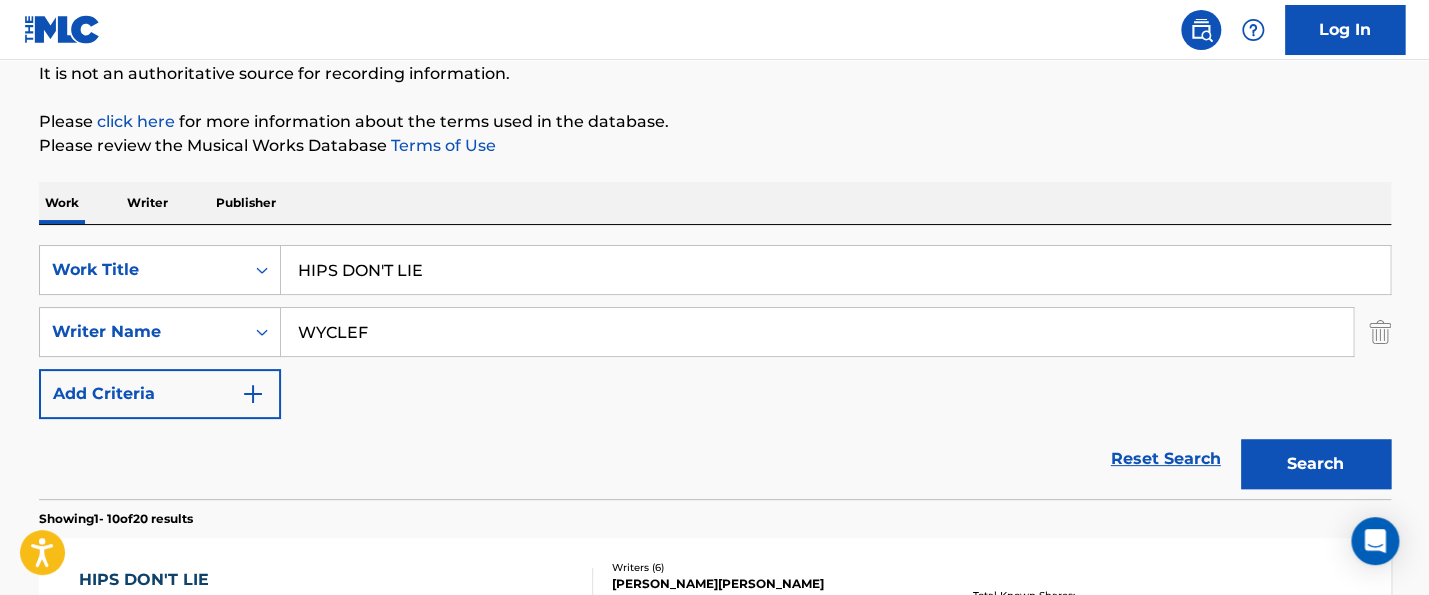 paste on "WATERLOO" 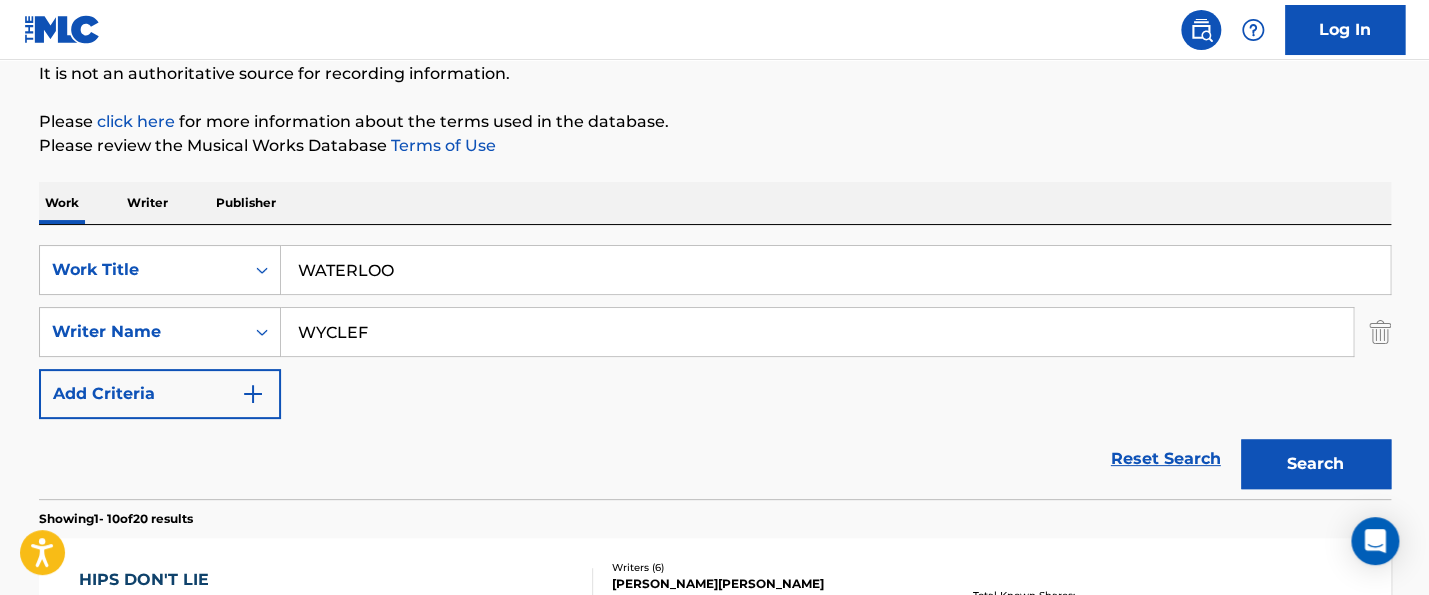 type on "WATERLOO" 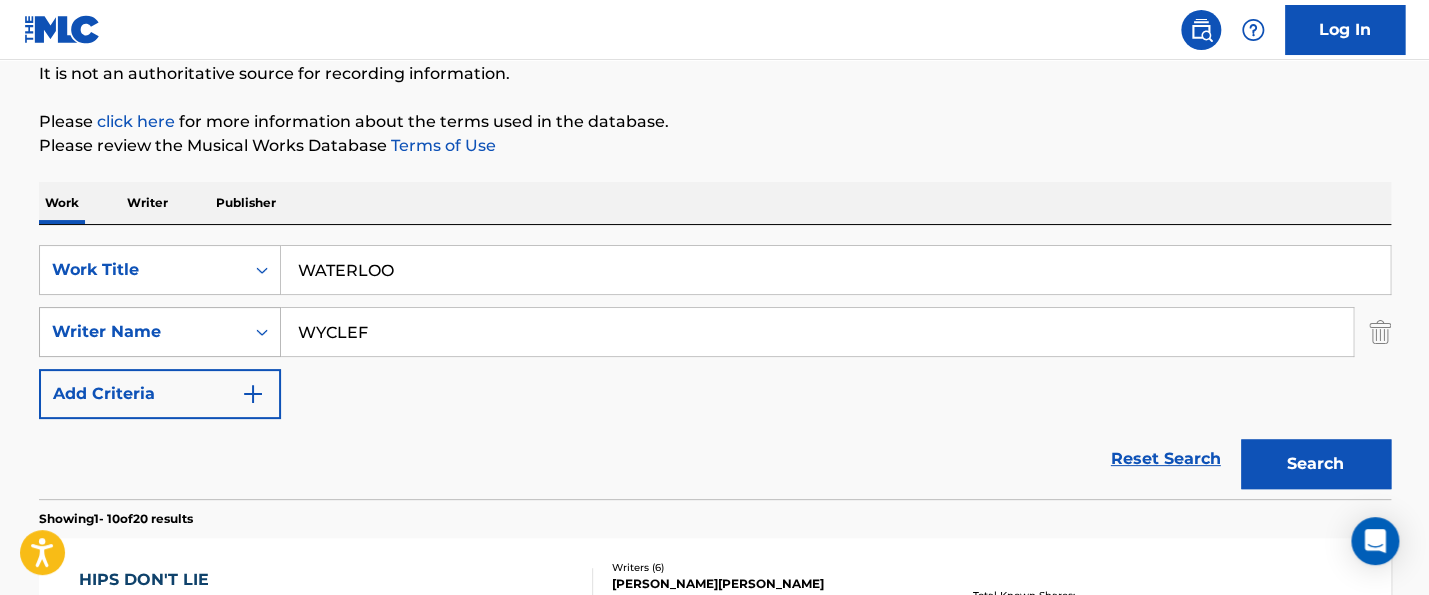 drag, startPoint x: 391, startPoint y: 326, endPoint x: 197, endPoint y: 317, distance: 194.20865 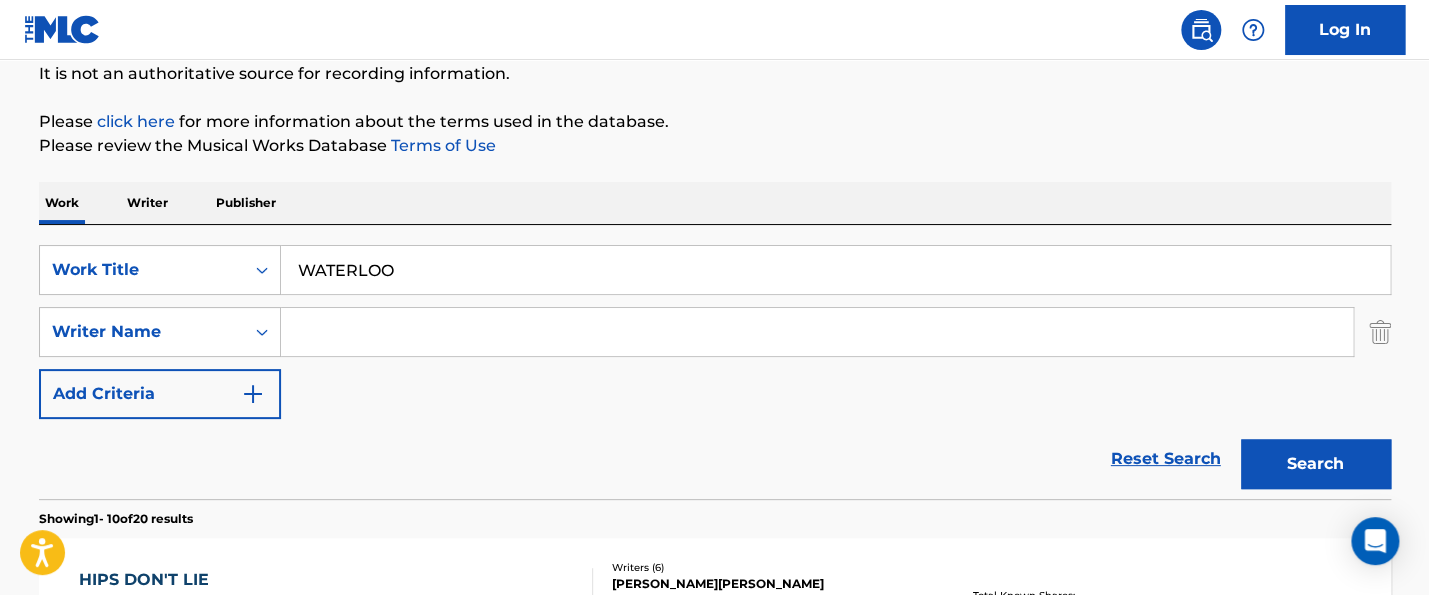 paste on "[PERSON_NAME]" 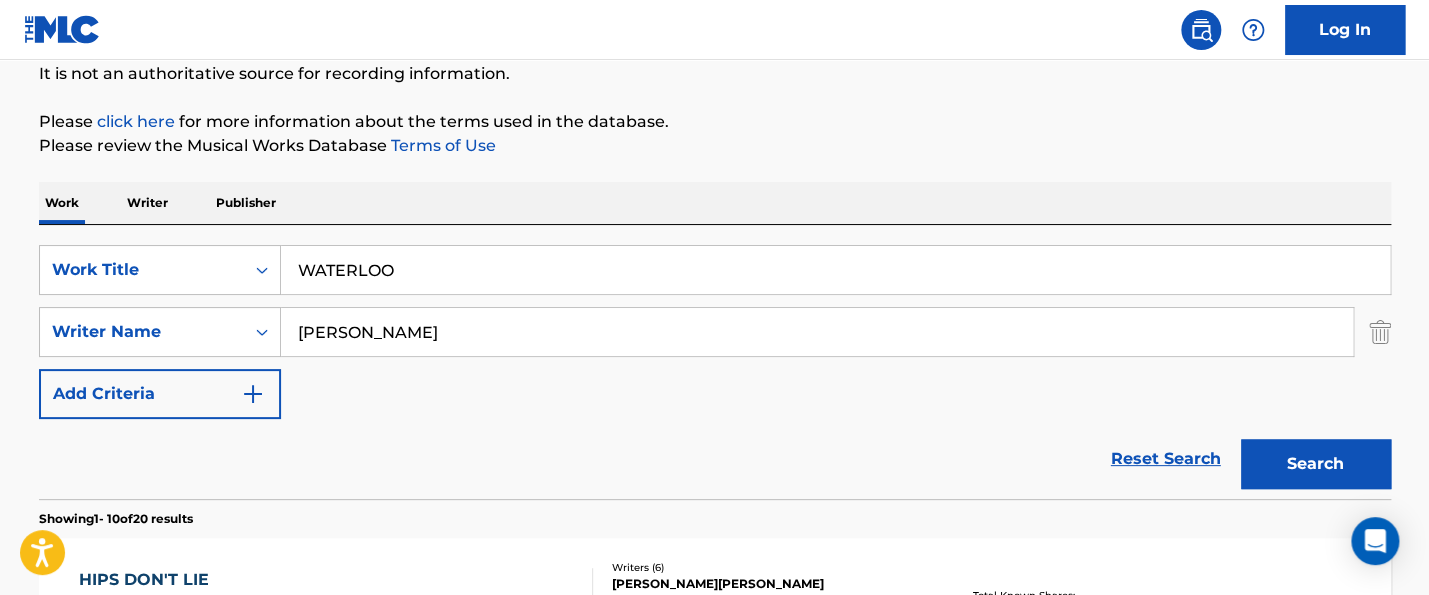type on "[PERSON_NAME]" 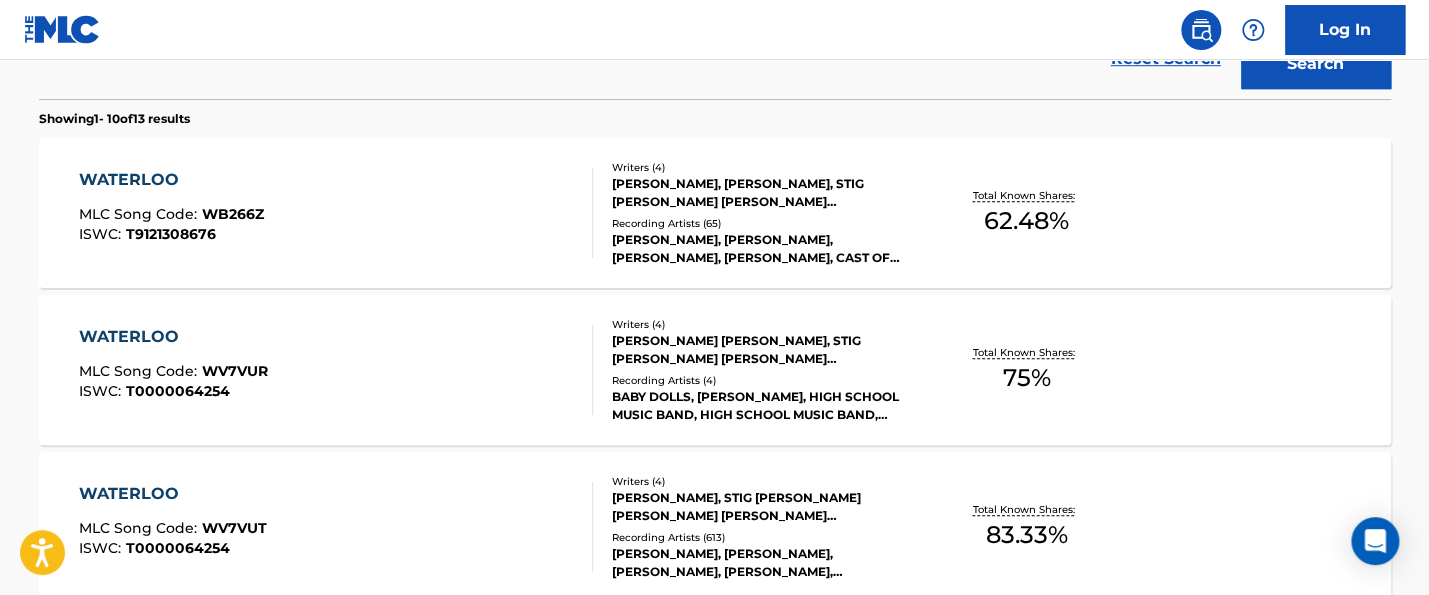 scroll, scrollTop: 700, scrollLeft: 0, axis: vertical 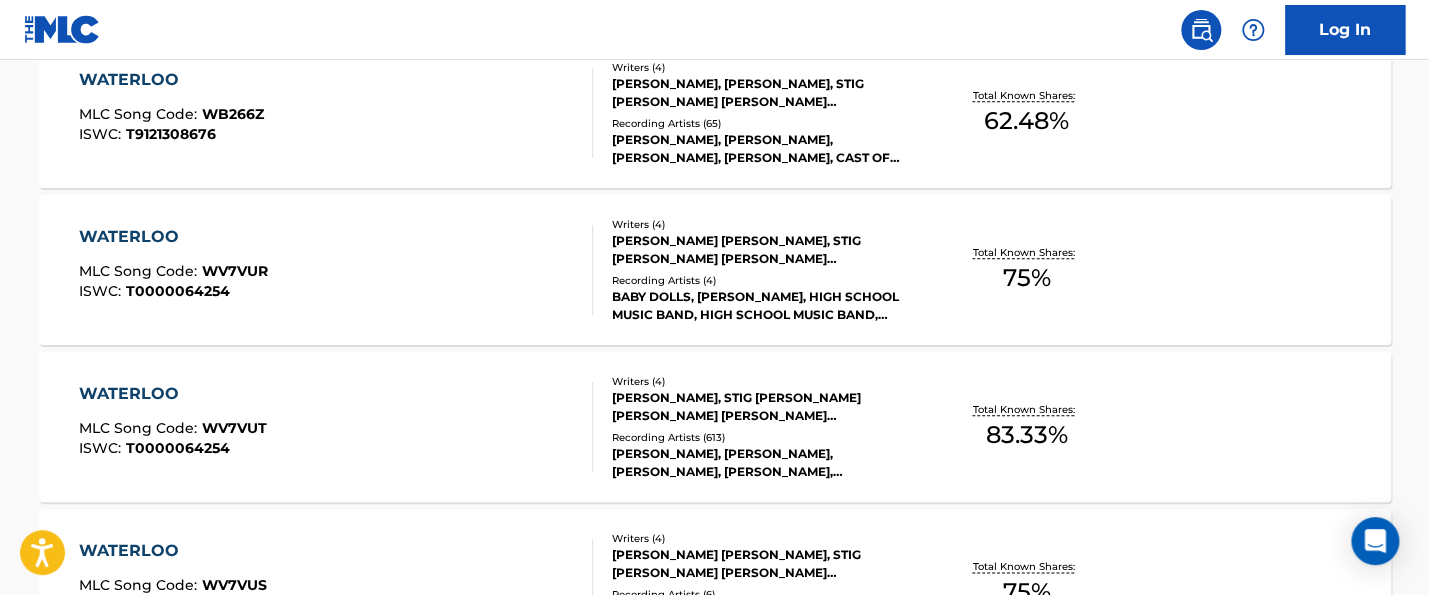 click on "WATERLOO" at bounding box center (173, 394) 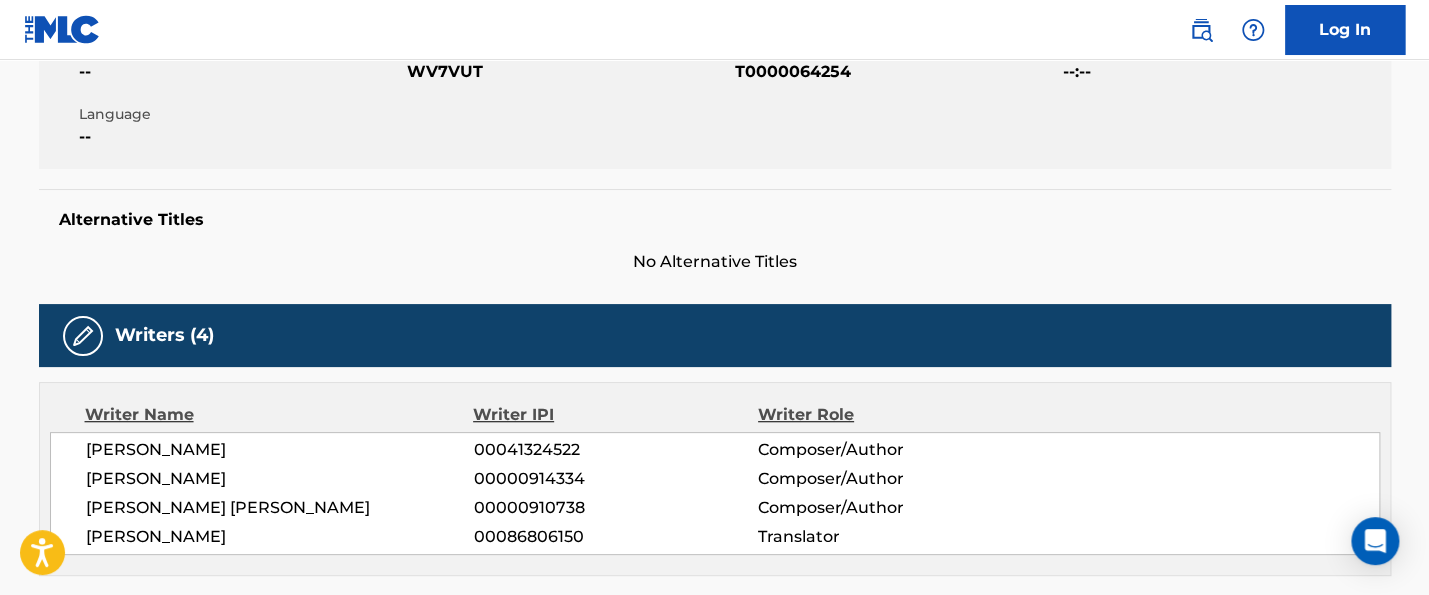 scroll, scrollTop: 500, scrollLeft: 0, axis: vertical 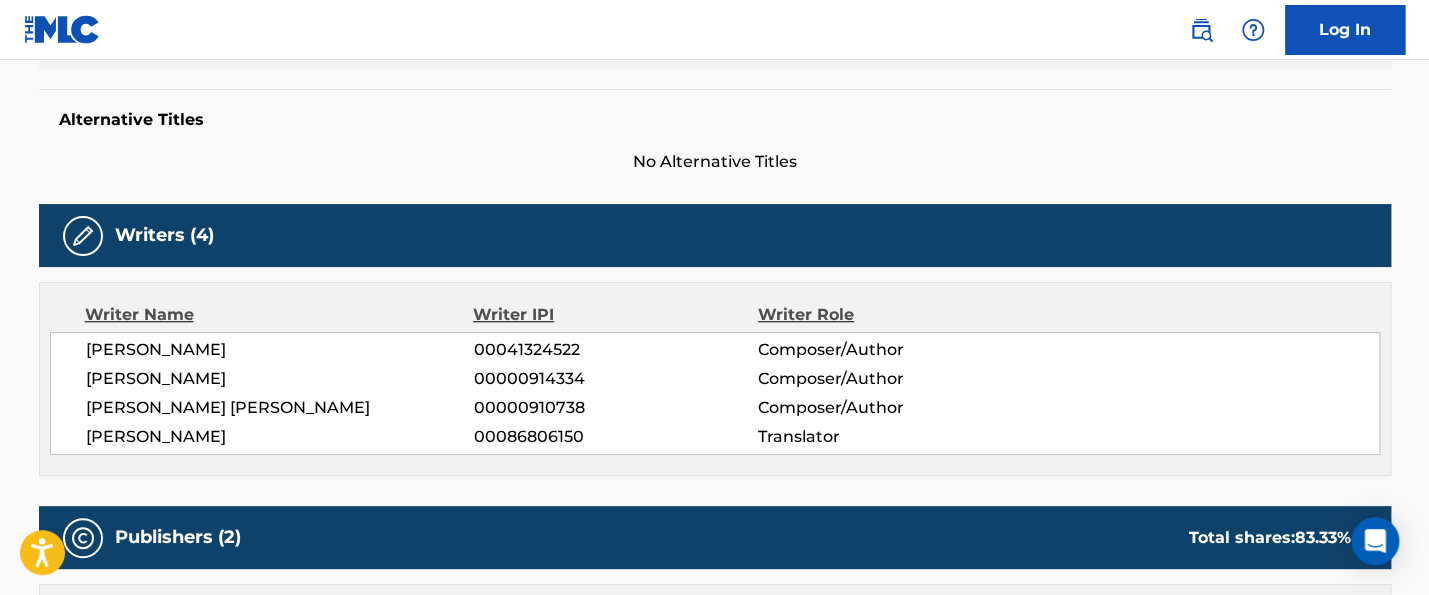click on "[PERSON_NAME] [PERSON_NAME]" at bounding box center (280, 408) 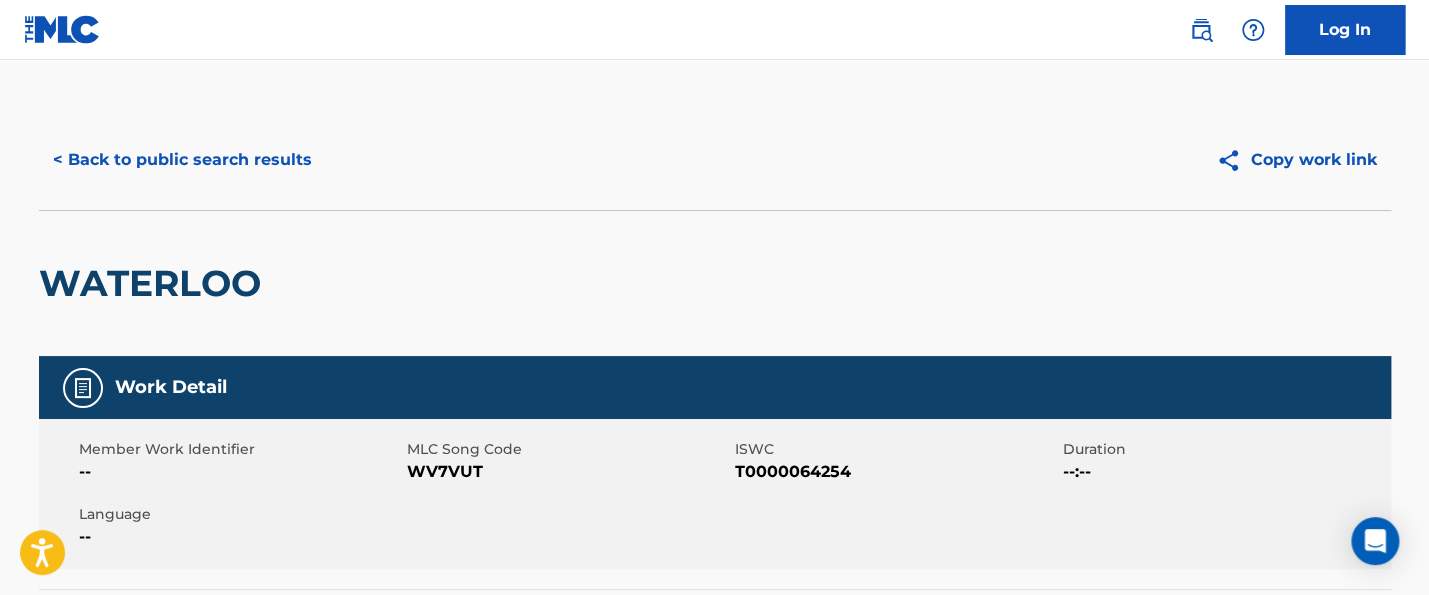 click on "< Back to public search results" at bounding box center [182, 160] 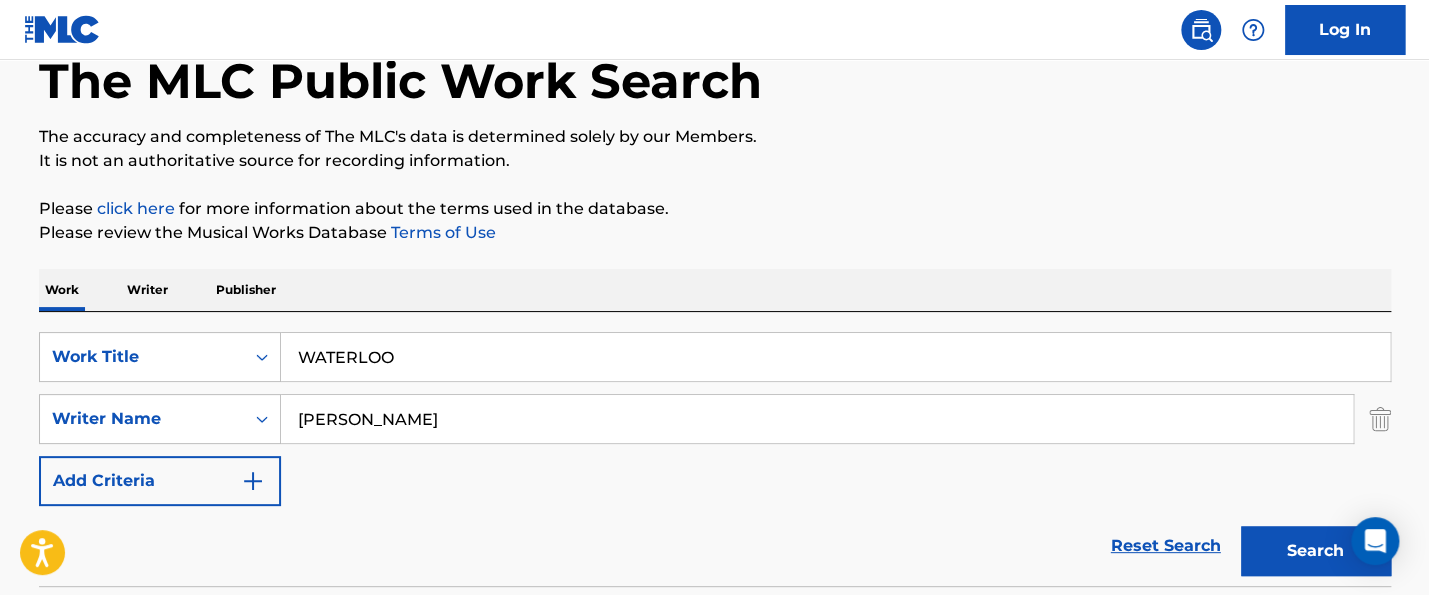 scroll, scrollTop: 0, scrollLeft: 0, axis: both 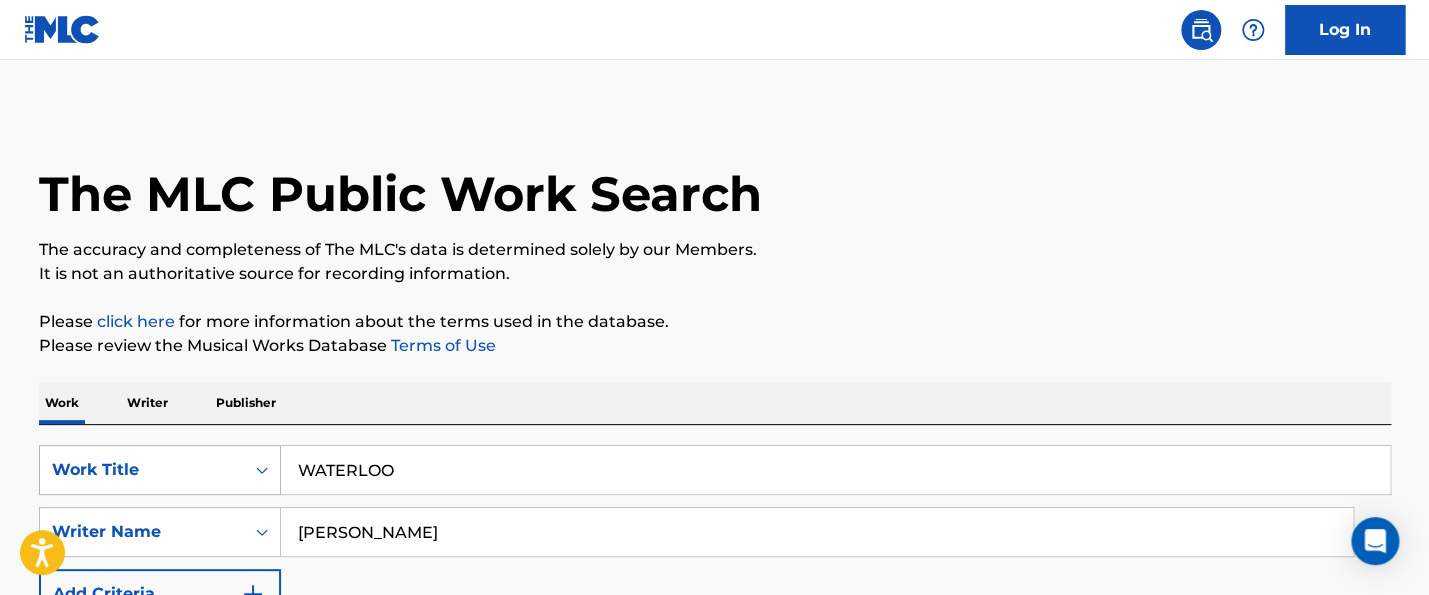 drag, startPoint x: 239, startPoint y: 461, endPoint x: 177, endPoint y: 461, distance: 62 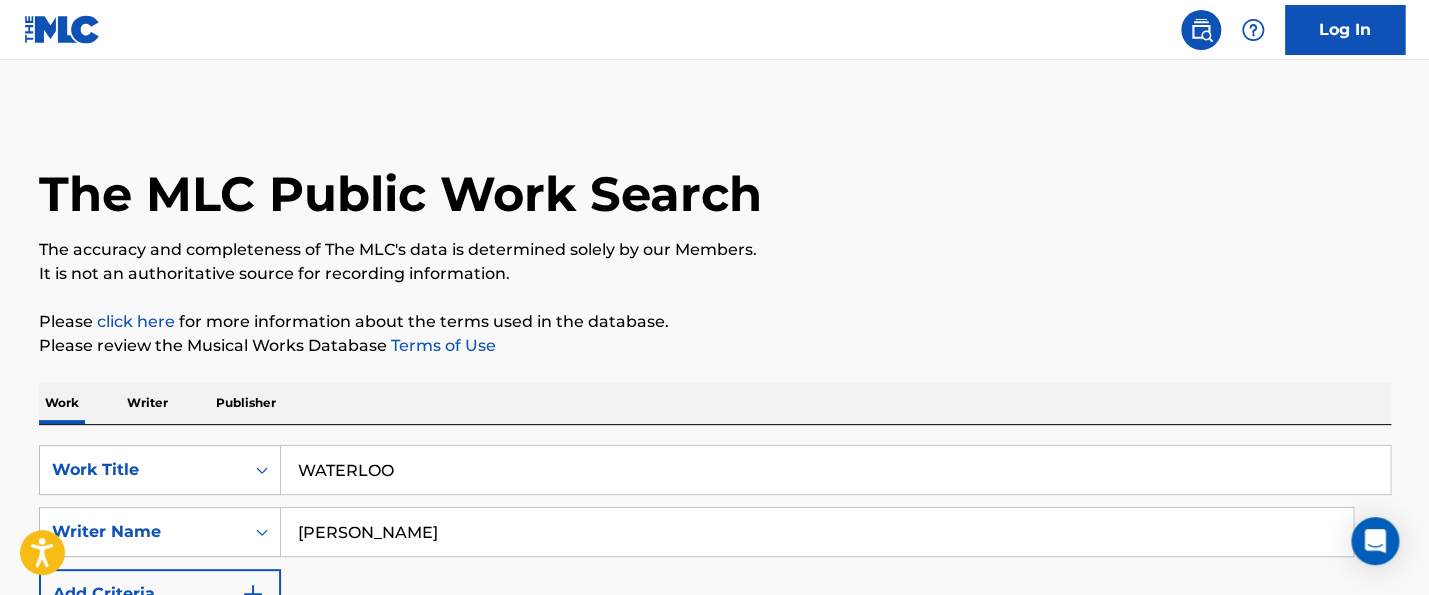 paste on "PHOTOGRAPH" 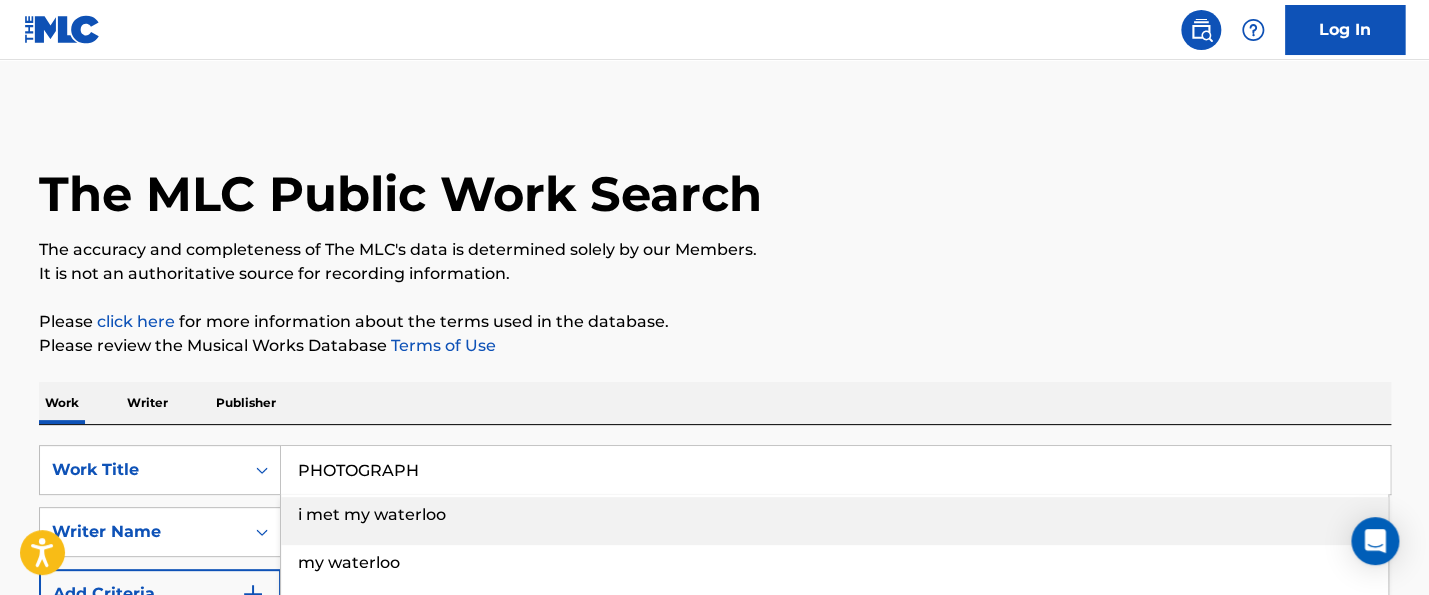 type on "PHOTOGRAPH" 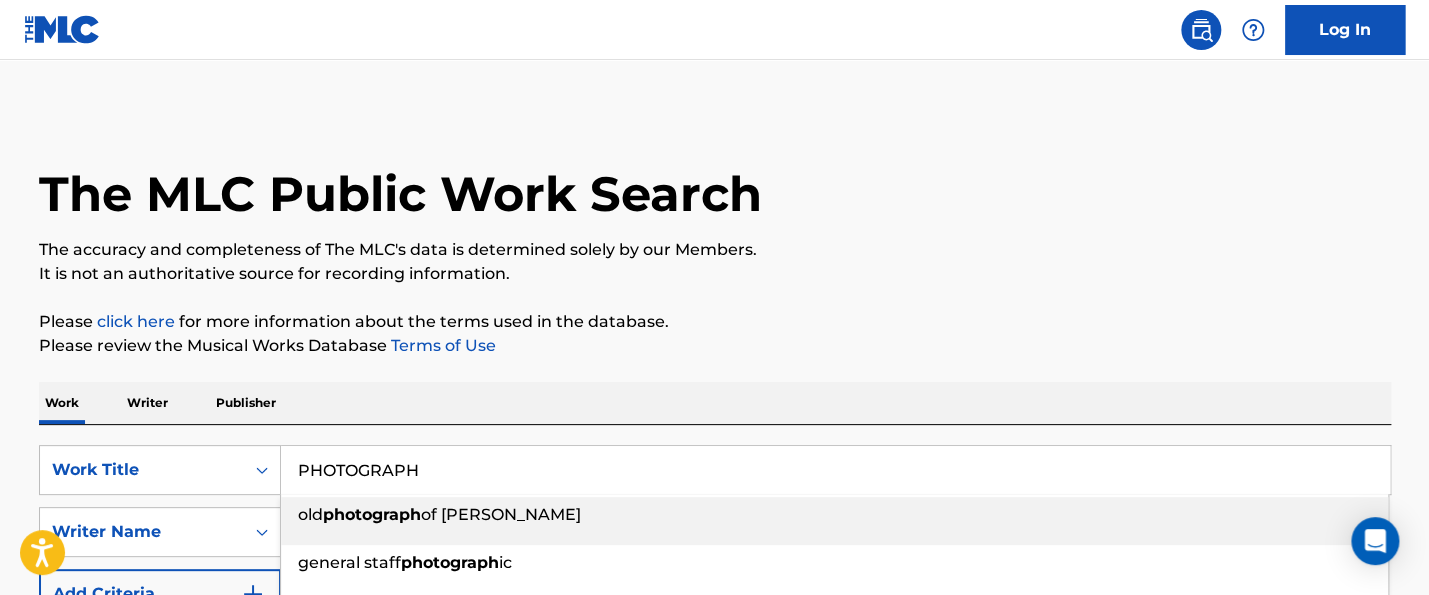 scroll, scrollTop: 300, scrollLeft: 0, axis: vertical 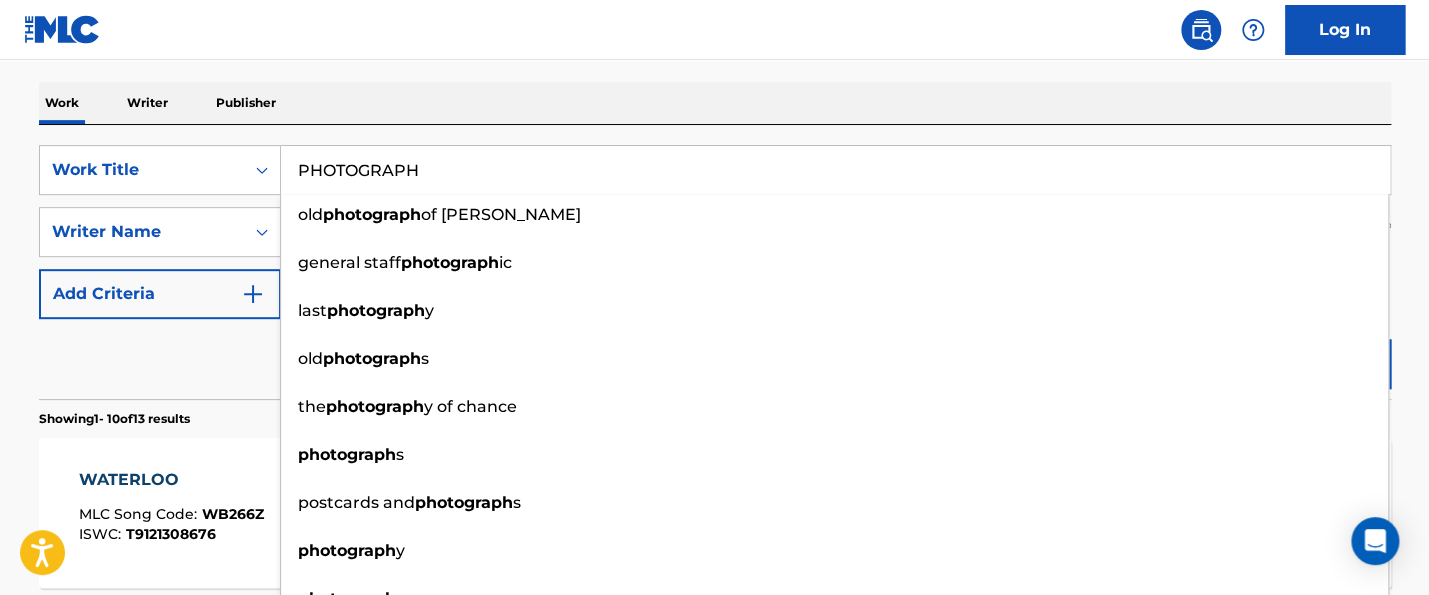drag, startPoint x: 200, startPoint y: 354, endPoint x: 252, endPoint y: 343, distance: 53.15073 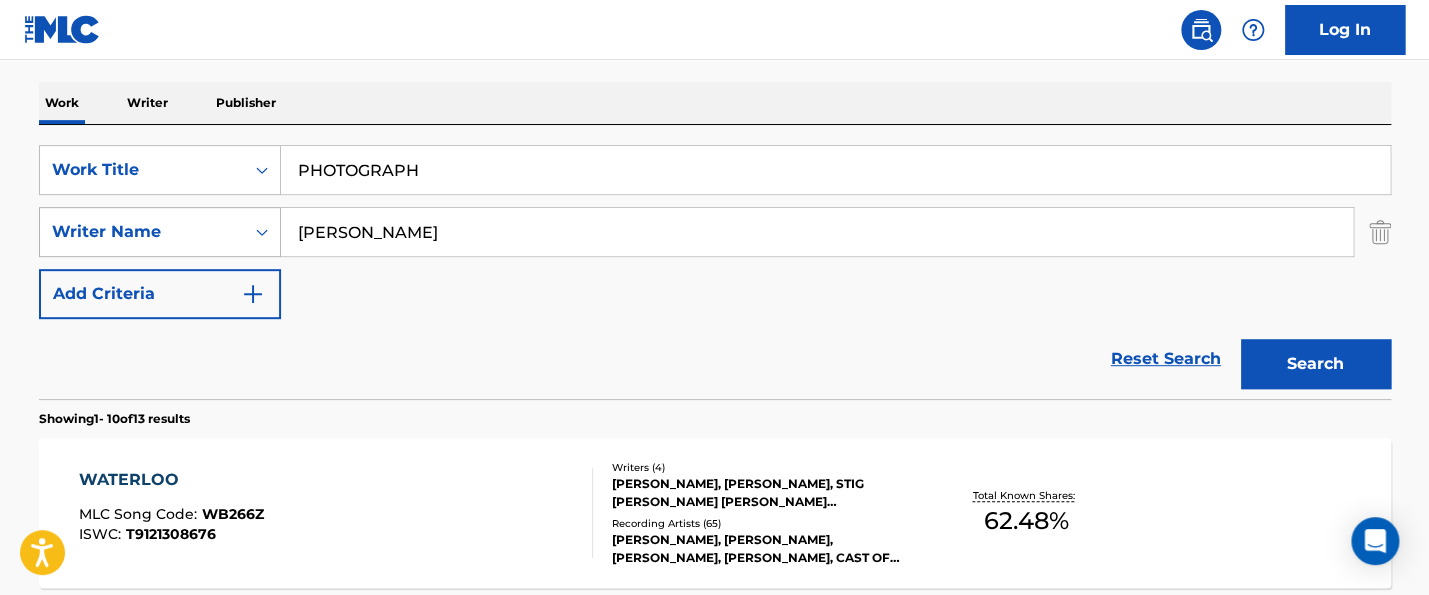 drag, startPoint x: 434, startPoint y: 225, endPoint x: 189, endPoint y: 219, distance: 245.07346 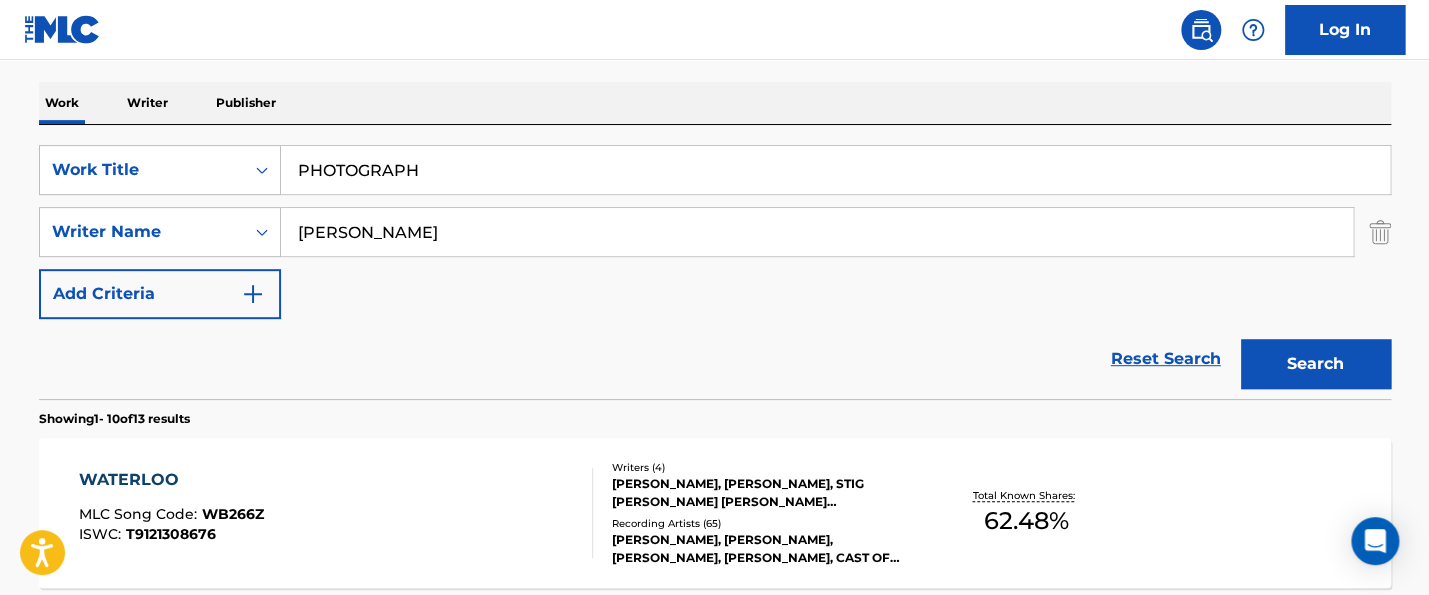 paste on "[PERSON_NAME]" 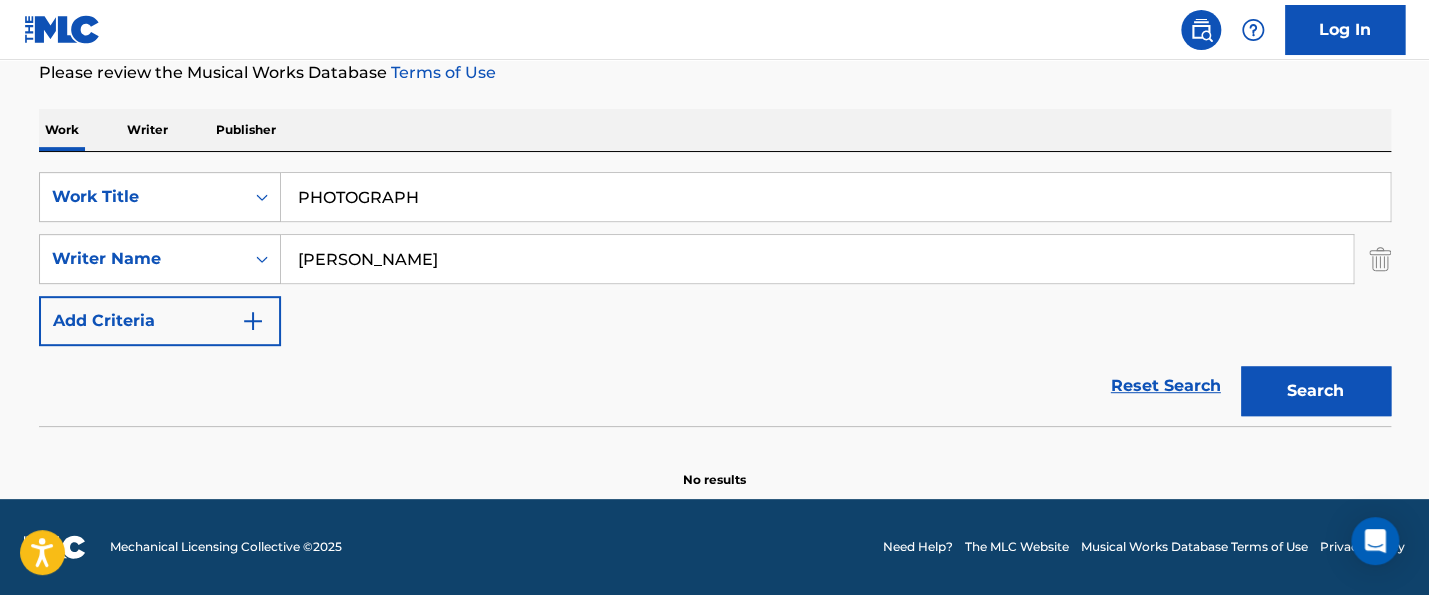 scroll, scrollTop: 272, scrollLeft: 0, axis: vertical 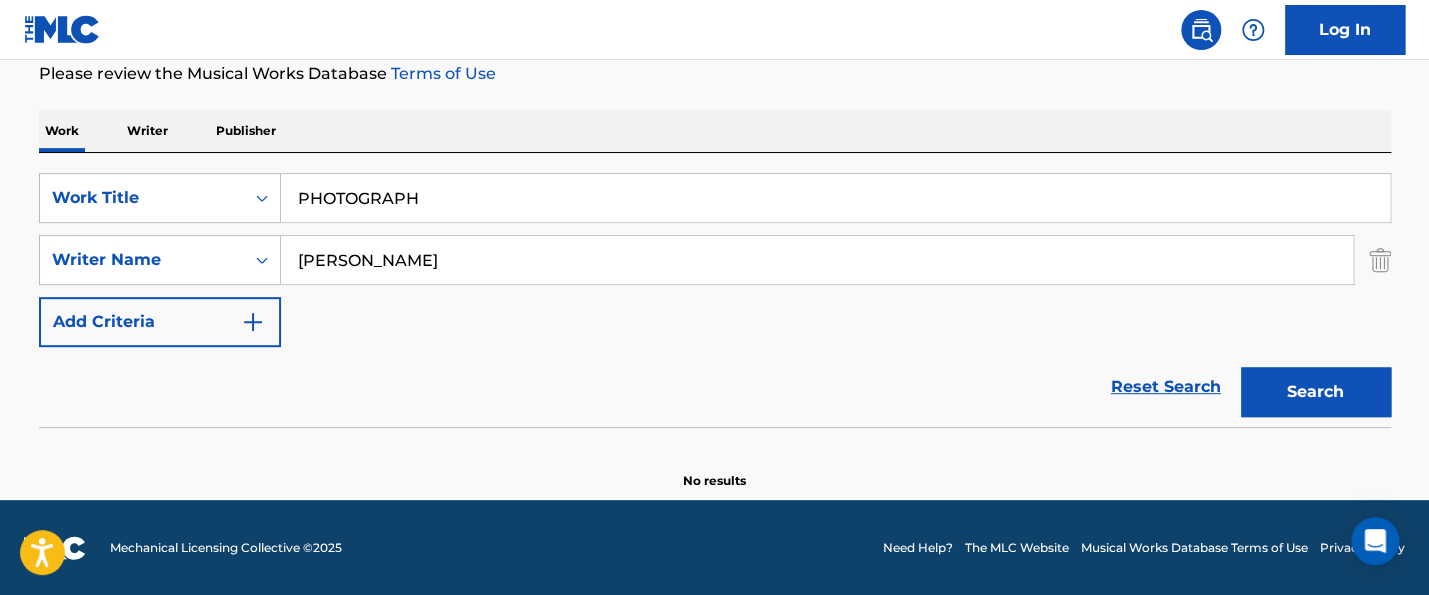 drag, startPoint x: 486, startPoint y: 245, endPoint x: 268, endPoint y: 238, distance: 218.11235 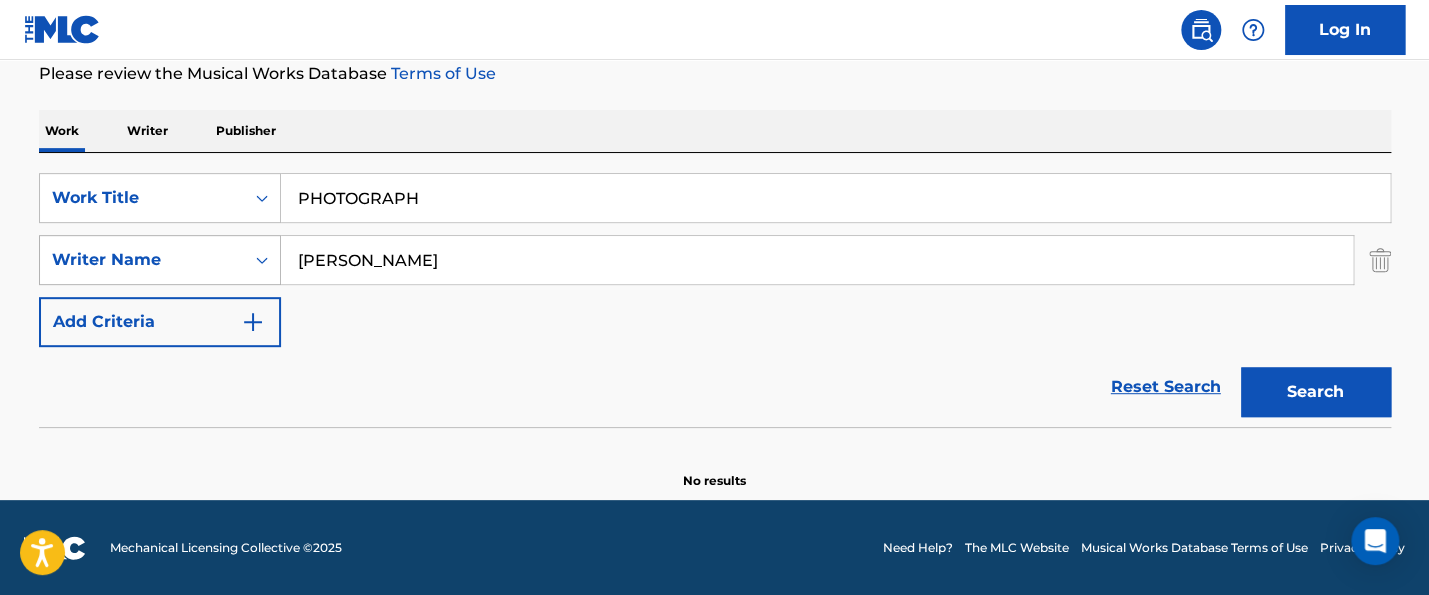 click on "SearchWithCriteria3afff802-5d31-45f4-abd3-bd398d306ad8 Work Title PHOTOGRAPH SearchWithCriteriae2a40ead-2438-4e64-84c1-a85394aceaad Writer Name [PERSON_NAME] Add Criteria" at bounding box center (715, 260) 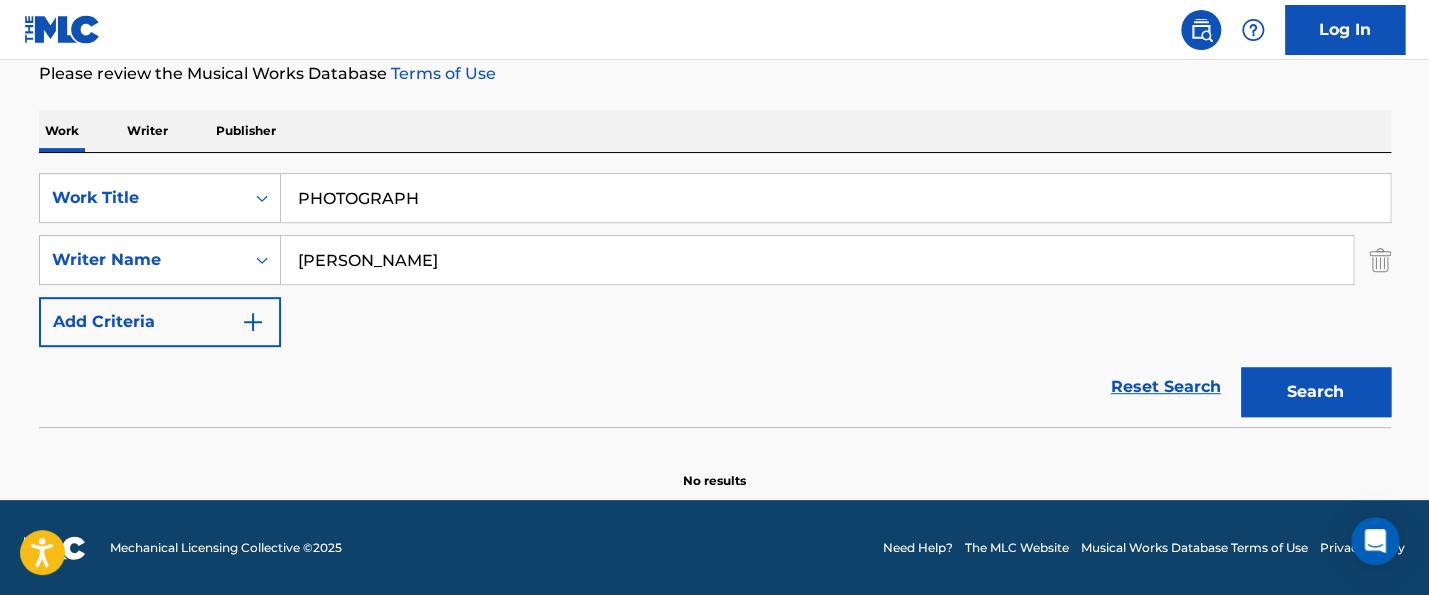 paste on "[PERSON_NAME]" 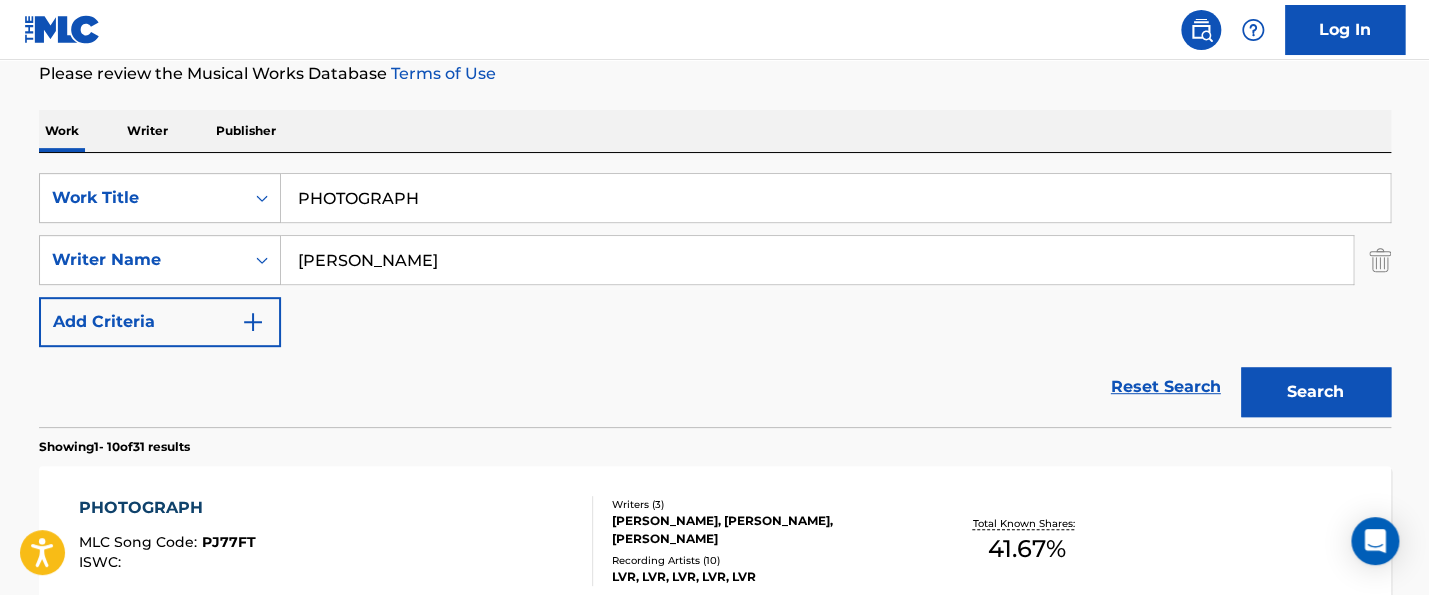 scroll, scrollTop: 372, scrollLeft: 0, axis: vertical 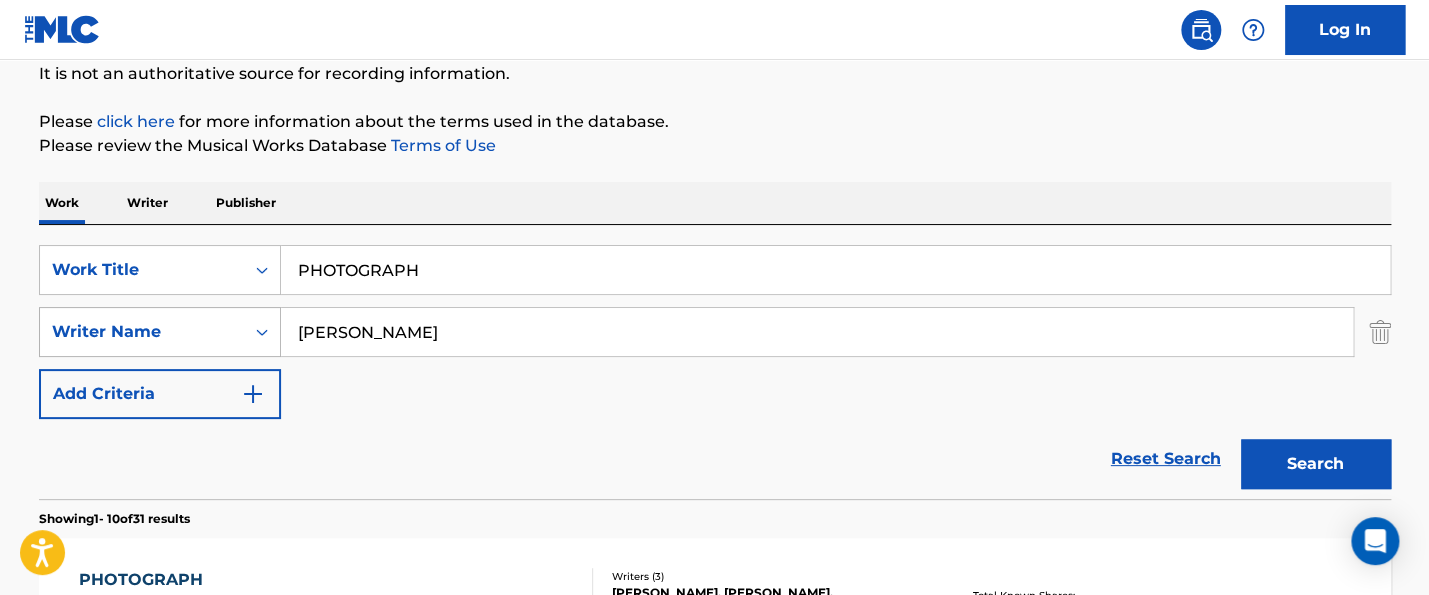 click on "Writer Name" at bounding box center (142, 332) 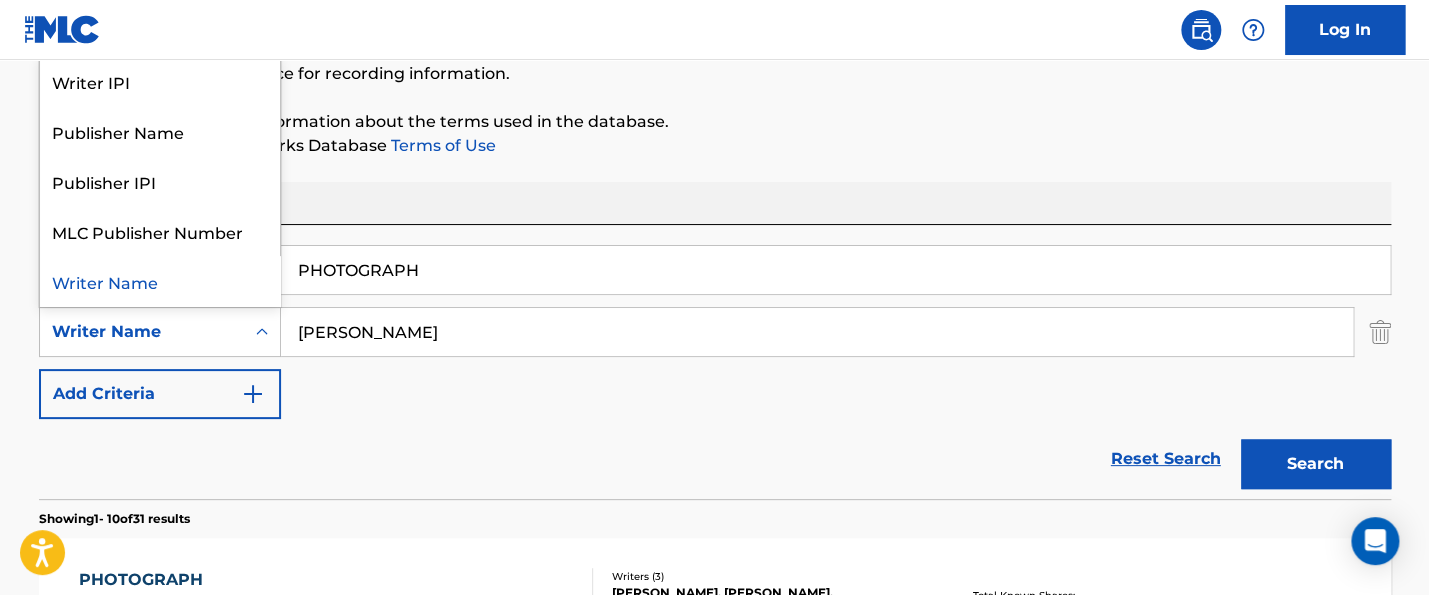 click on "Writer Name" at bounding box center [160, 281] 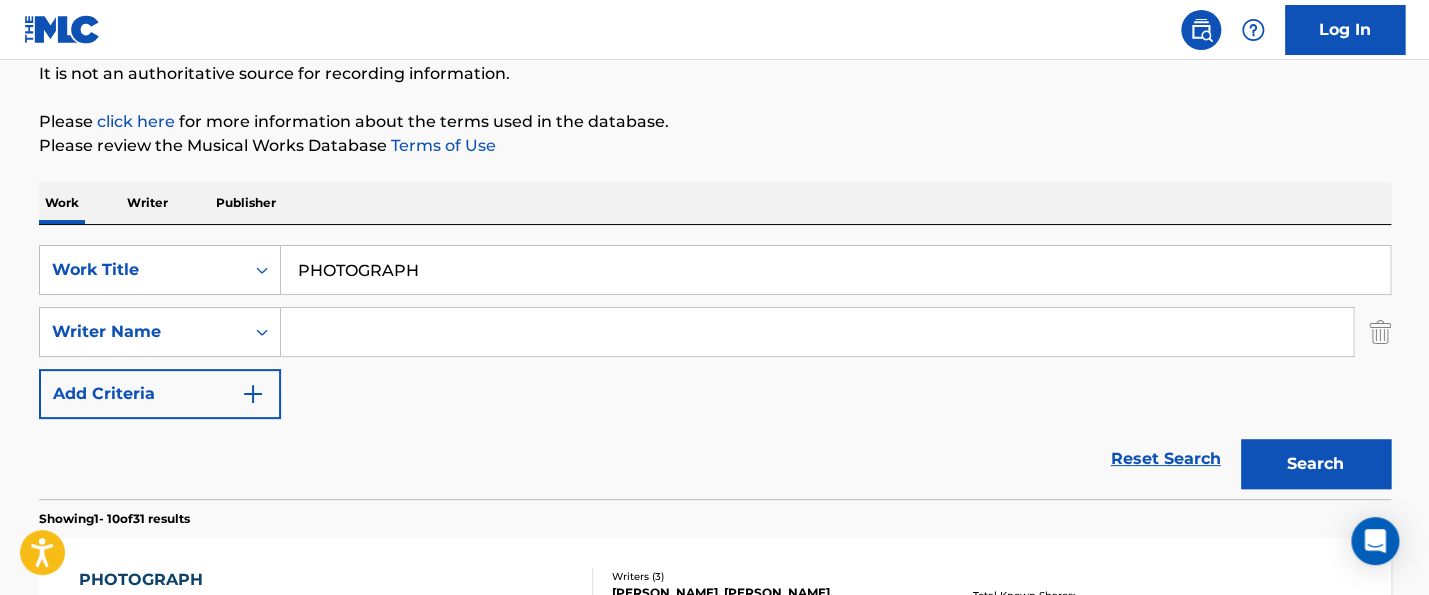 click at bounding box center (817, 332) 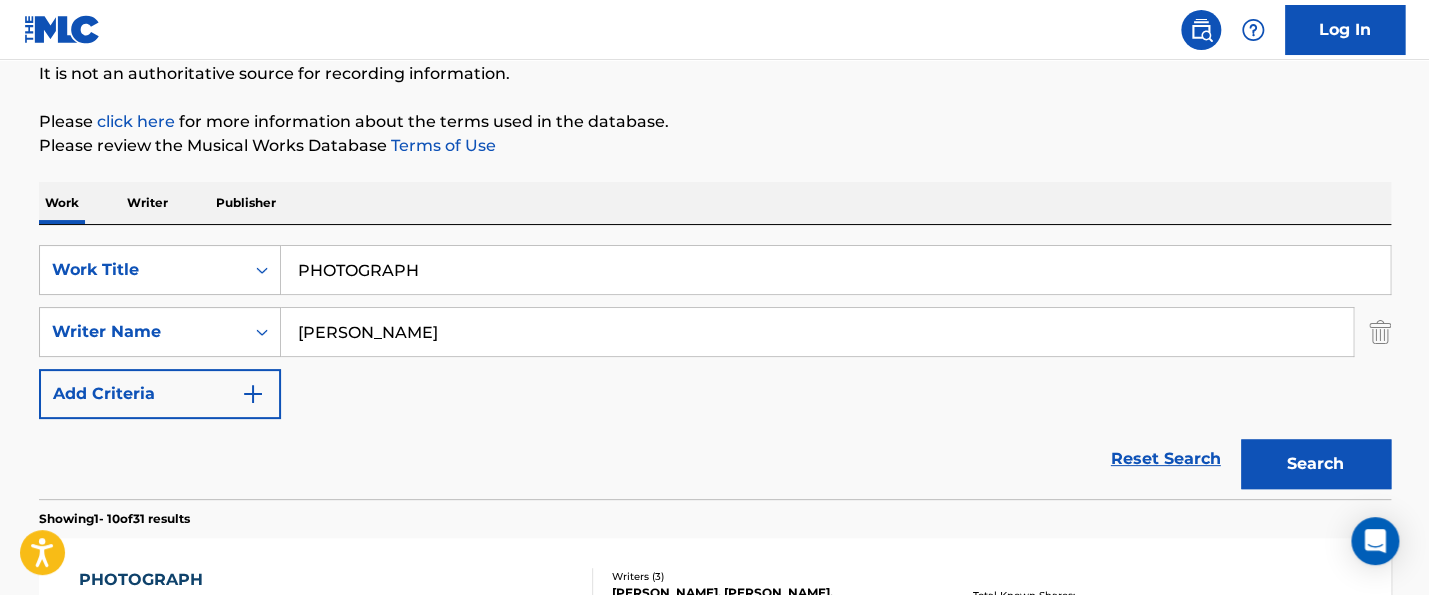 type on "[PERSON_NAME]" 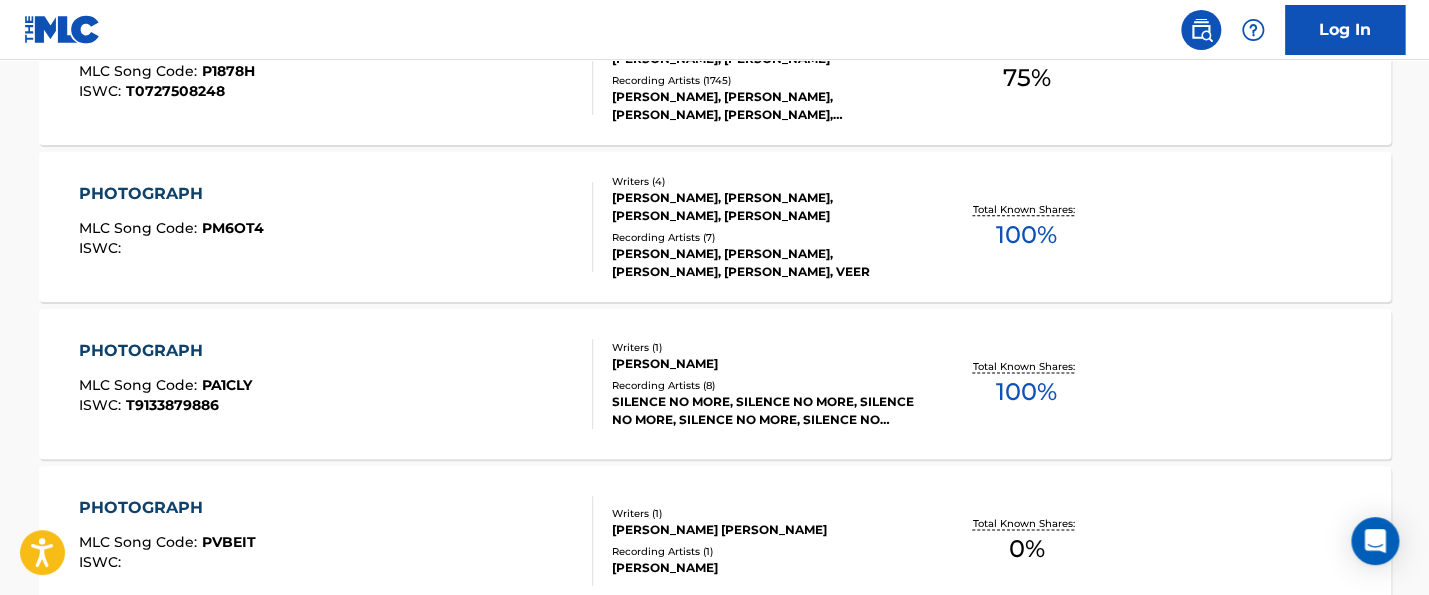 scroll, scrollTop: 700, scrollLeft: 0, axis: vertical 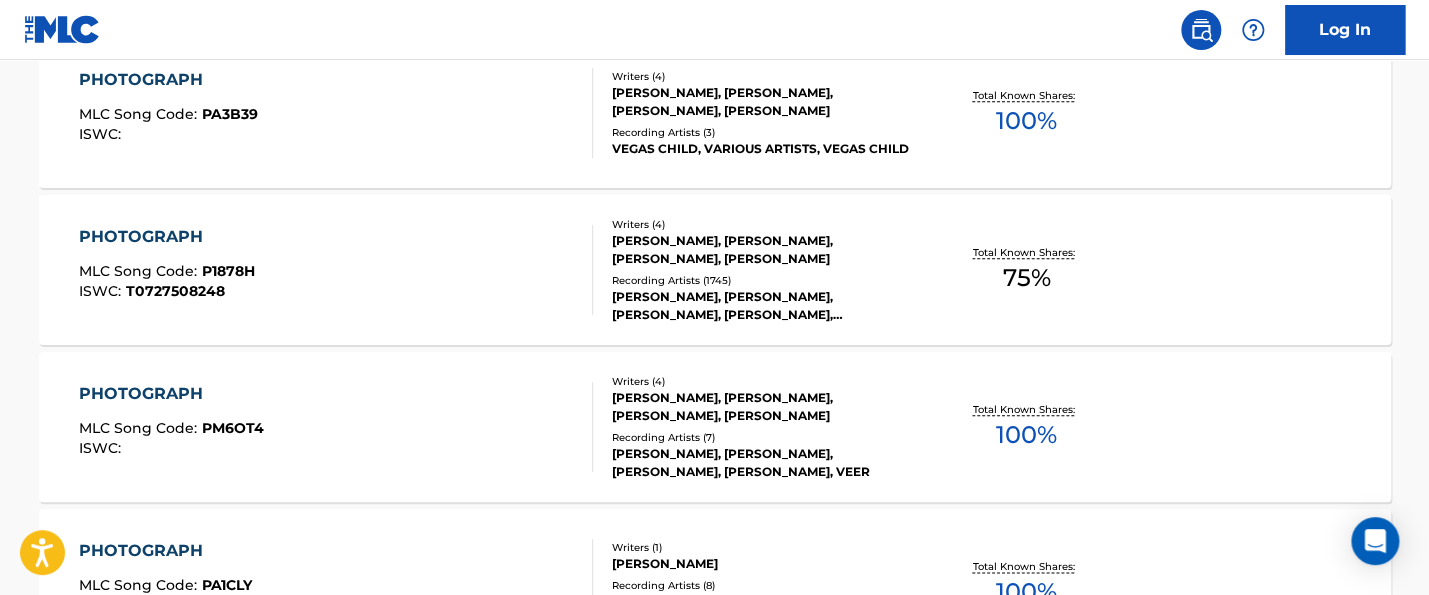 click on "PHOTOGRAPH" at bounding box center [167, 237] 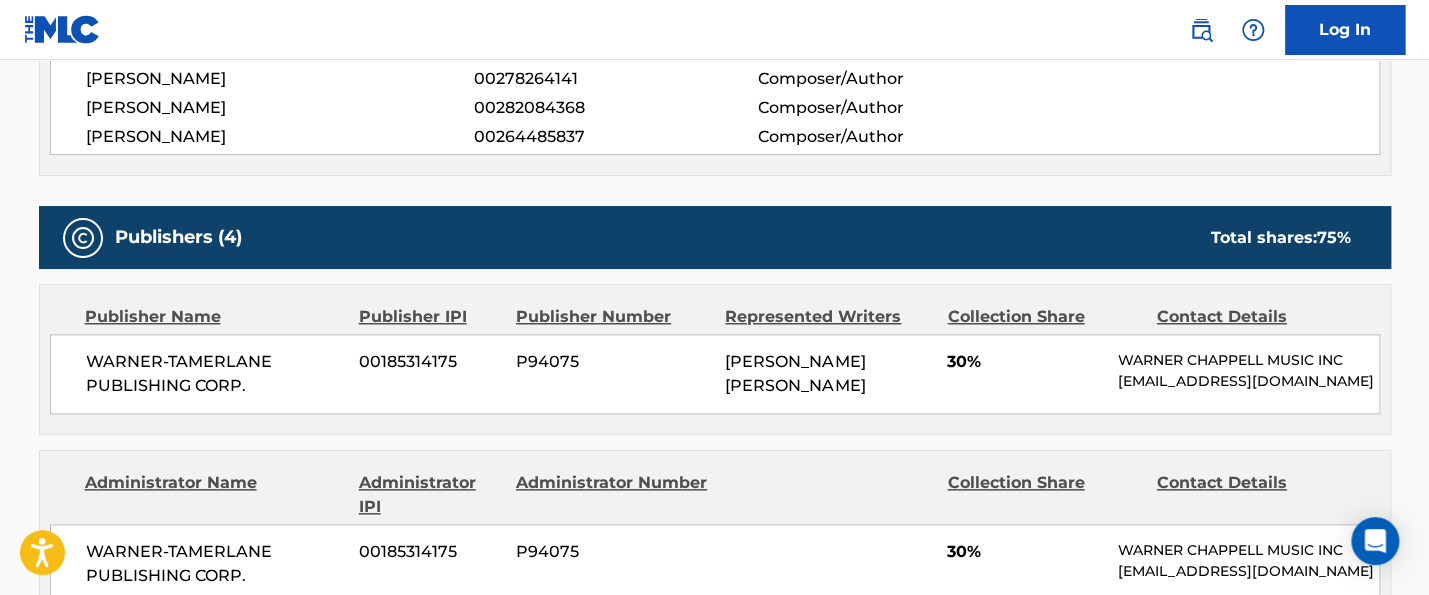 scroll, scrollTop: 900, scrollLeft: 0, axis: vertical 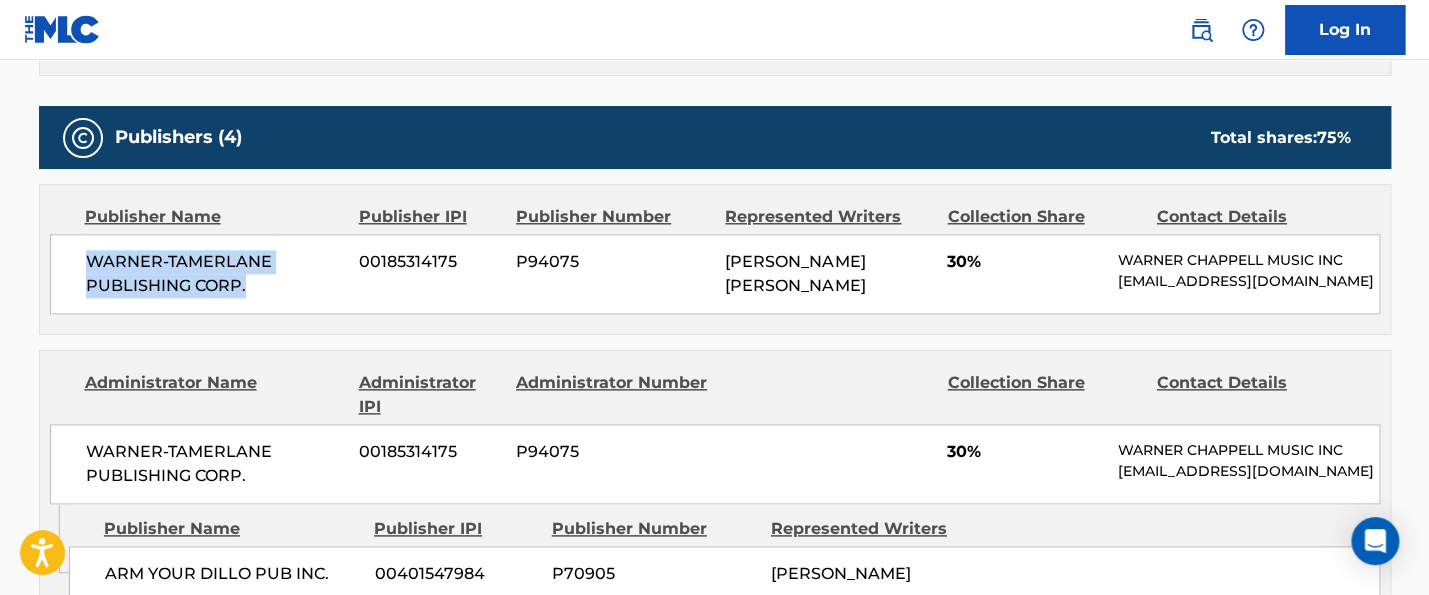 drag, startPoint x: 83, startPoint y: 259, endPoint x: 253, endPoint y: 285, distance: 171.97675 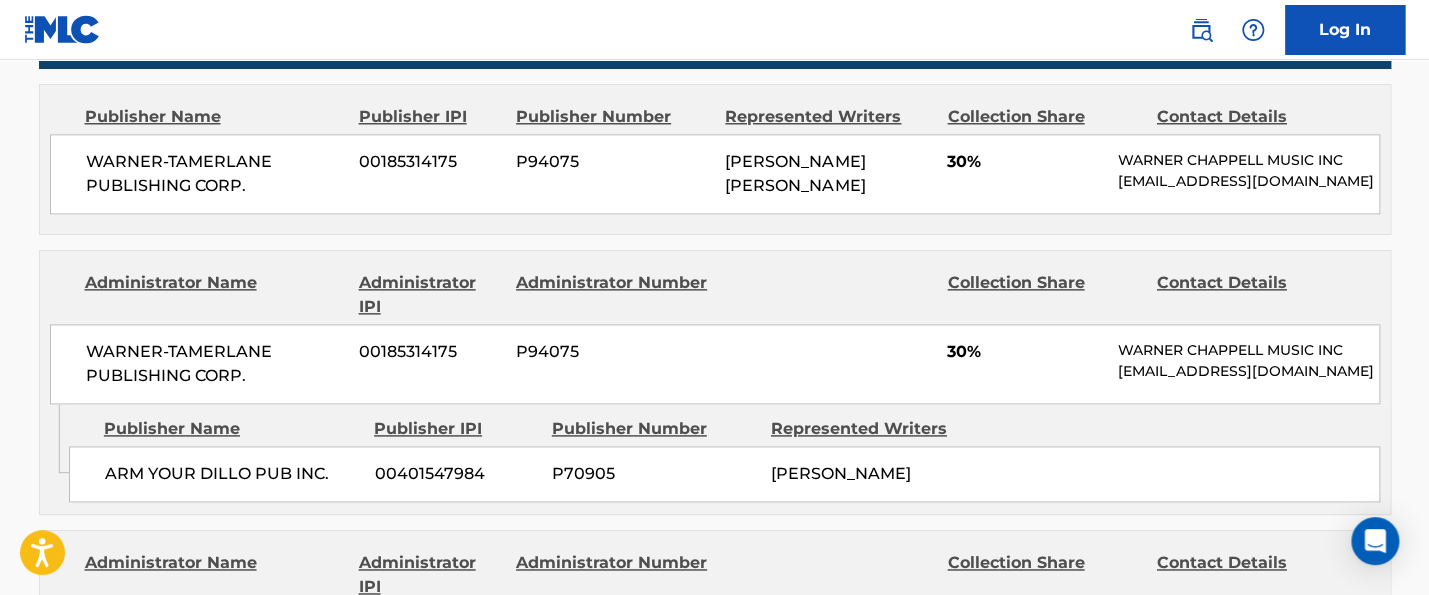 scroll, scrollTop: 1100, scrollLeft: 0, axis: vertical 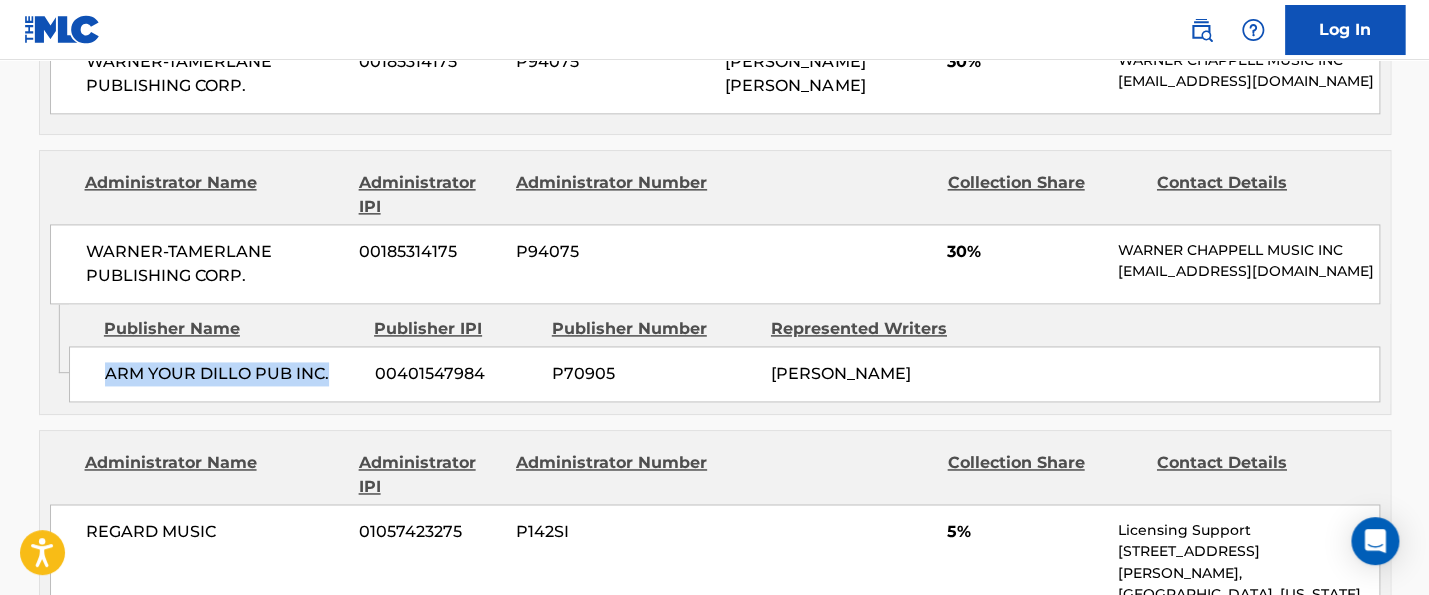 drag, startPoint x: 96, startPoint y: 368, endPoint x: 332, endPoint y: 374, distance: 236.07626 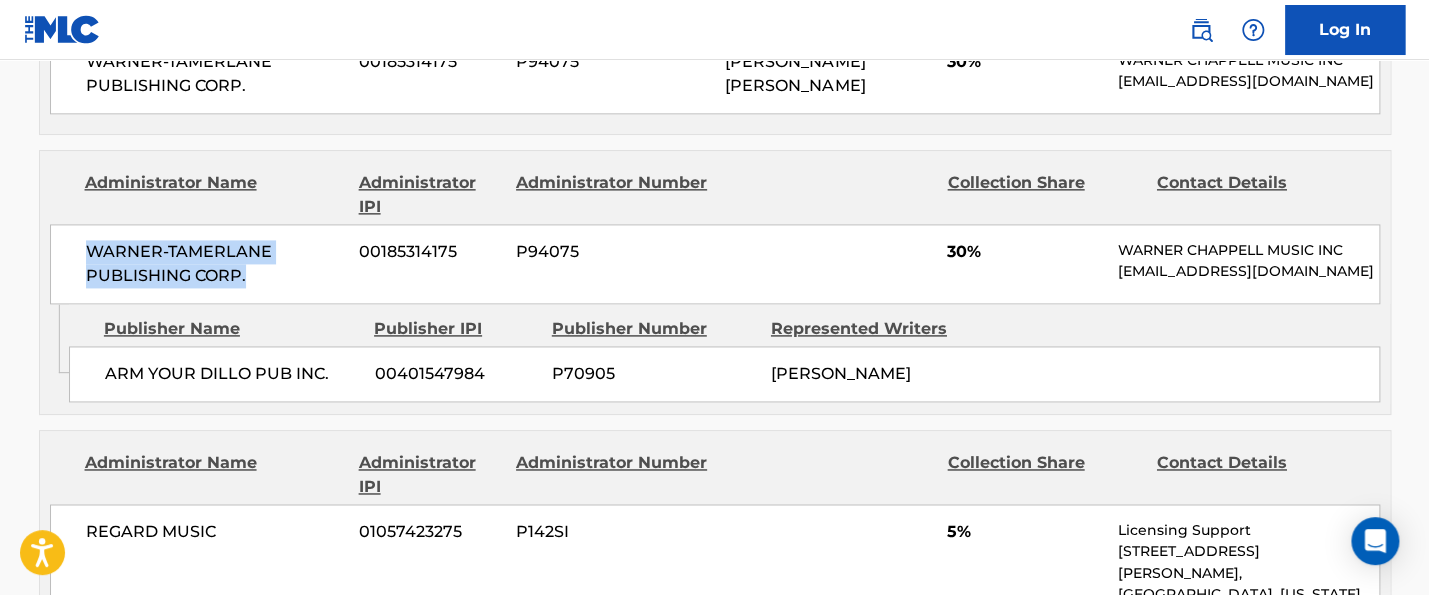 drag, startPoint x: 82, startPoint y: 243, endPoint x: 259, endPoint y: 285, distance: 181.91481 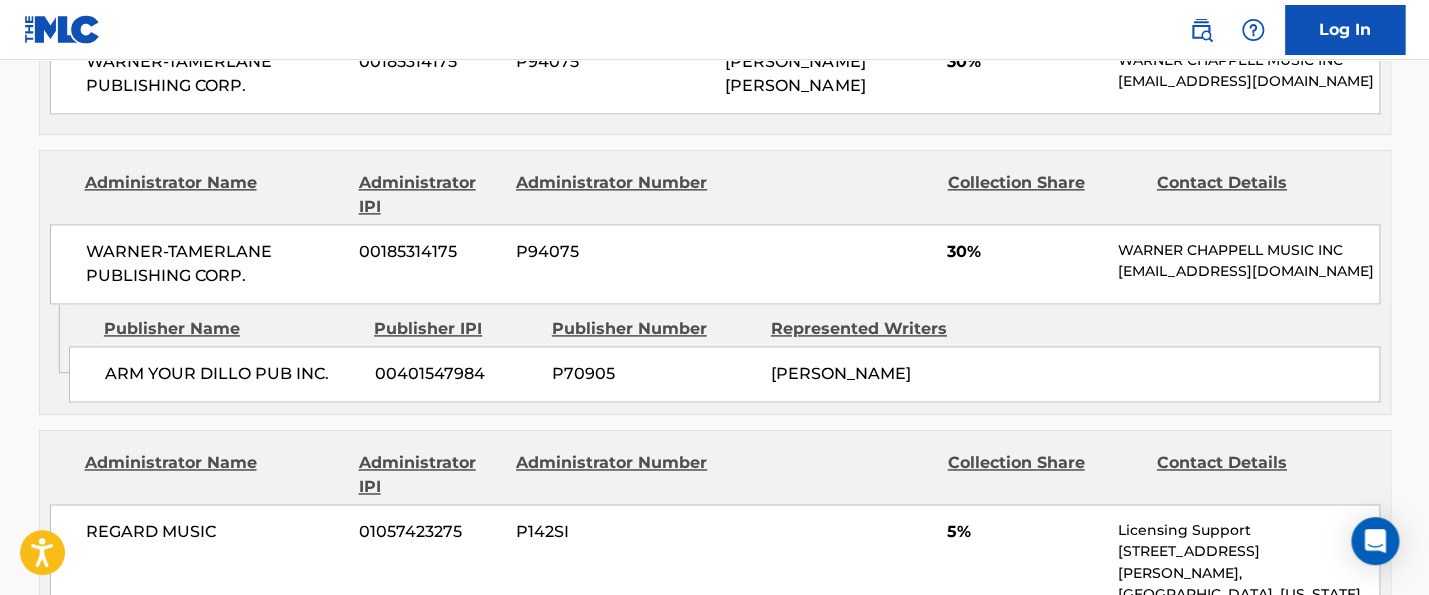 click on "ARM YOUR DILLO PUB INC." at bounding box center (232, 374) 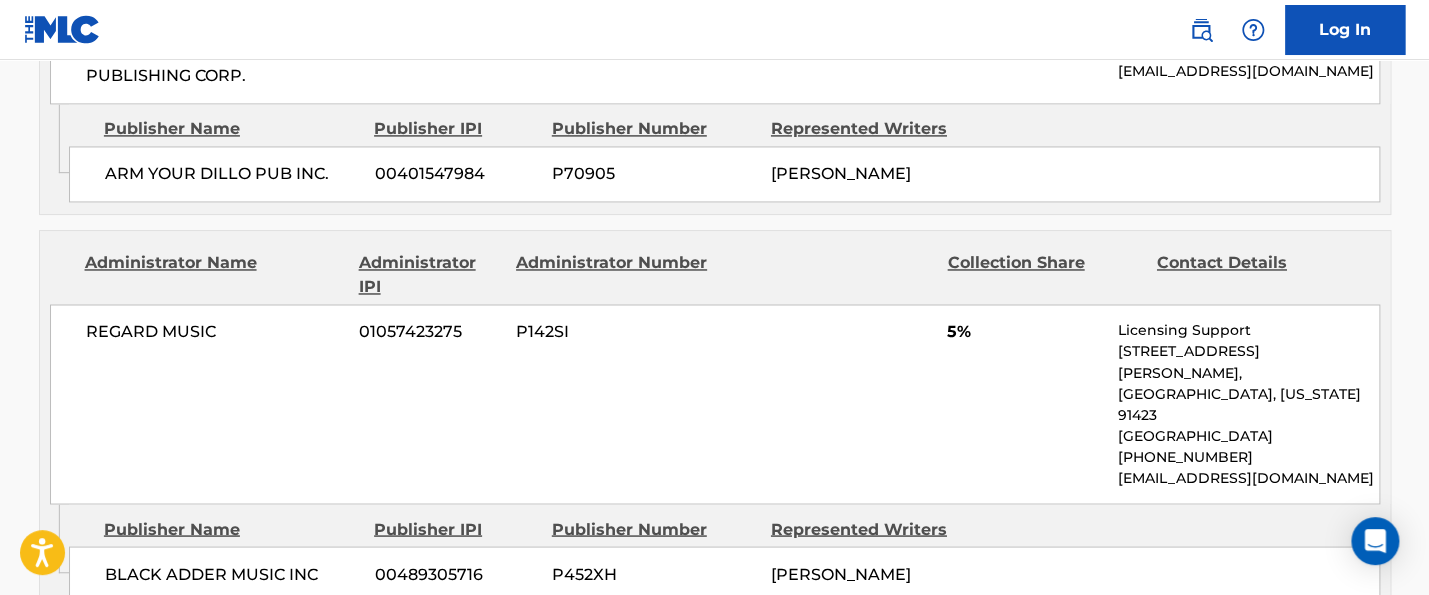scroll, scrollTop: 1400, scrollLeft: 0, axis: vertical 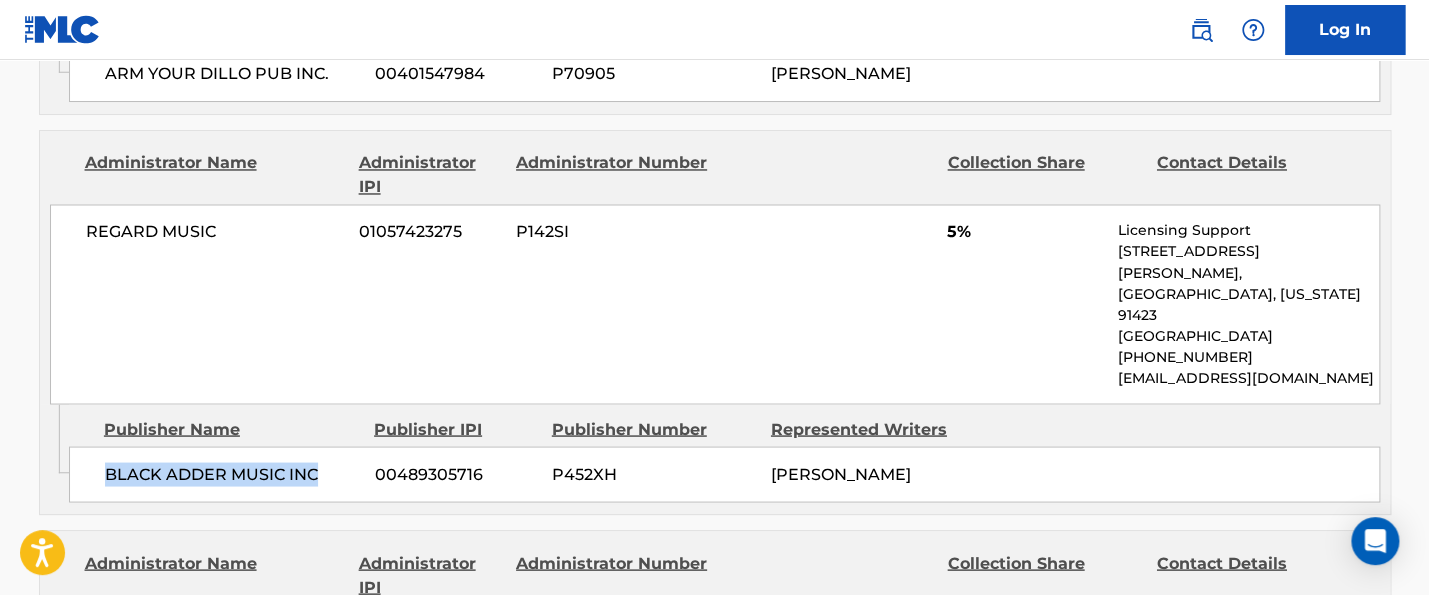 drag, startPoint x: 104, startPoint y: 445, endPoint x: 337, endPoint y: 451, distance: 233.07724 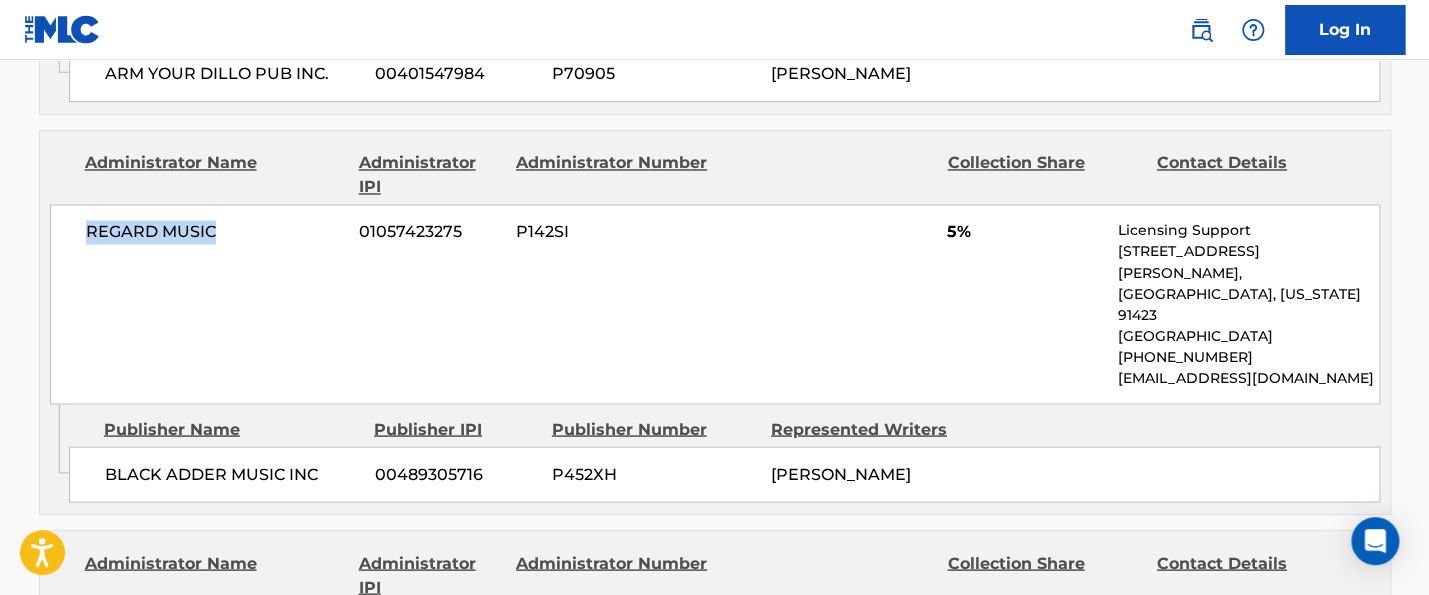 drag, startPoint x: 86, startPoint y: 246, endPoint x: 245, endPoint y: 259, distance: 159.53056 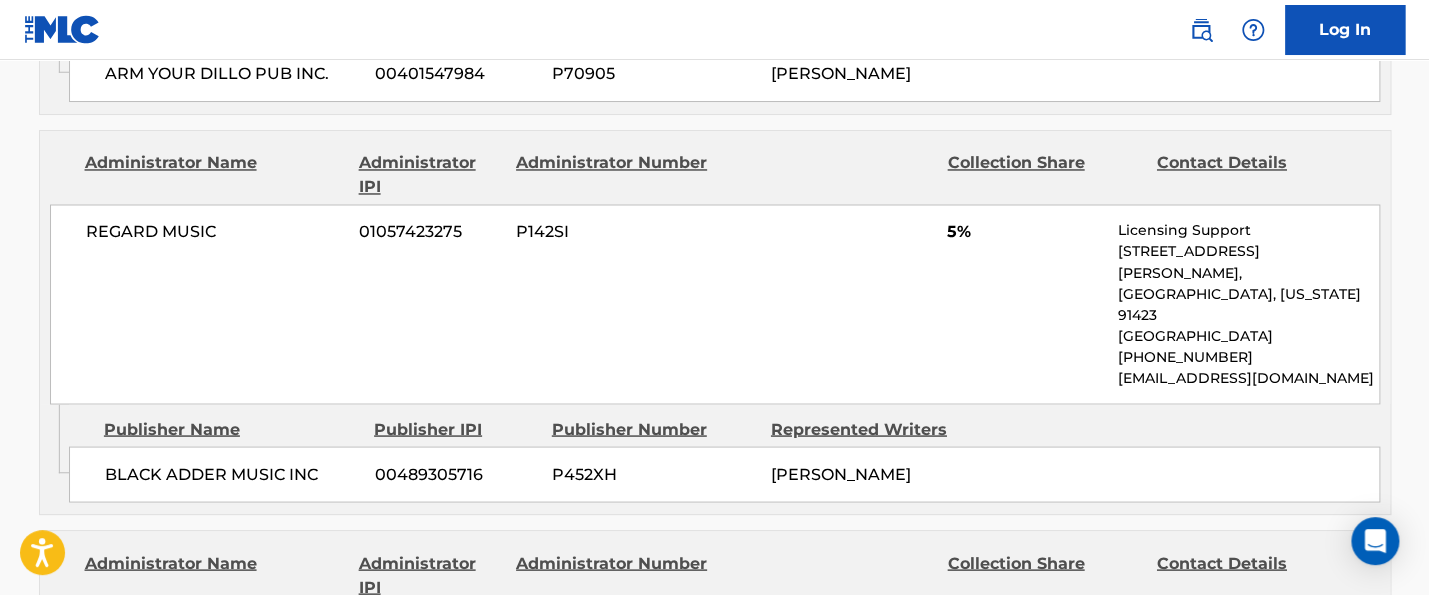 click on "REGARD MUSIC 01057423275 P142SI 5% Licensing Support [STREET_ADDRESS][PERSON_NAME][US_STATE] [PHONE_NUMBER] [EMAIL_ADDRESS][DOMAIN_NAME]" at bounding box center (715, 304) 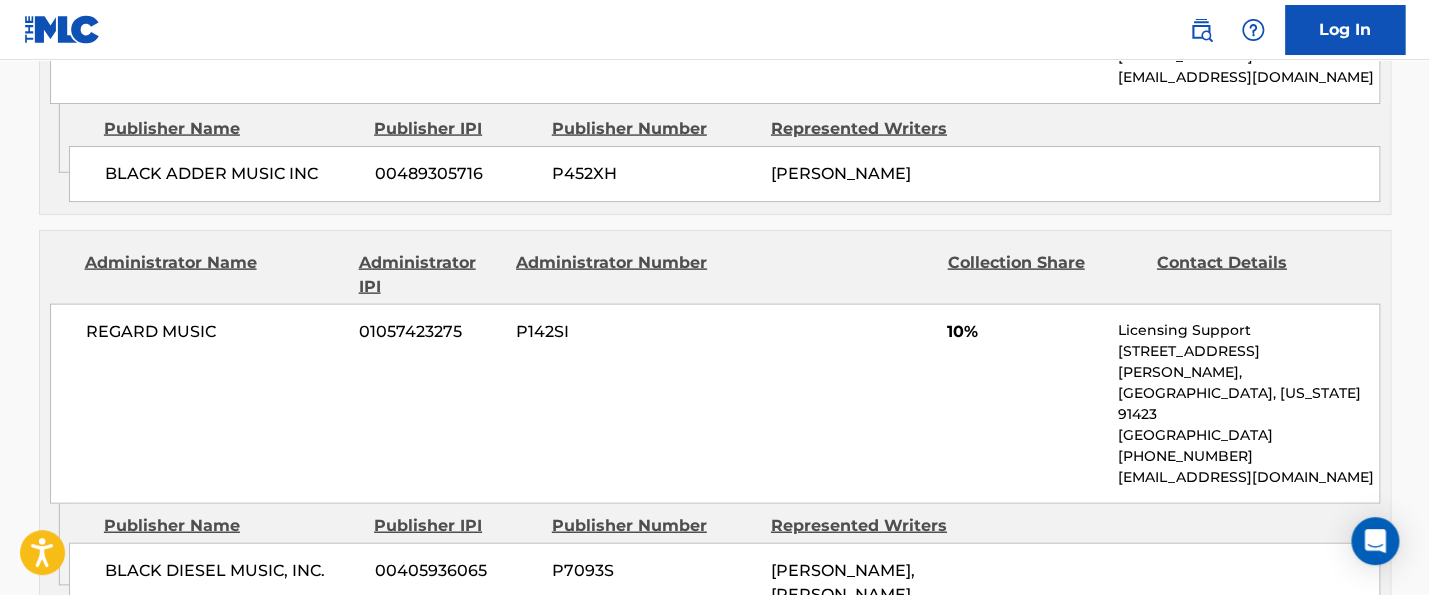 scroll, scrollTop: 1800, scrollLeft: 0, axis: vertical 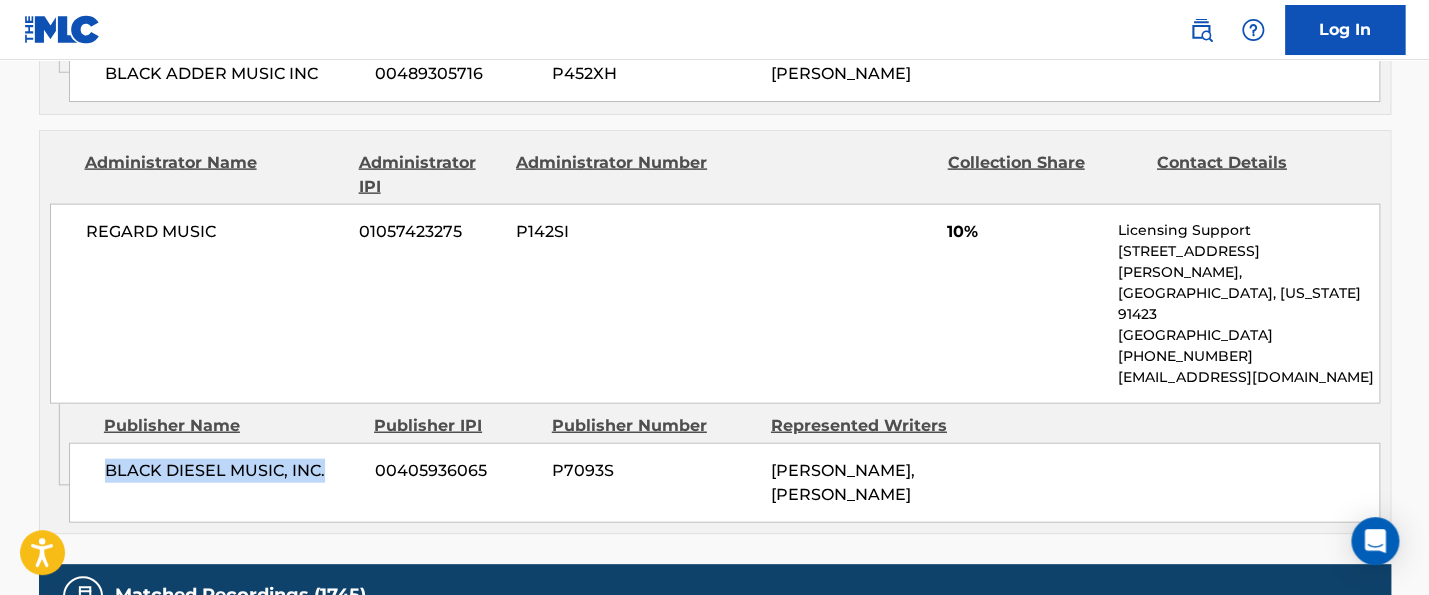 drag, startPoint x: 107, startPoint y: 401, endPoint x: 330, endPoint y: 401, distance: 223 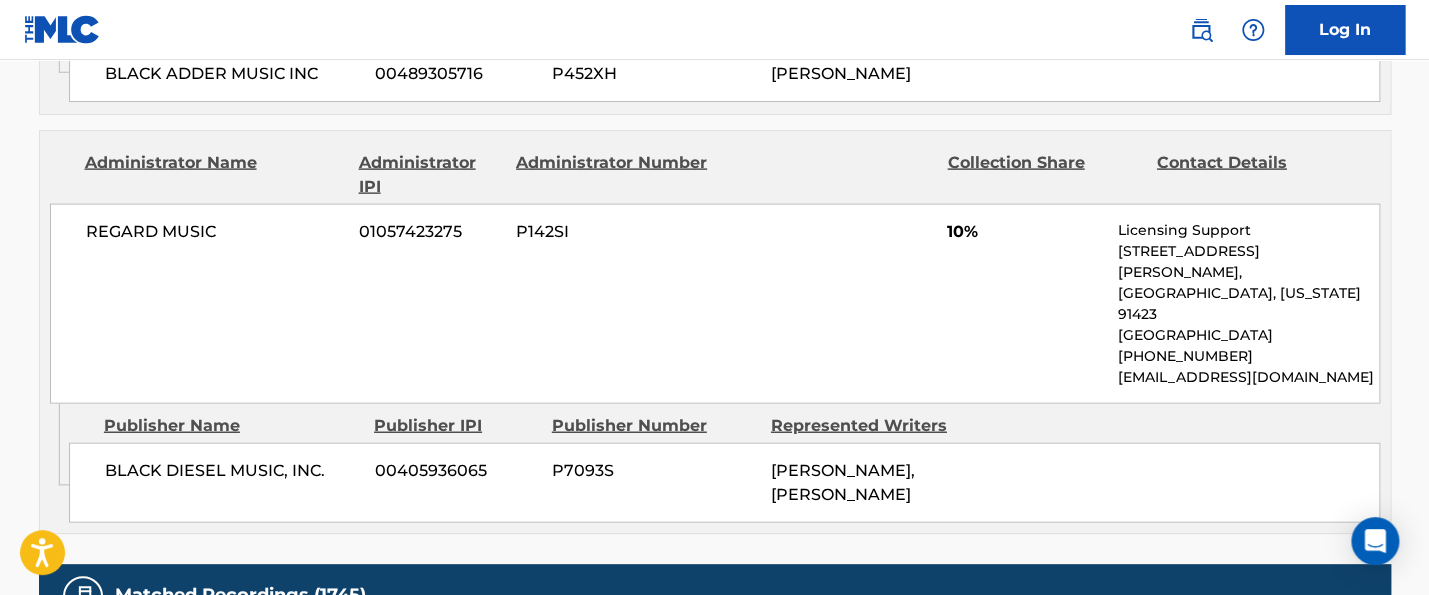 click on "REGARD MUSIC" at bounding box center (215, 232) 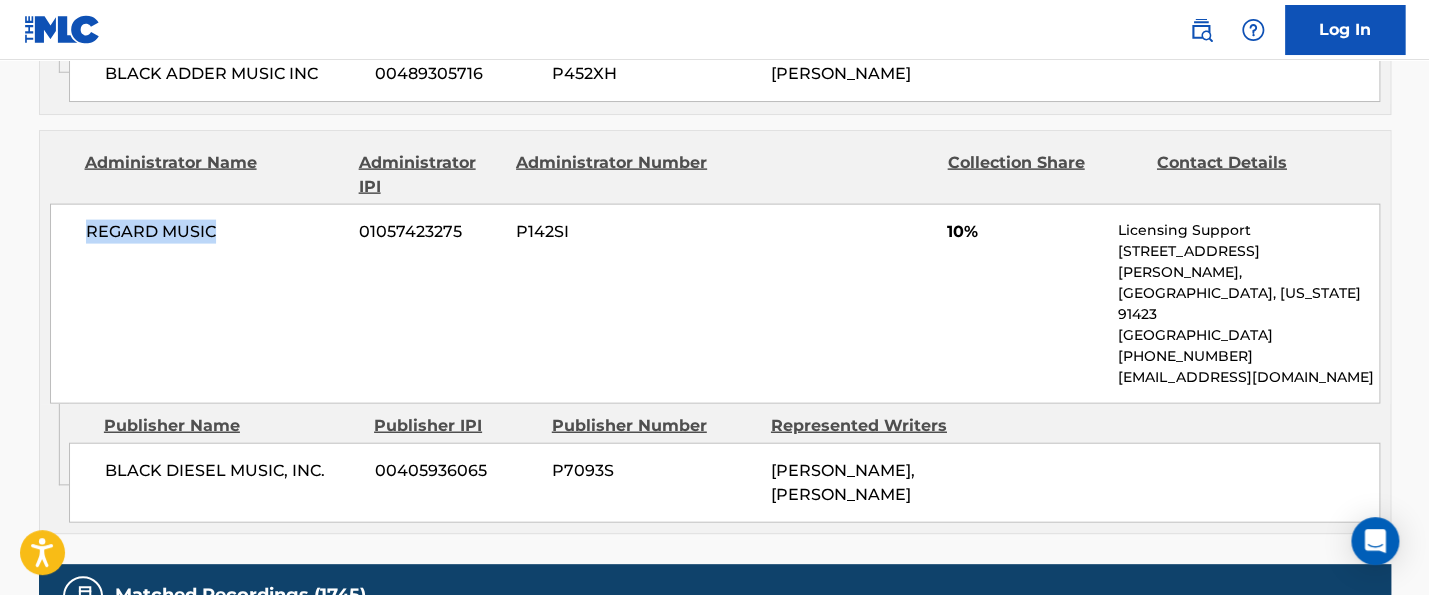 drag, startPoint x: 89, startPoint y: 205, endPoint x: 233, endPoint y: 218, distance: 144.58562 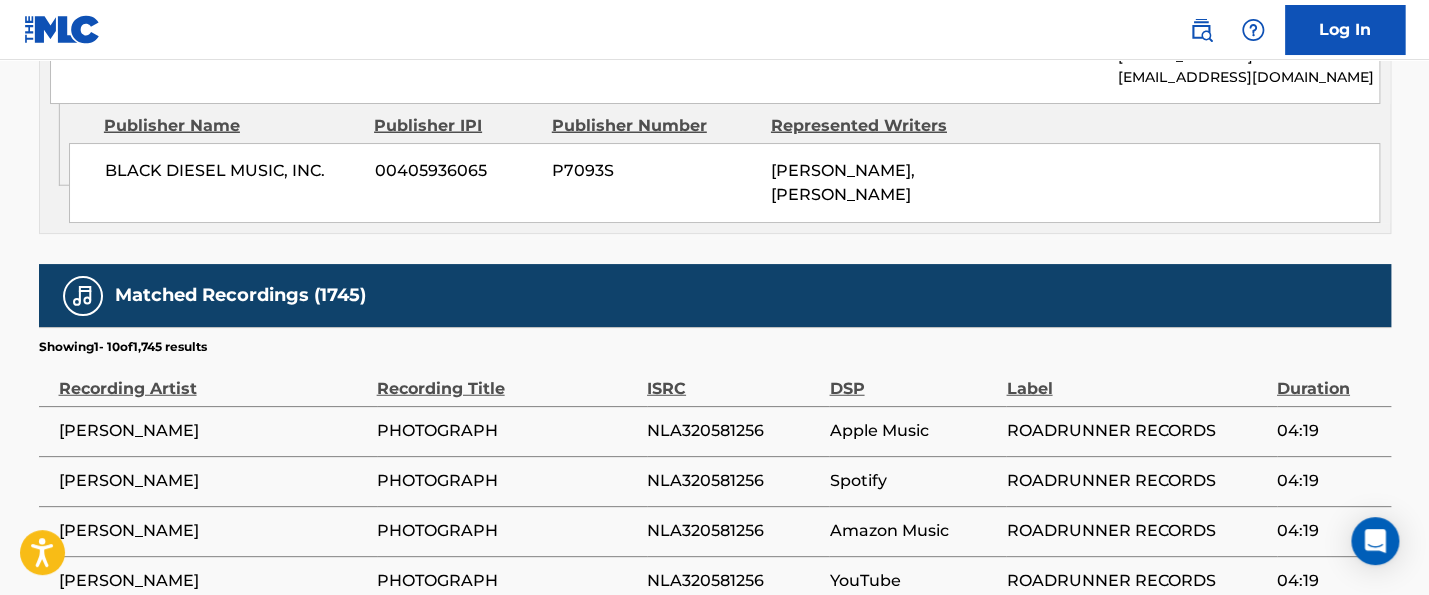 scroll, scrollTop: 2000, scrollLeft: 0, axis: vertical 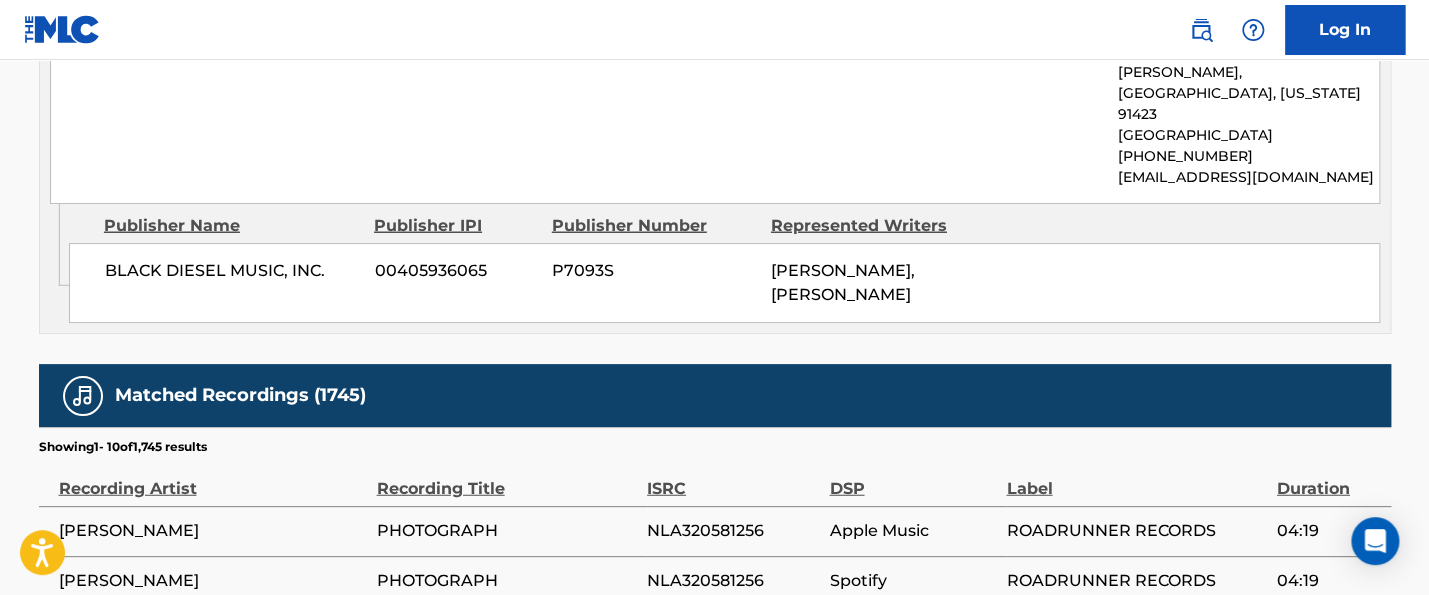 click on "< Back to public search results Copy work link PHOTOGRAPH     Work Detail   Member Work Identifier -- MLC Song Code P1878H ISWC T0727508248 Duration --:-- Language English Alternative Titles No Alternative Titles Writers   (4) Writer Name Writer IPI Writer Role [PERSON_NAME] 00263190183 Composer/Author [PERSON_NAME] 00278264141 Composer/Author [PERSON_NAME] 00282084368 Composer/Author [PERSON_NAME] 00264485837 Composer/Author Publishers   (4) Total shares:  75 % Publisher Name Publisher IPI Publisher Number Represented Writers Collection Share Contact Details WARNER-[PERSON_NAME] PUBLISHING CORP. 00185314175 P94075 [PERSON_NAME], [PERSON_NAME] 30% [PERSON_NAME] MUSIC INC [EMAIL_ADDRESS][DOMAIN_NAME] Administrator Name Administrator IPI Administrator Number Collection Share Contact Details WARNER-[PERSON_NAME] PUBLISHING CORP. 00185314175 P94075 30% [PERSON_NAME] MUSIC INC [EMAIL_ADDRESS][DOMAIN_NAME] Admin Original Publisher Connecting Line Publisher Name Publisher IPI Publisher Number 00401547984 5%" at bounding box center [715, -406] 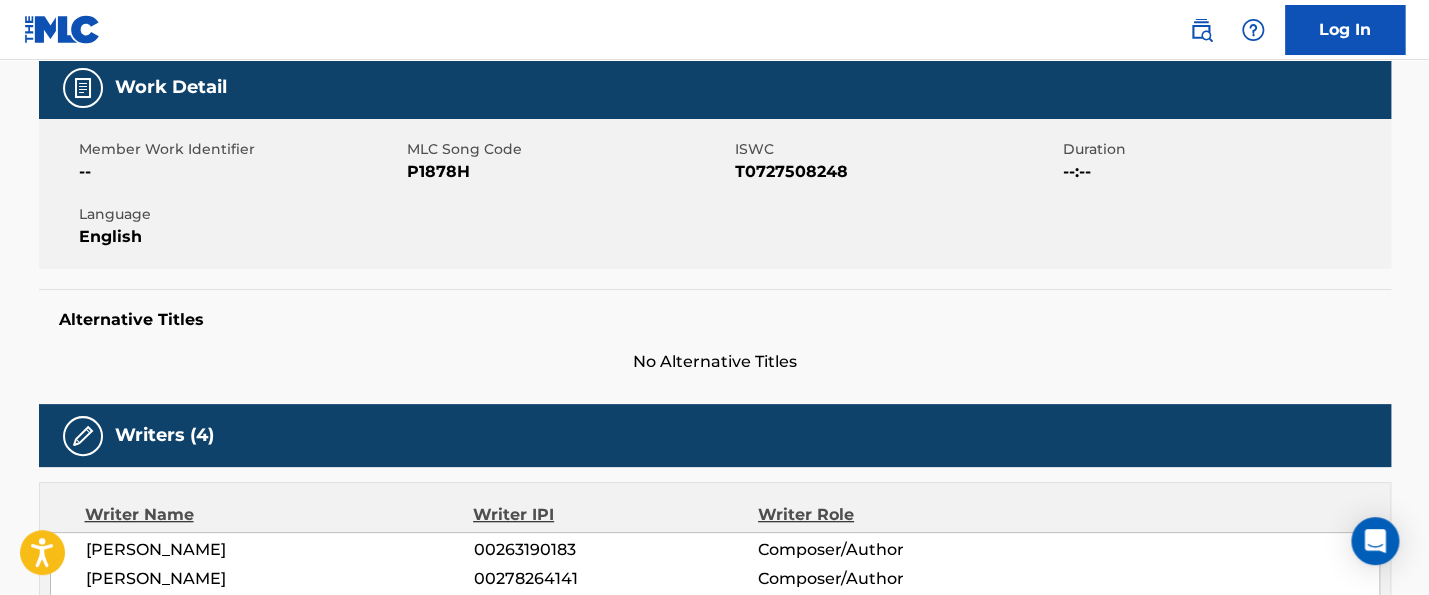 scroll, scrollTop: 0, scrollLeft: 0, axis: both 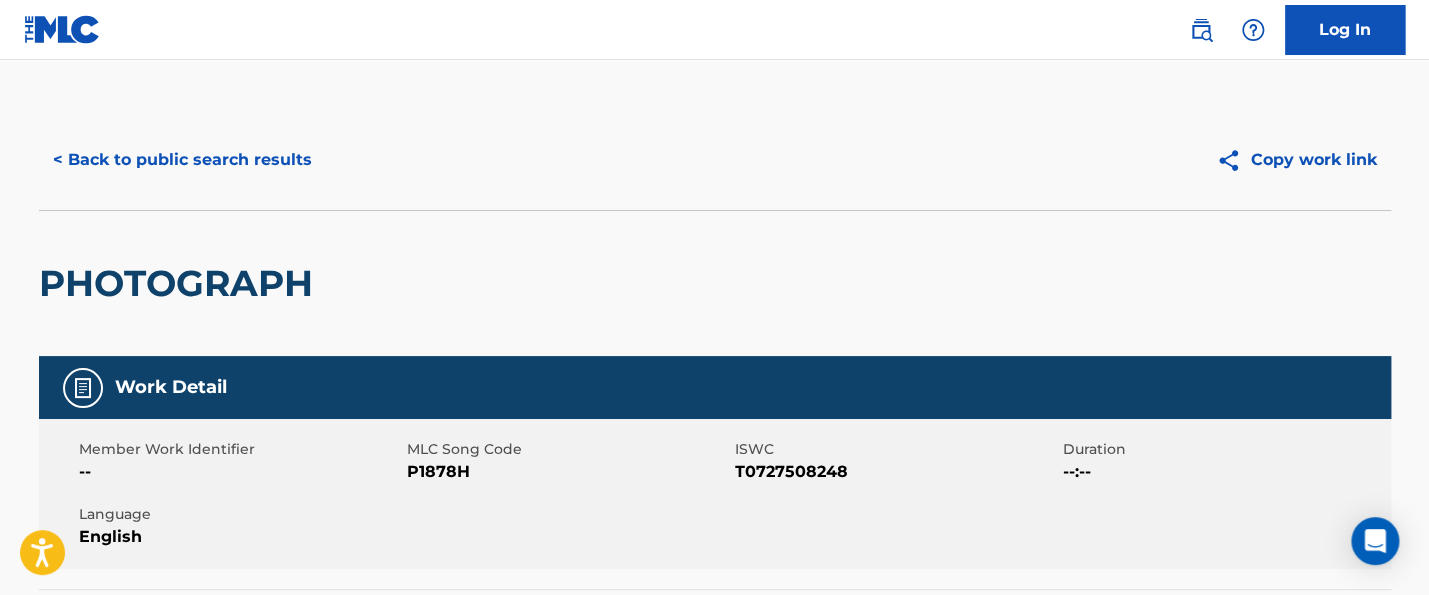 click on "< Back to public search results" at bounding box center [182, 160] 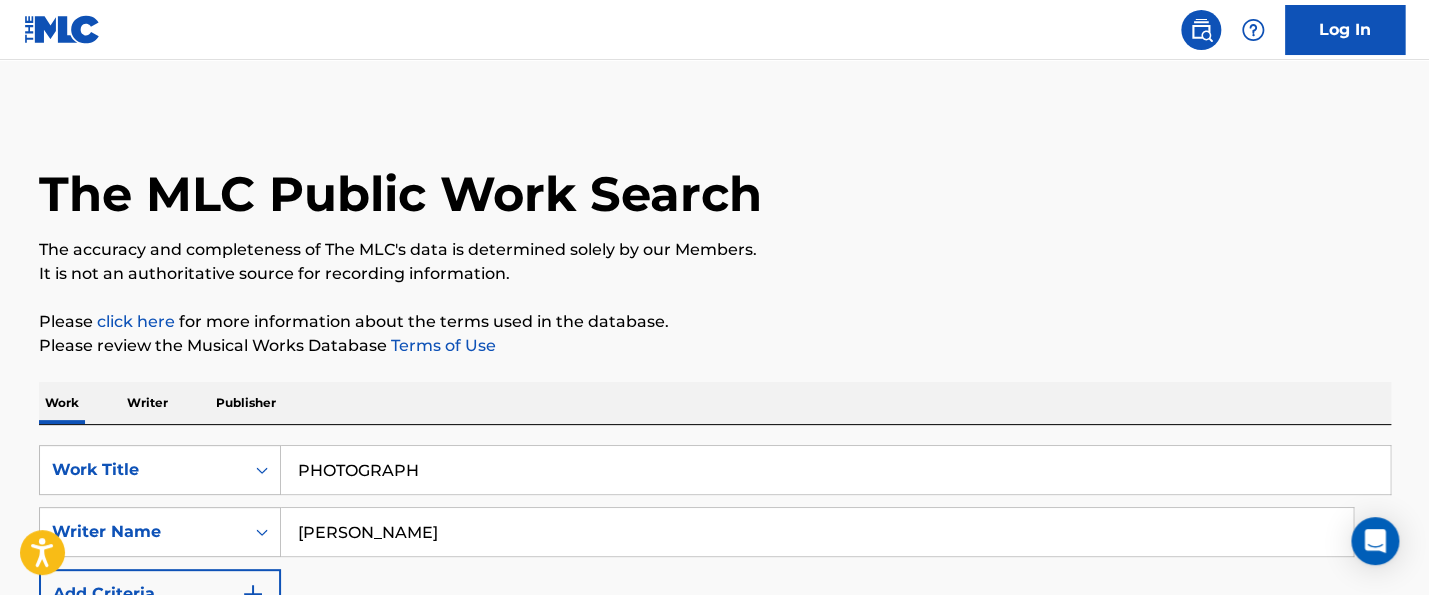 scroll, scrollTop: 400, scrollLeft: 0, axis: vertical 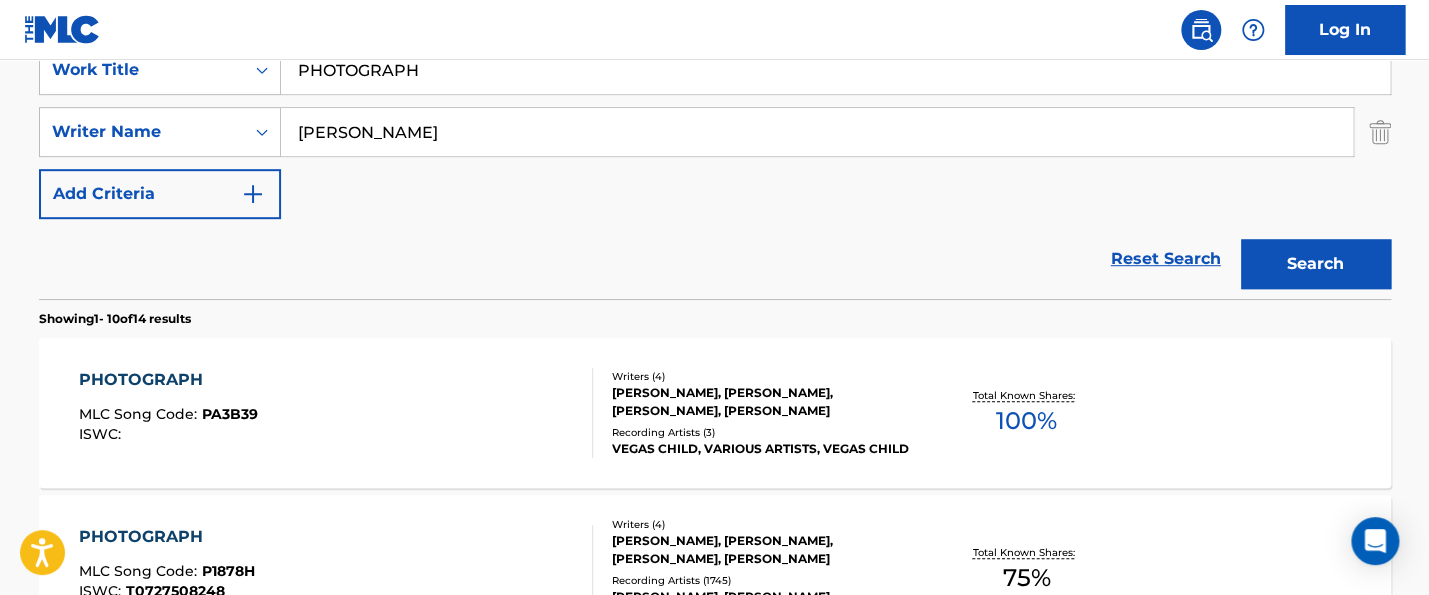 drag, startPoint x: 450, startPoint y: 81, endPoint x: 35, endPoint y: 62, distance: 415.43472 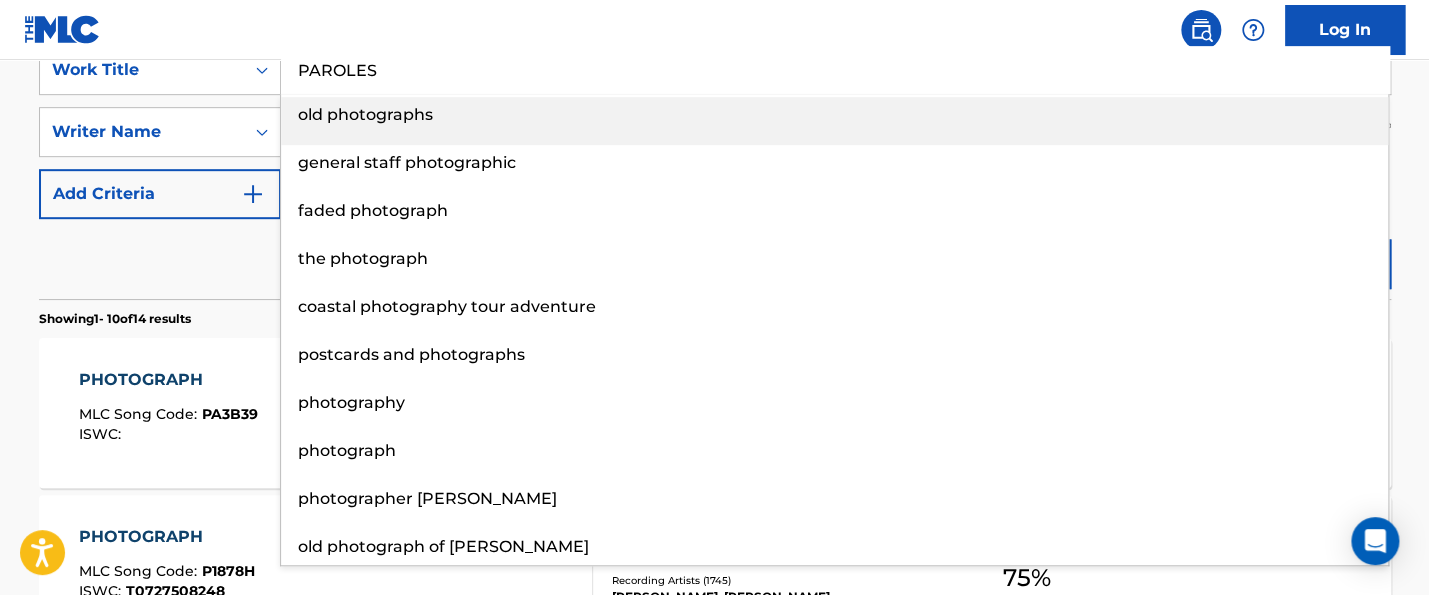 type on "PAROLES" 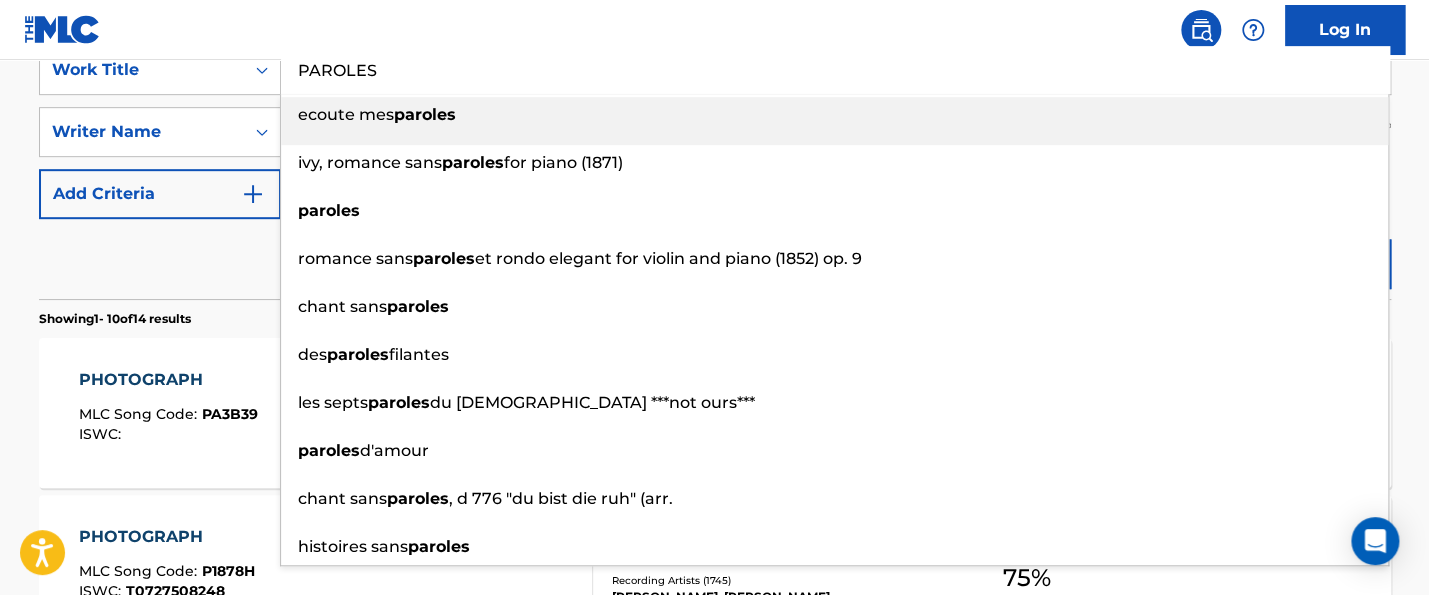 click on "The MLC Public Work Search The accuracy and completeness of The MLC's data is determined solely by our Members. It is not an authoritative source for recording information. Please   click here   for more information about the terms used in the database. Please review the Musical Works Database   Terms of Use Work Writer Publisher SearchWithCriteria3afff802-5d31-45f4-abd3-bd398d306ad8 Work Title PAROLES ecoute mes  paroles ivy, romance sans  paroles  for piano (1871) paroles romance sans  paroles  et rondo elegant for violin and piano (1852) op. 9 chant sans  paroles des  paroles  filantes les  septs  paroles  du [DEMOGRAPHIC_DATA] ***not ours*** paroles  d'amour chant sans  paroles , d 776 "du bist die ruh" (arr. histoires sans  paroles SearchWithCriteria828ab4a9-0eed-40c7-b306-5d99faa4a670 Writer Name [PERSON_NAME] Add Criteria Reset Search Search Showing  1  -   10  of  14   results   PHOTOGRAPH MLC Song Code : PA3B39 ISWC : Writers ( 4 ) [PERSON_NAME], [PERSON_NAME], [PERSON_NAME], [PERSON_NAME] Recording Artists ( 3 ) 100 % : :" at bounding box center (715, 857) 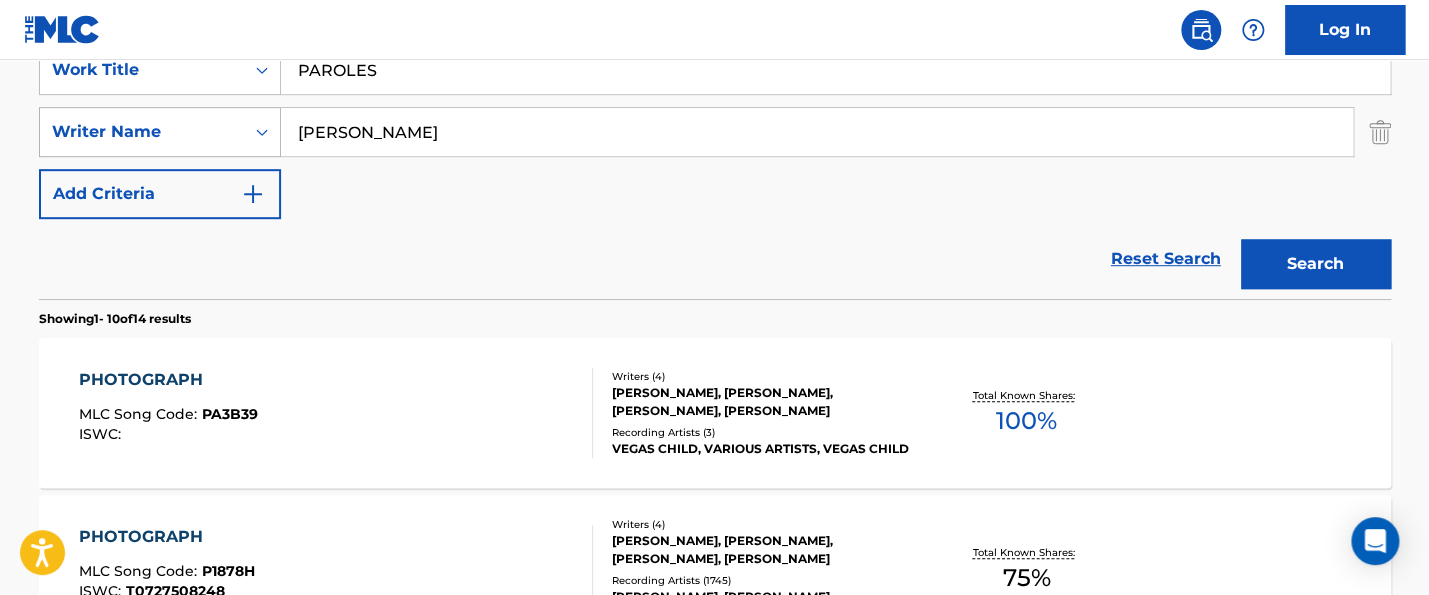 drag, startPoint x: 403, startPoint y: 117, endPoint x: 133, endPoint y: 117, distance: 270 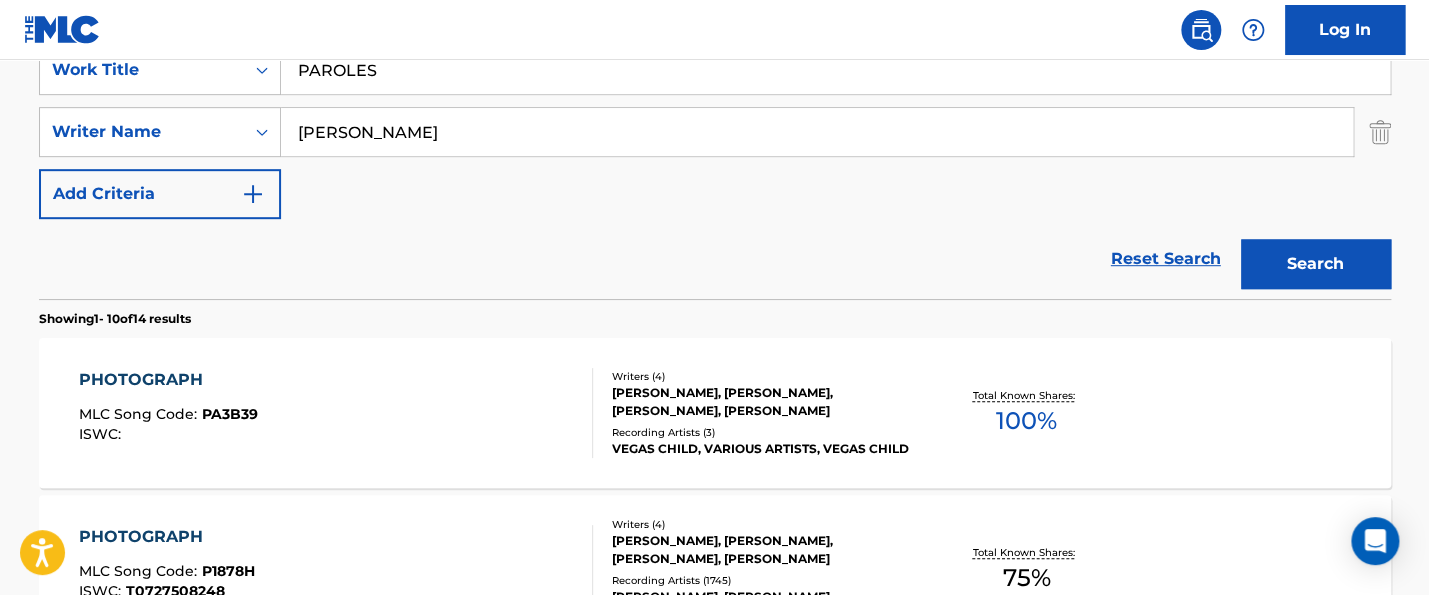 paste on "[PERSON_NAME]" 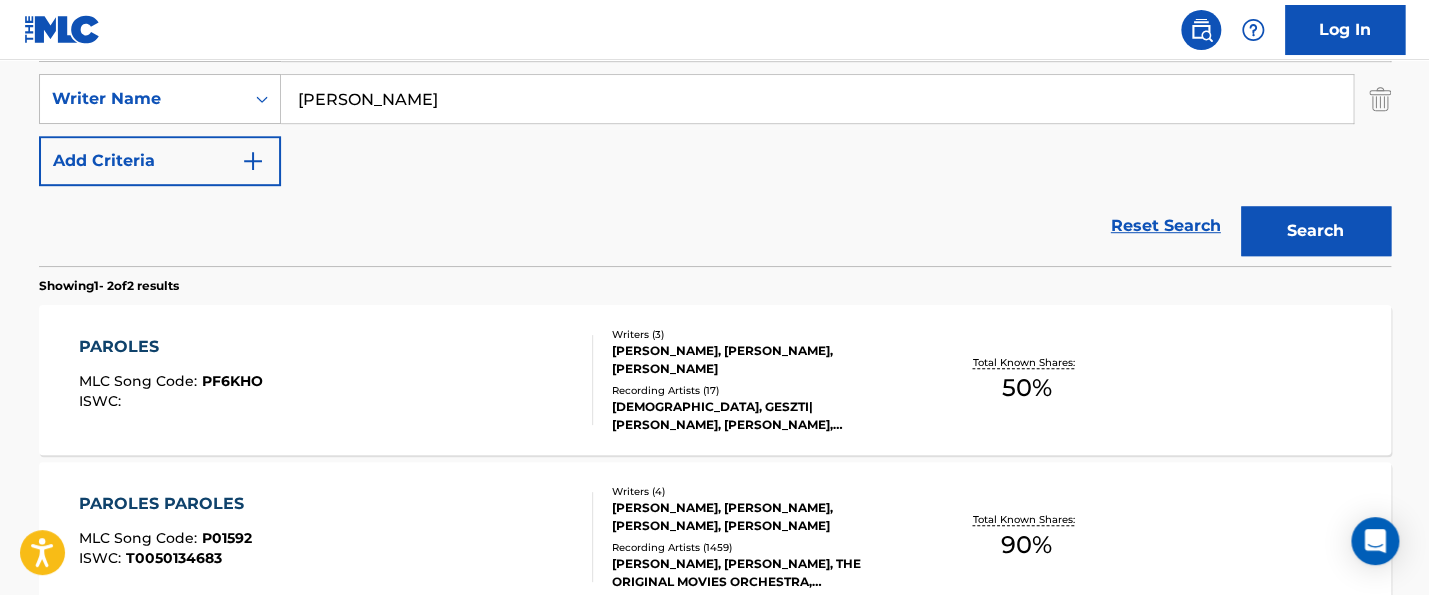 scroll, scrollTop: 333, scrollLeft: 0, axis: vertical 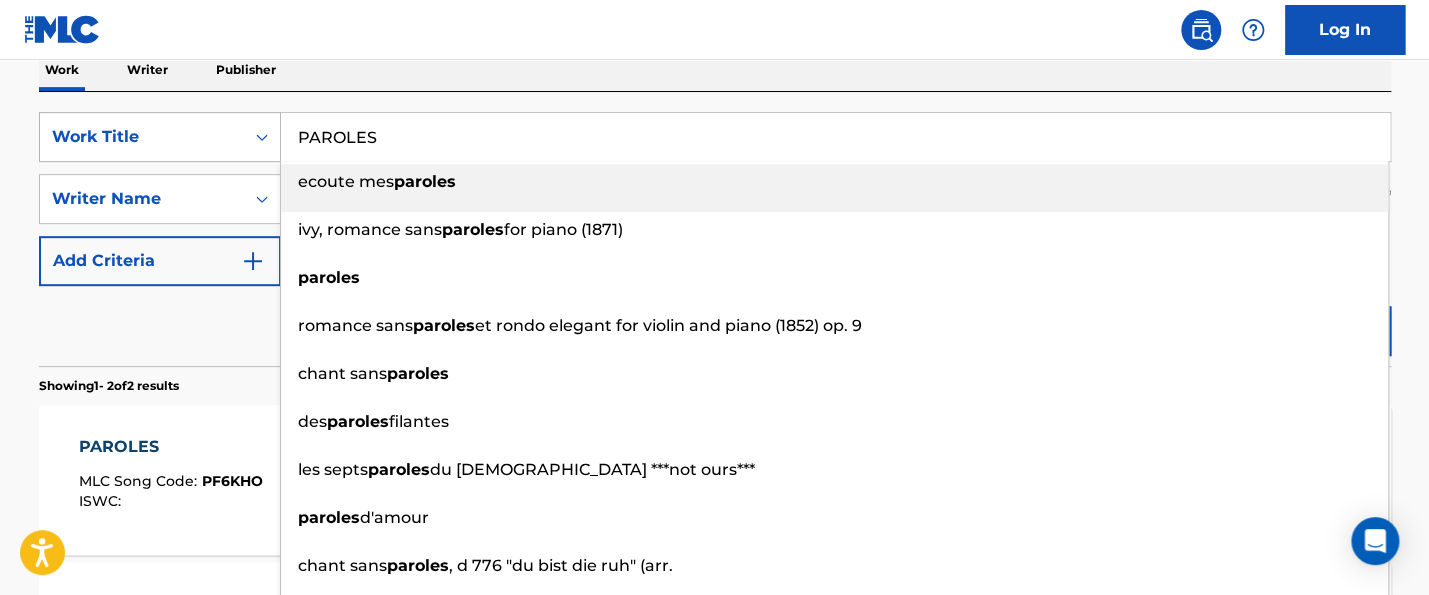 drag, startPoint x: 437, startPoint y: 136, endPoint x: 57, endPoint y: 129, distance: 380.06445 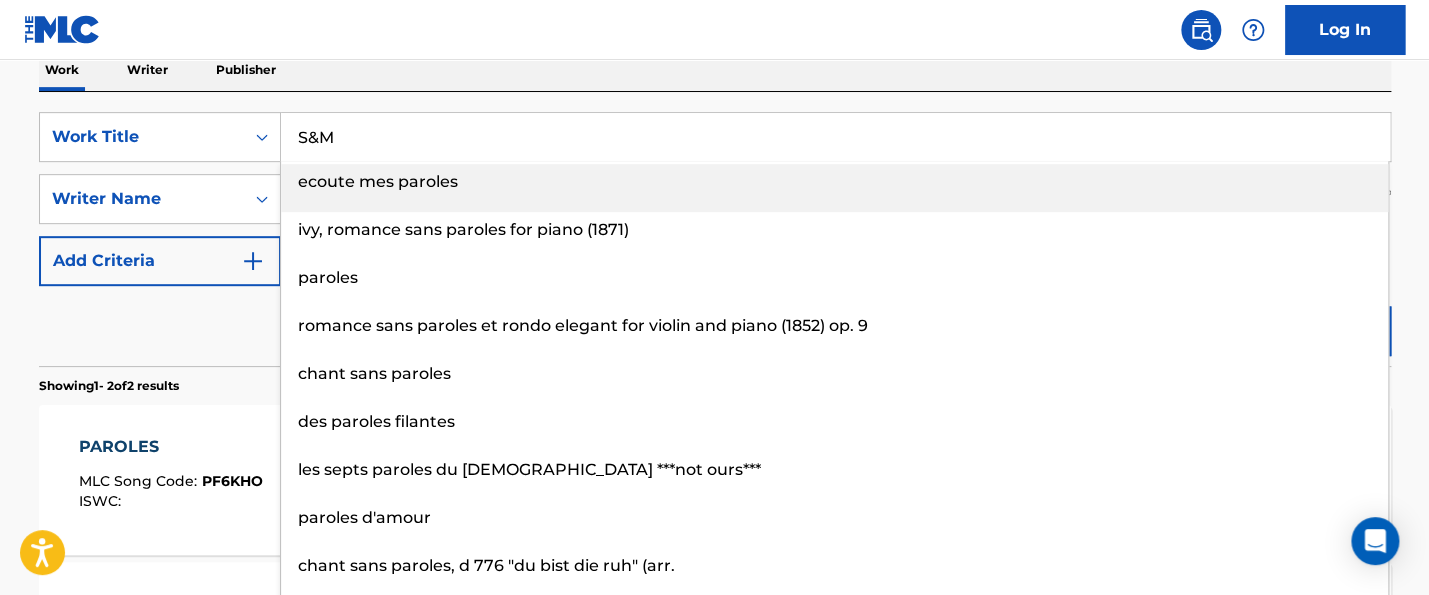 click on "S&M" at bounding box center (835, 137) 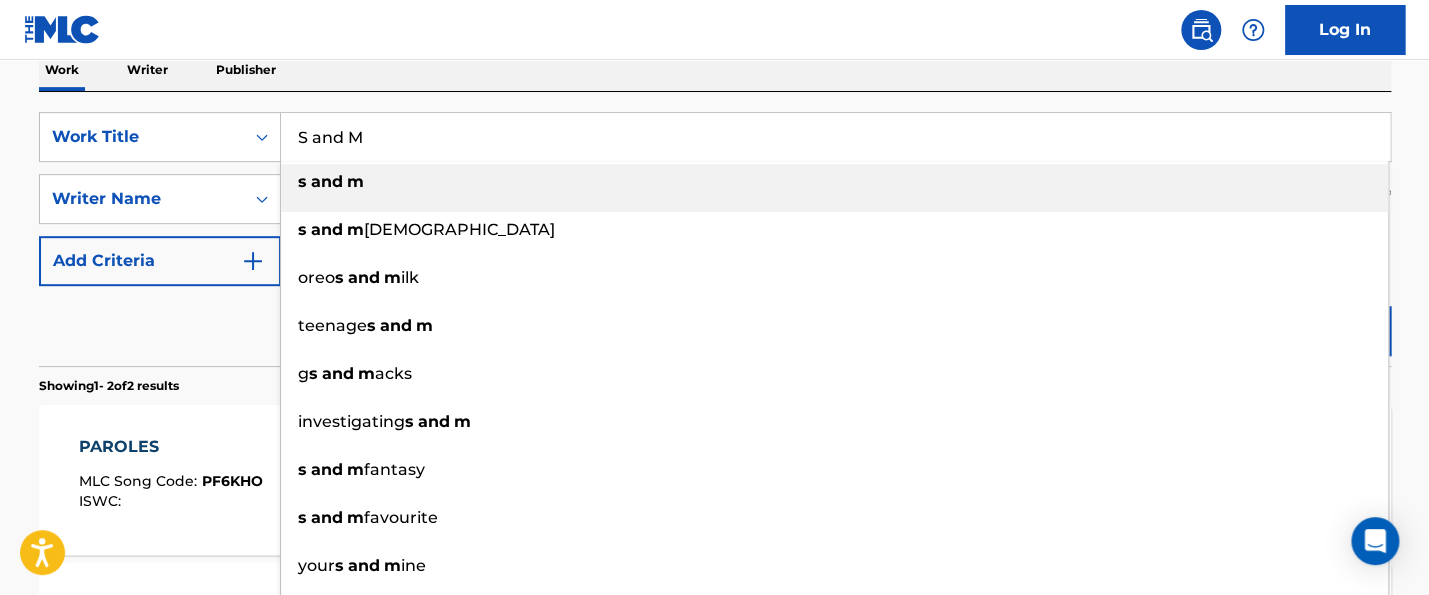 type on "S and M" 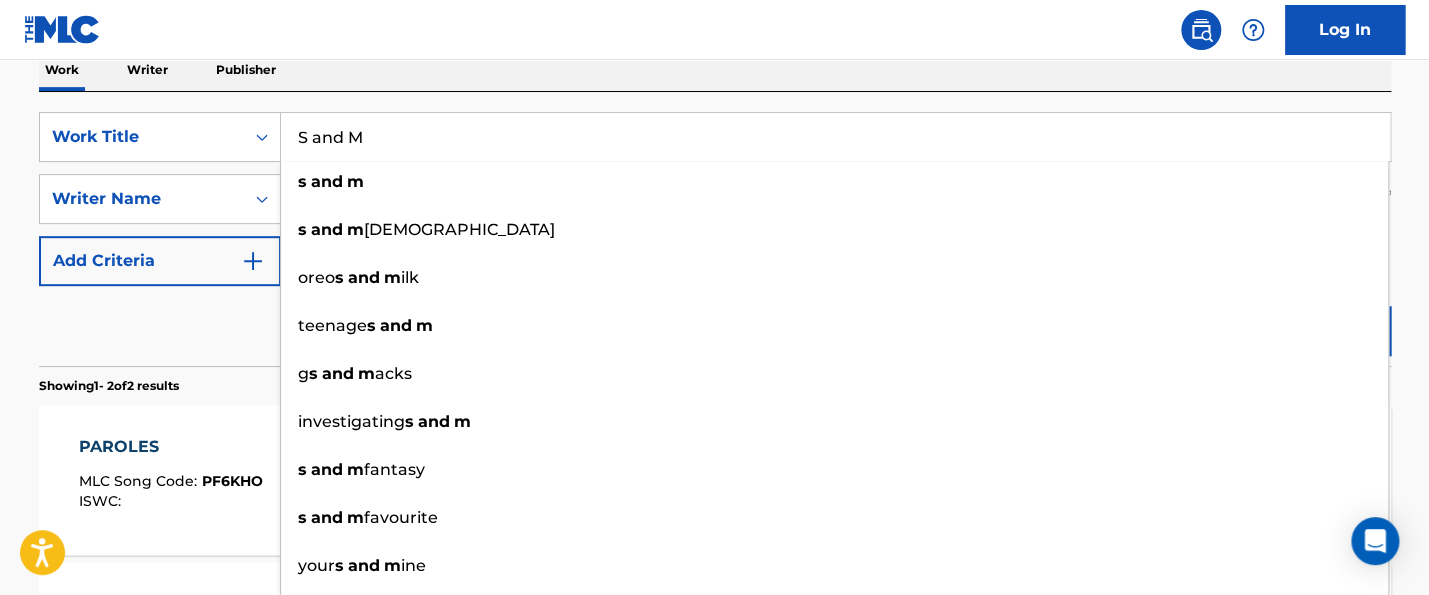click on "Reset Search Search" at bounding box center [715, 326] 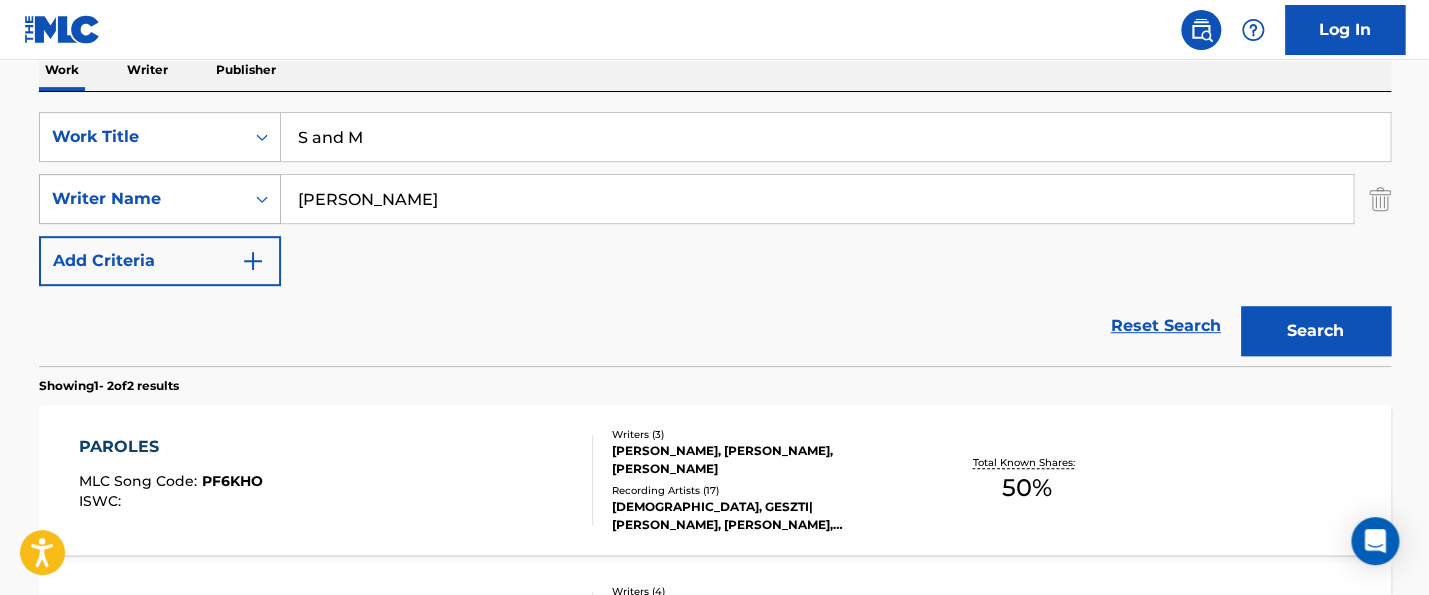 drag, startPoint x: 267, startPoint y: 201, endPoint x: 92, endPoint y: 173, distance: 177.22585 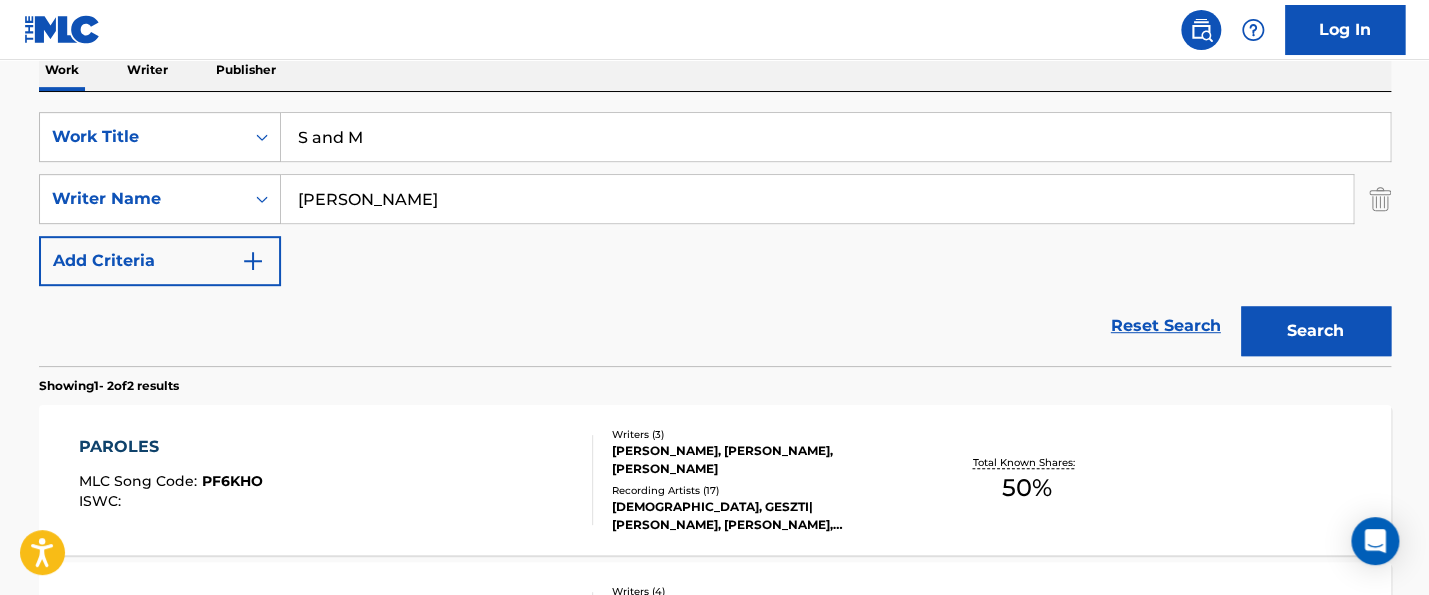 paste on "[PERSON_NAME]" 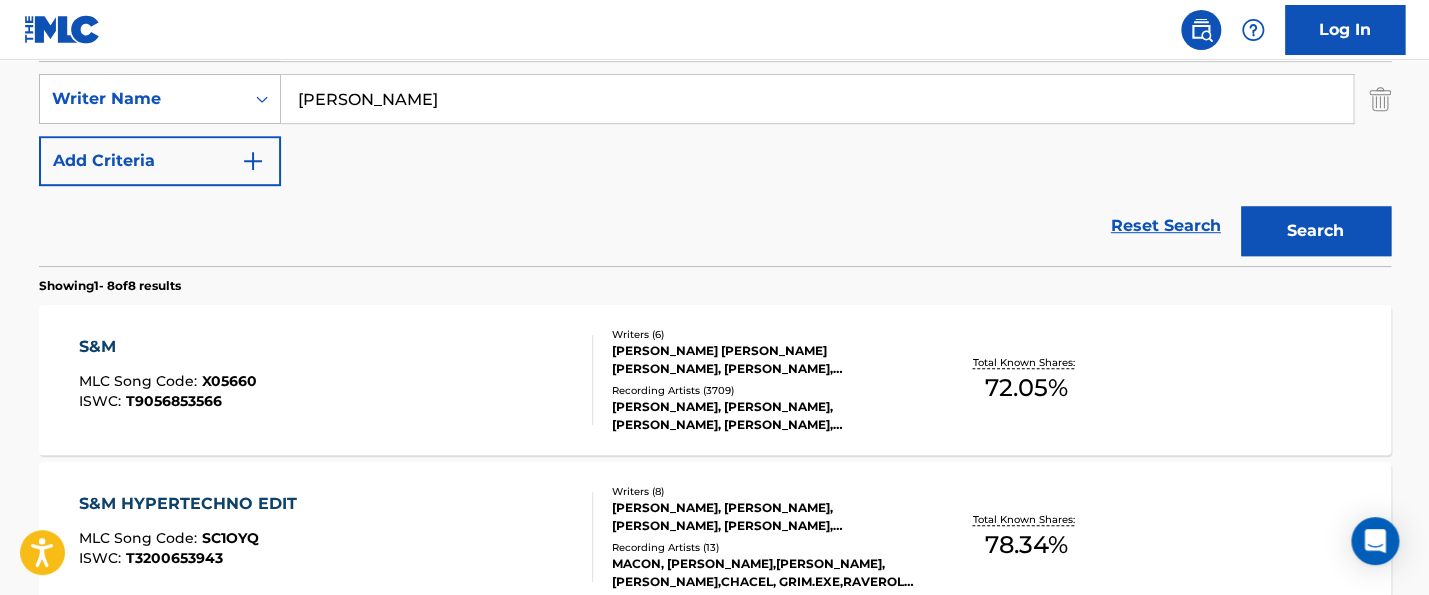 scroll, scrollTop: 533, scrollLeft: 0, axis: vertical 